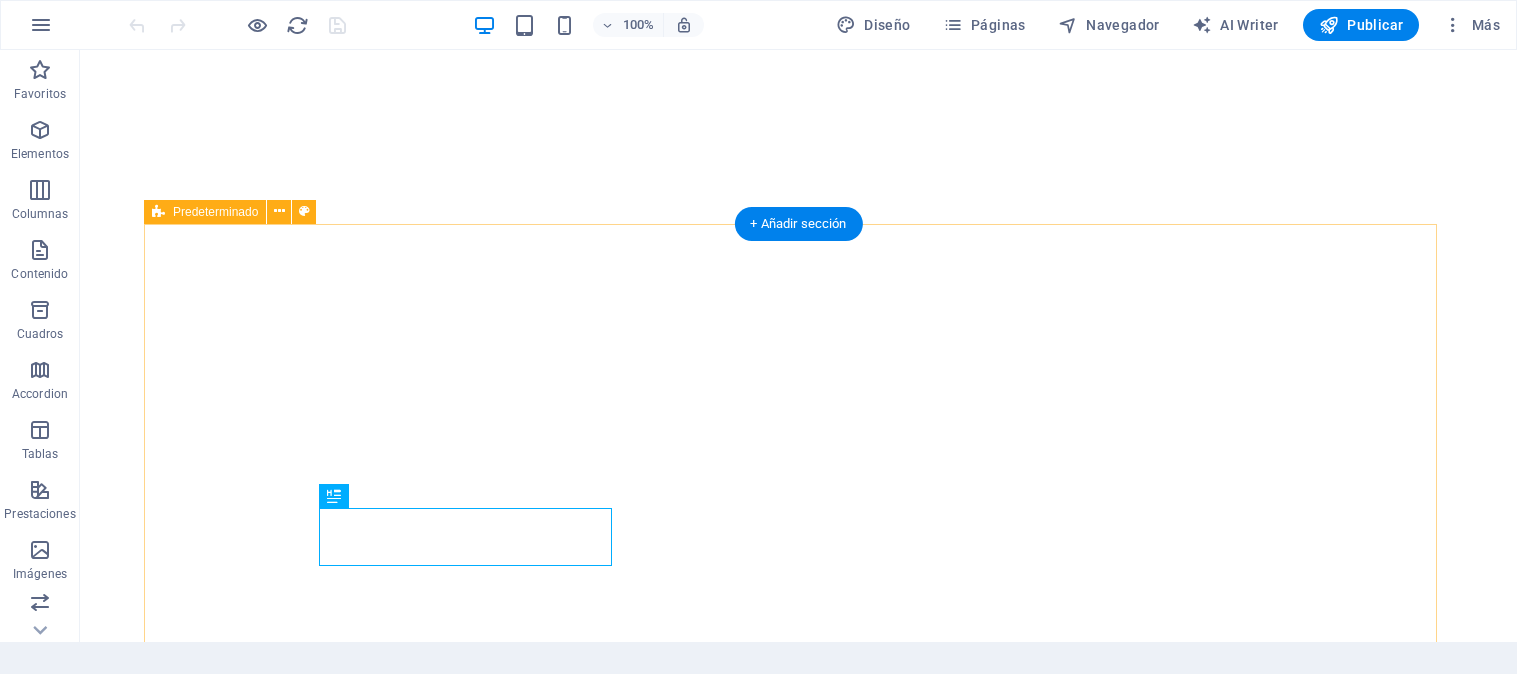 scroll, scrollTop: 0, scrollLeft: 0, axis: both 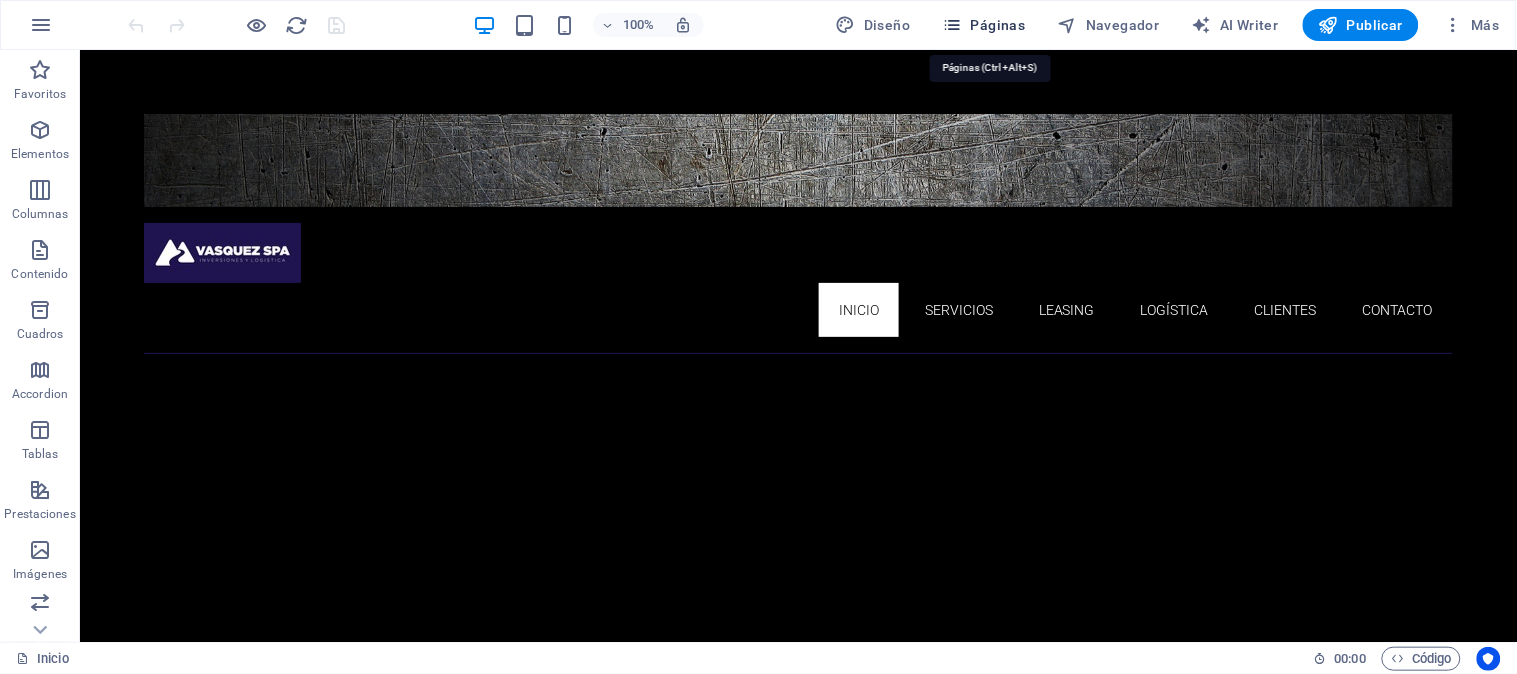 click on "Páginas" at bounding box center [984, 25] 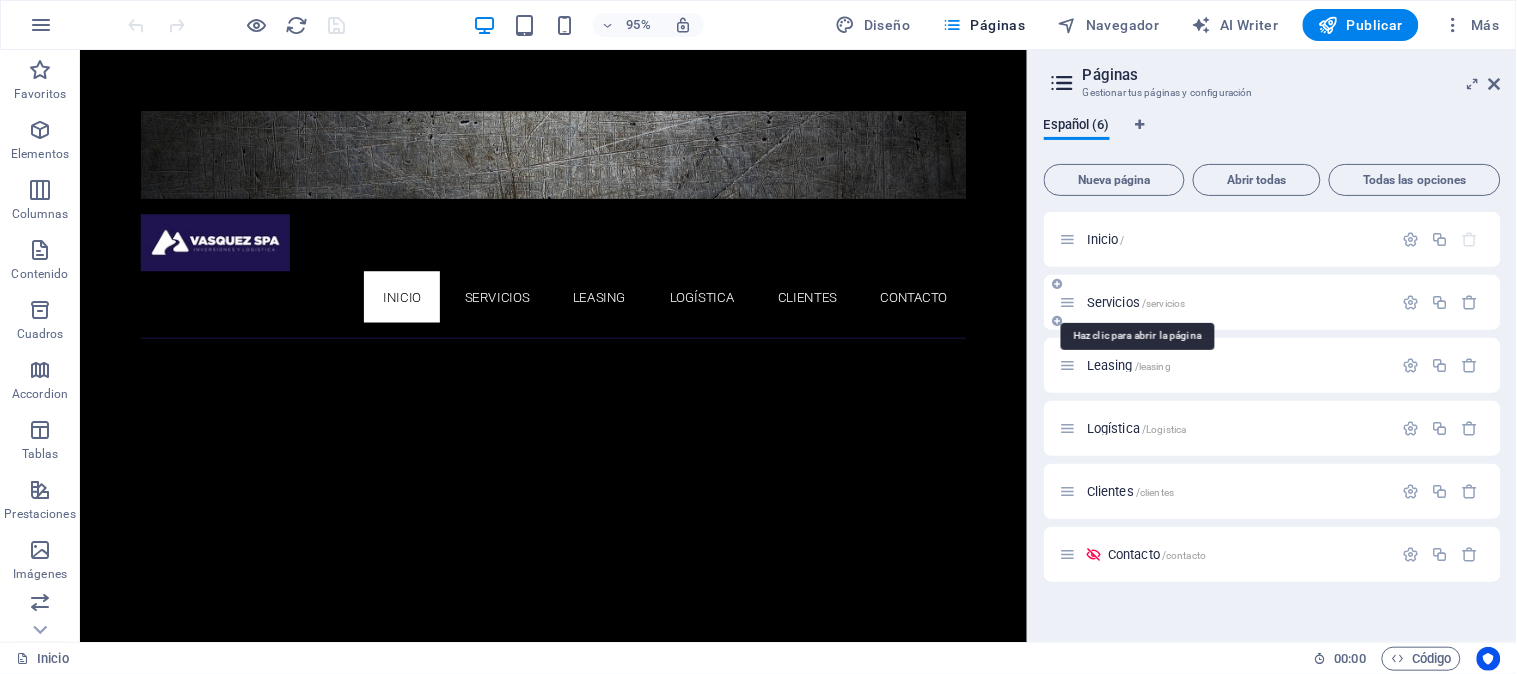 click on "Servicios /servicios" at bounding box center [1136, 302] 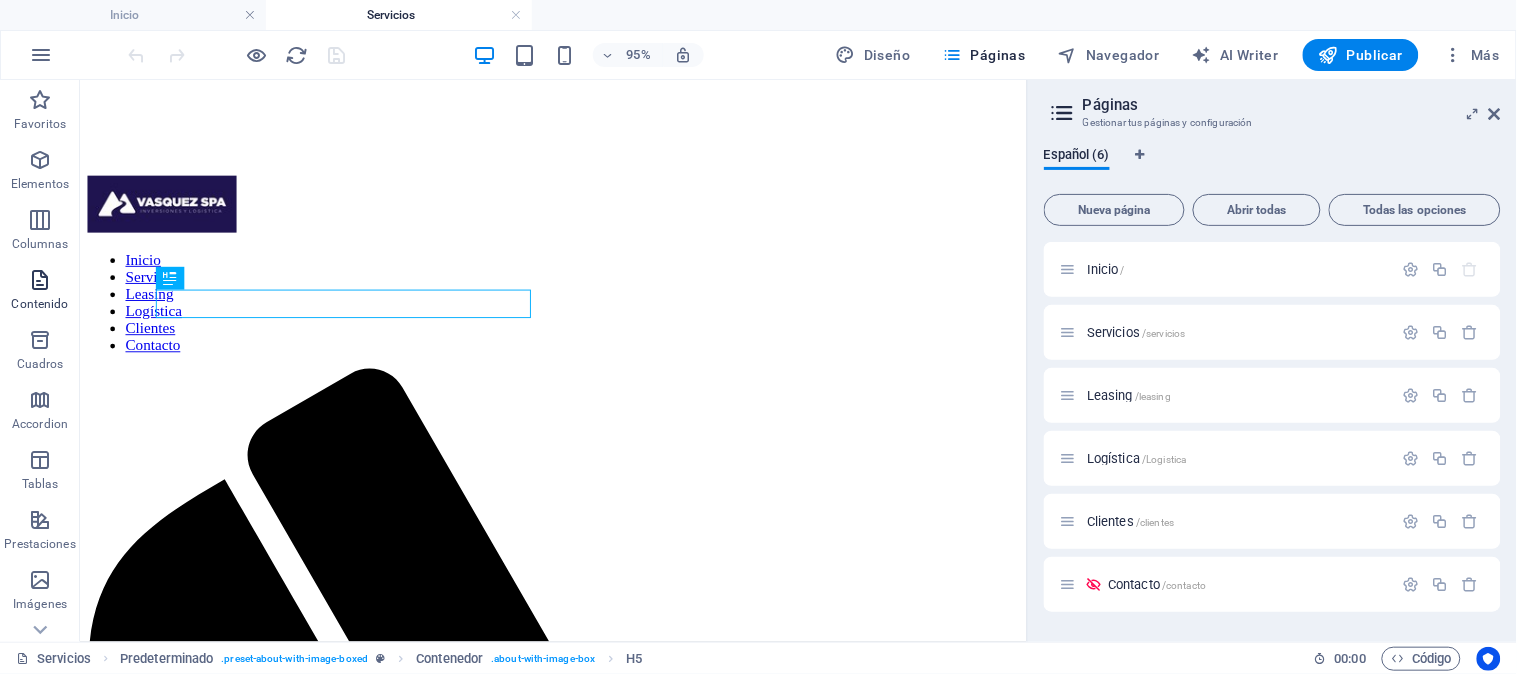 scroll, scrollTop: 0, scrollLeft: 0, axis: both 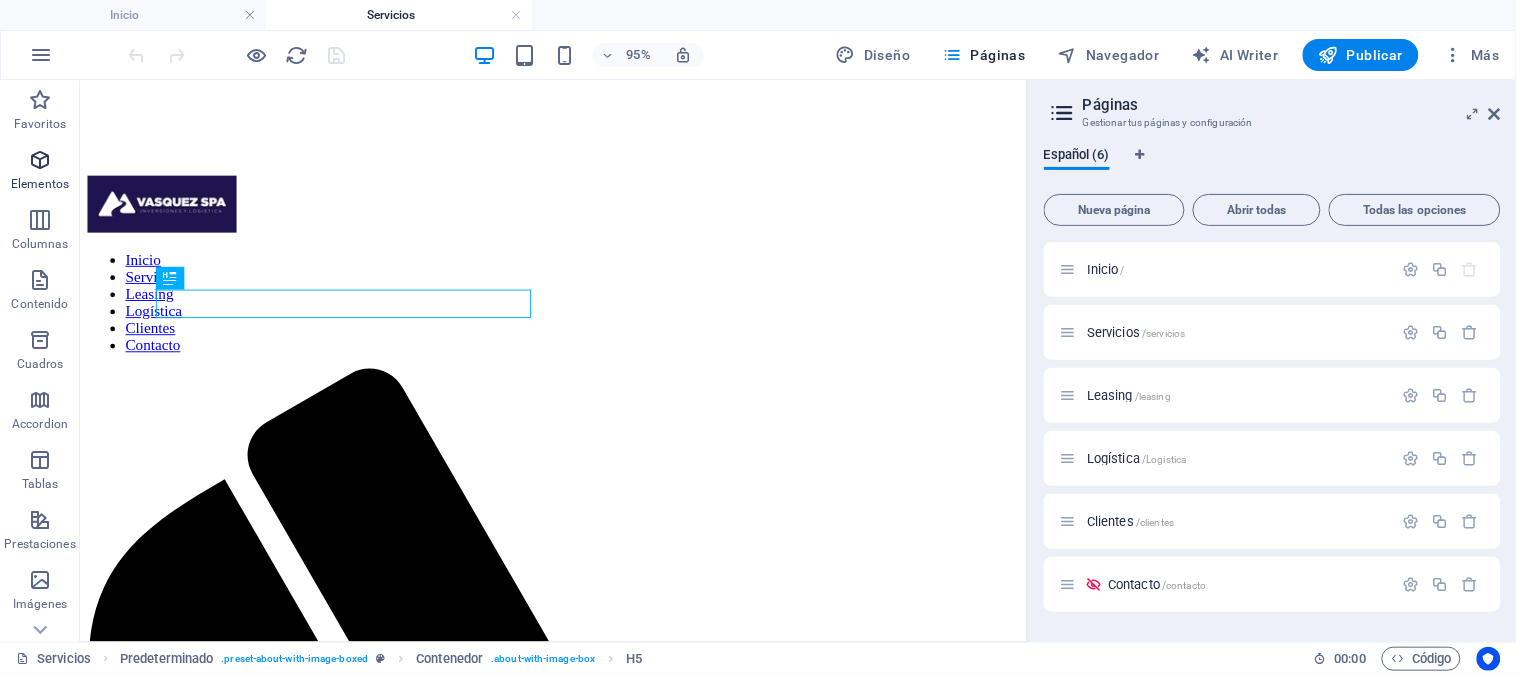 click on "Elementos" at bounding box center (40, 172) 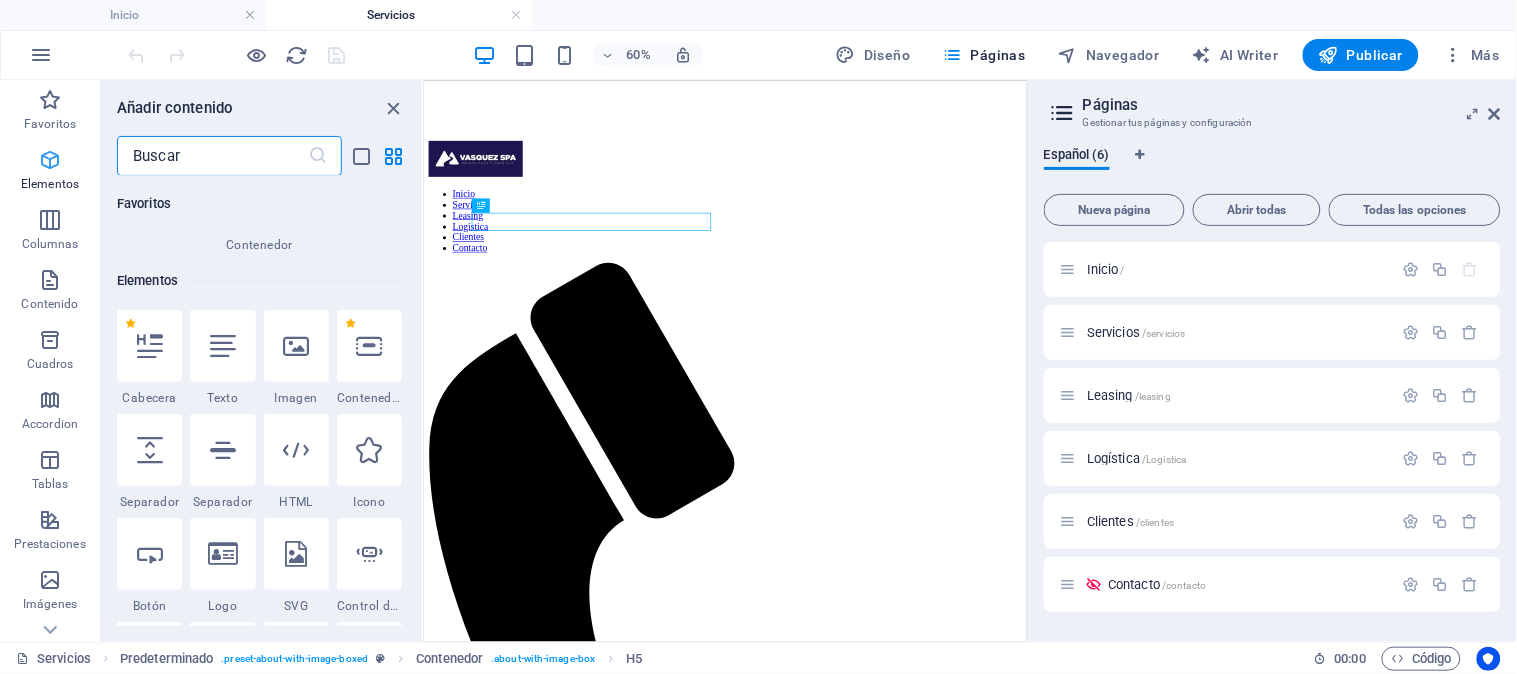 scroll, scrollTop: 376, scrollLeft: 0, axis: vertical 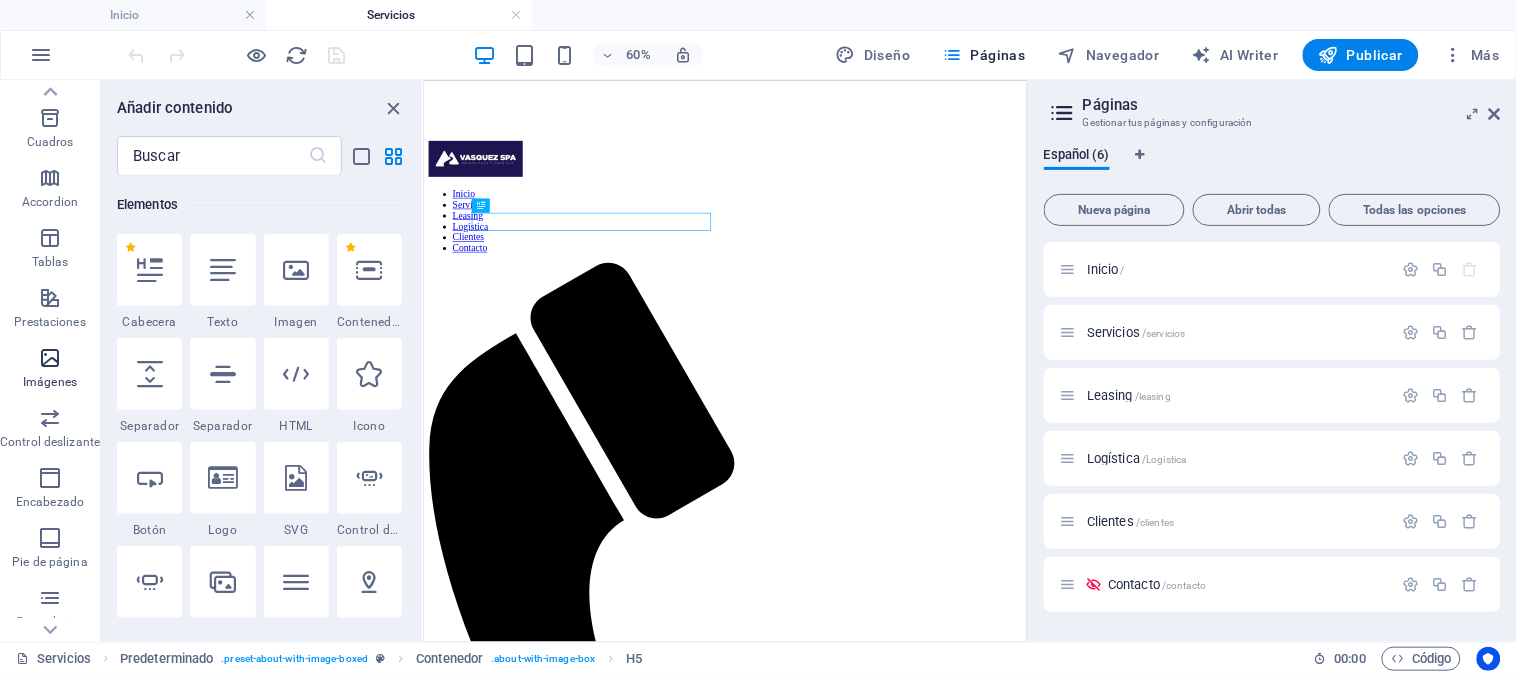 click at bounding box center (50, 358) 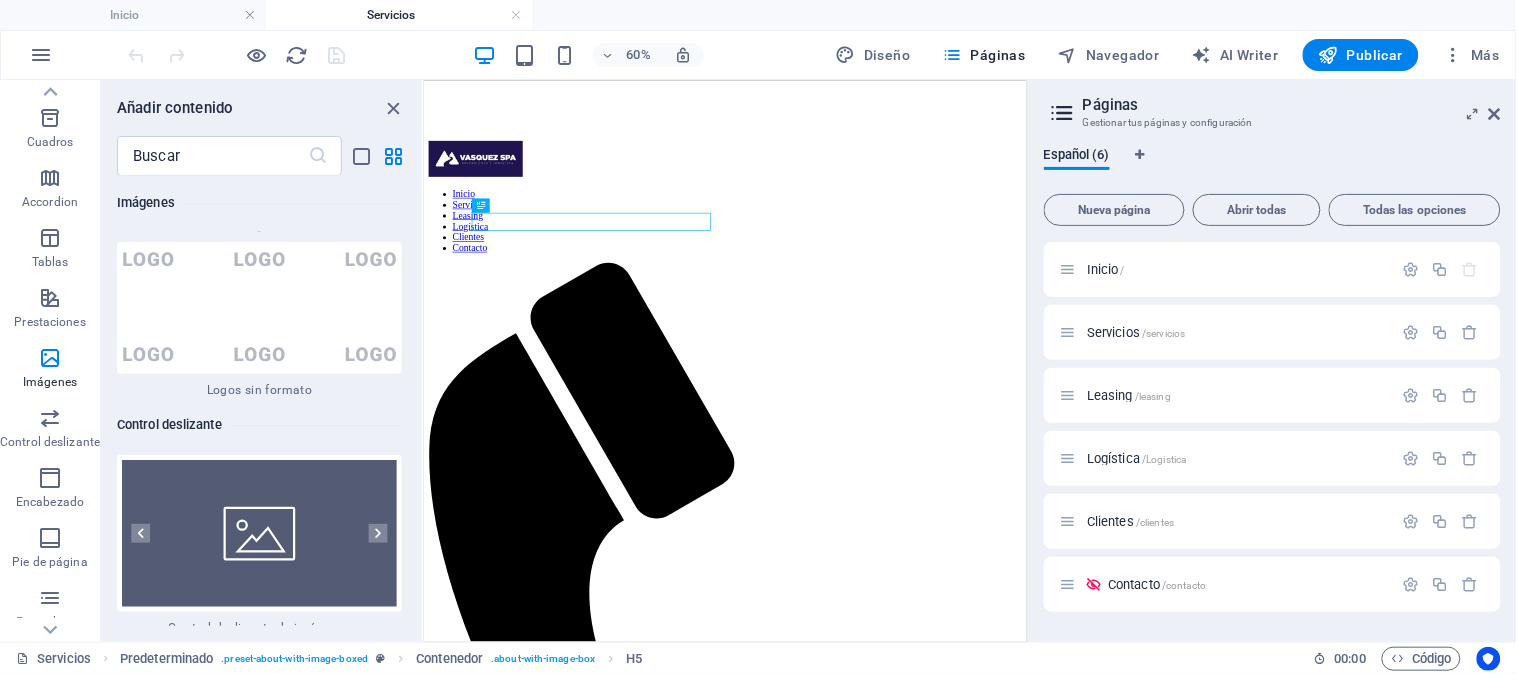 scroll, scrollTop: 22833, scrollLeft: 0, axis: vertical 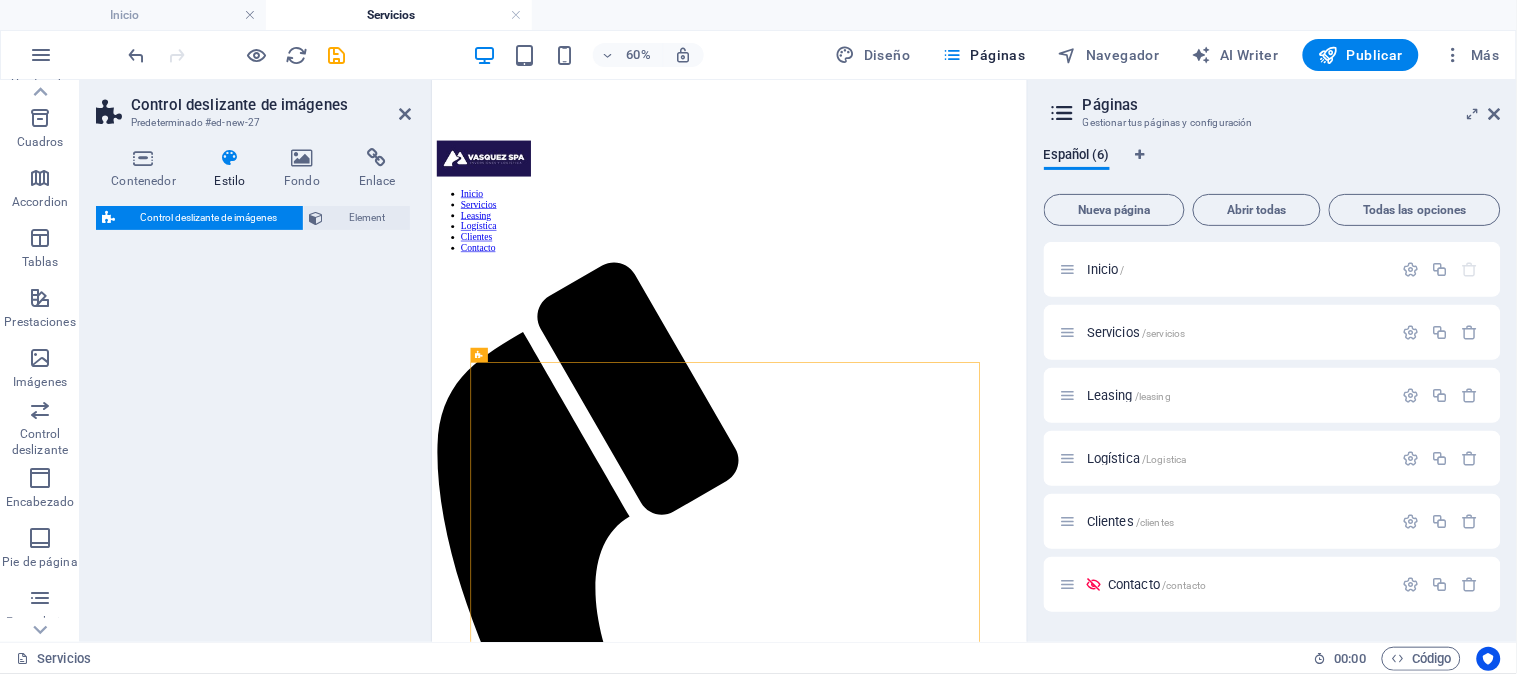 select on "rem" 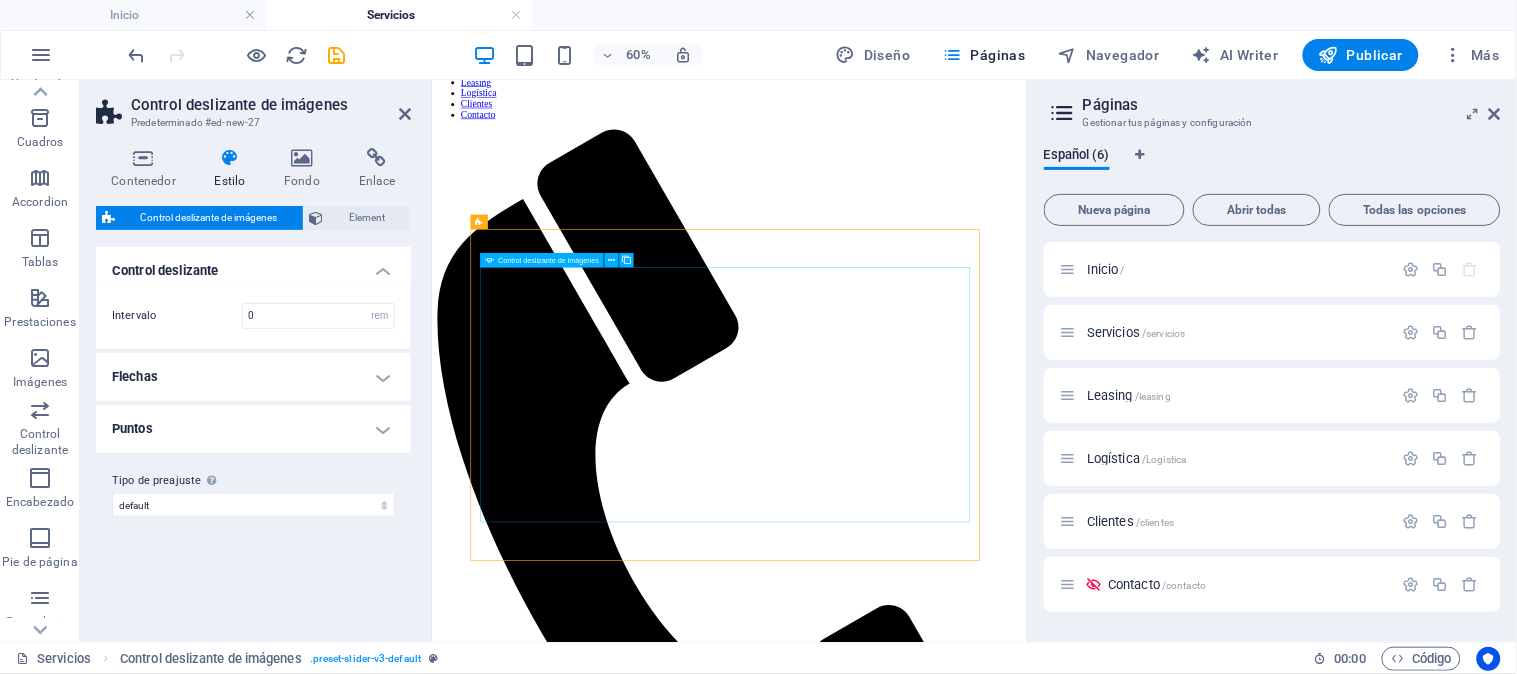 scroll, scrollTop: 333, scrollLeft: 0, axis: vertical 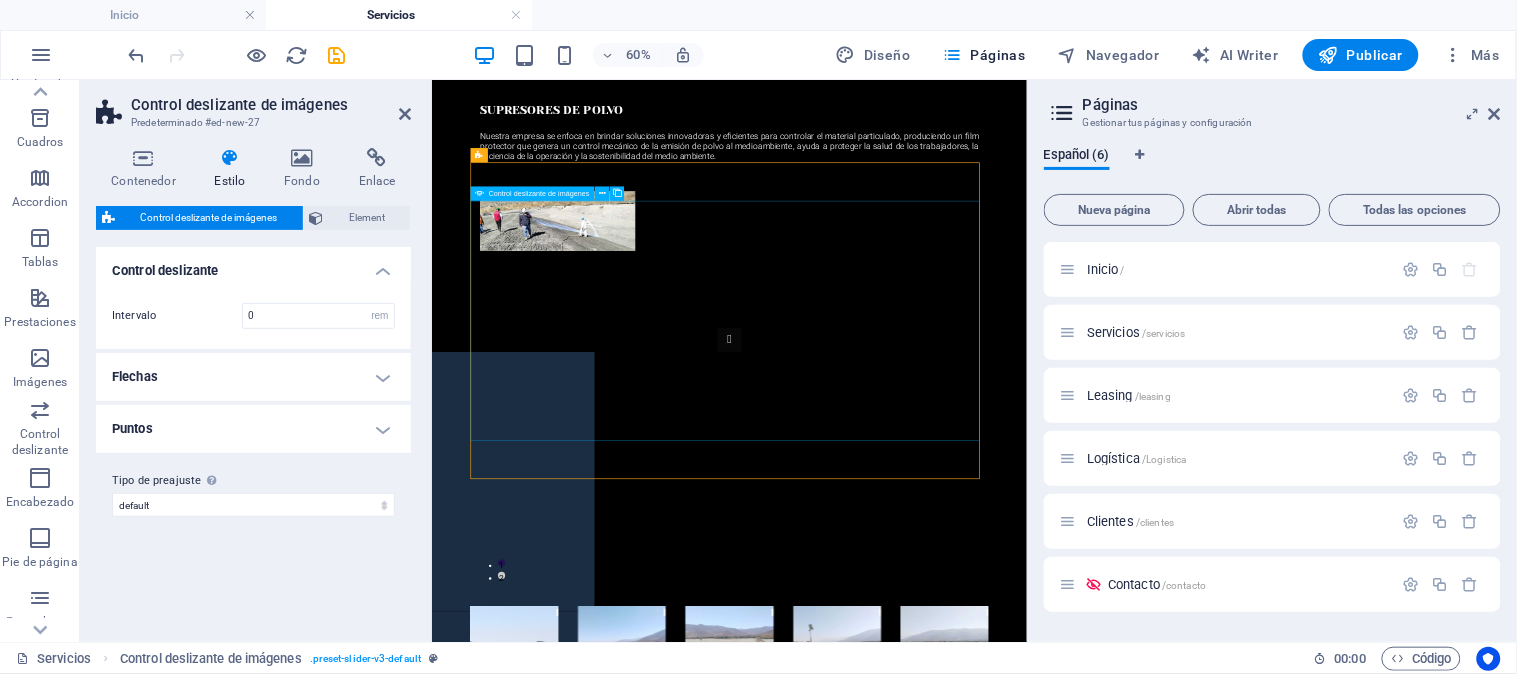 click at bounding box center (190, 1180) 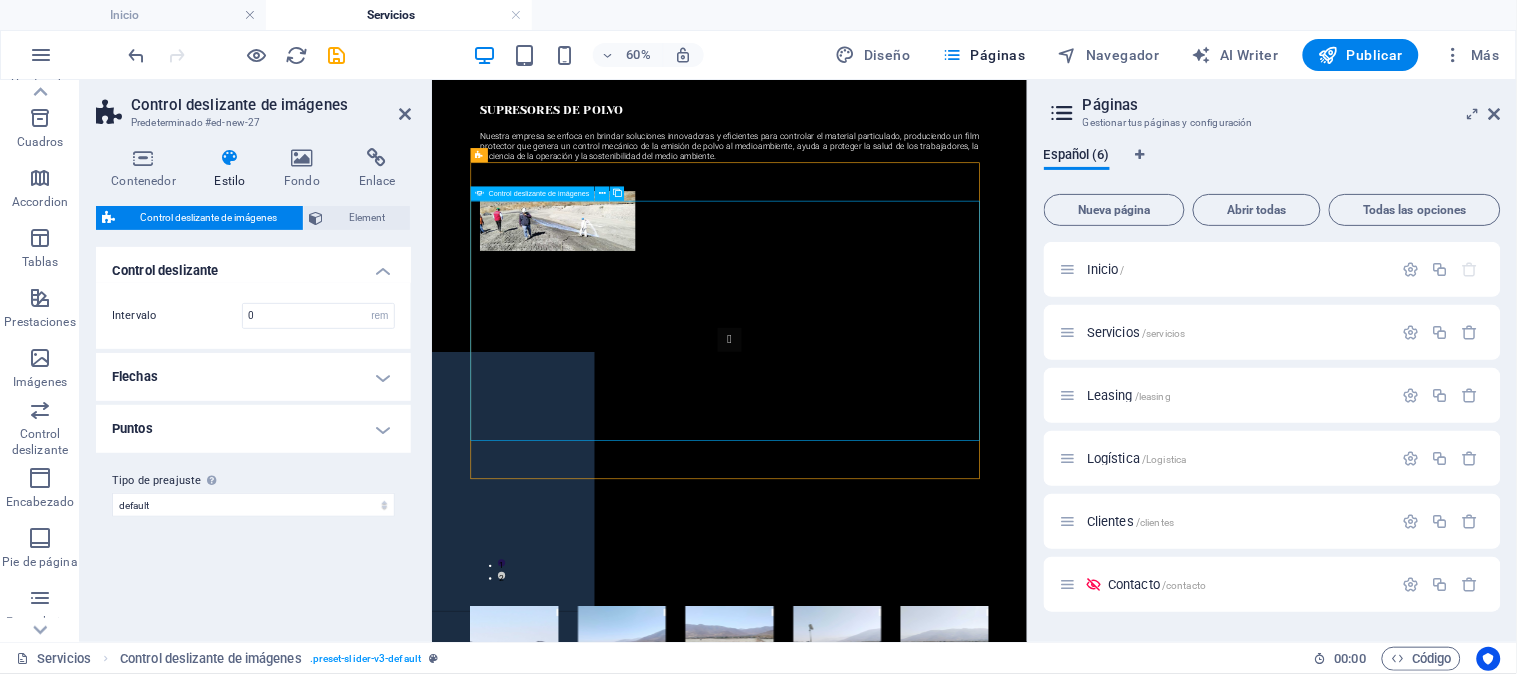 click at bounding box center [190, 1180] 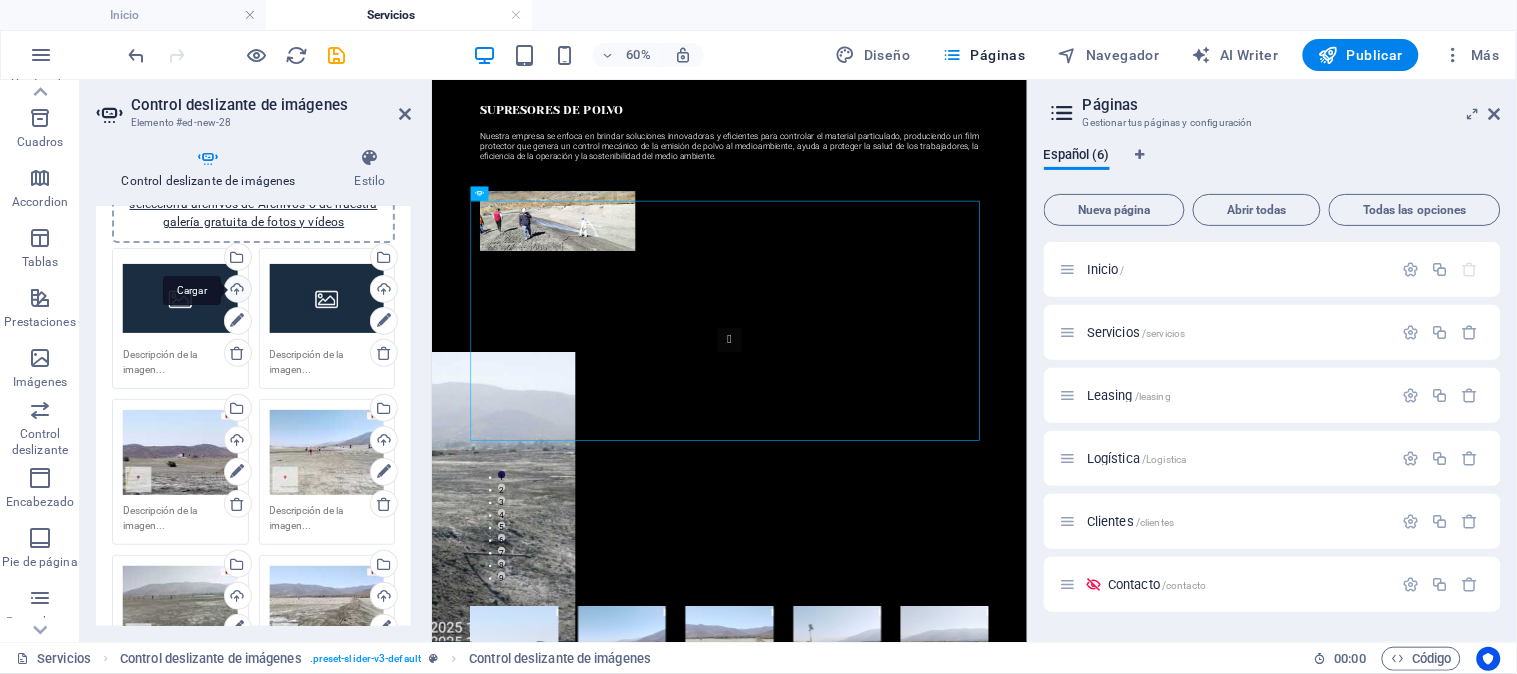 scroll, scrollTop: 0, scrollLeft: 0, axis: both 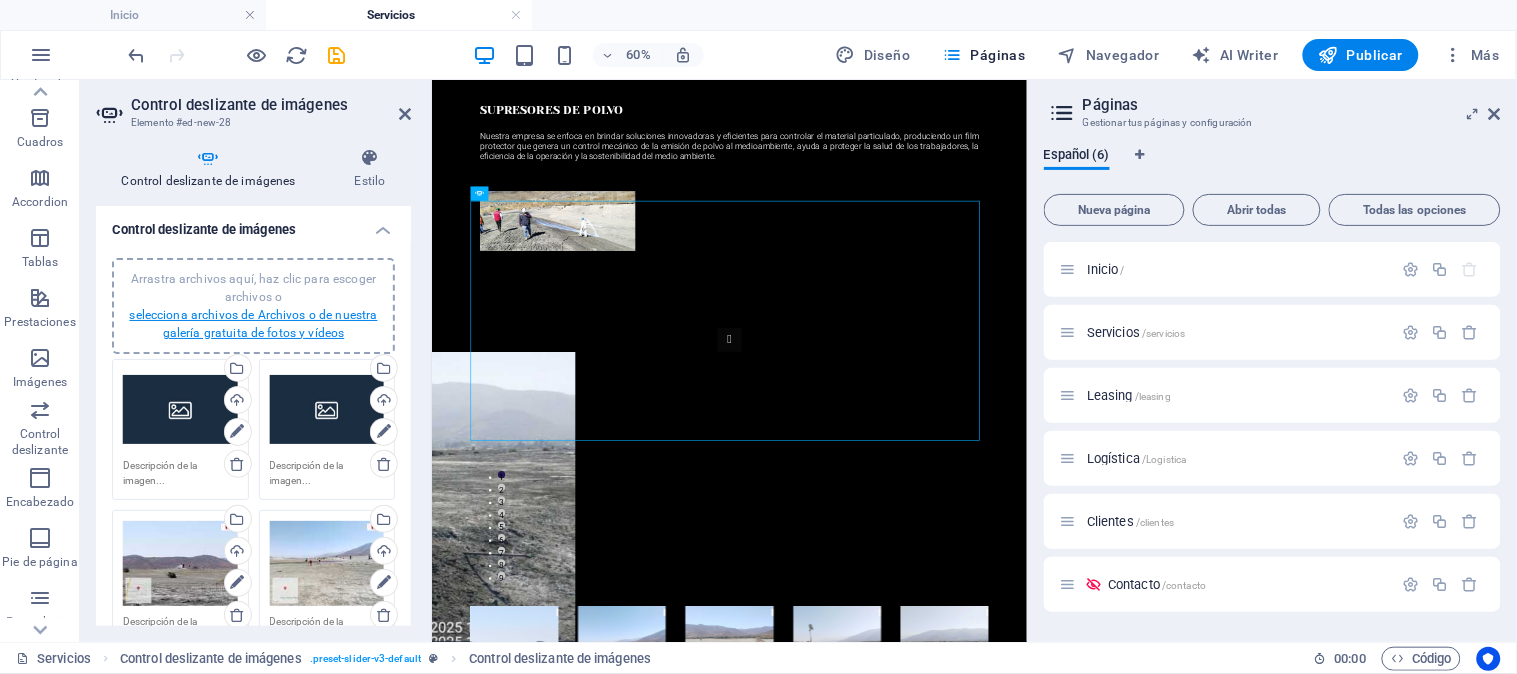 click on "selecciona archivos de Archivos o de nuestra galería gratuita de fotos y vídeos" at bounding box center [253, 324] 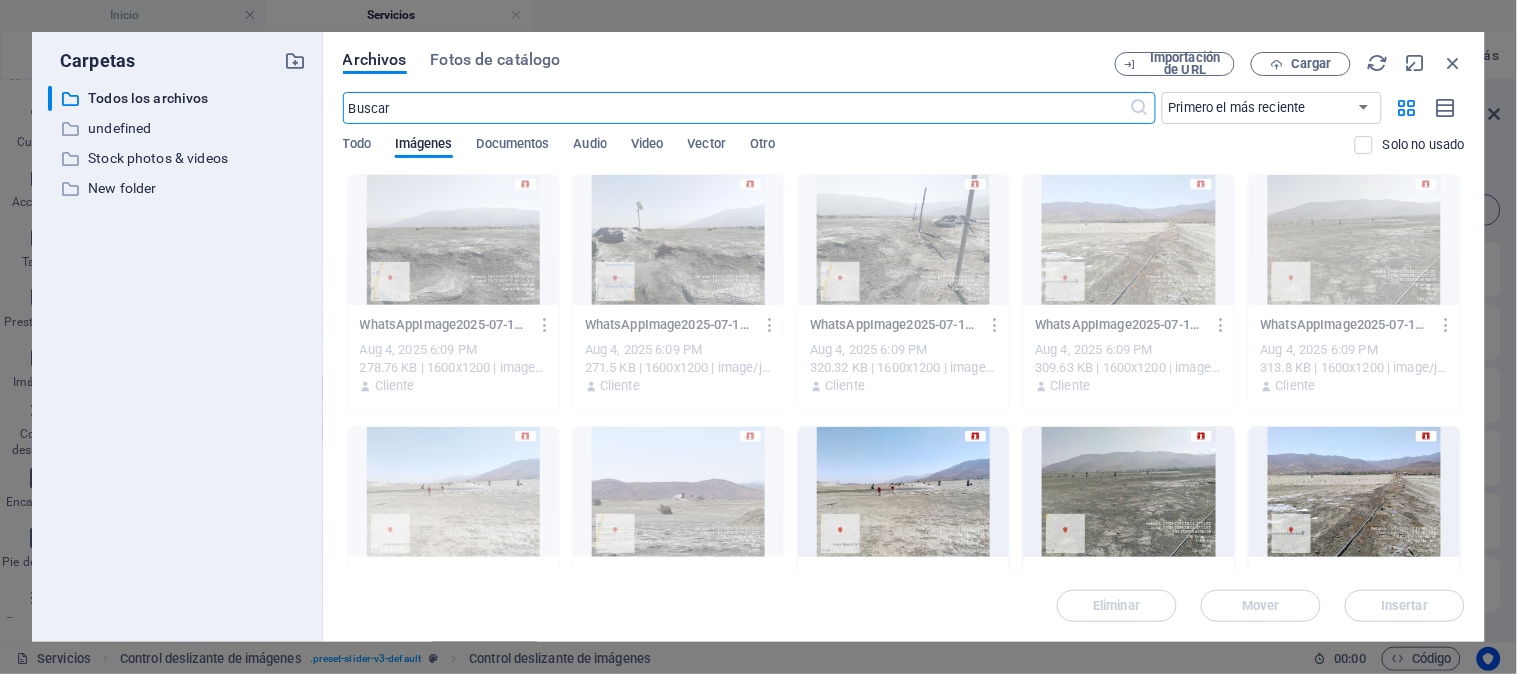 scroll, scrollTop: 0, scrollLeft: 0, axis: both 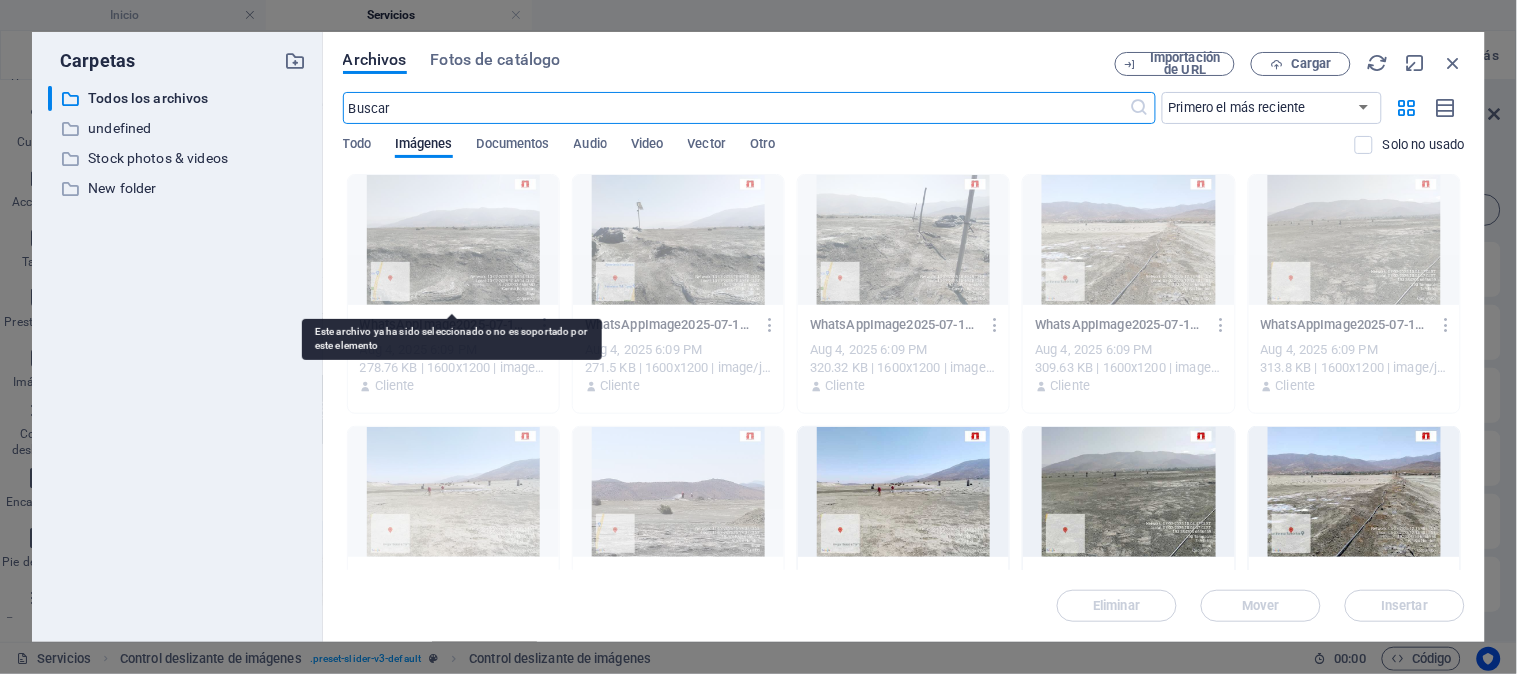 click at bounding box center [453, 240] 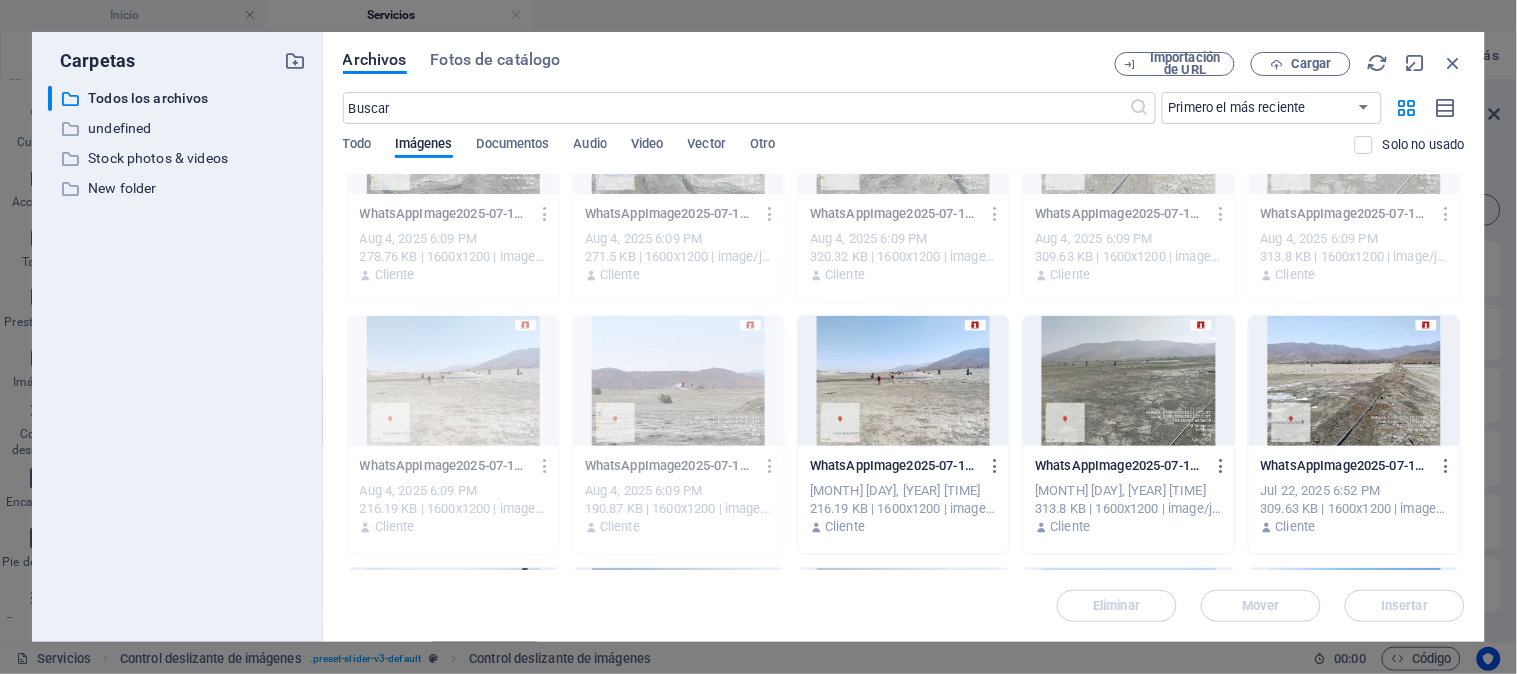 scroll, scrollTop: 0, scrollLeft: 0, axis: both 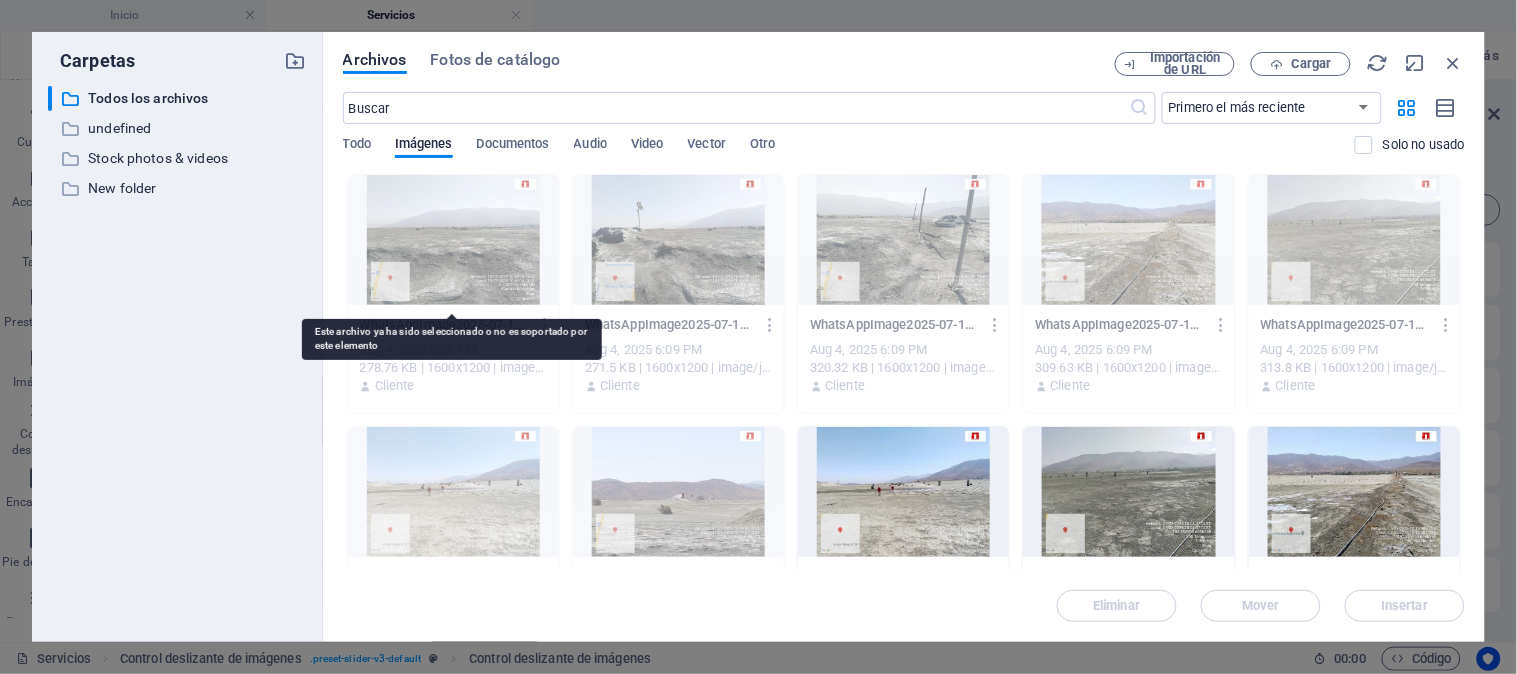 click at bounding box center [453, 240] 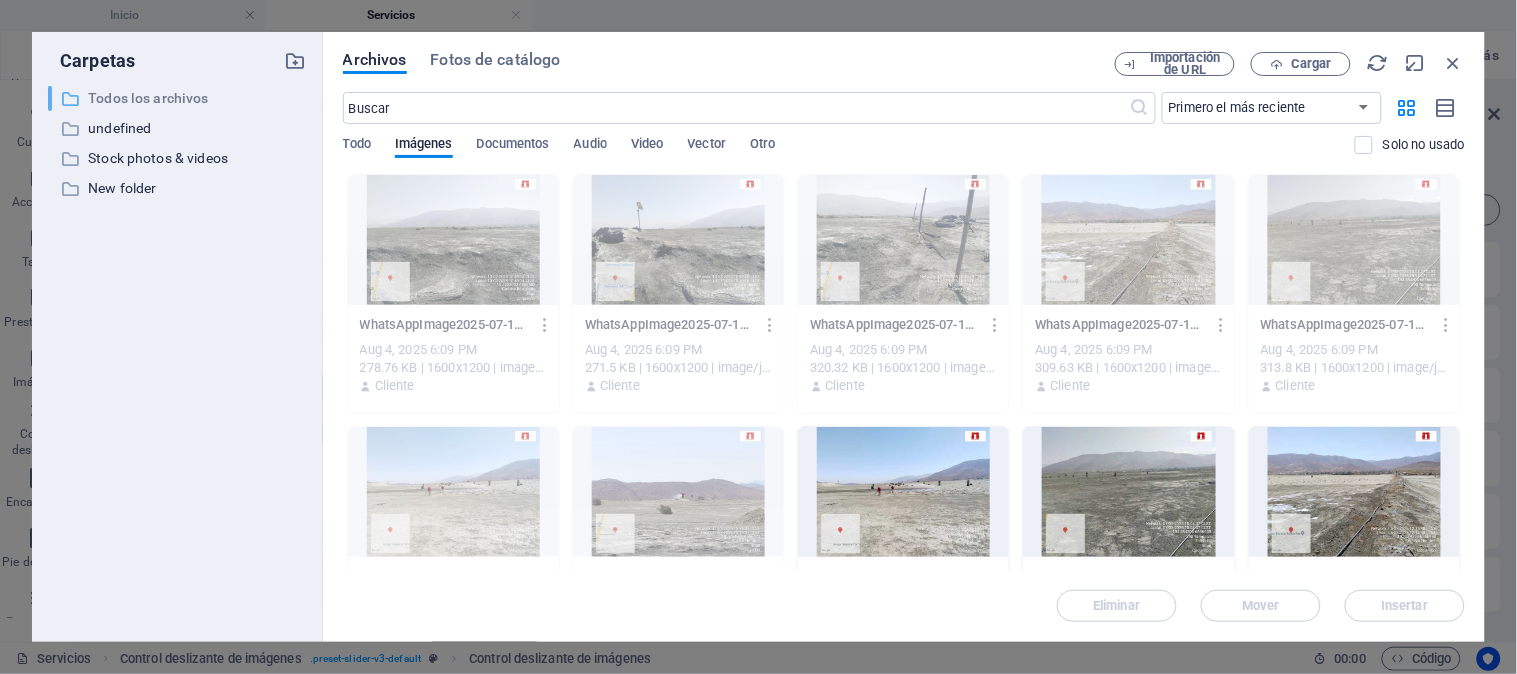 click on "Todos los archivos" at bounding box center (179, 98) 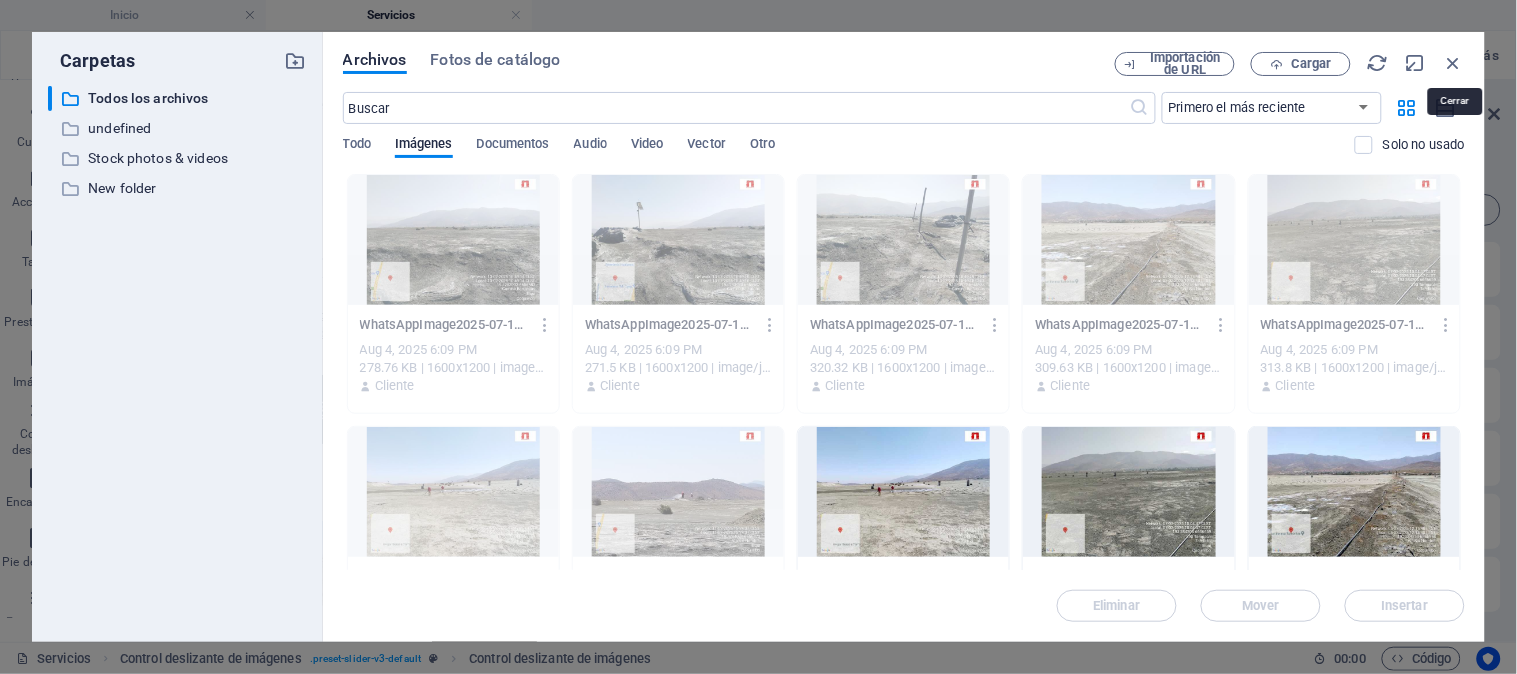 click at bounding box center [1454, 63] 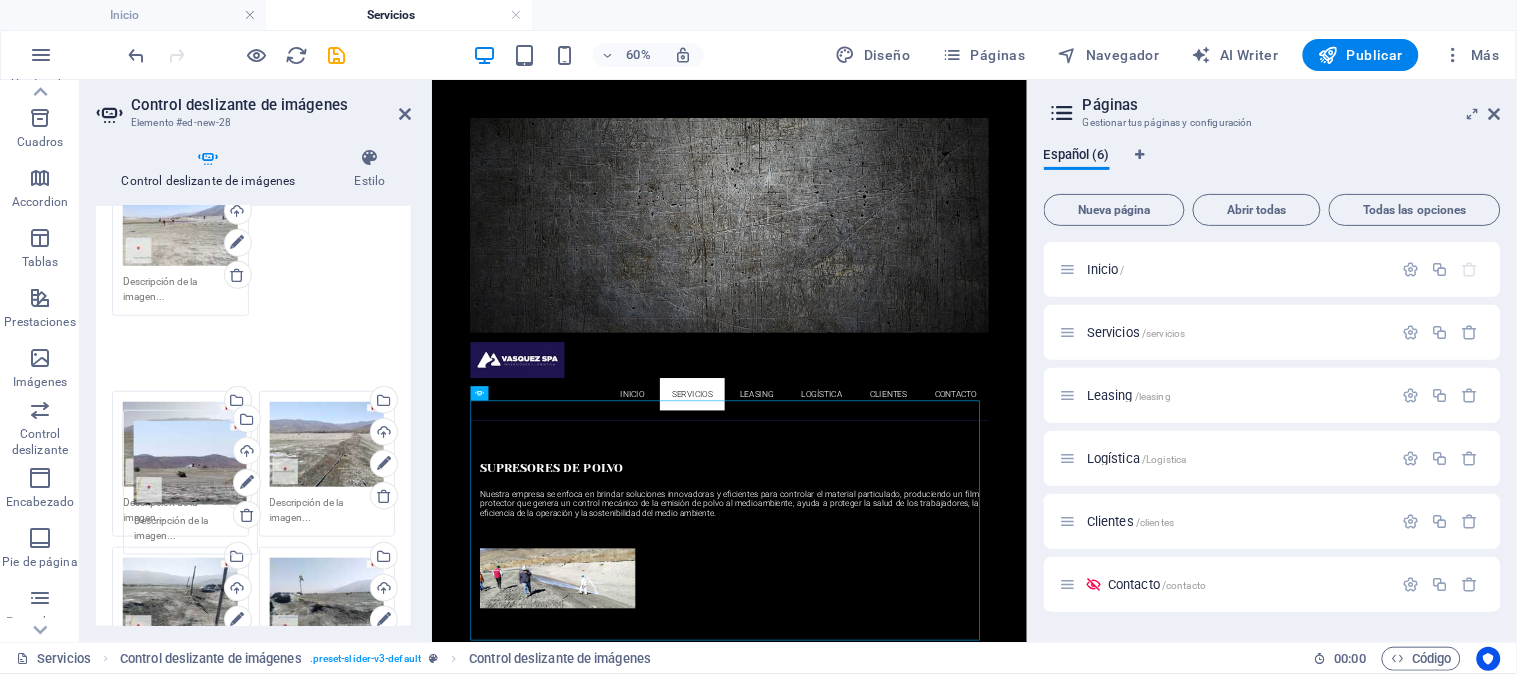 scroll, scrollTop: 360, scrollLeft: 0, axis: vertical 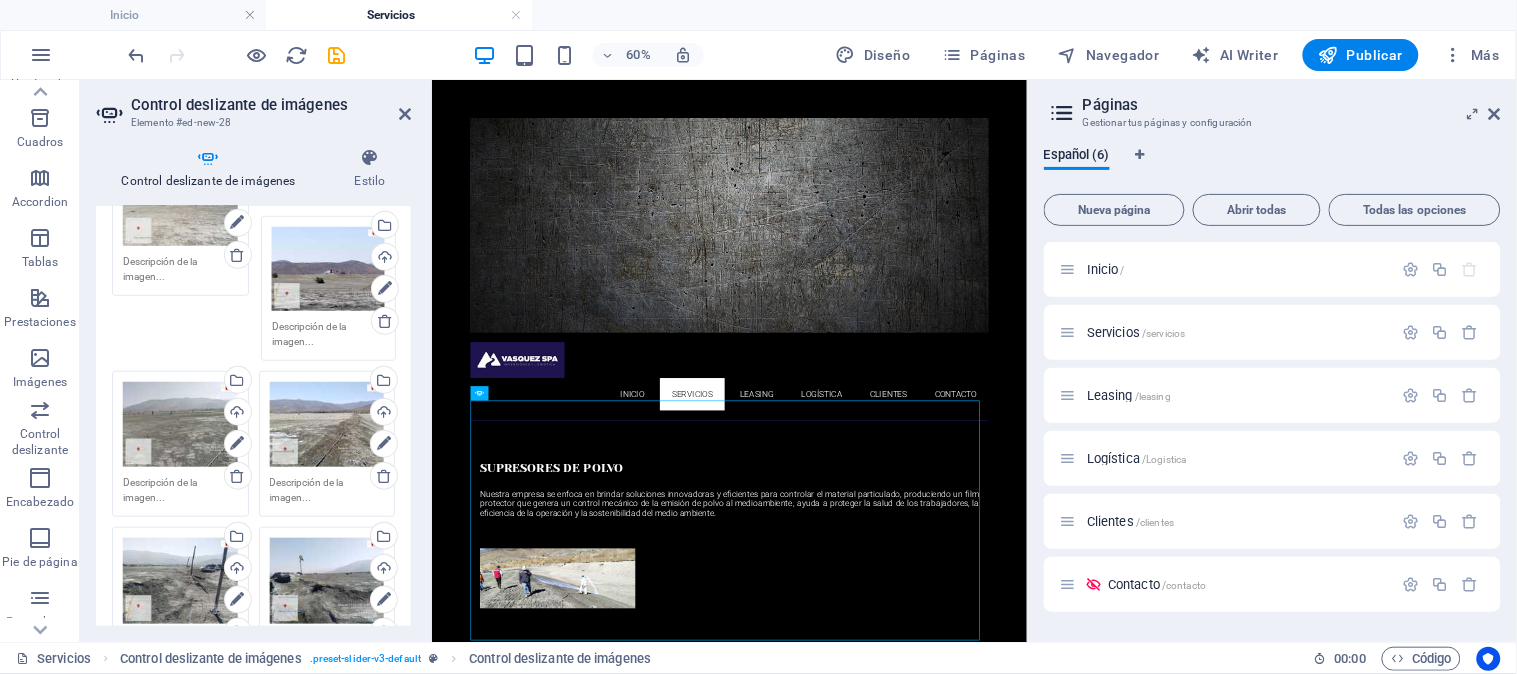 drag, startPoint x: 185, startPoint y: 556, endPoint x: 334, endPoint y: 262, distance: 329.6013 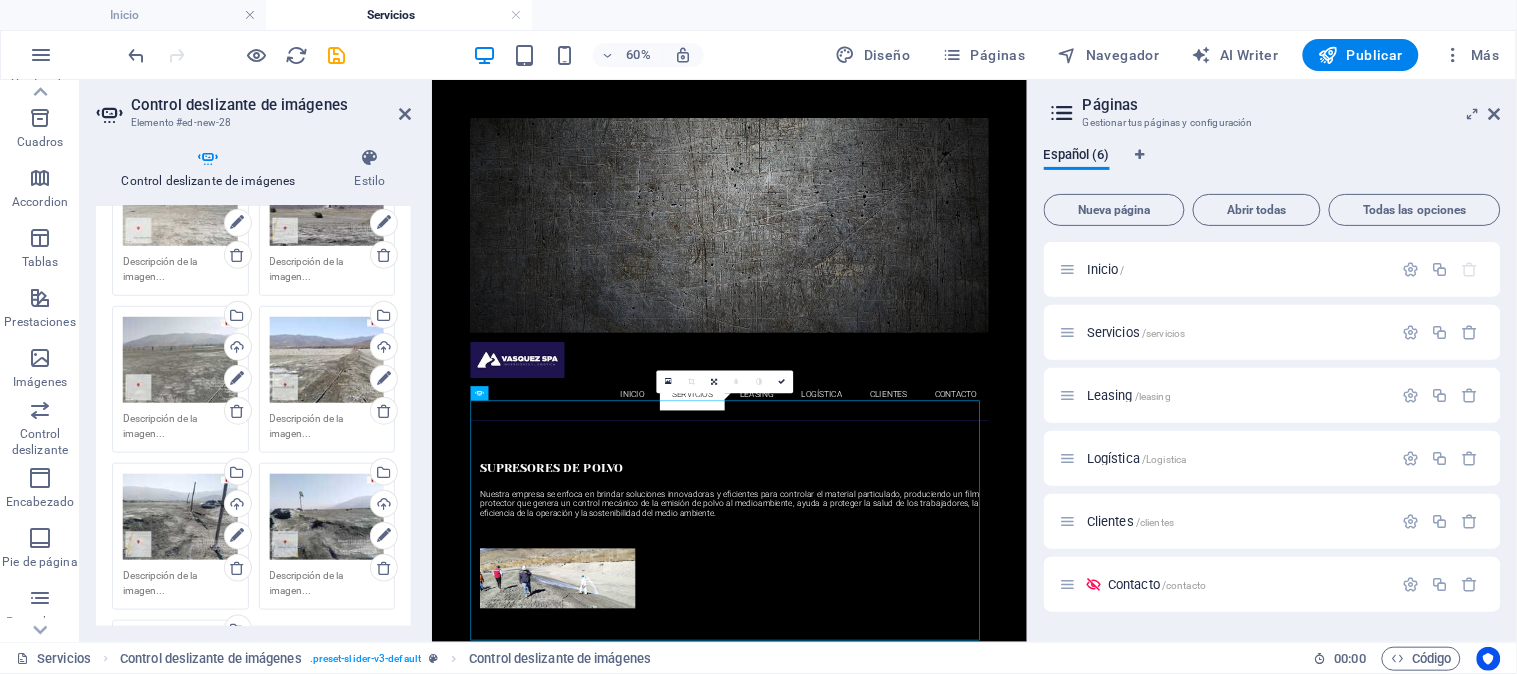 scroll, scrollTop: 137, scrollLeft: 0, axis: vertical 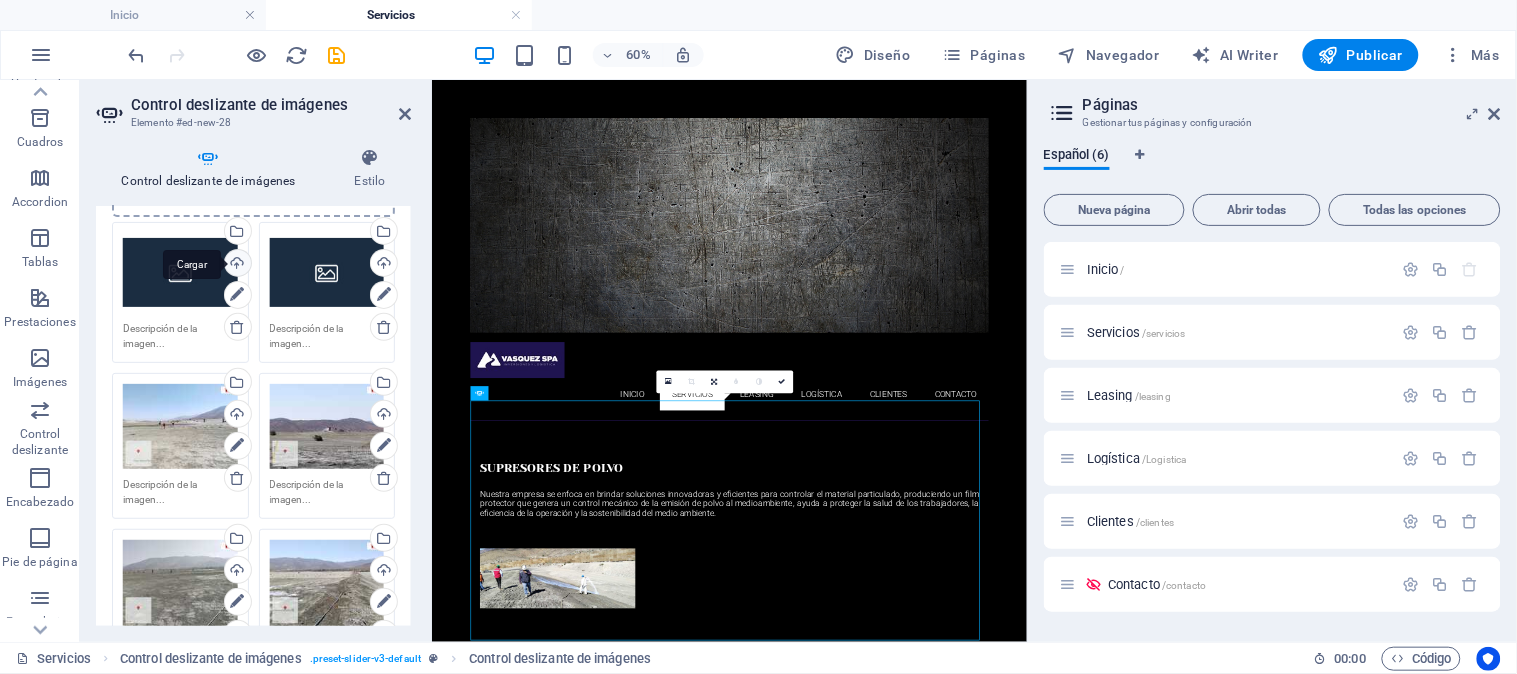 click on "Cargar" at bounding box center [236, 265] 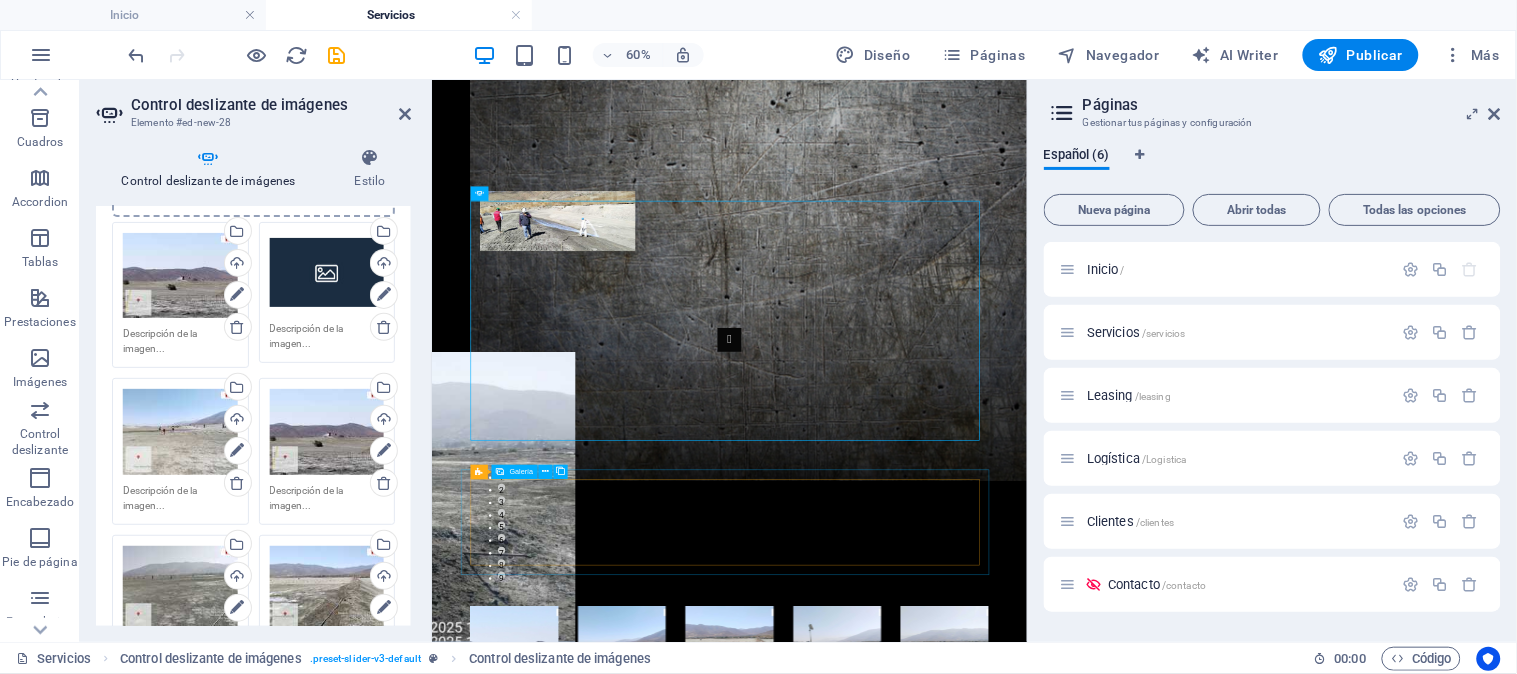 scroll, scrollTop: 444, scrollLeft: 0, axis: vertical 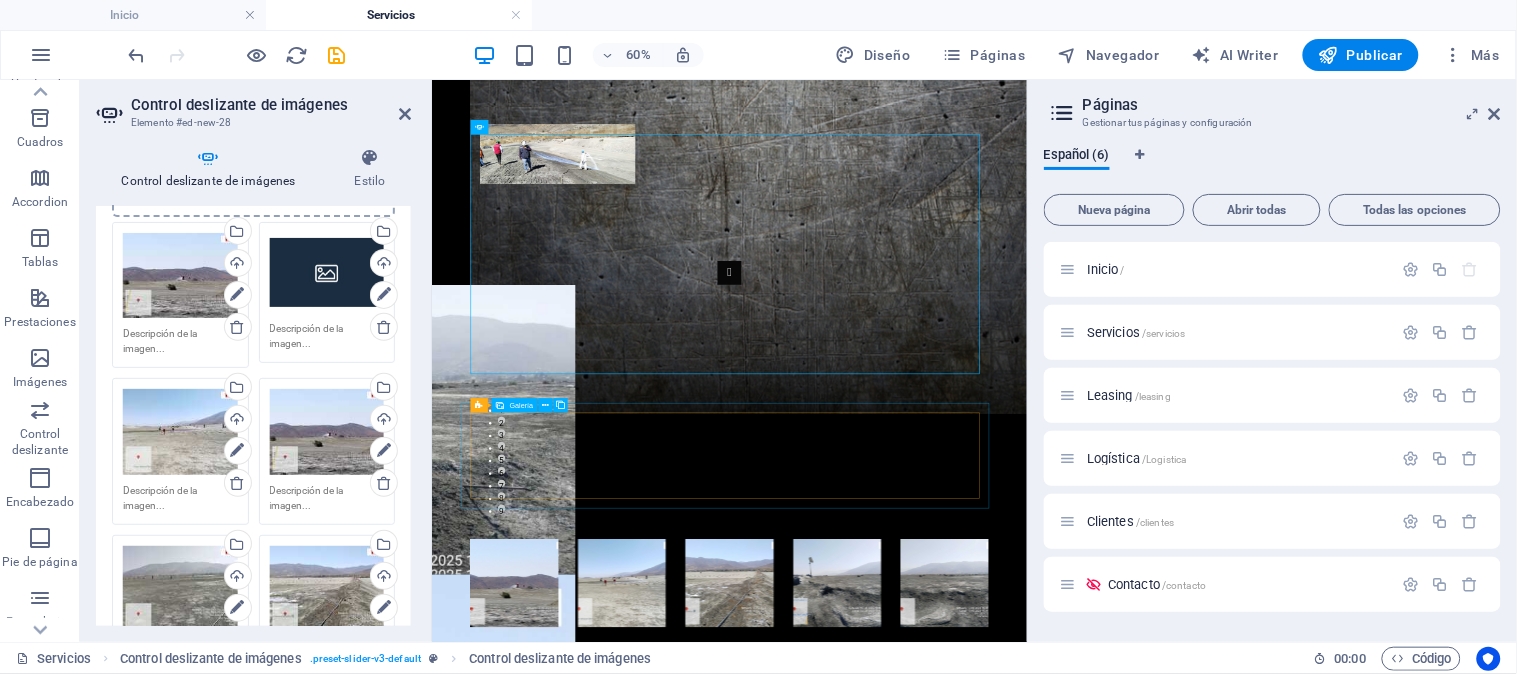 click at bounding box center [927, 917] 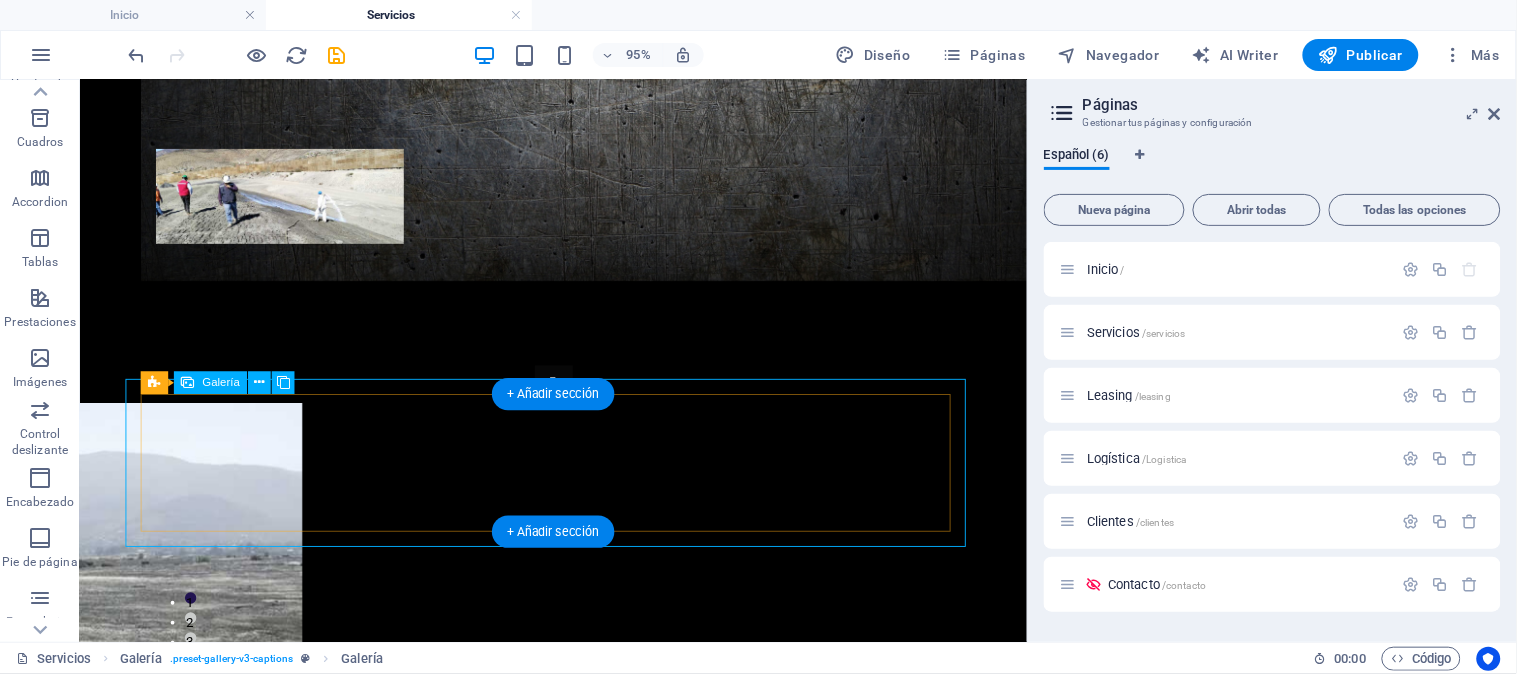 scroll, scrollTop: 777, scrollLeft: 0, axis: vertical 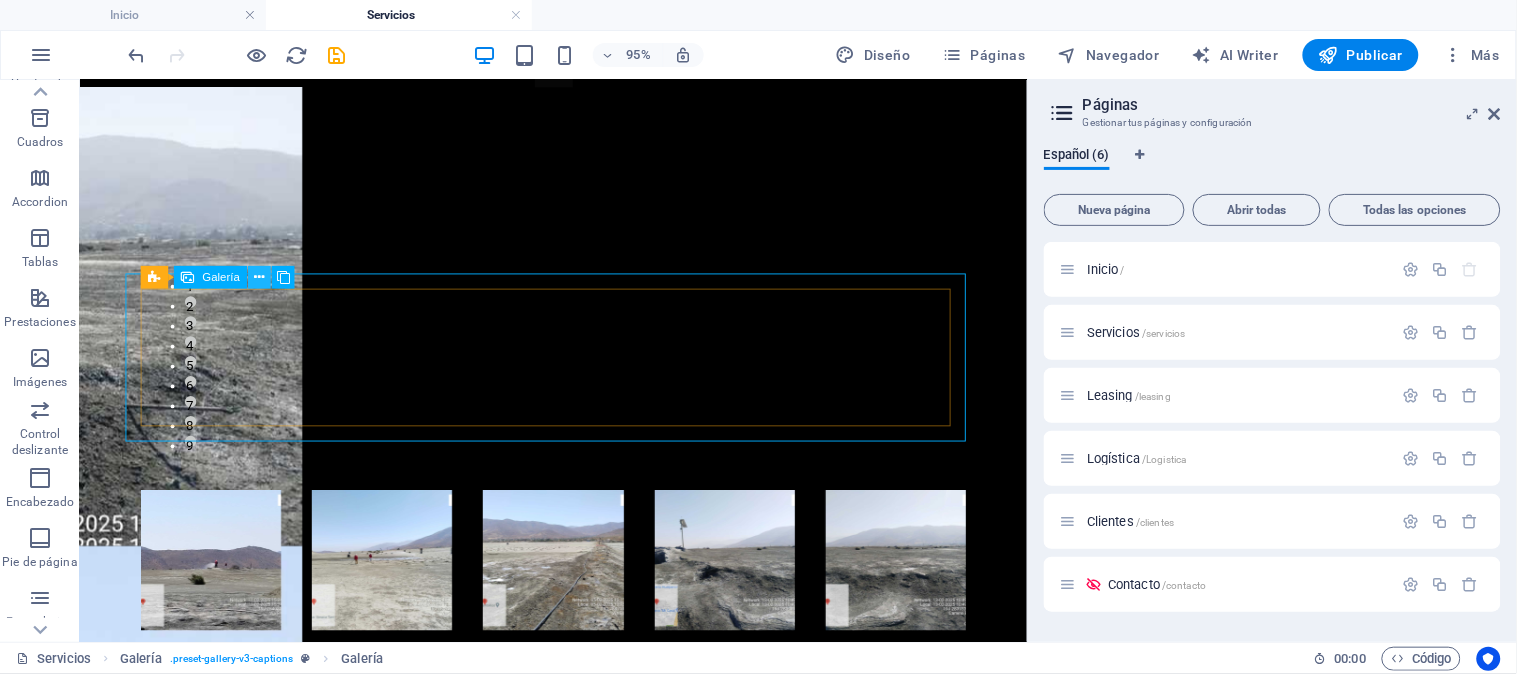 click at bounding box center [260, 278] 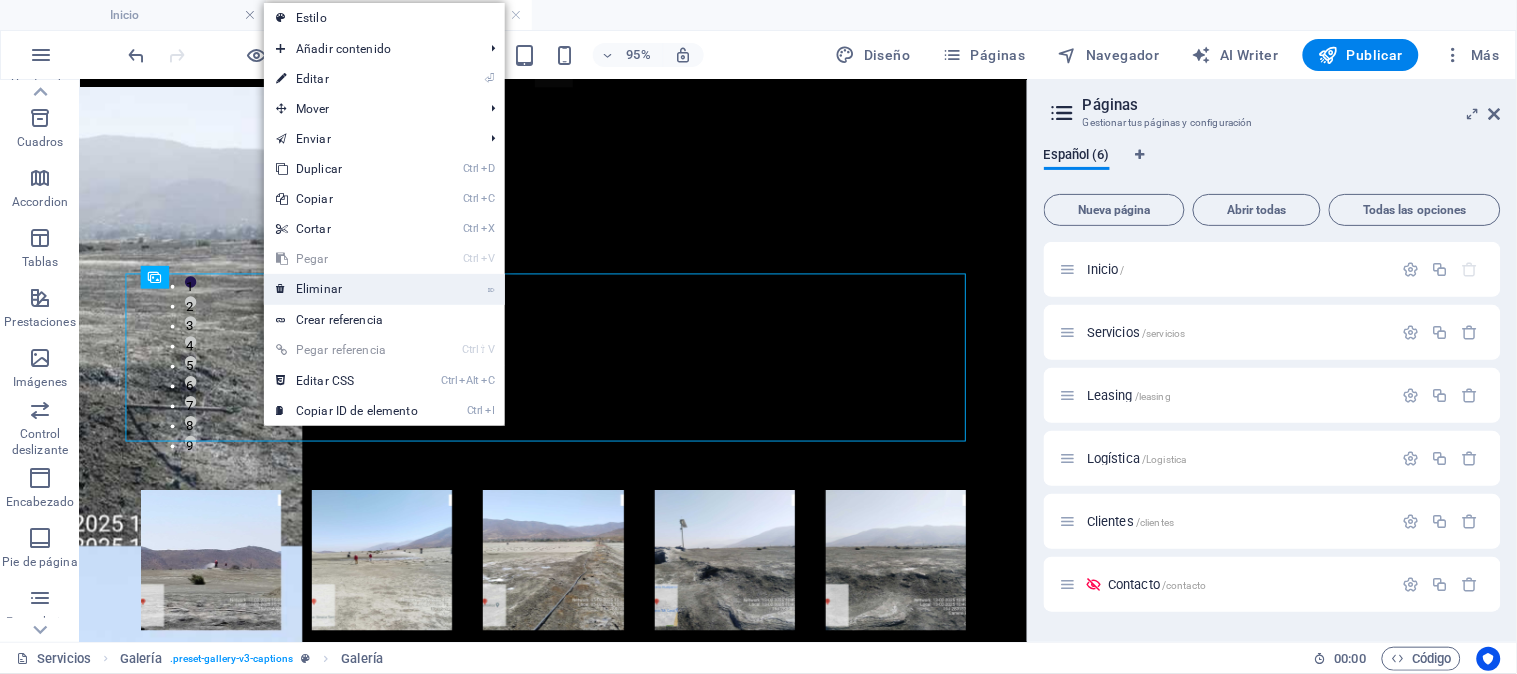 click on "⌦  Eliminar" at bounding box center (347, 289) 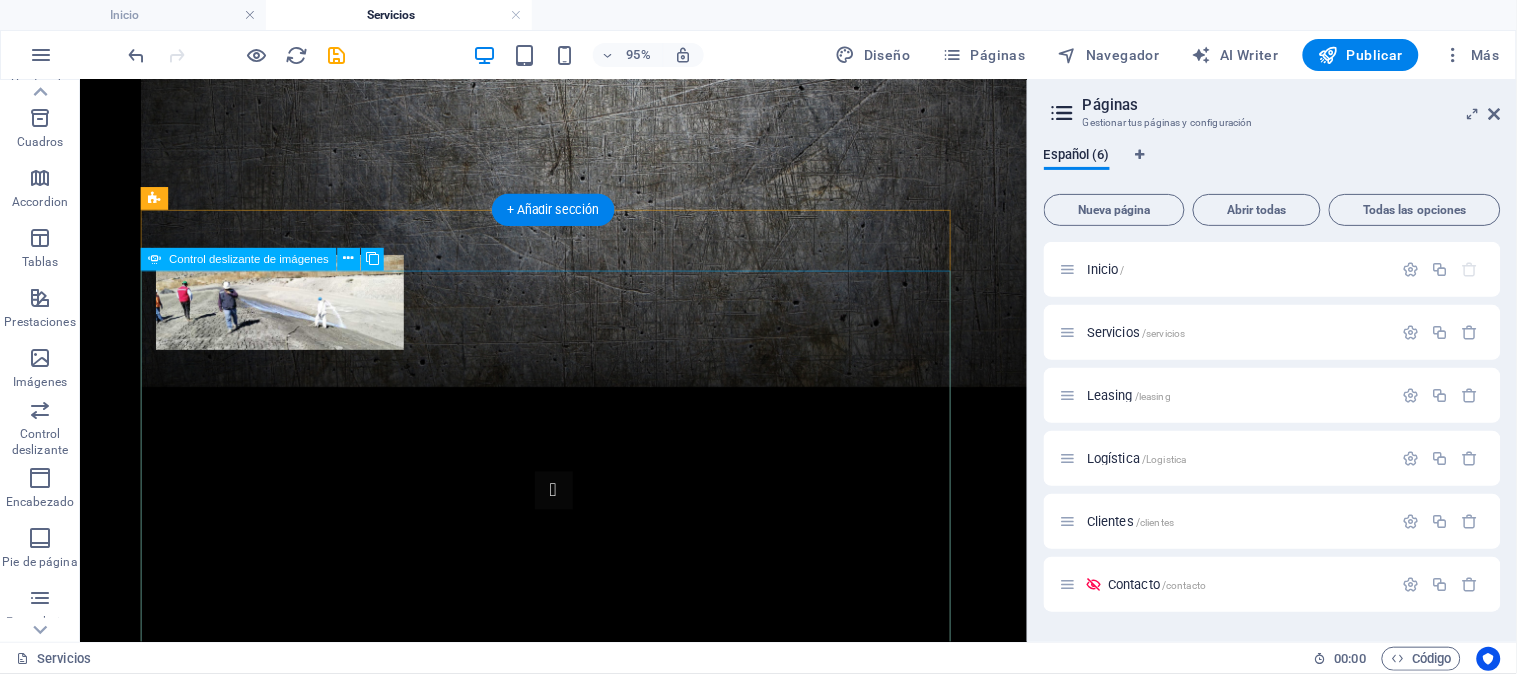 scroll, scrollTop: 444, scrollLeft: 0, axis: vertical 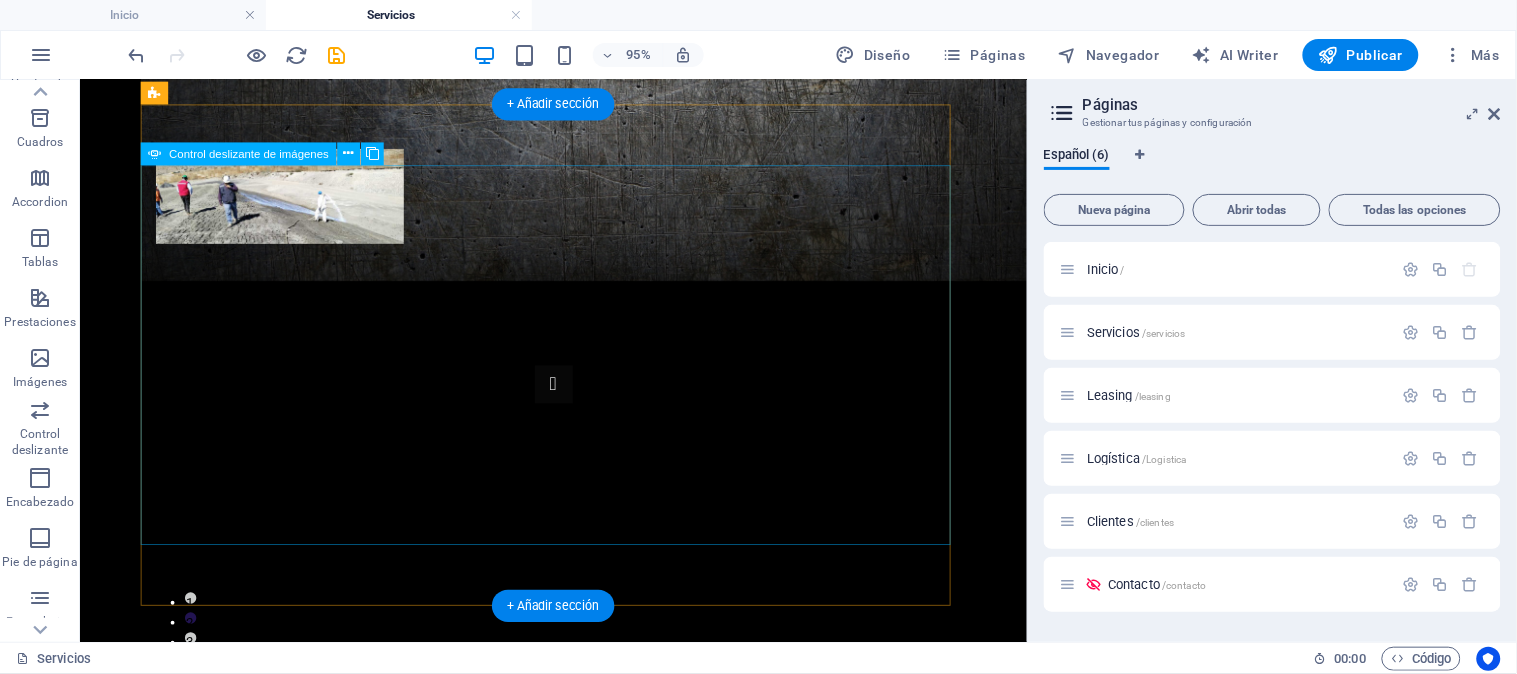 click on "3" at bounding box center (195, 667) 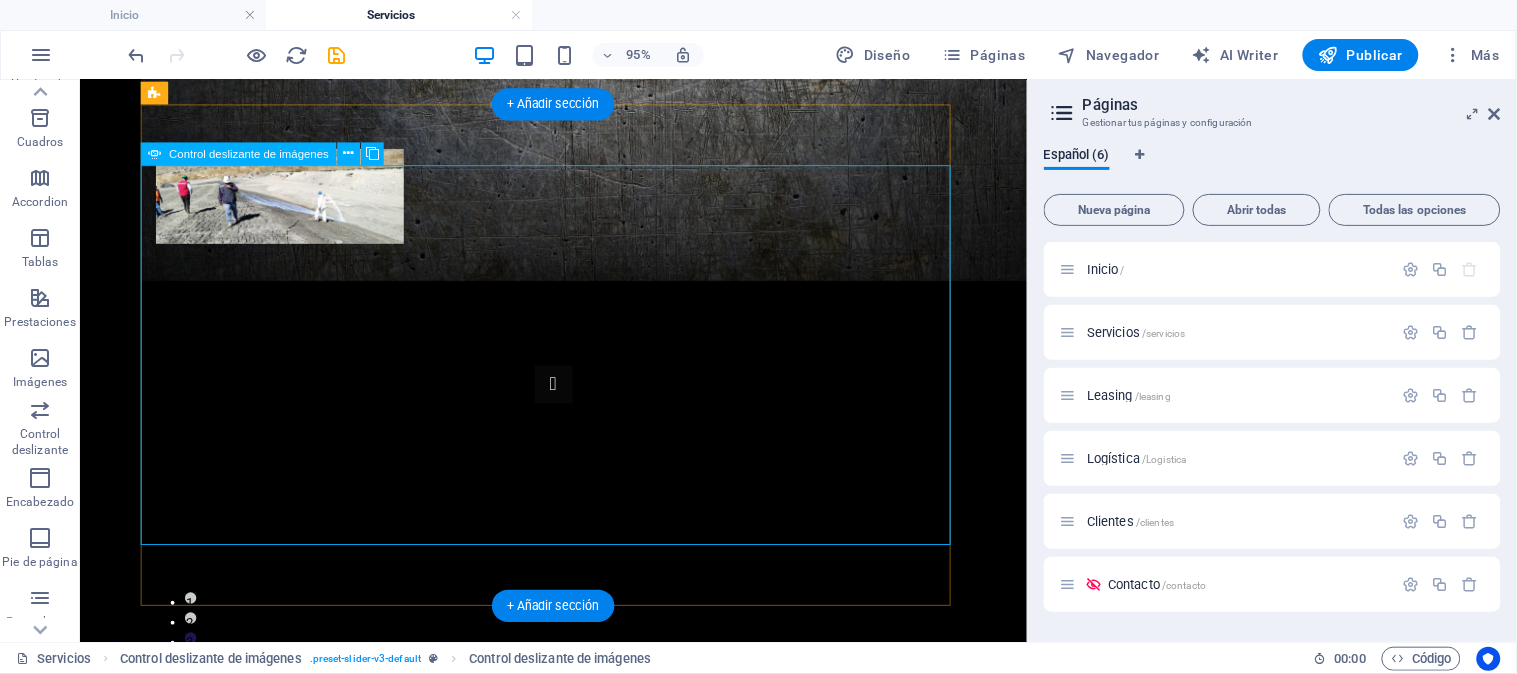 click on "4" at bounding box center (195, 688) 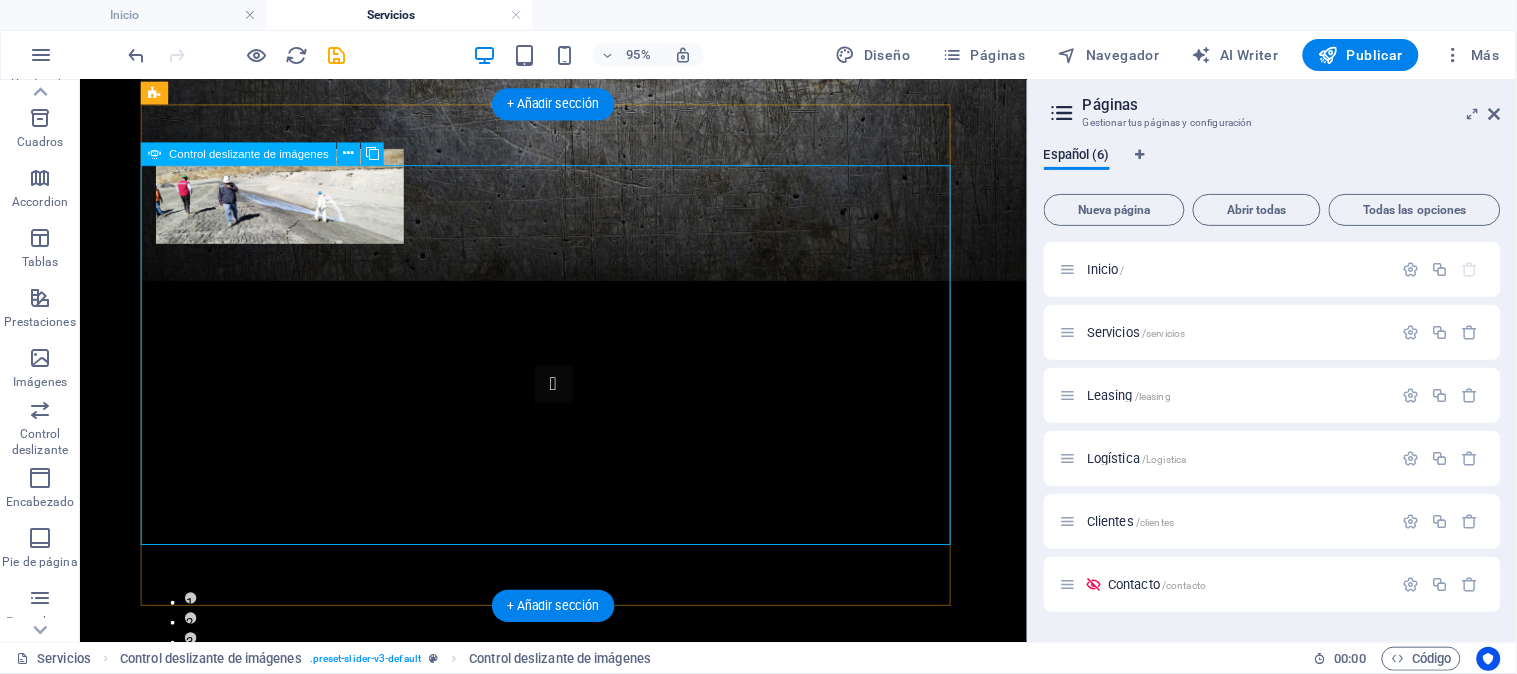 click at bounding box center [578, 6273] 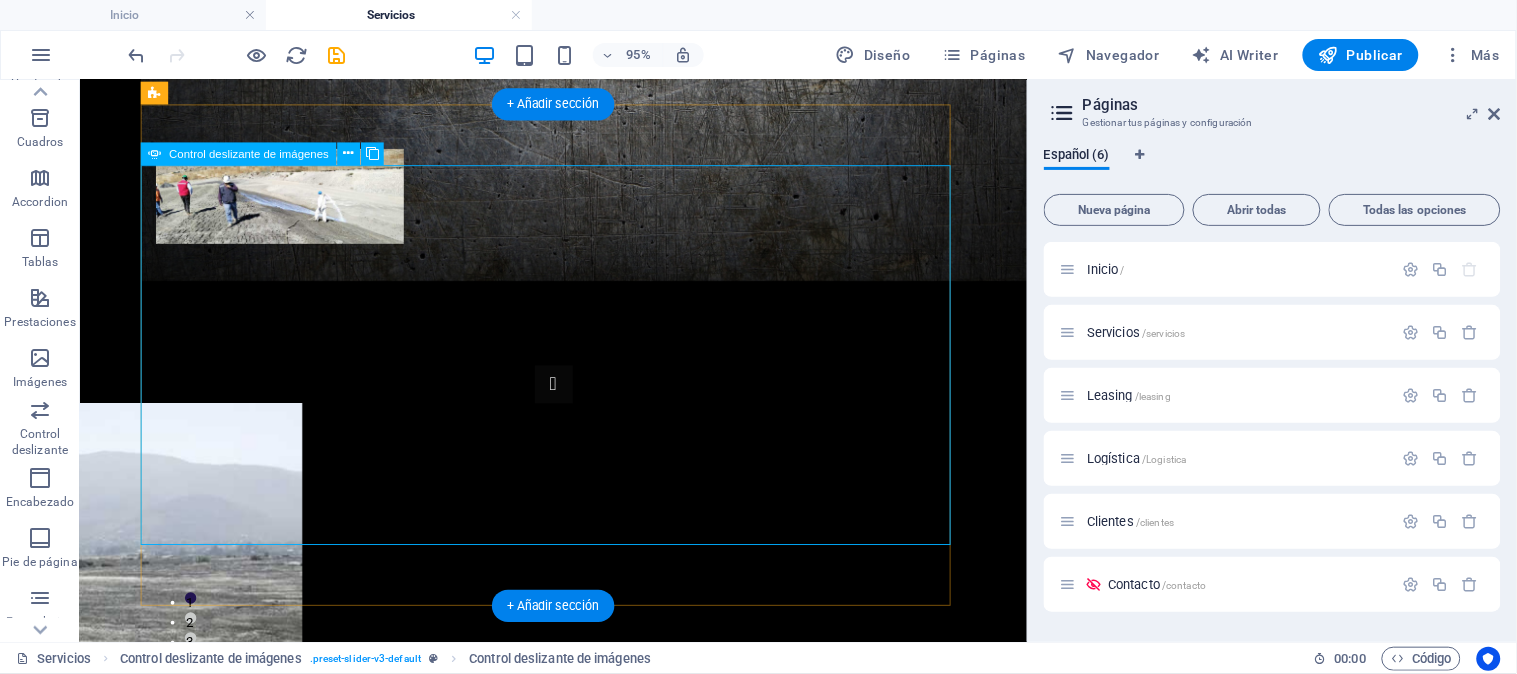 click at bounding box center [578, 6273] 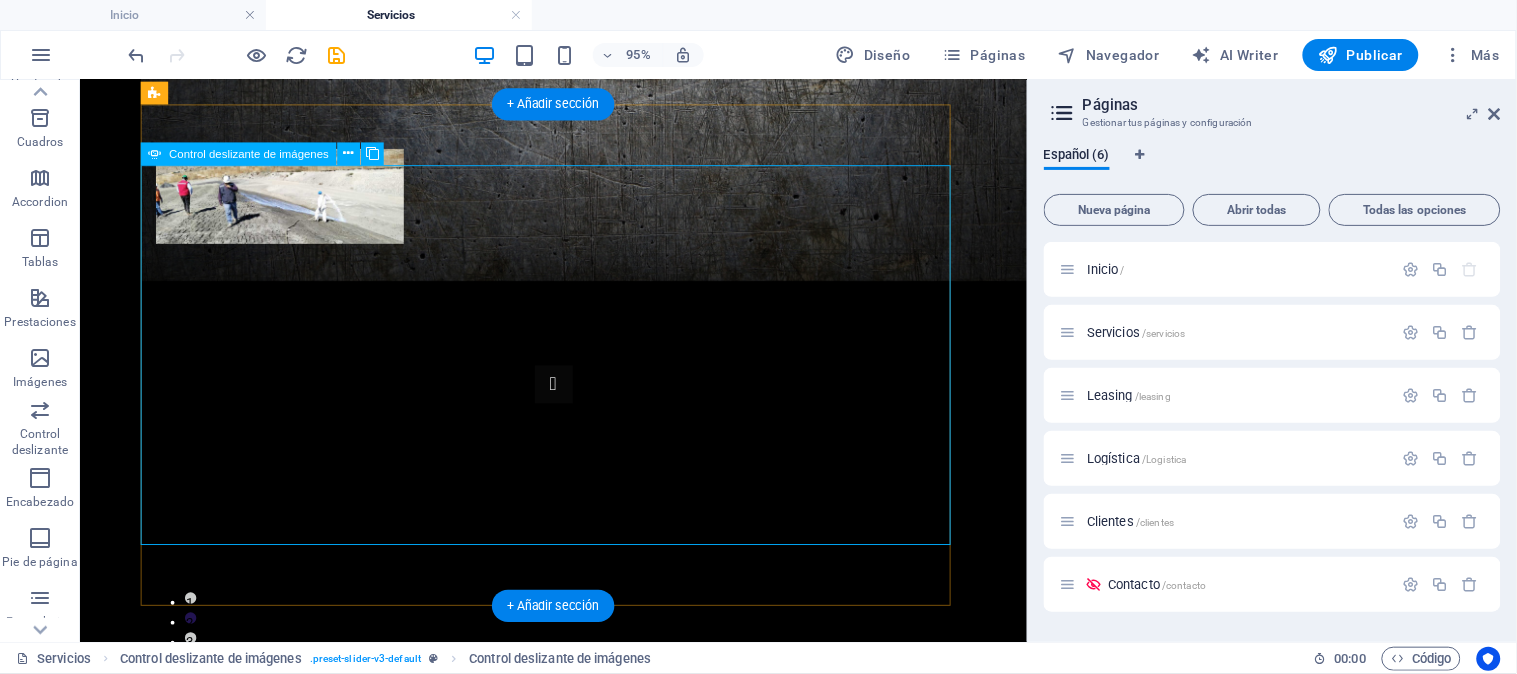 click at bounding box center (-1053, 1887) 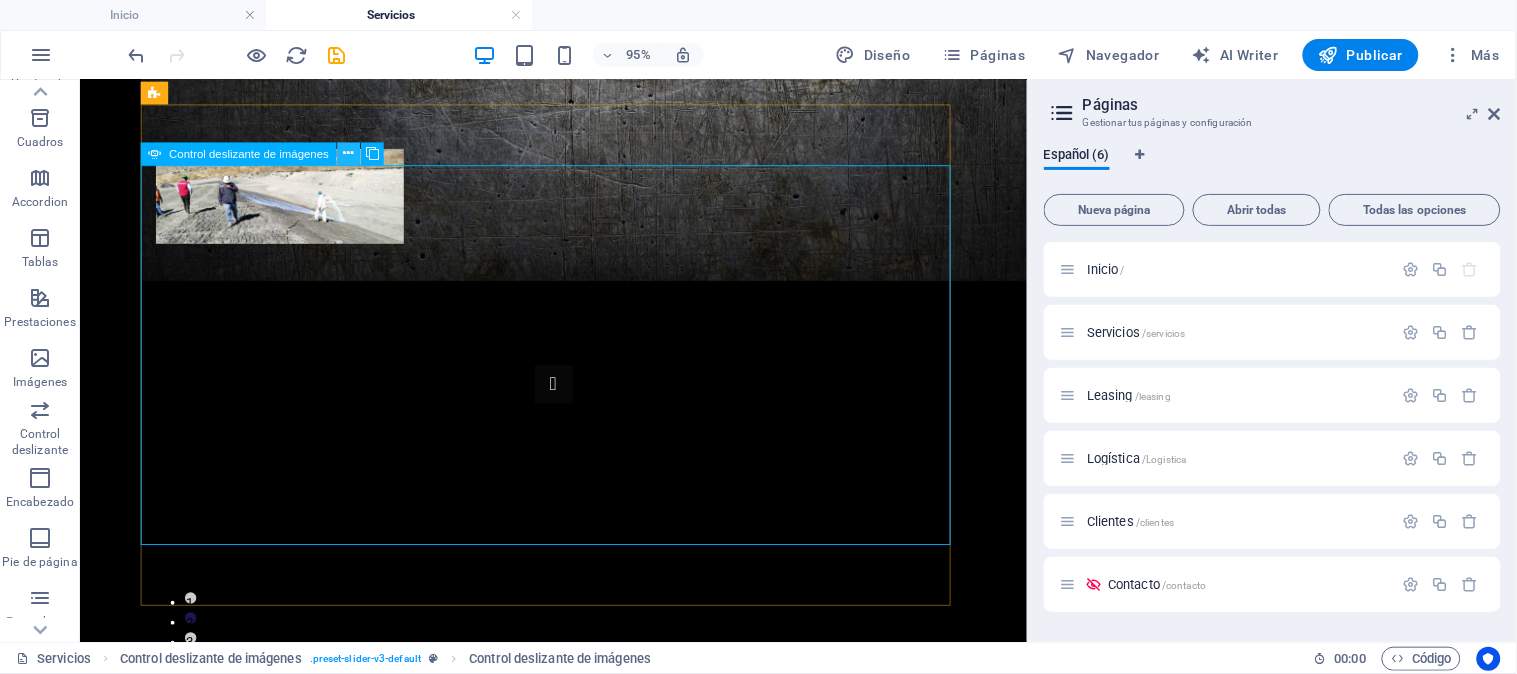 click at bounding box center [349, 154] 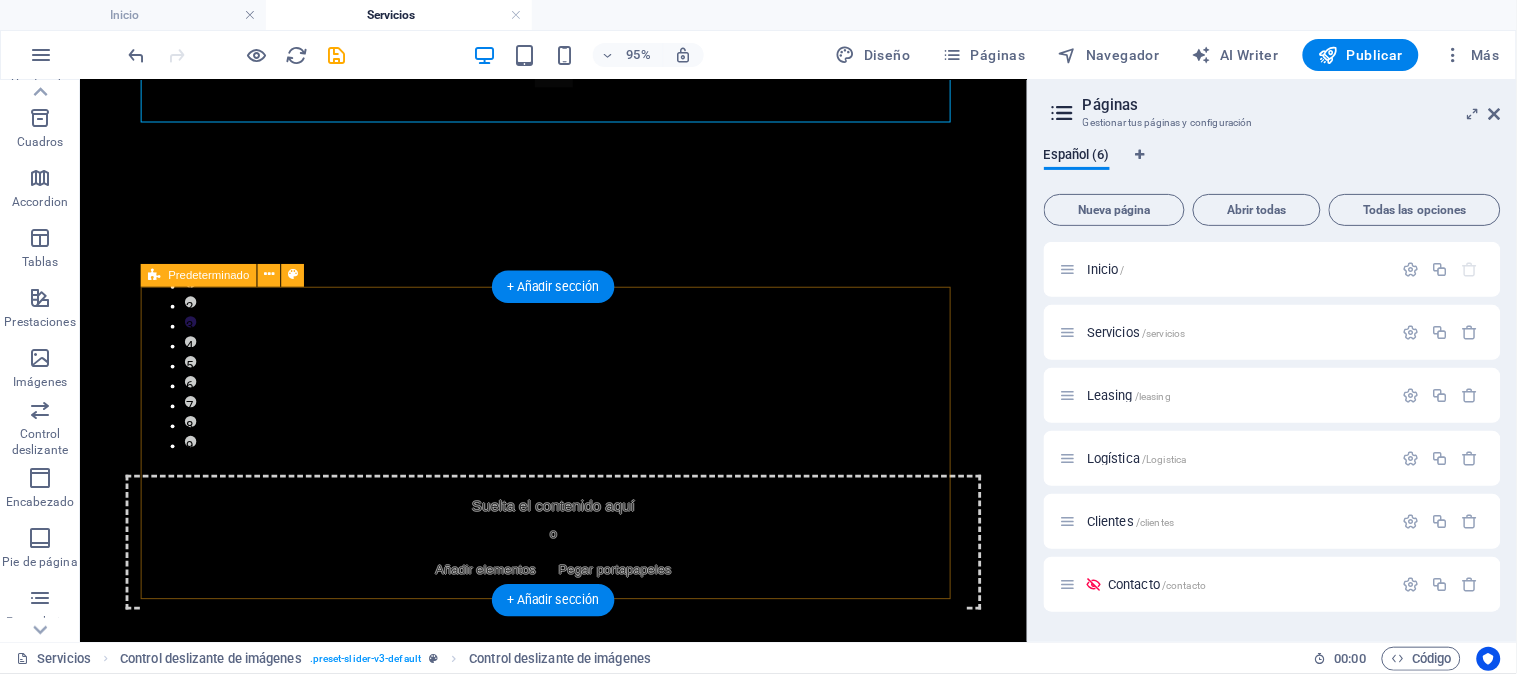 scroll, scrollTop: 888, scrollLeft: 0, axis: vertical 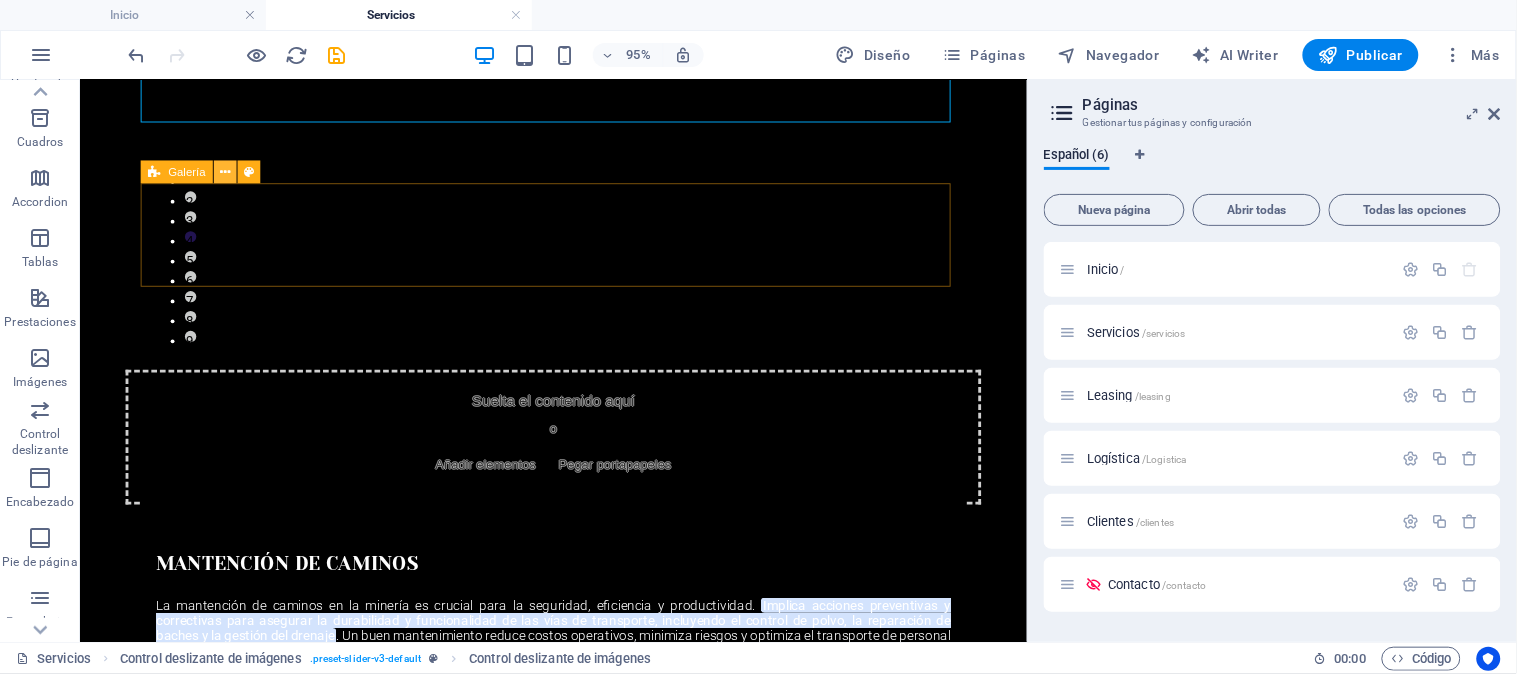 click at bounding box center (225, 172) 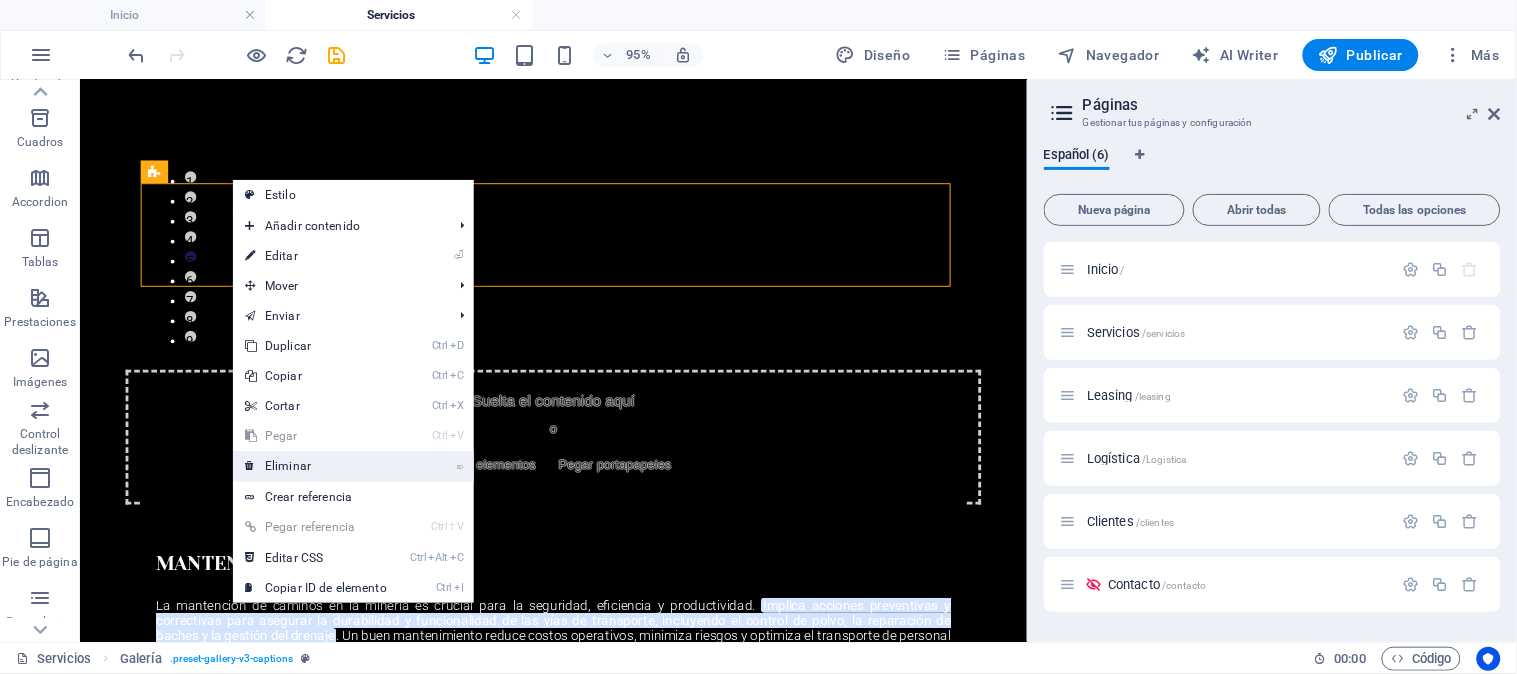 click on "⌦  Eliminar" at bounding box center (316, 466) 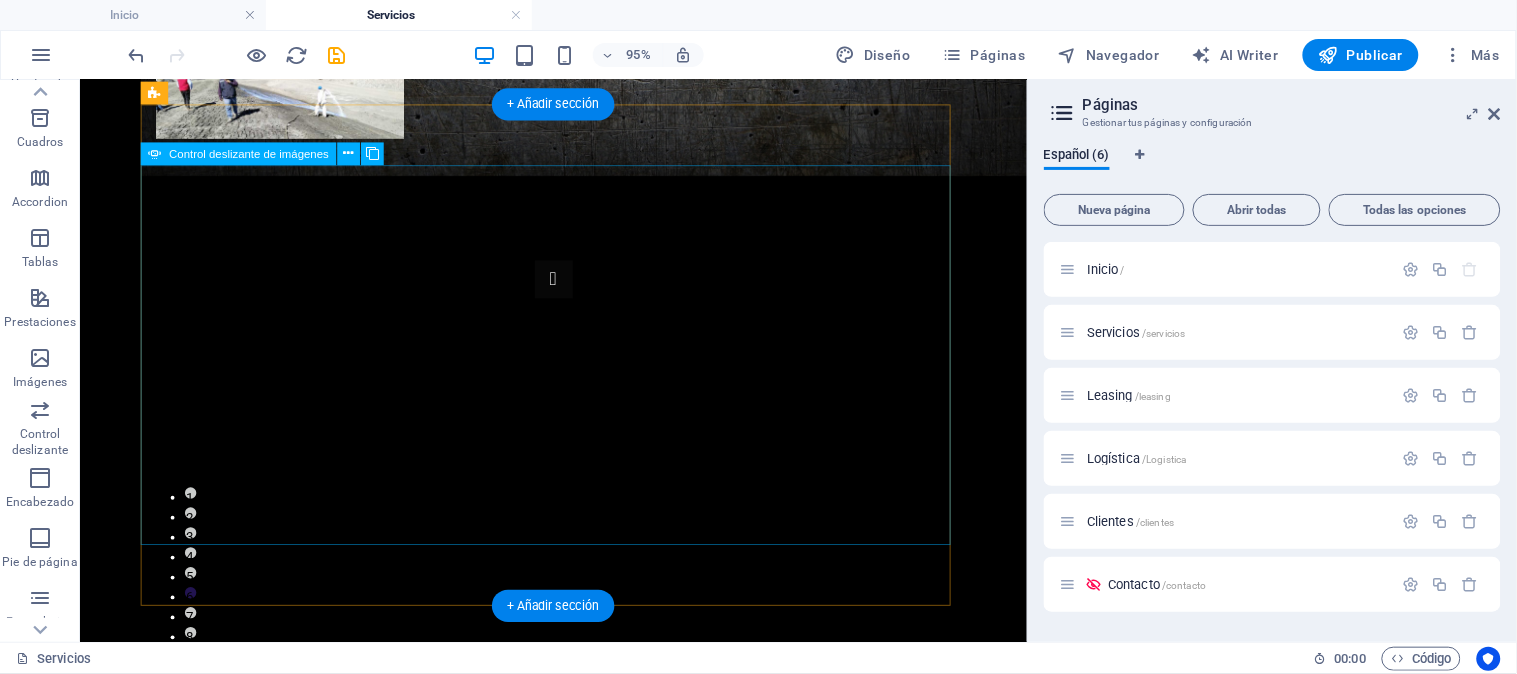 scroll, scrollTop: 444, scrollLeft: 0, axis: vertical 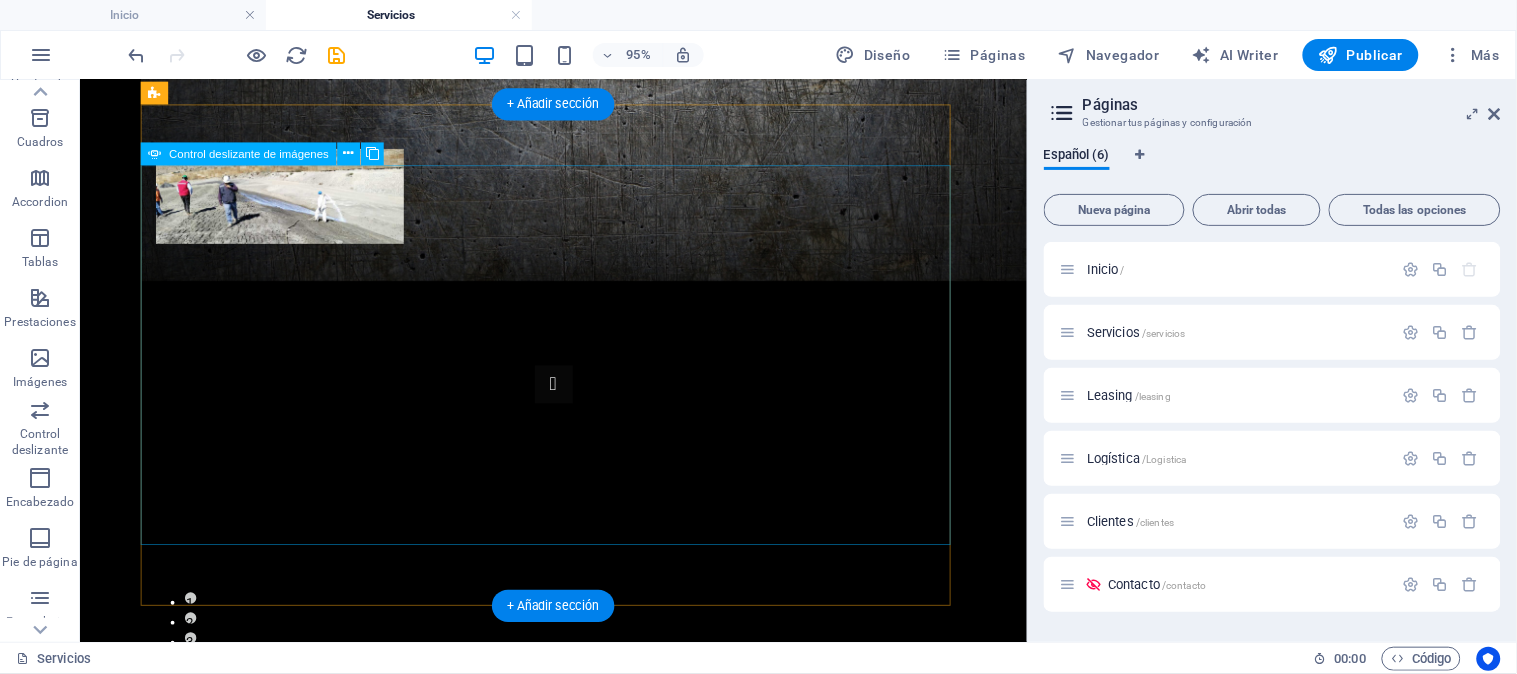 click on "2" at bounding box center [195, 646] 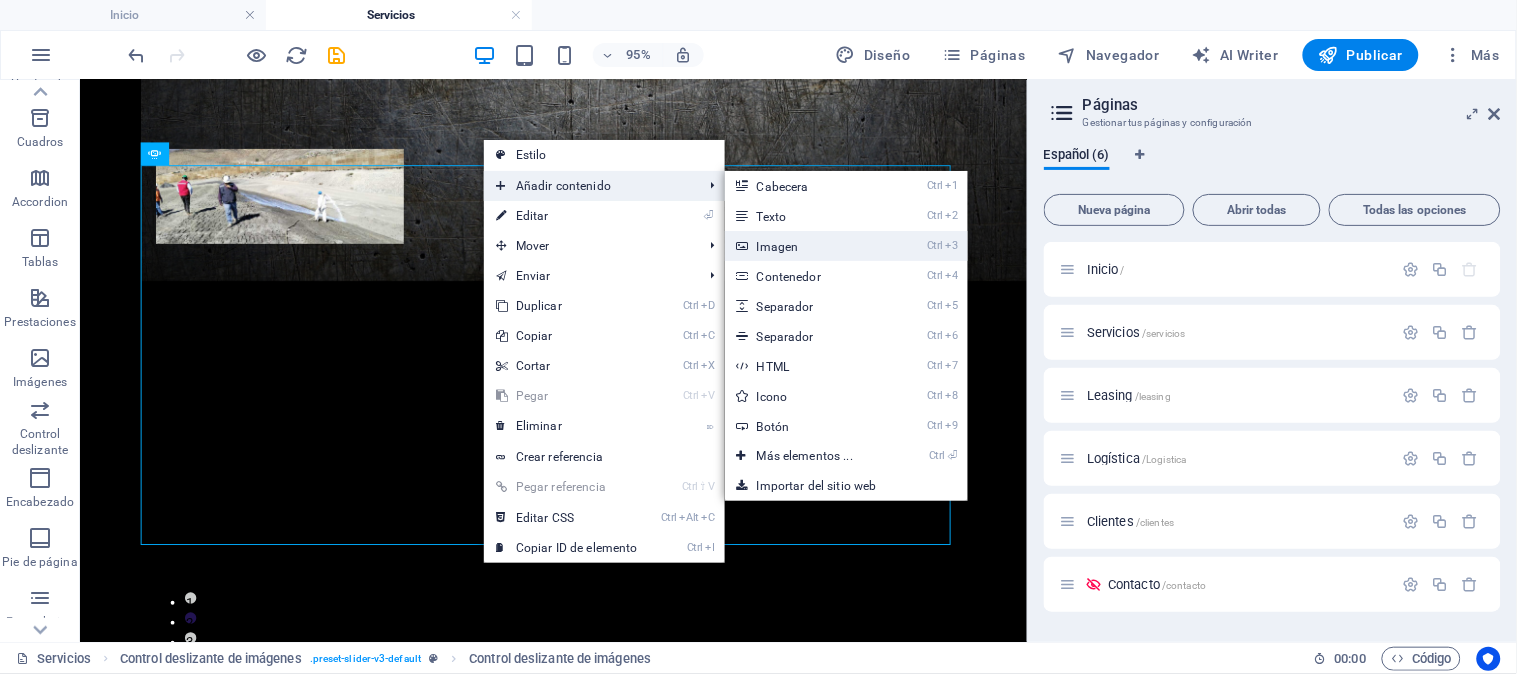 click on "Ctrl 3  Imagen" at bounding box center (809, 246) 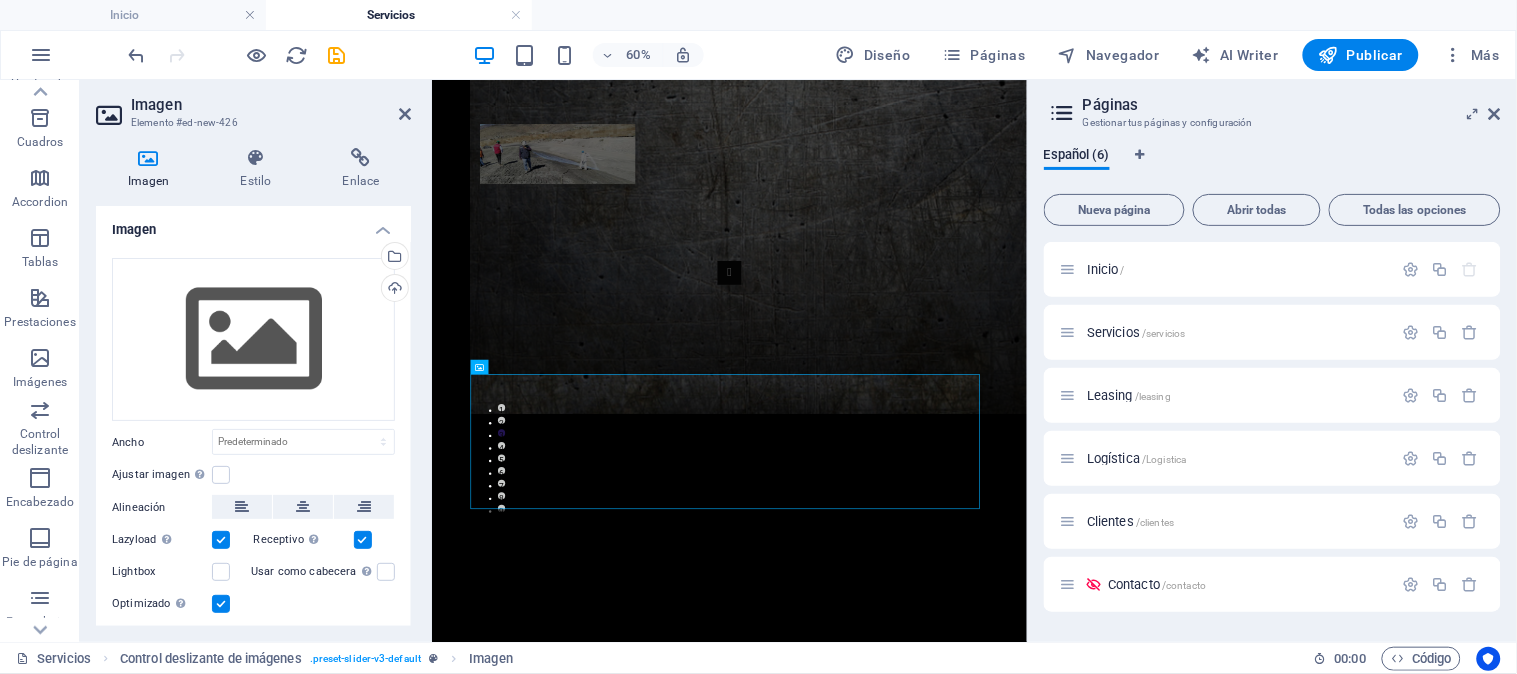 click on "Imagen" at bounding box center (152, 169) 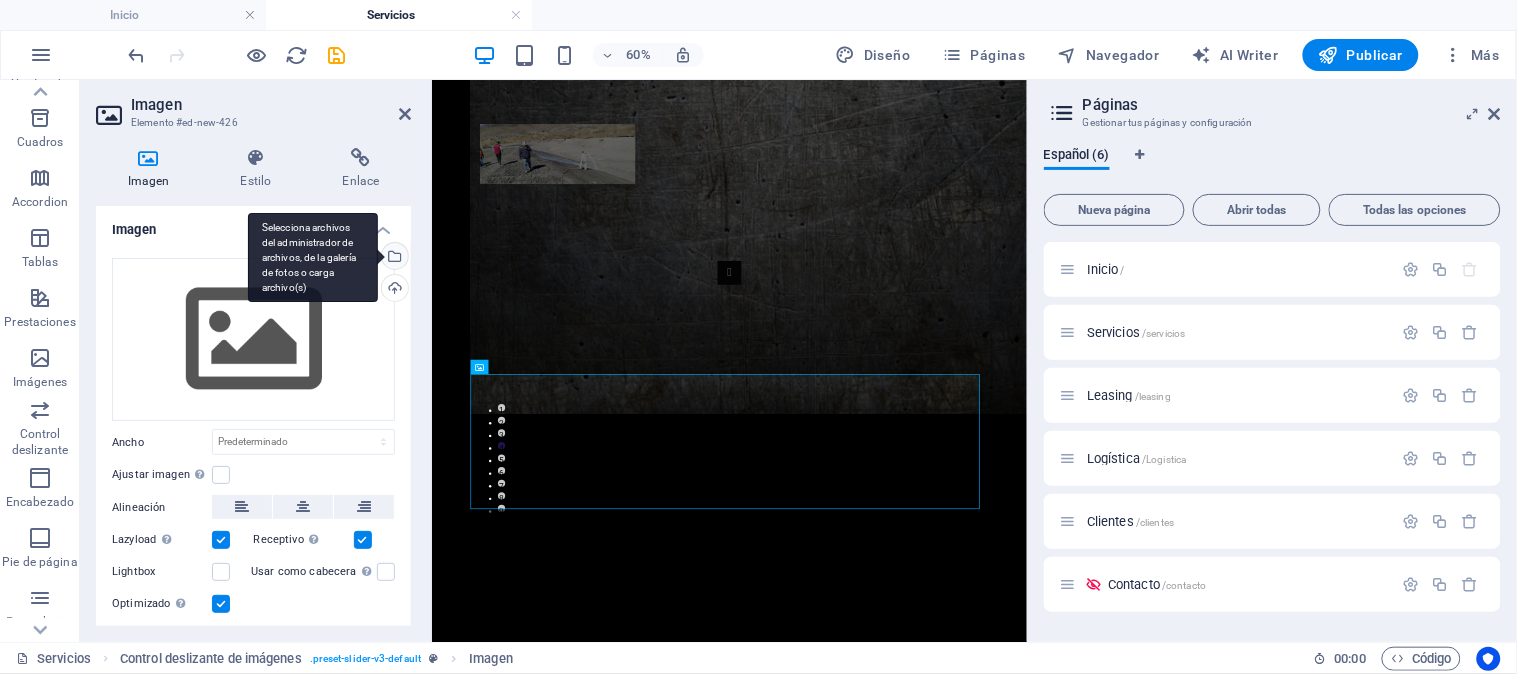 click on "Selecciona archivos del administrador de archivos, de la galería de fotos o carga archivo(s)" at bounding box center [393, 258] 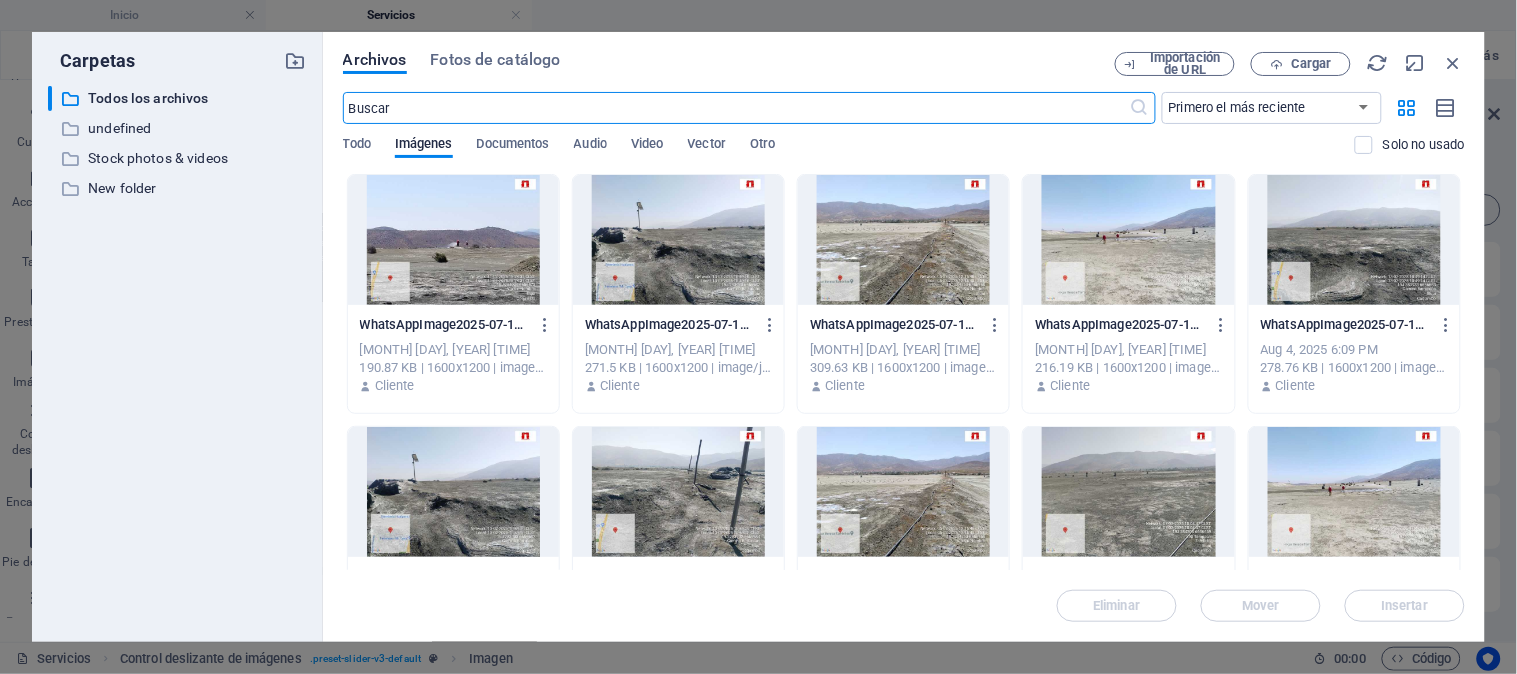scroll, scrollTop: 0, scrollLeft: 0, axis: both 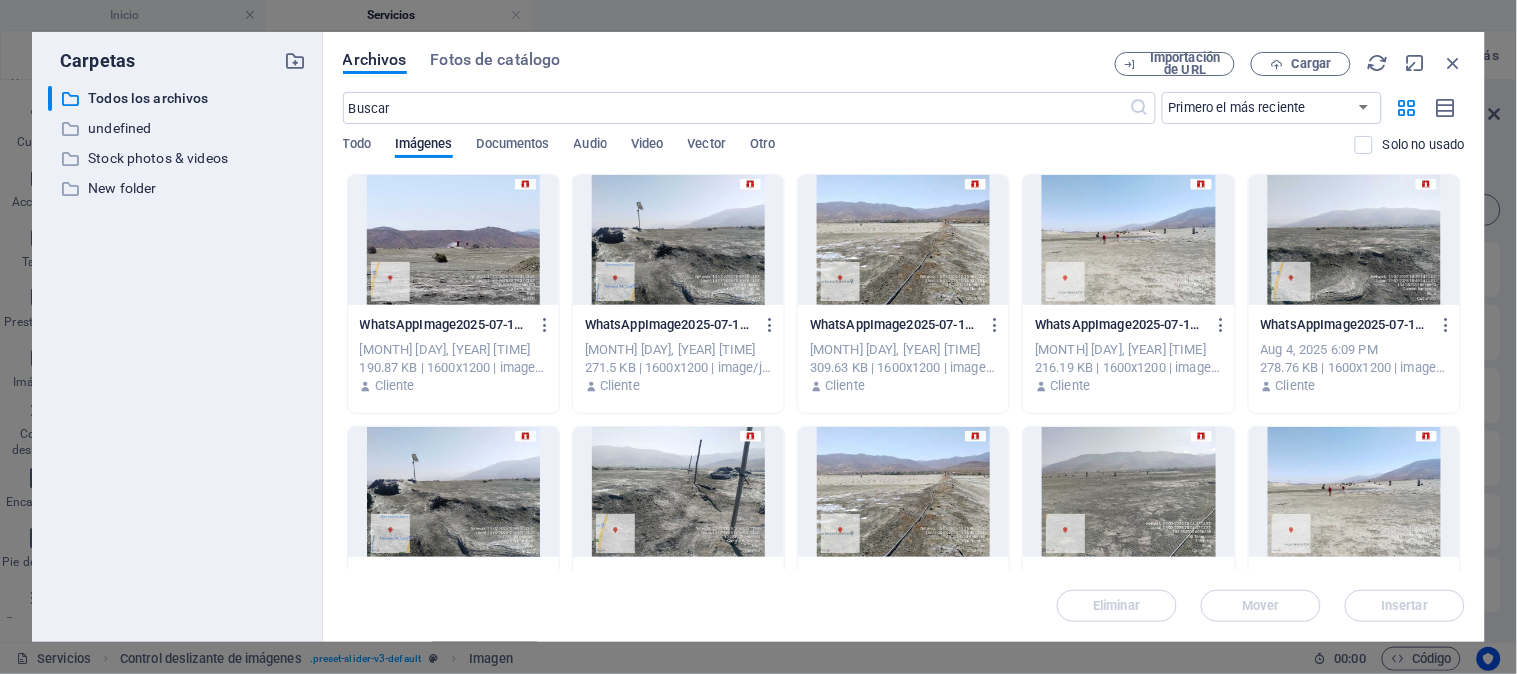 click at bounding box center [1354, 240] 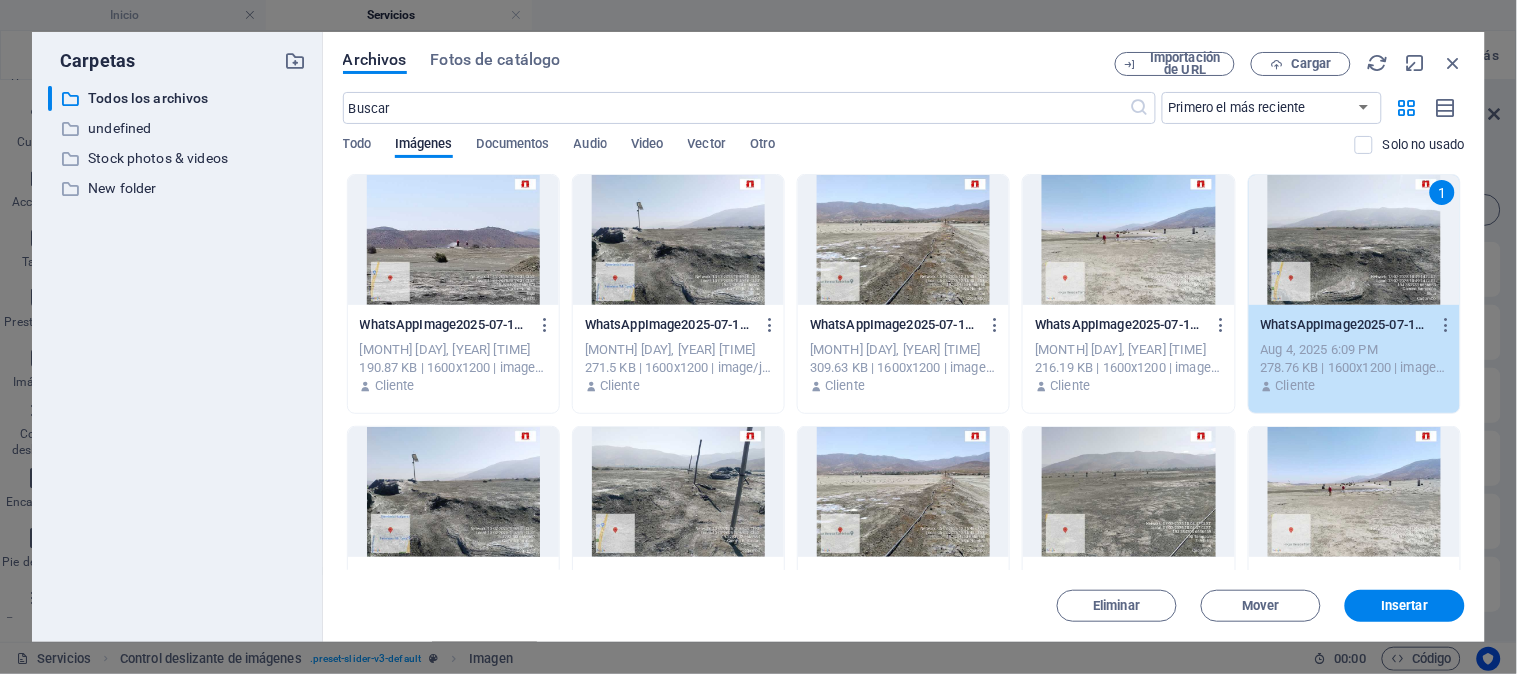 click on "1" at bounding box center (1354, 240) 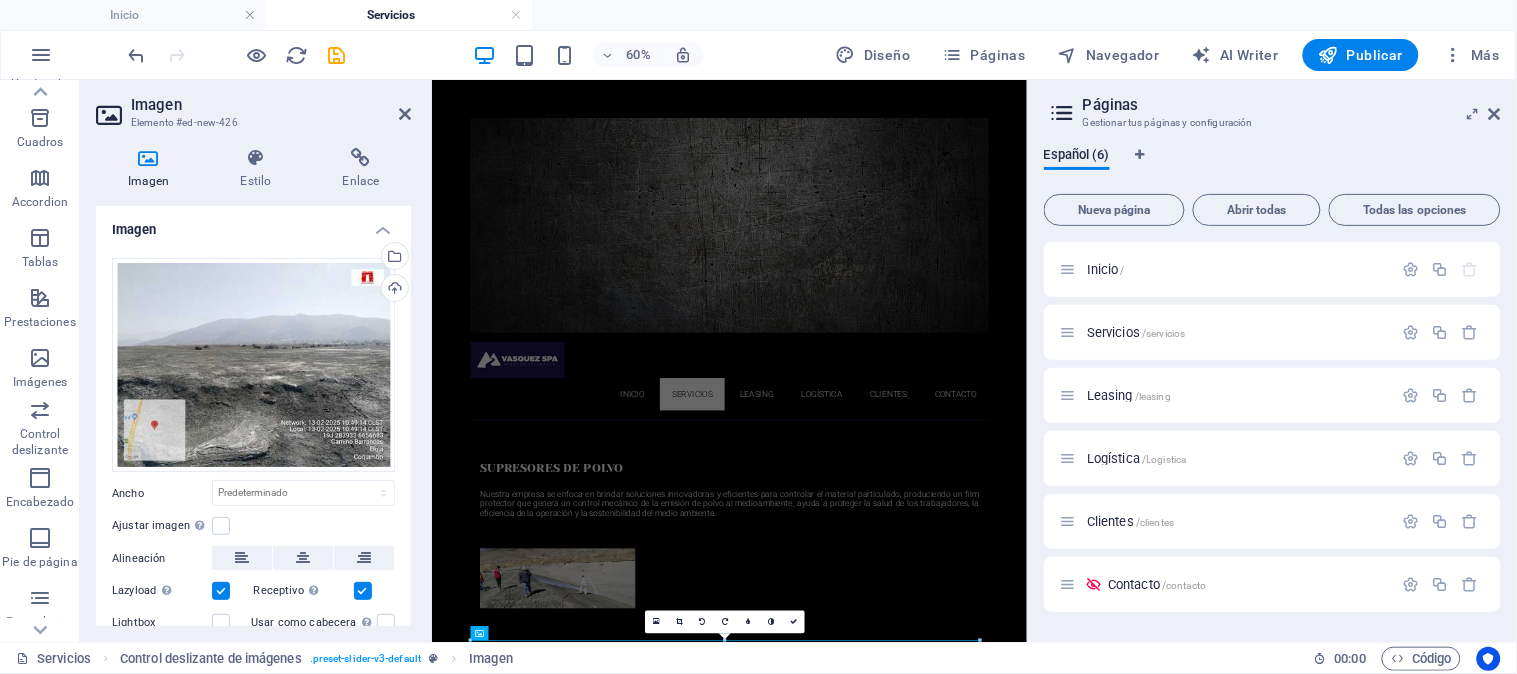 scroll, scrollTop: 102, scrollLeft: 0, axis: vertical 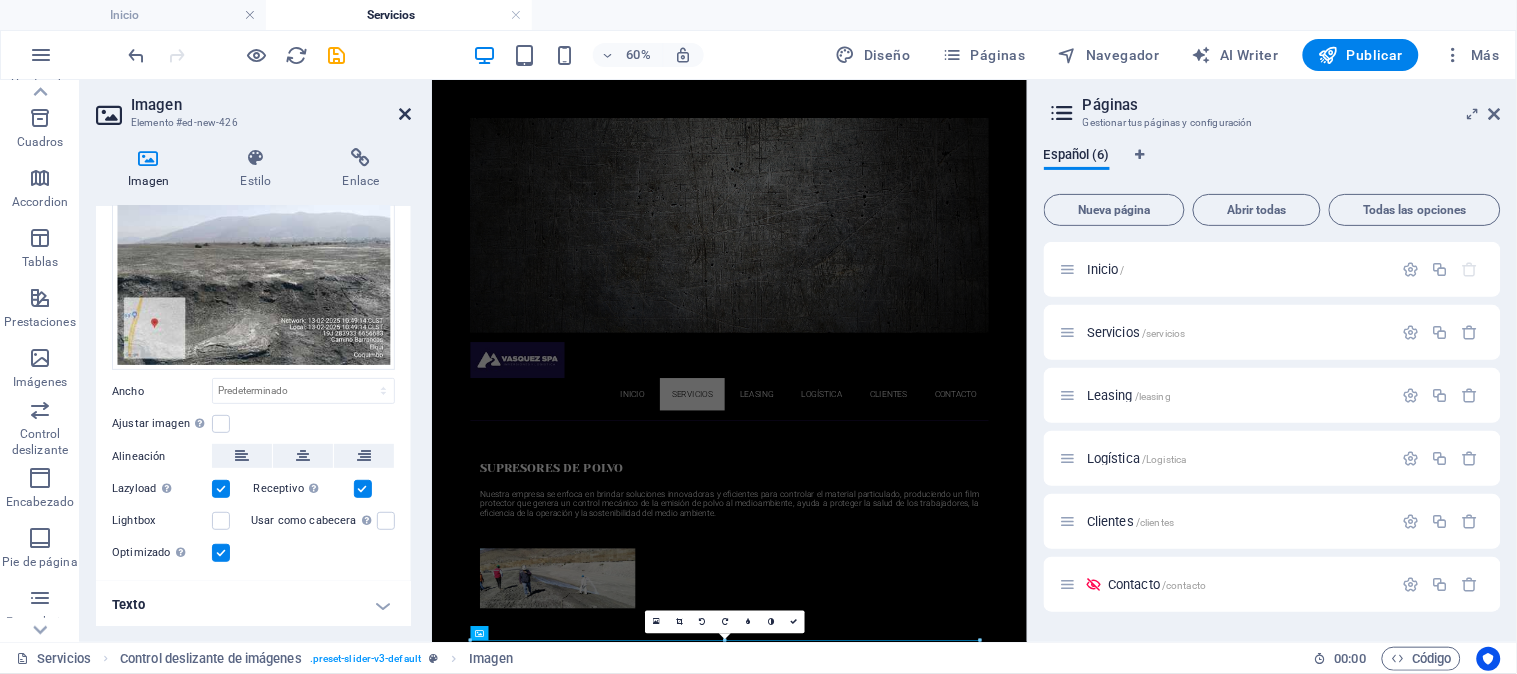 click at bounding box center [405, 114] 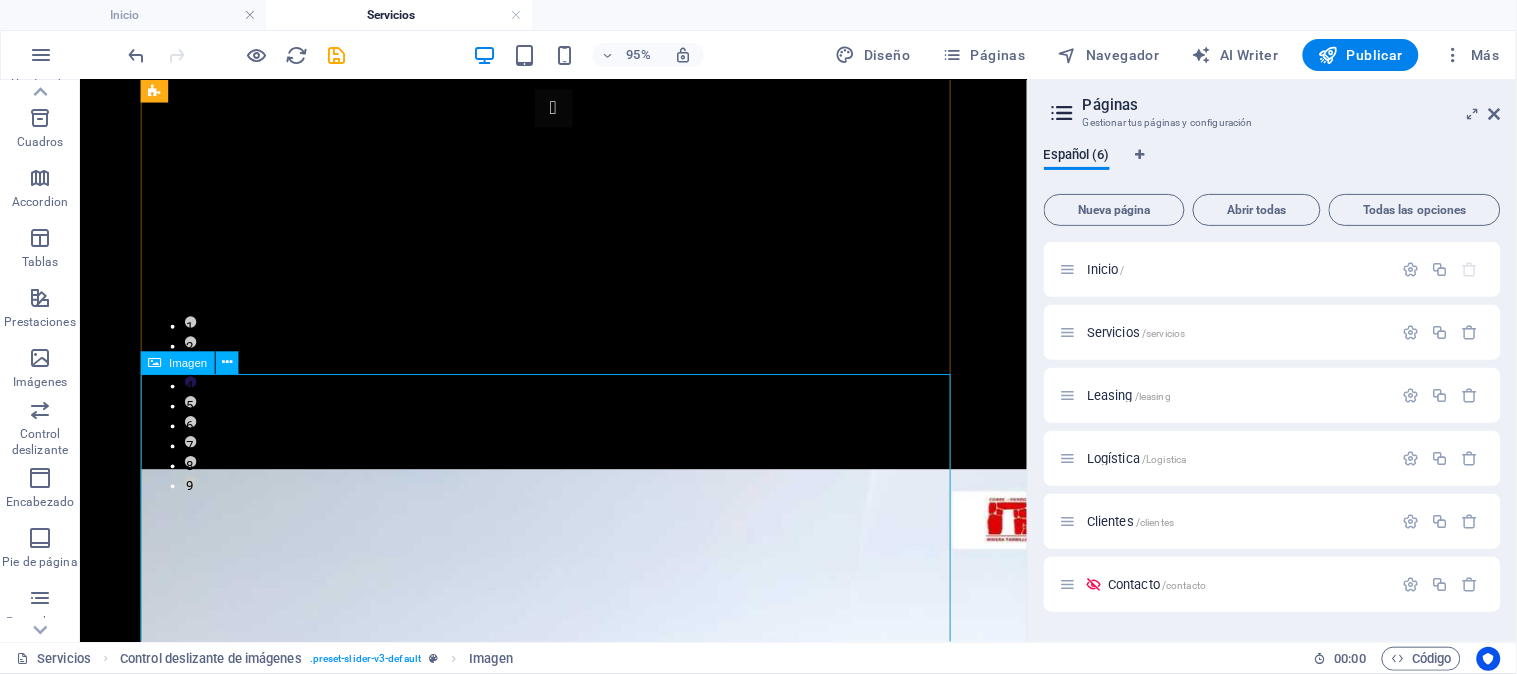 scroll, scrollTop: 624, scrollLeft: 0, axis: vertical 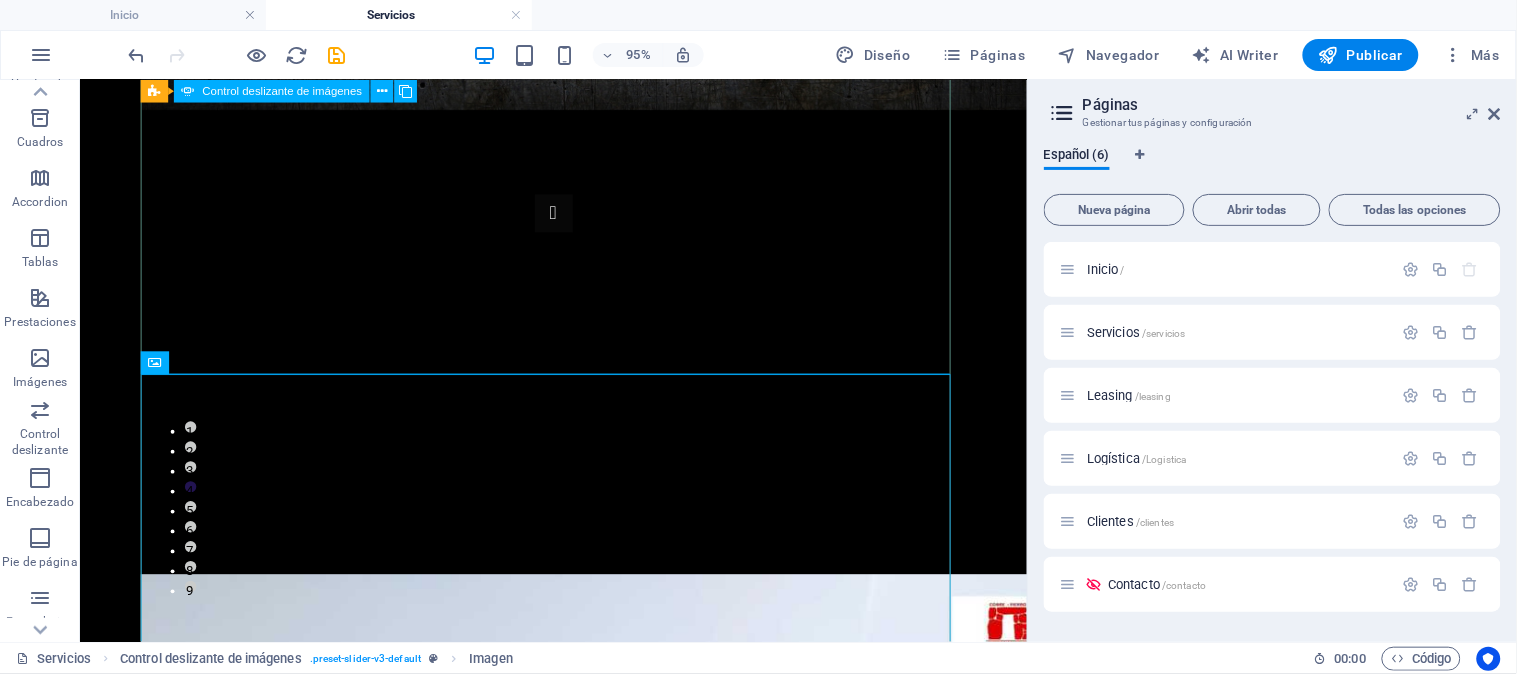 click on "3" at bounding box center (195, 487) 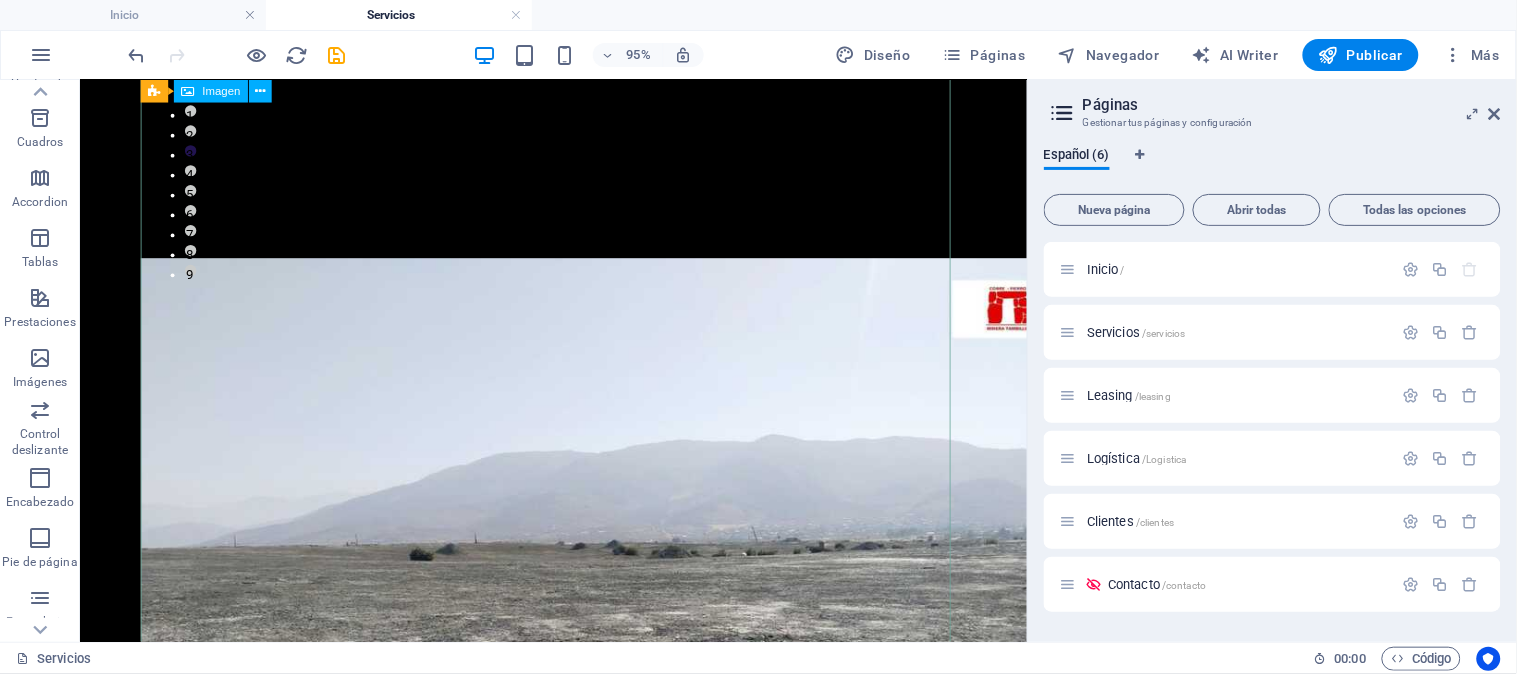 scroll, scrollTop: 735, scrollLeft: 0, axis: vertical 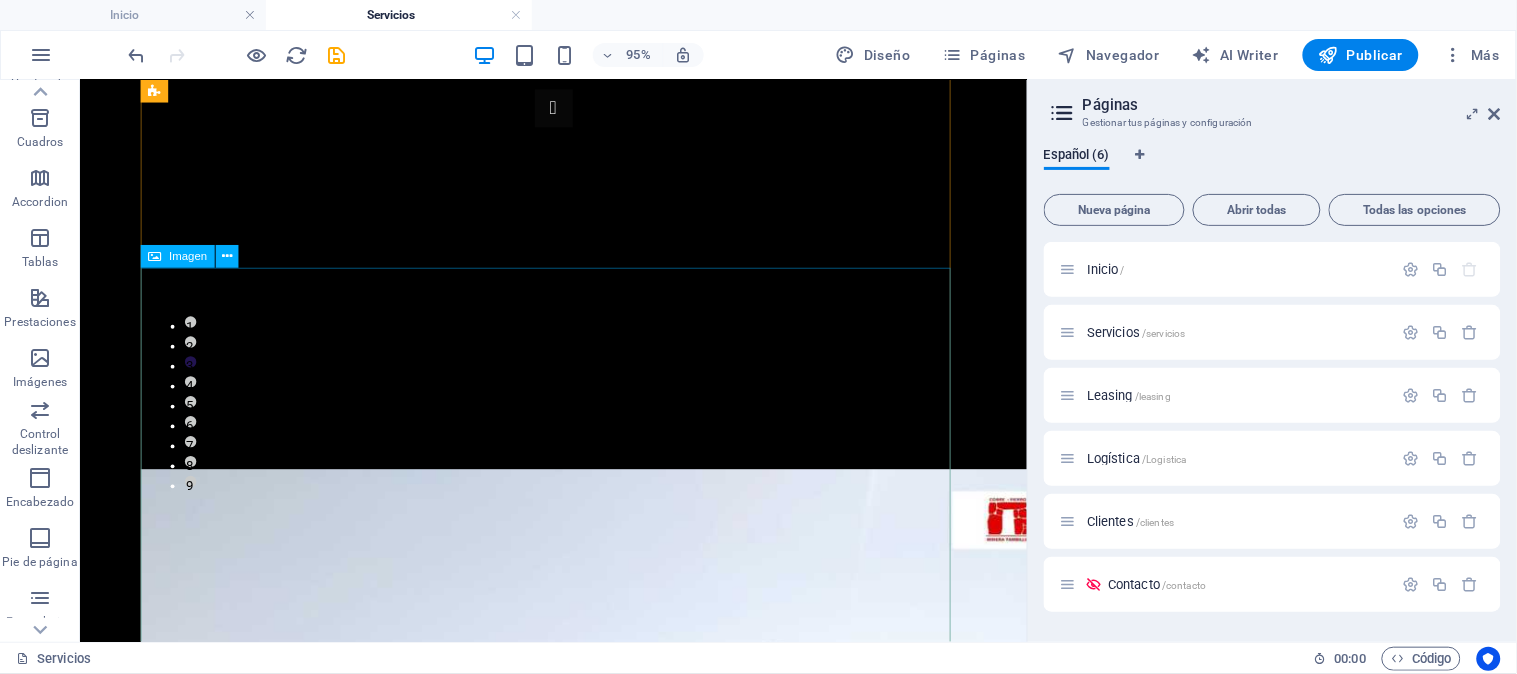 click at bounding box center (577, 863) 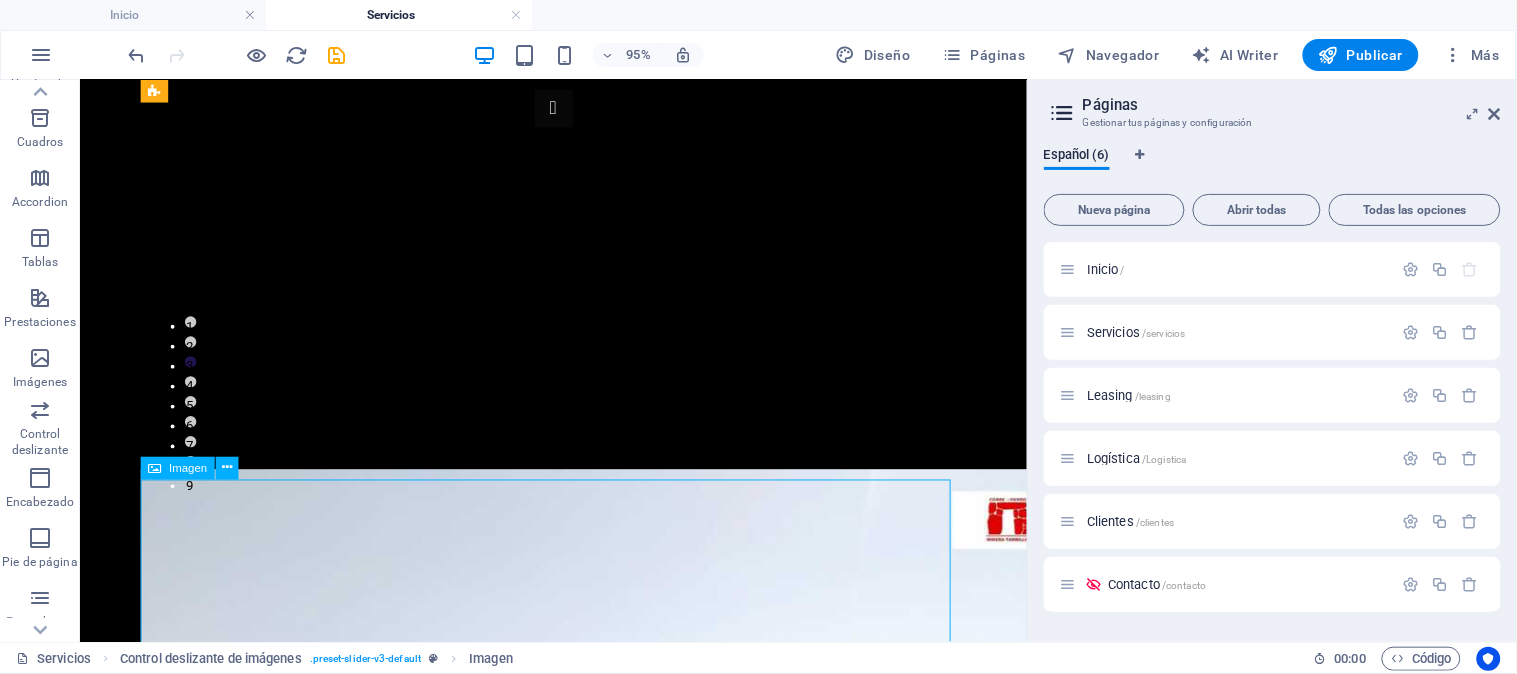 scroll, scrollTop: 402, scrollLeft: 0, axis: vertical 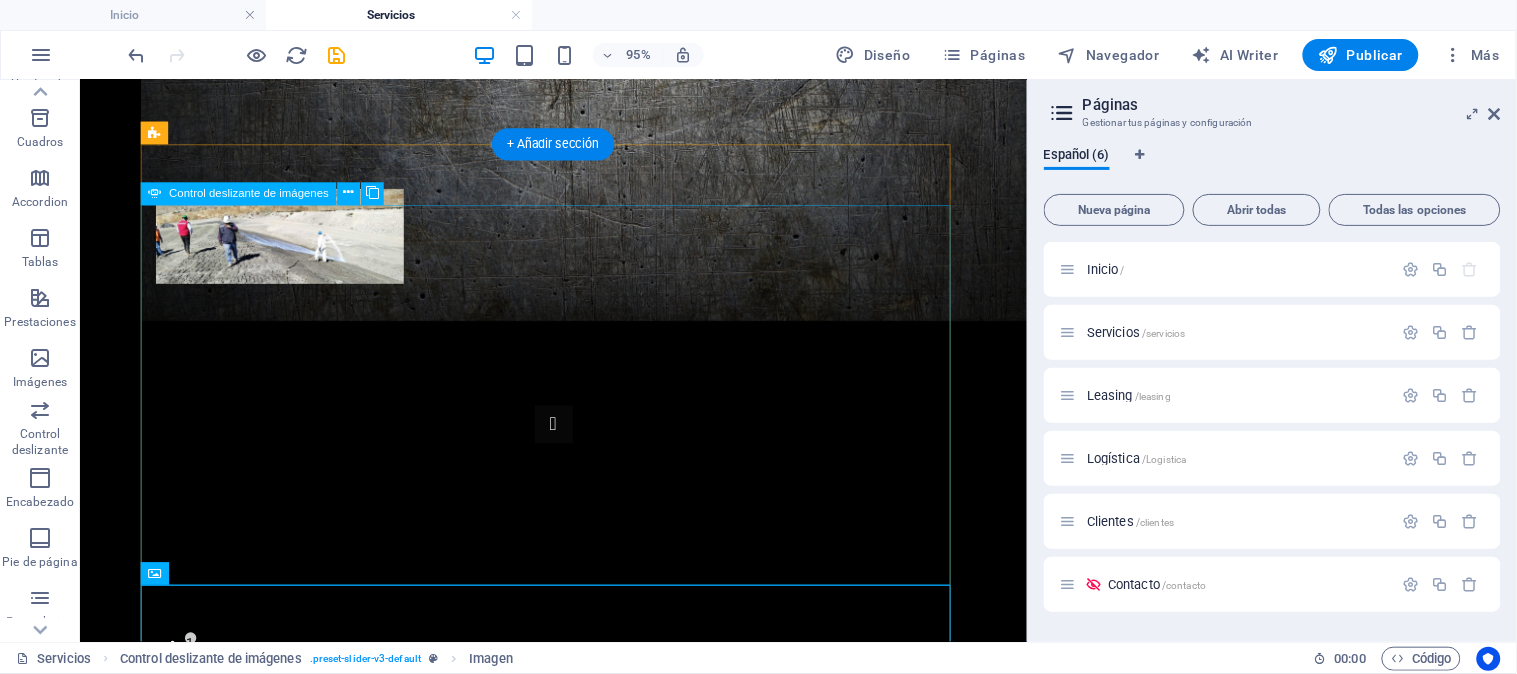 click at bounding box center (578, 6315) 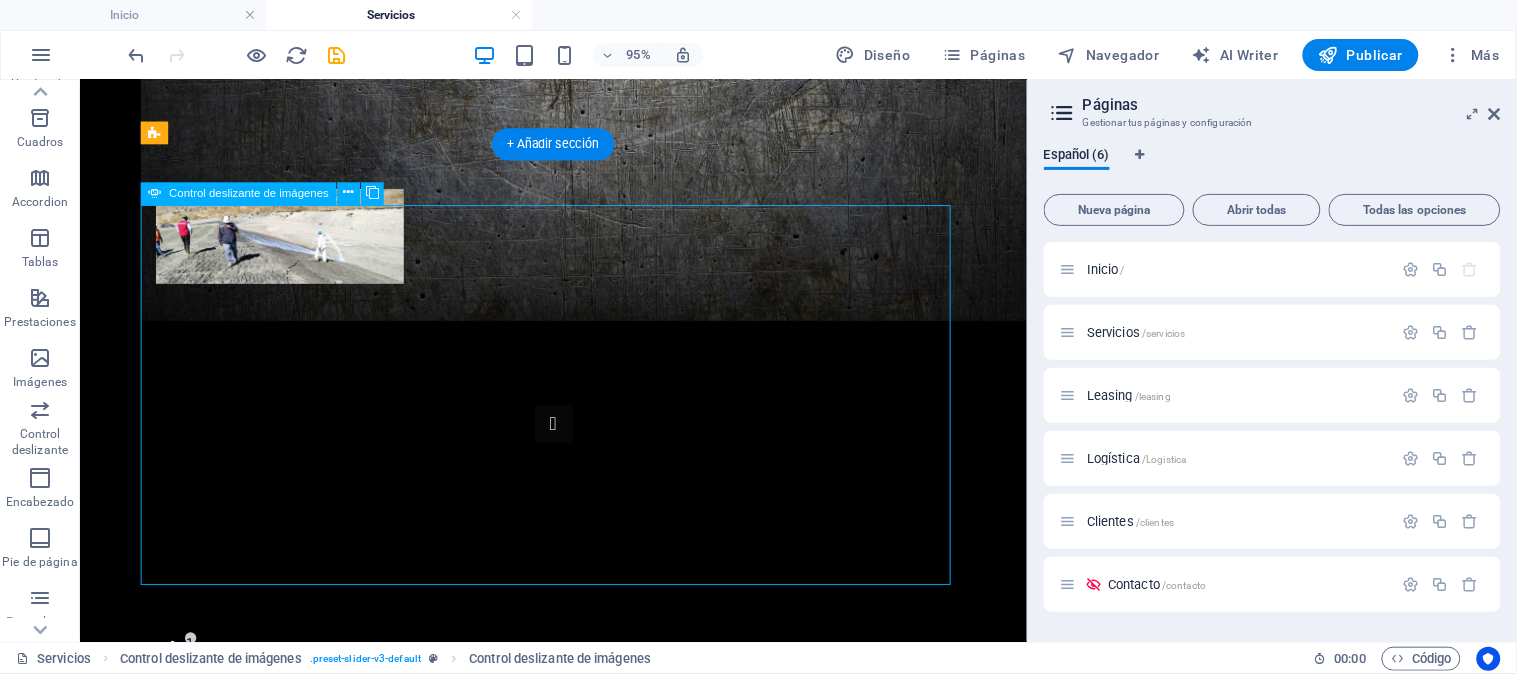 click at bounding box center (578, 6315) 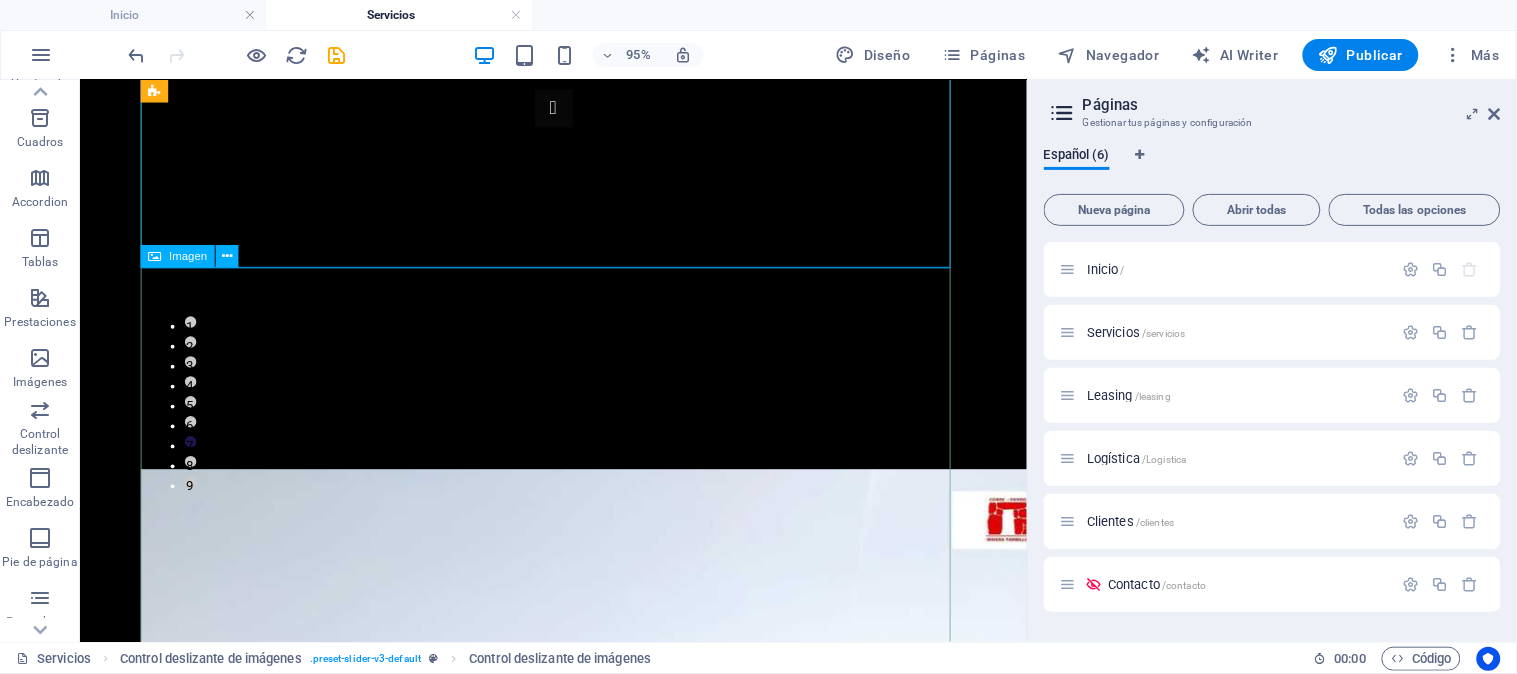 scroll, scrollTop: 846, scrollLeft: 0, axis: vertical 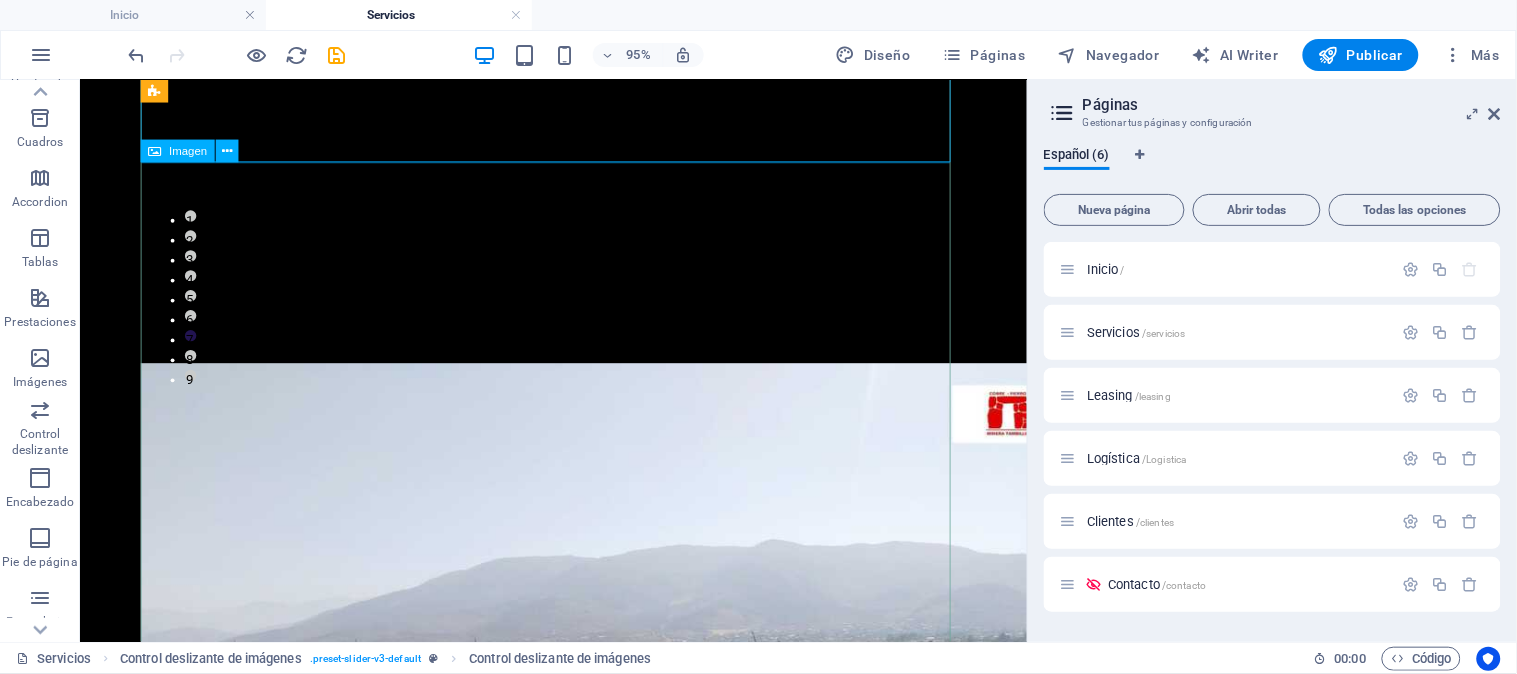 click at bounding box center (577, 752) 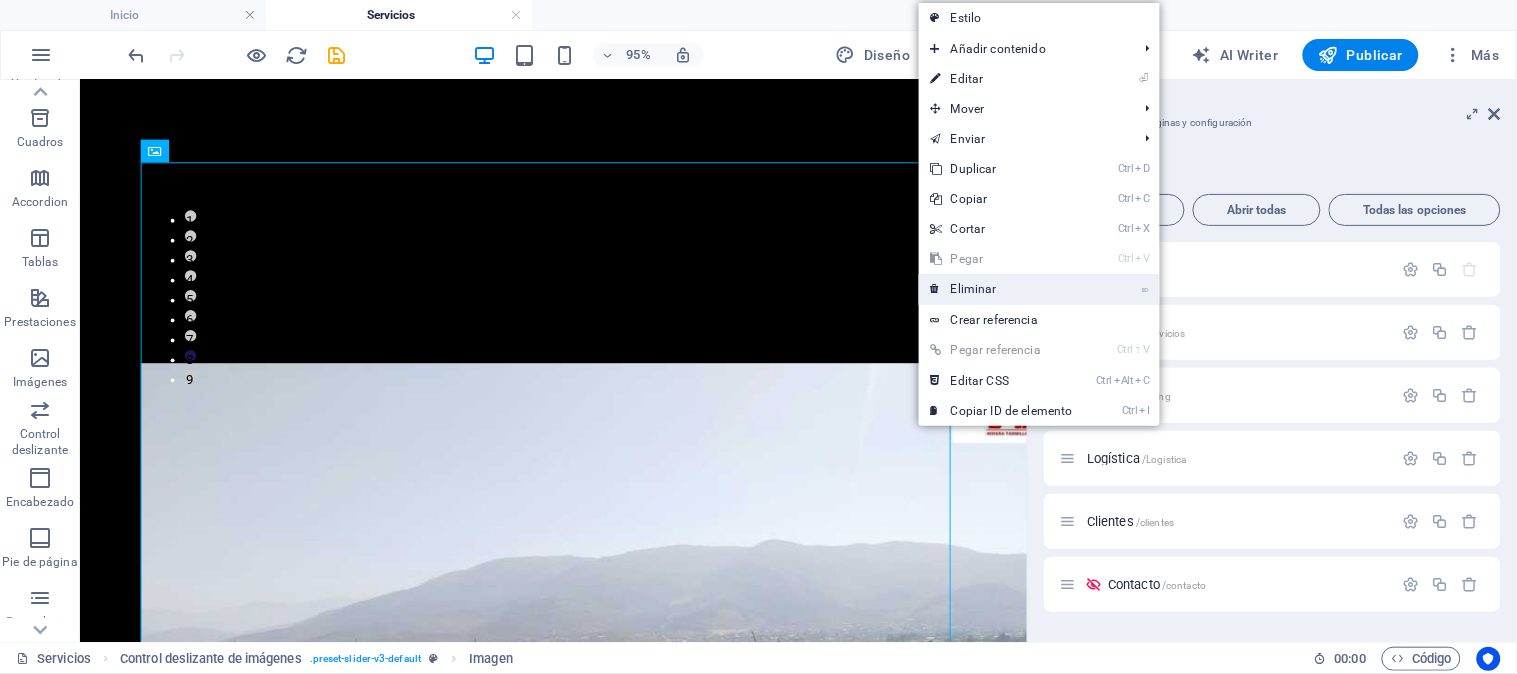 drag, startPoint x: 966, startPoint y: 285, endPoint x: 932, endPoint y: 218, distance: 75.13322 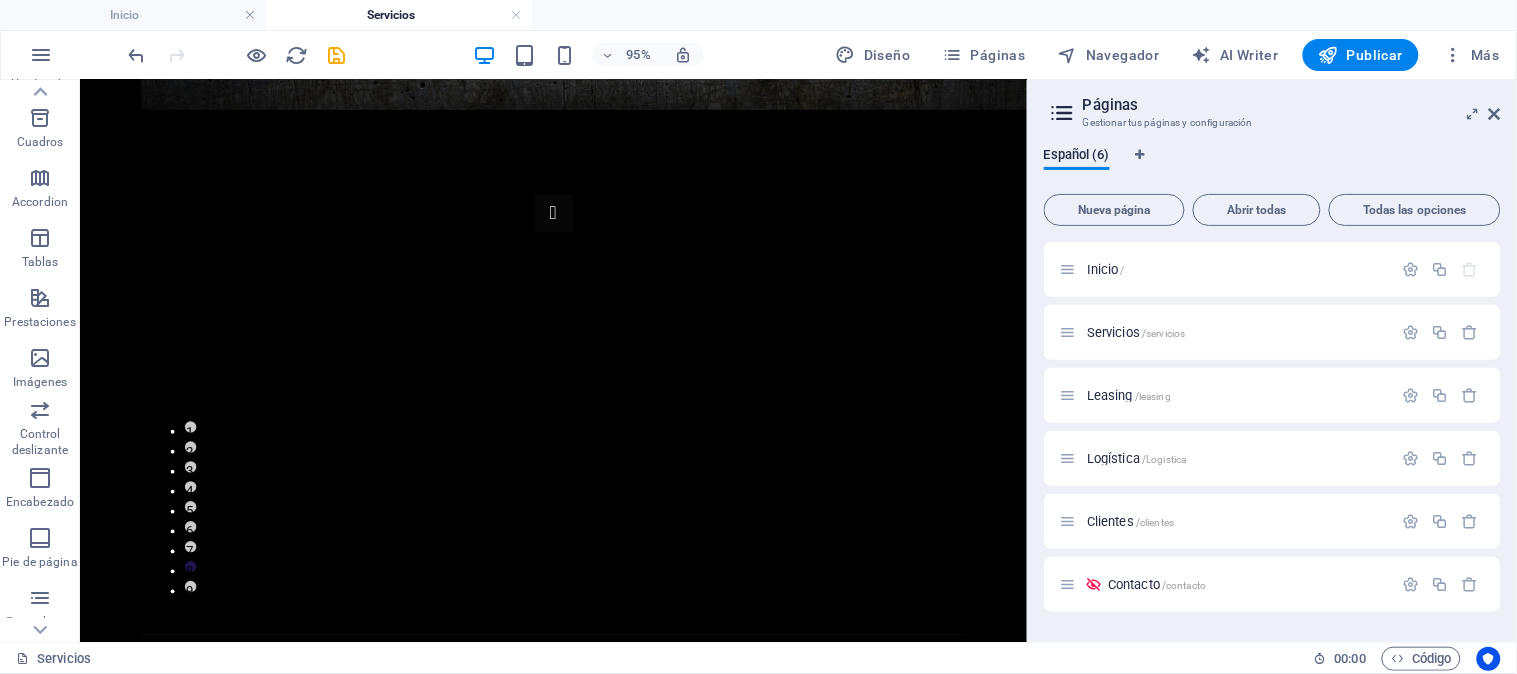 scroll, scrollTop: 402, scrollLeft: 0, axis: vertical 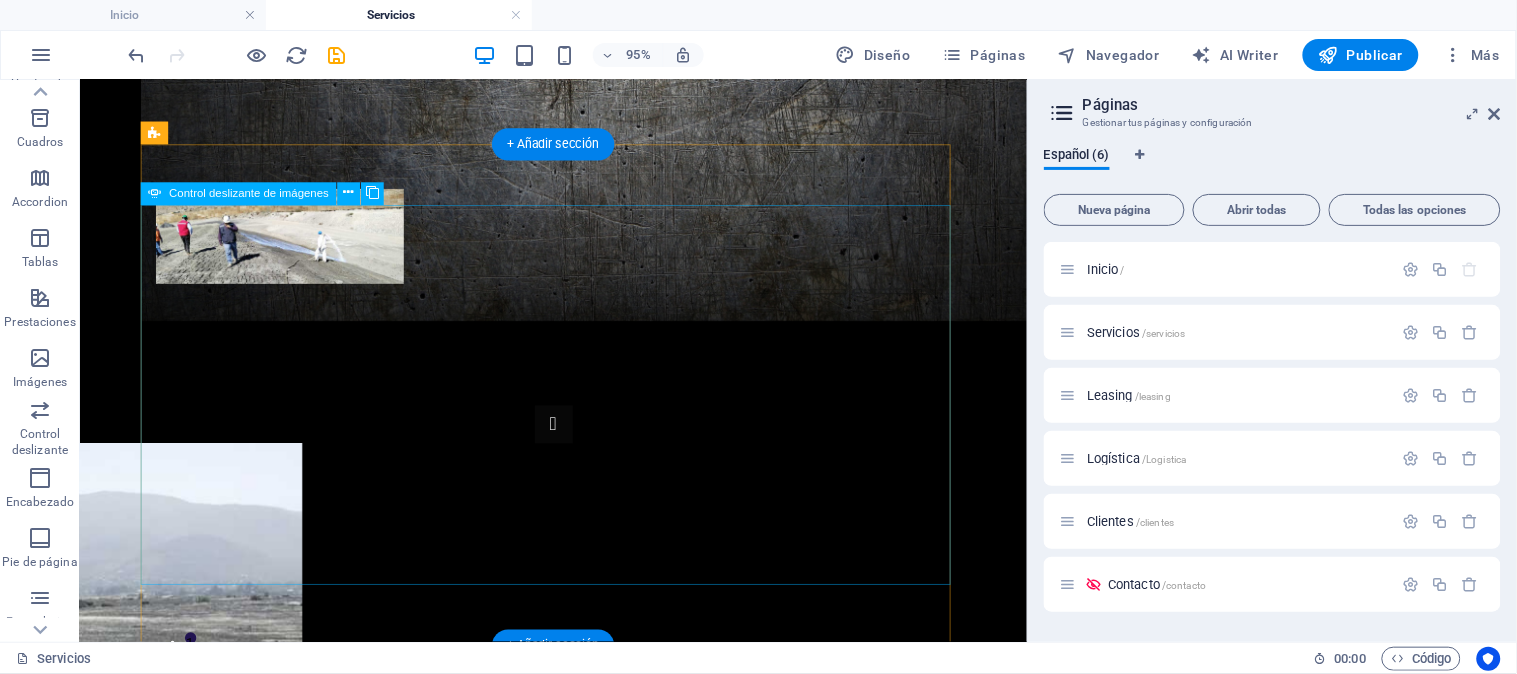 click at bounding box center (578, 6315) 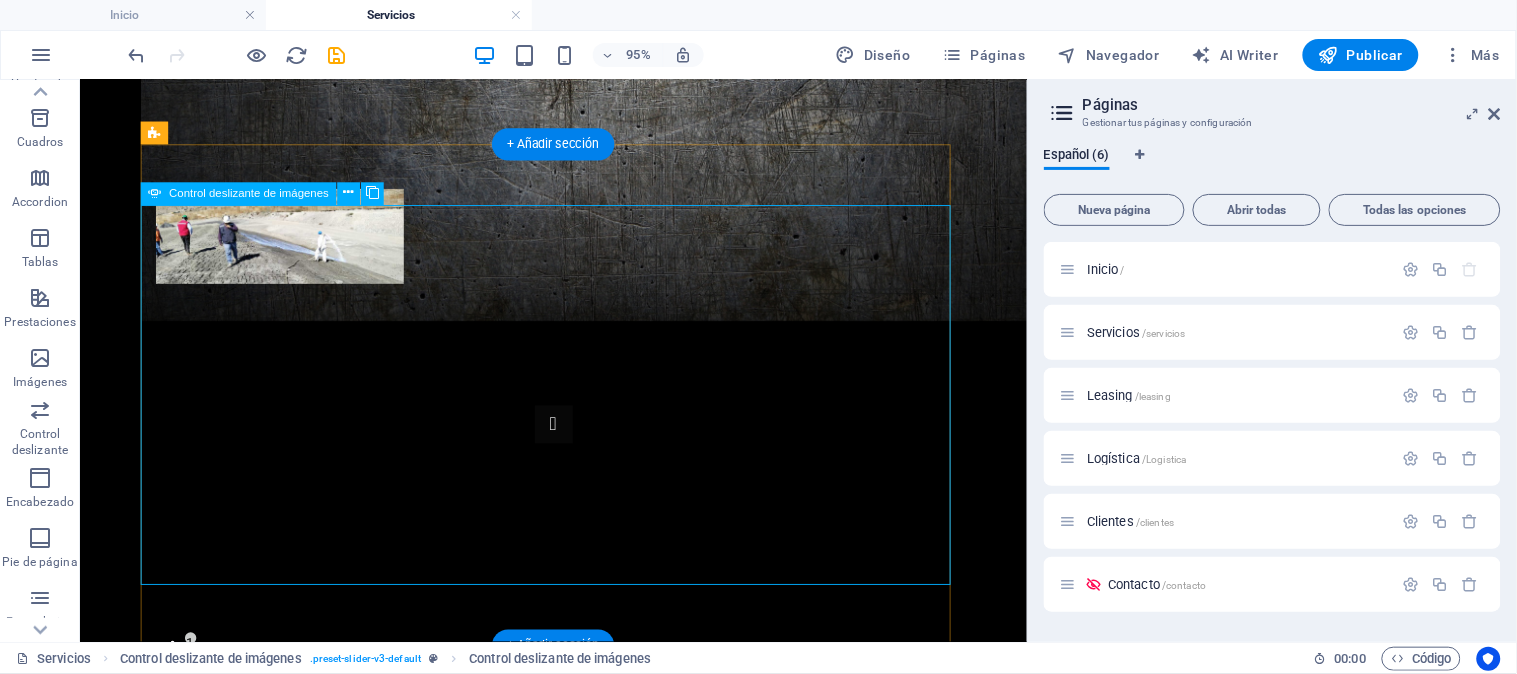 click at bounding box center [-1053, 1929] 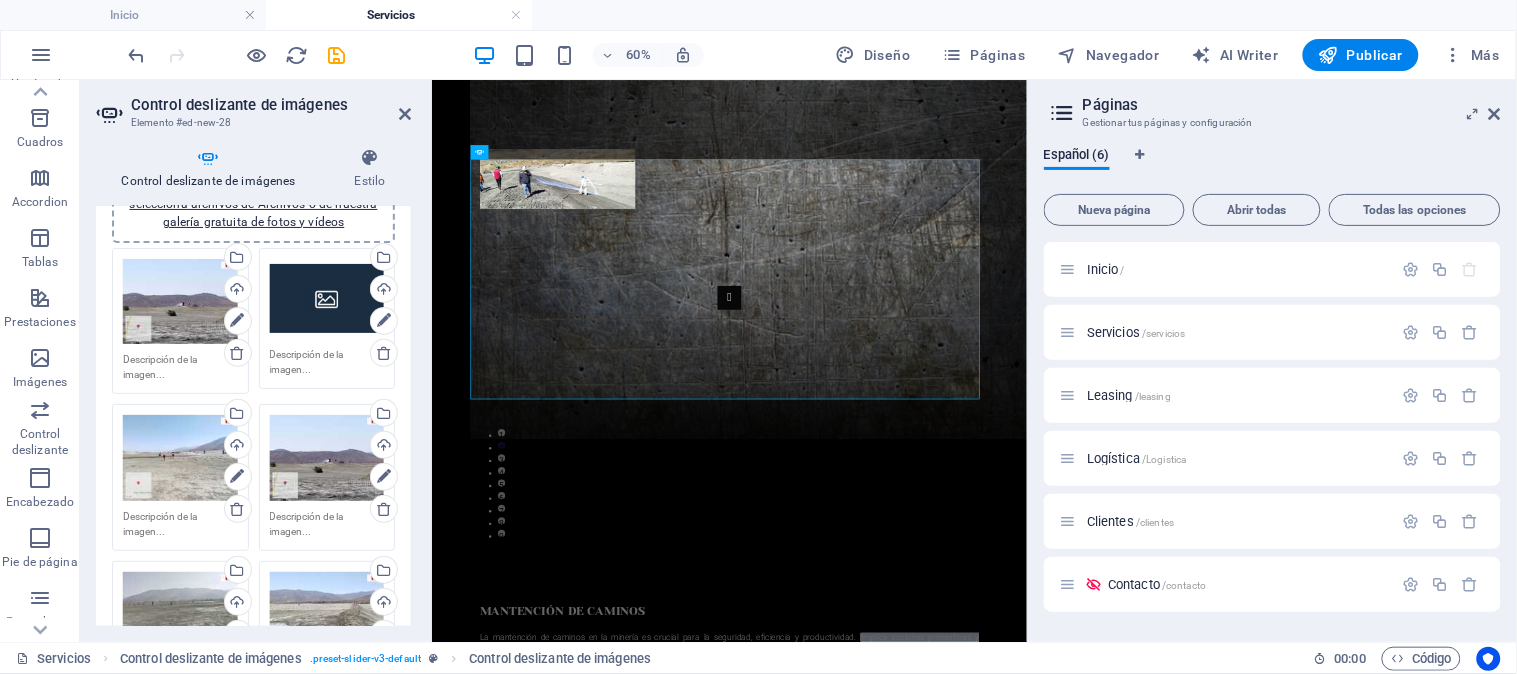 scroll, scrollTop: 0, scrollLeft: 0, axis: both 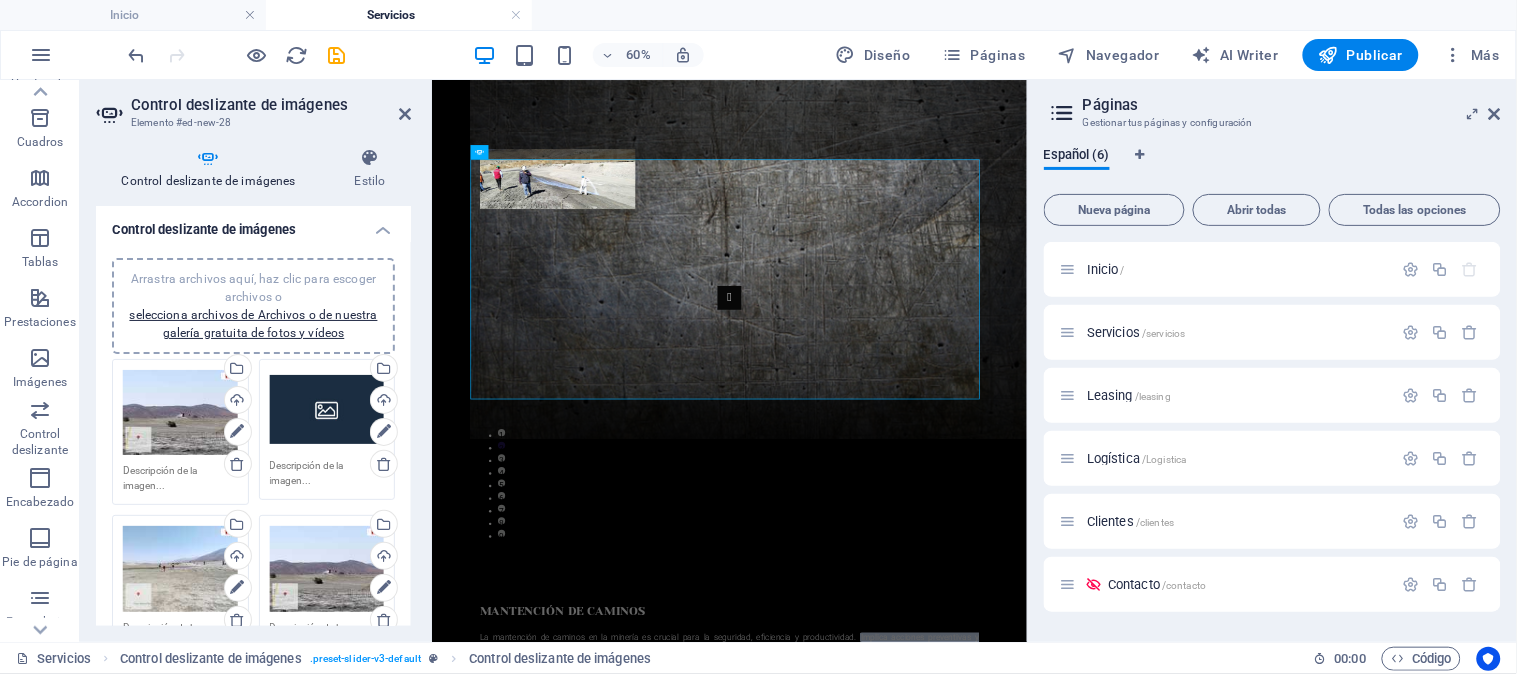 click on "Arrastra archivos aquí, haz clic para escoger archivos o  selecciona archivos de Archivos o de nuestra galería gratuita de fotos y vídeos" at bounding box center (327, 410) 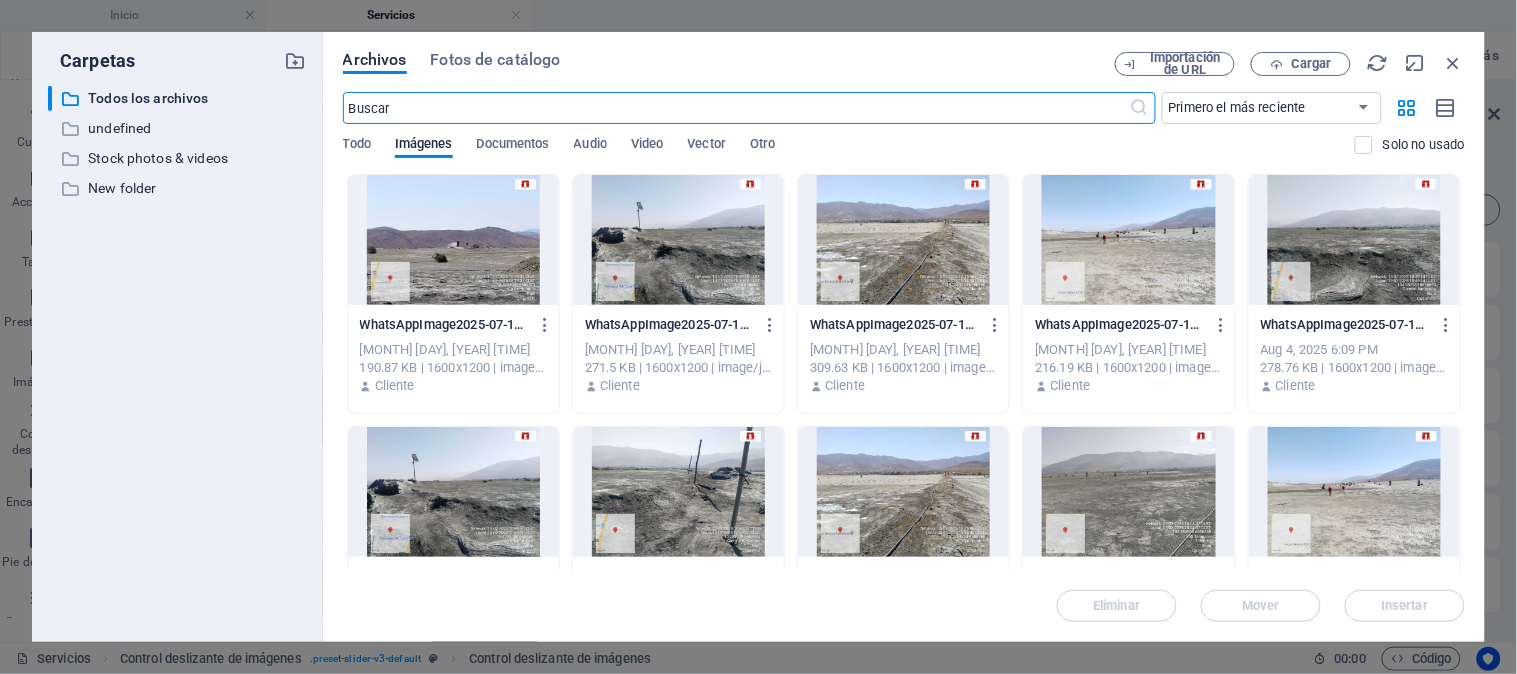 scroll, scrollTop: 0, scrollLeft: 0, axis: both 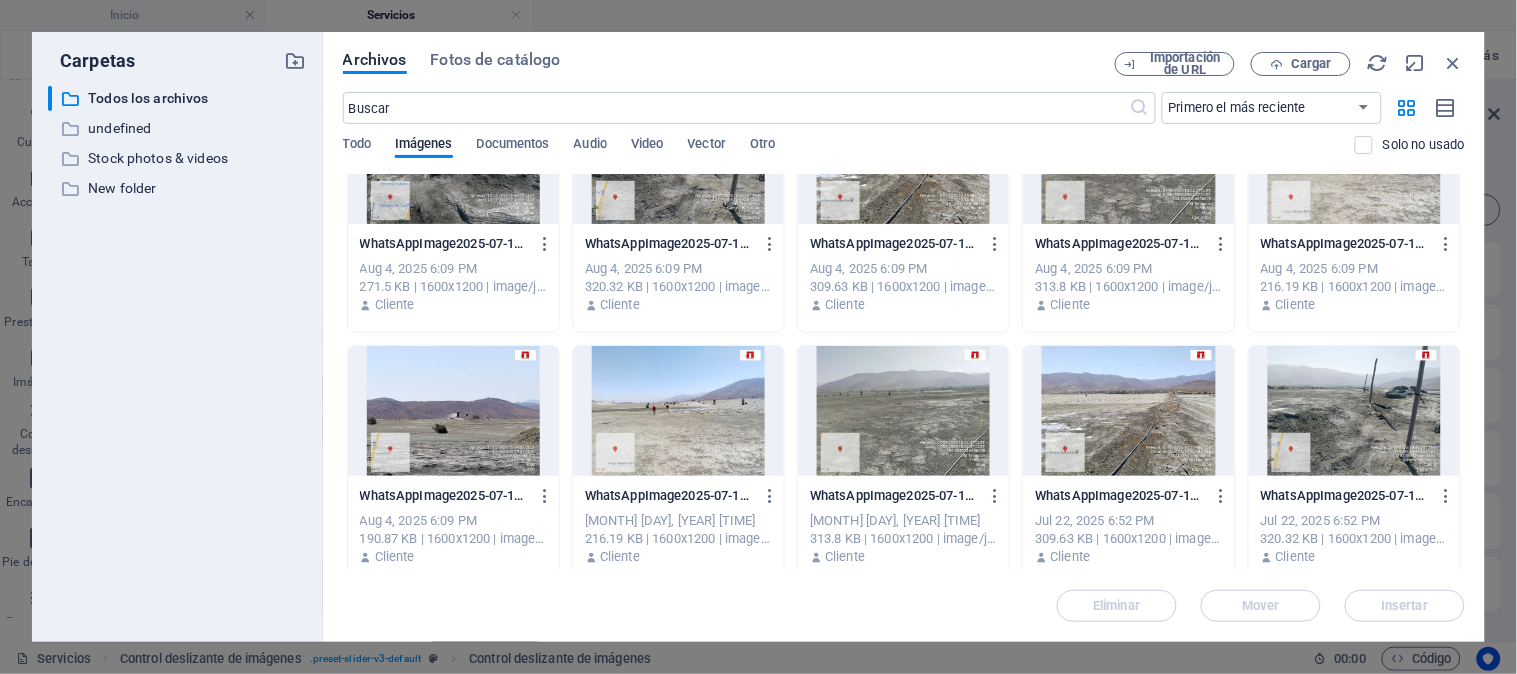 click at bounding box center (453, 411) 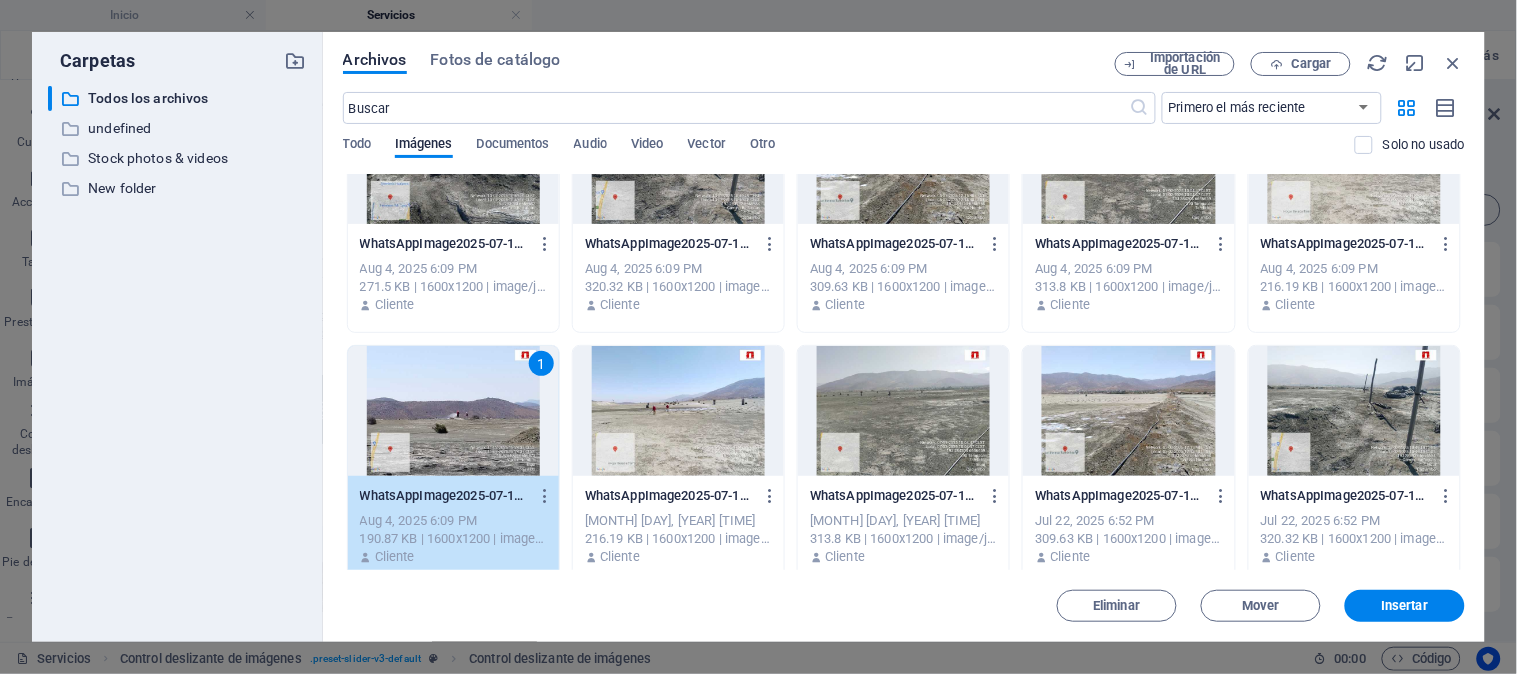 click on "1" at bounding box center (453, 411) 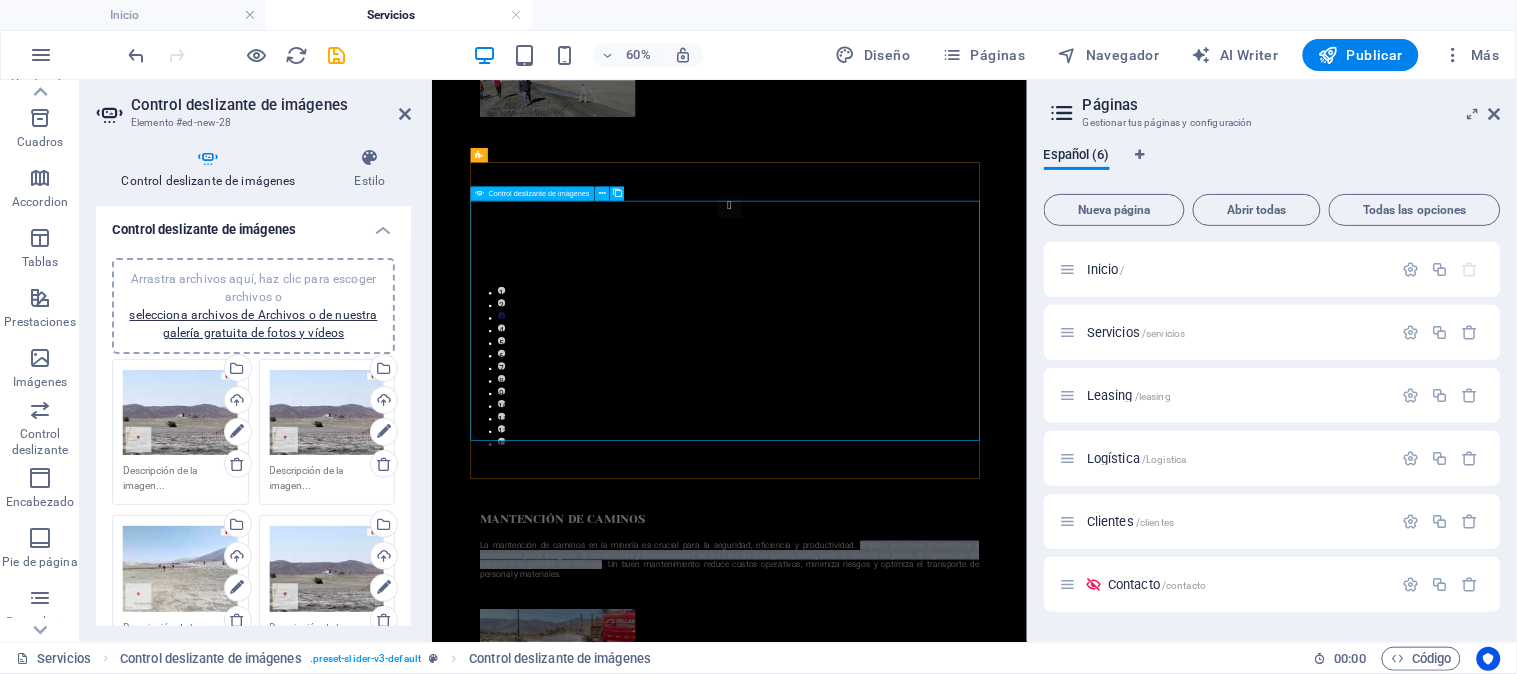 scroll, scrollTop: 222, scrollLeft: 0, axis: vertical 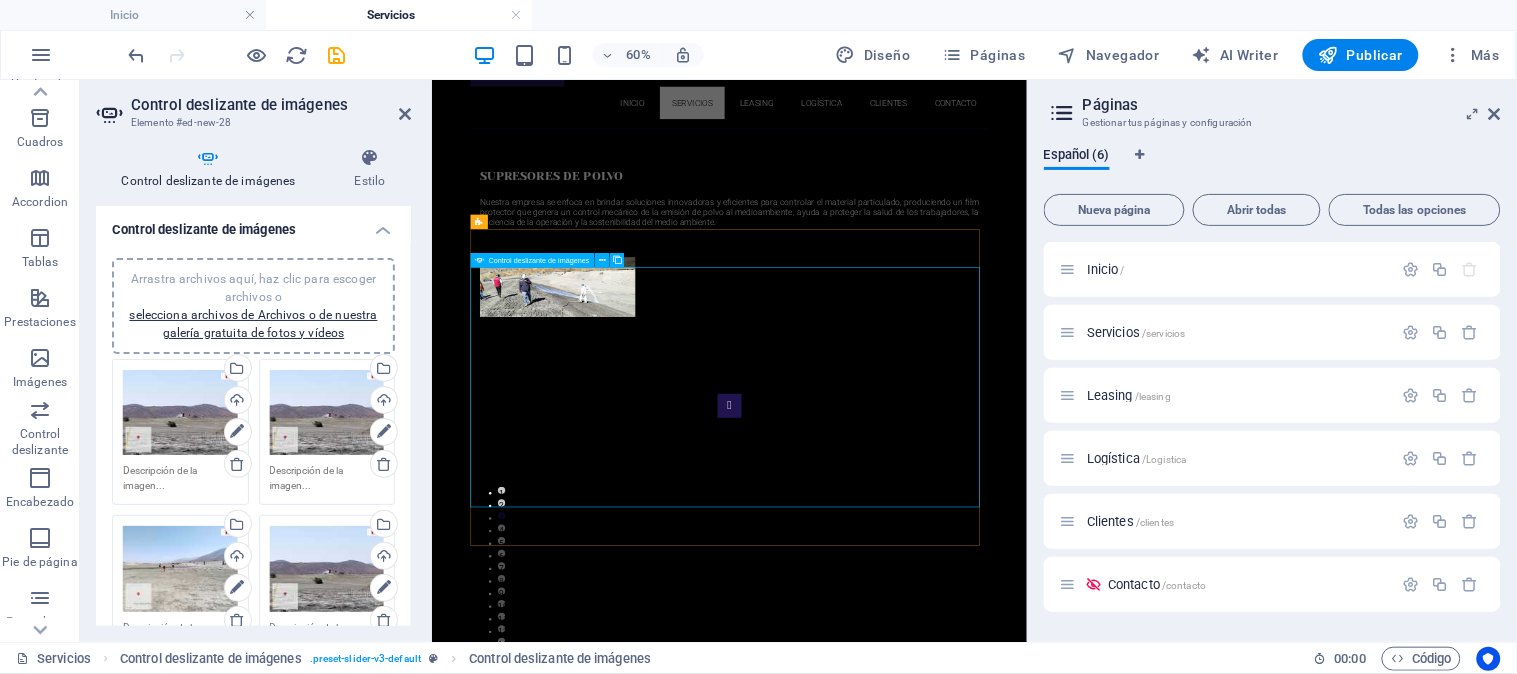 click at bounding box center [927, 622] 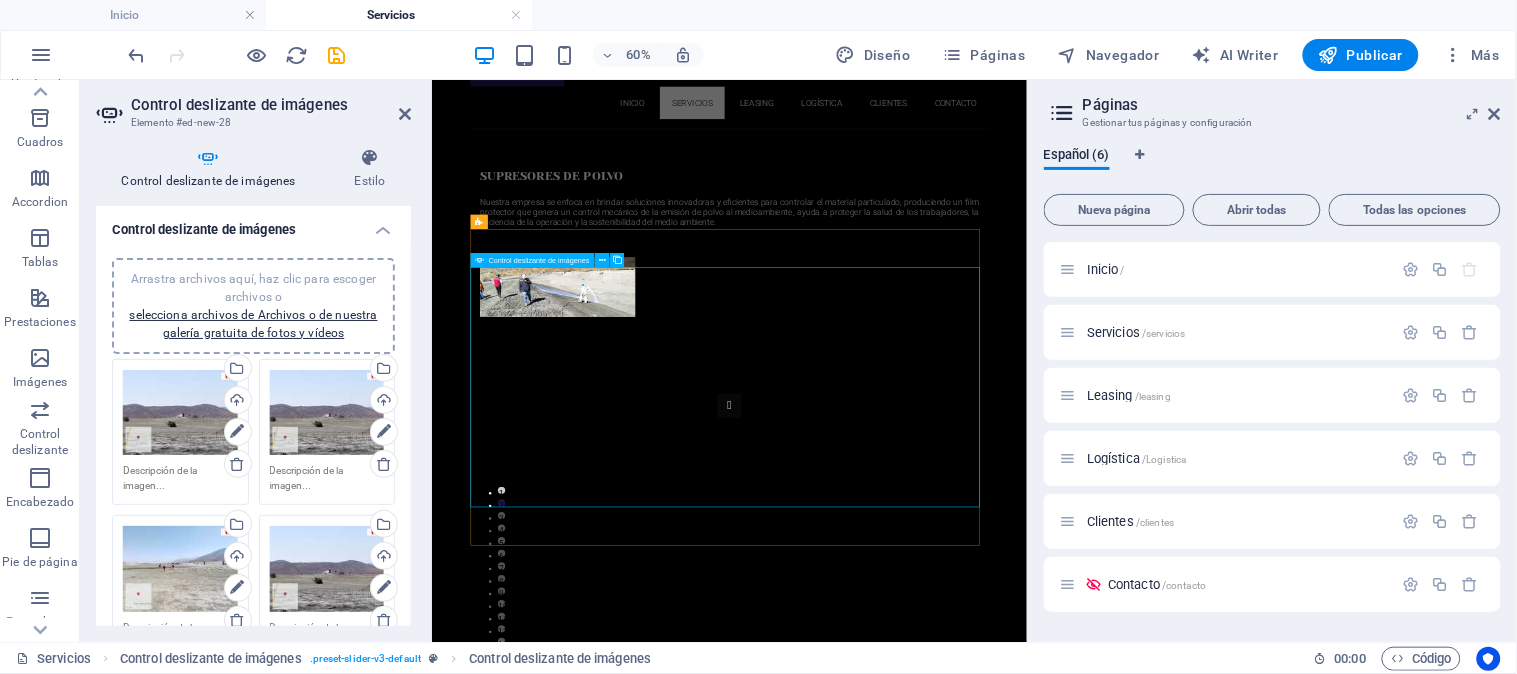 click on "1 2 3 4 5 6 7 8 9 1 2 3 4 5 6 7 8 9 10 11 12 13" at bounding box center [927, 802] 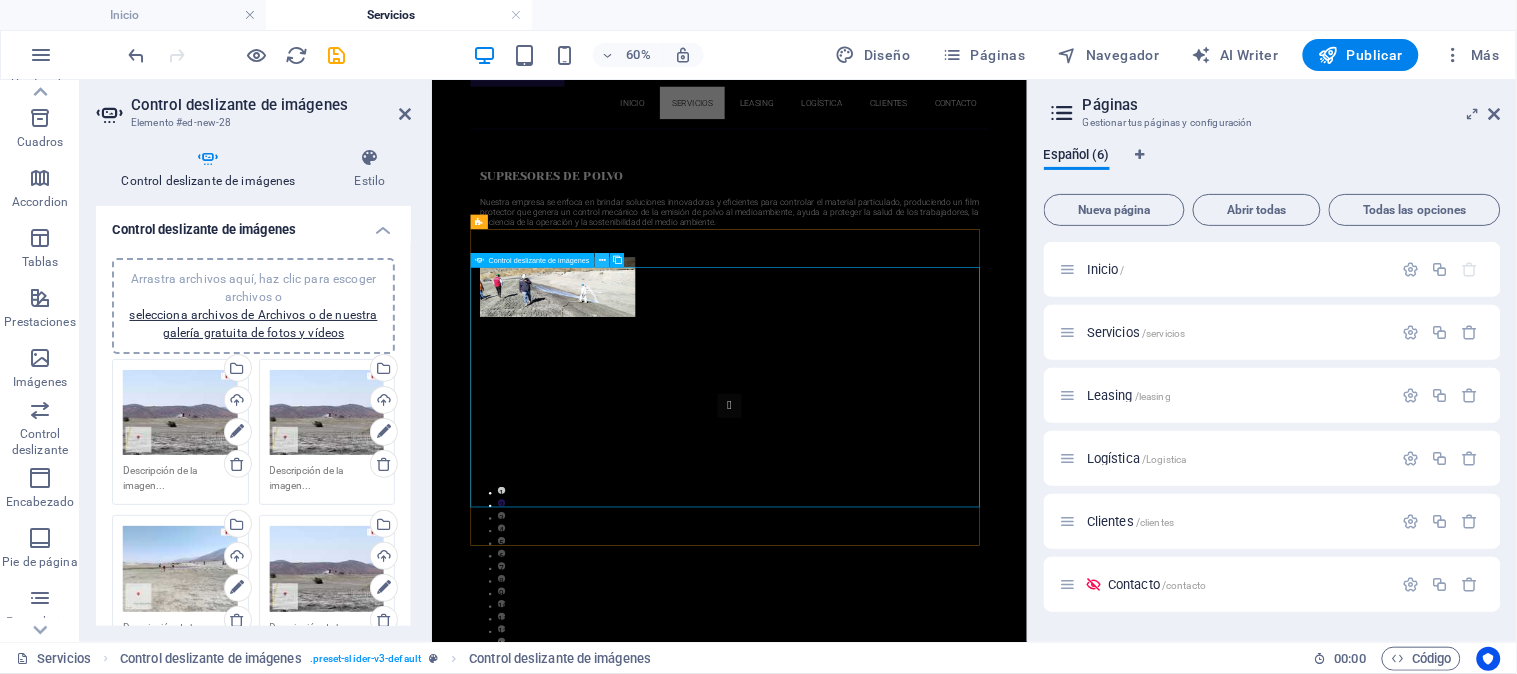 click at bounding box center [602, 260] 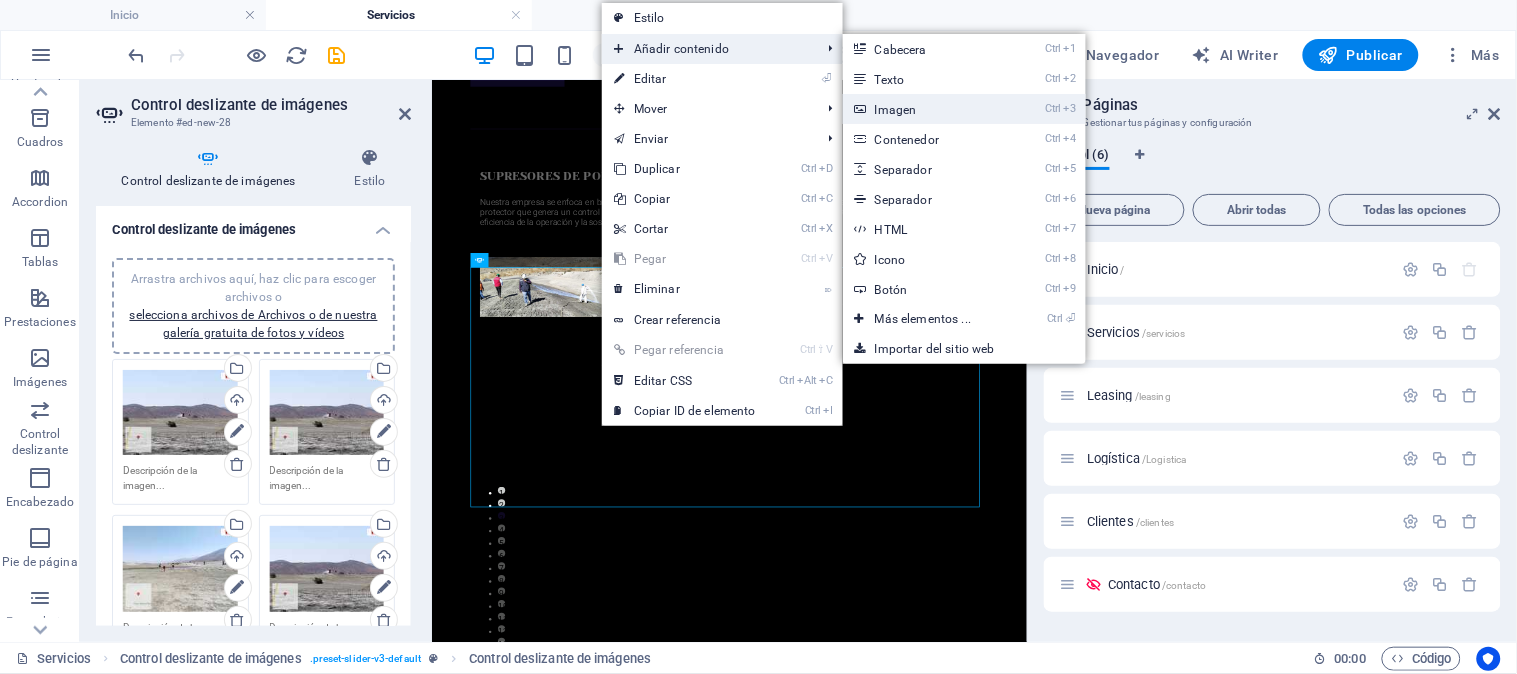 click on "Ctrl 3  Imagen" at bounding box center [927, 109] 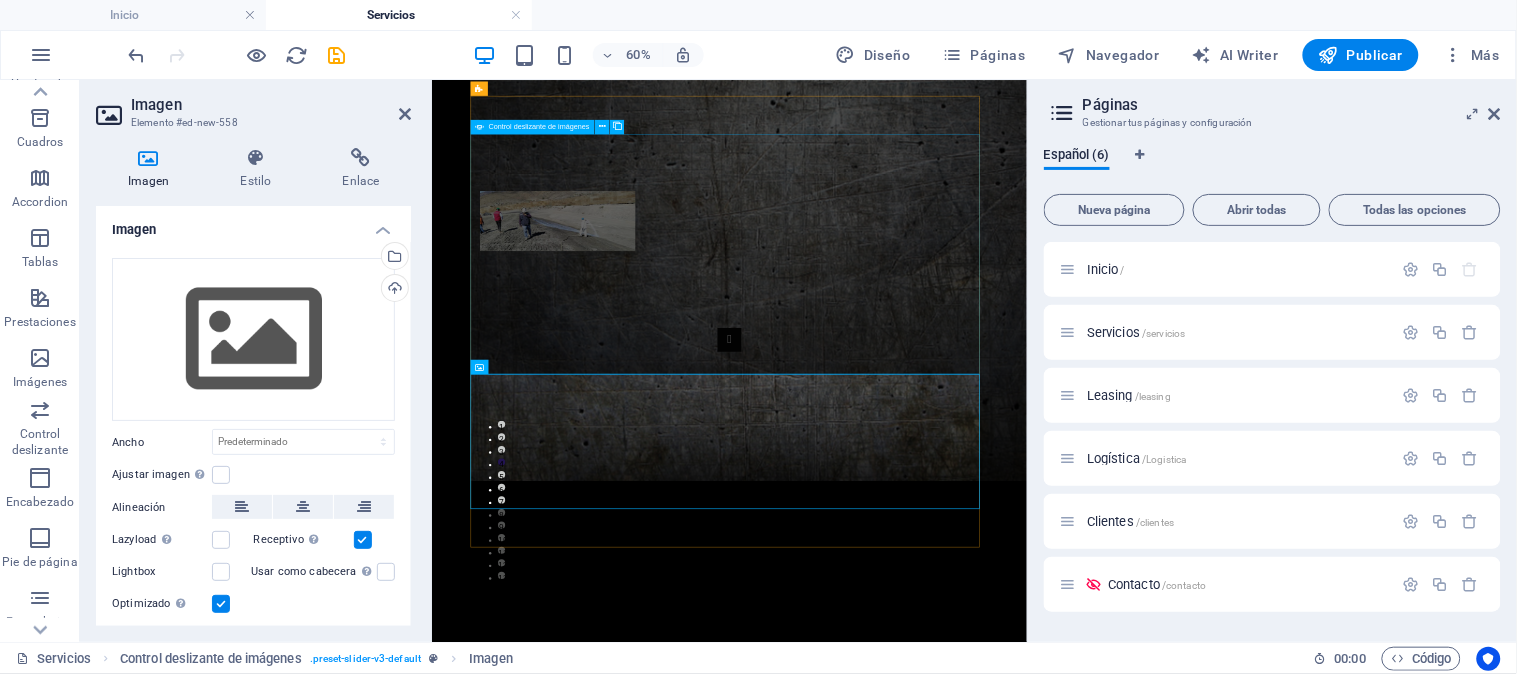scroll, scrollTop: 222, scrollLeft: 0, axis: vertical 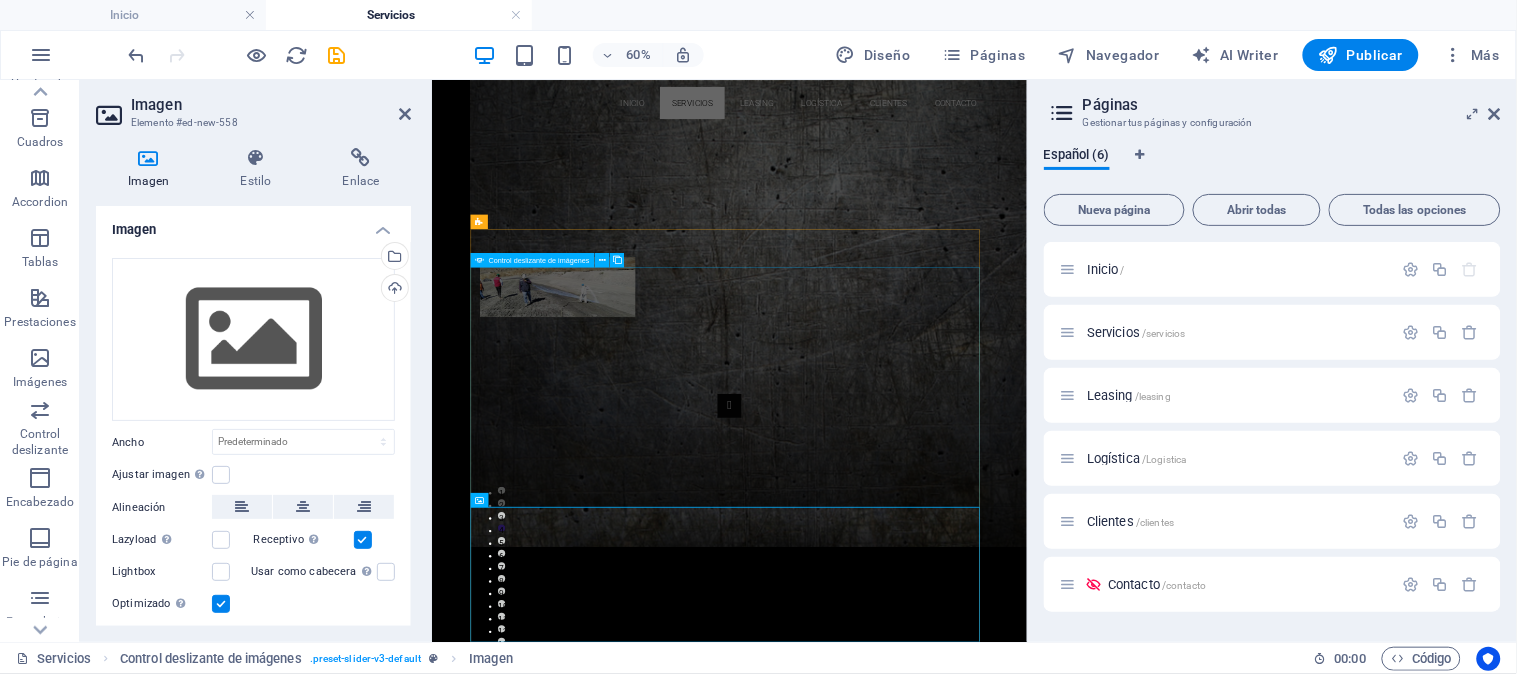 click on "2" at bounding box center [547, 784] 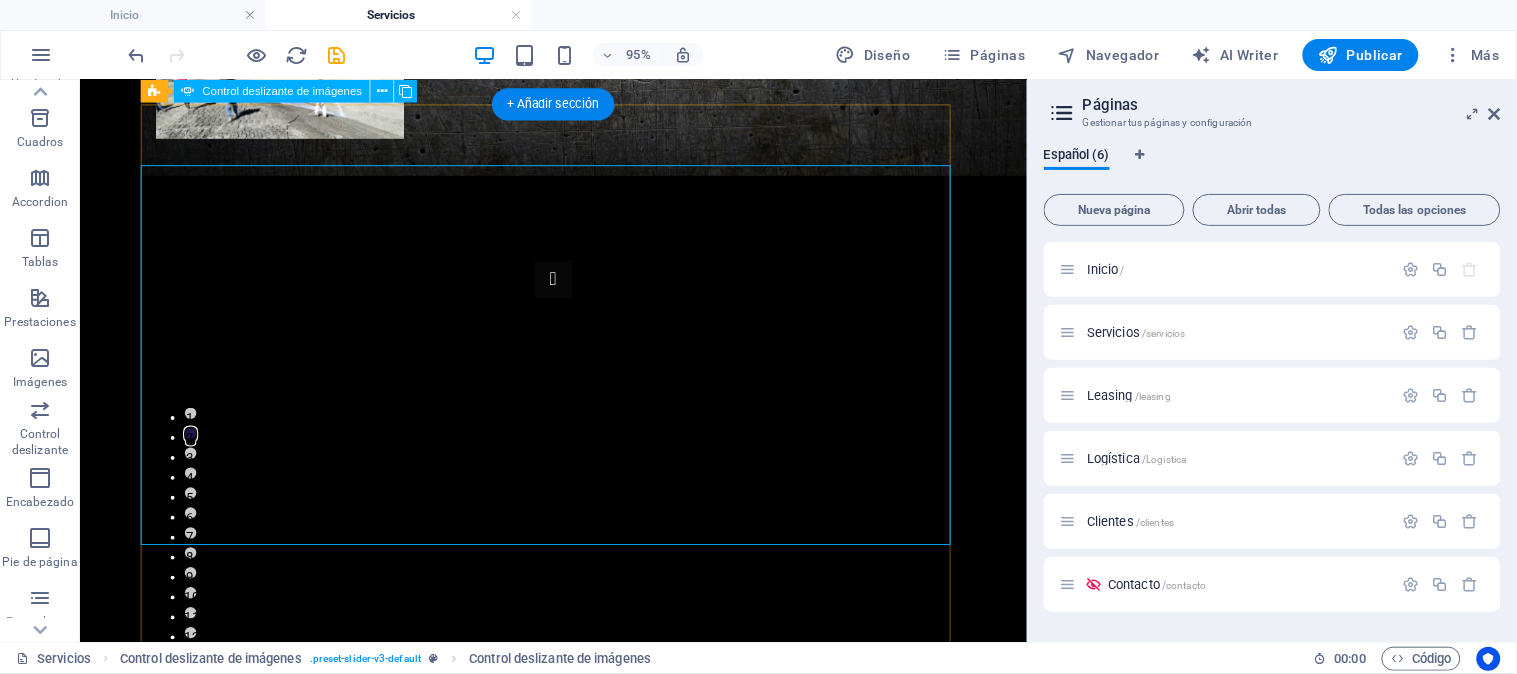 scroll, scrollTop: 444, scrollLeft: 0, axis: vertical 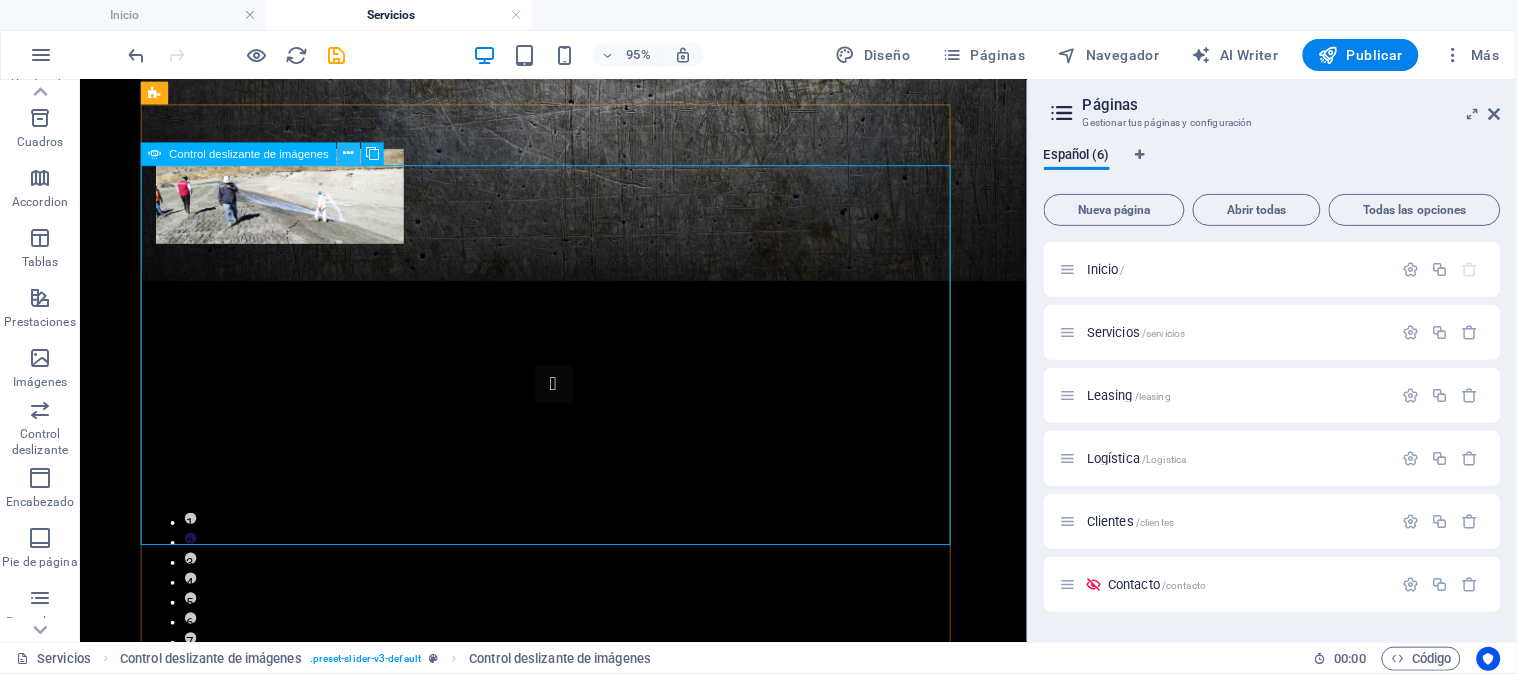 click at bounding box center [349, 154] 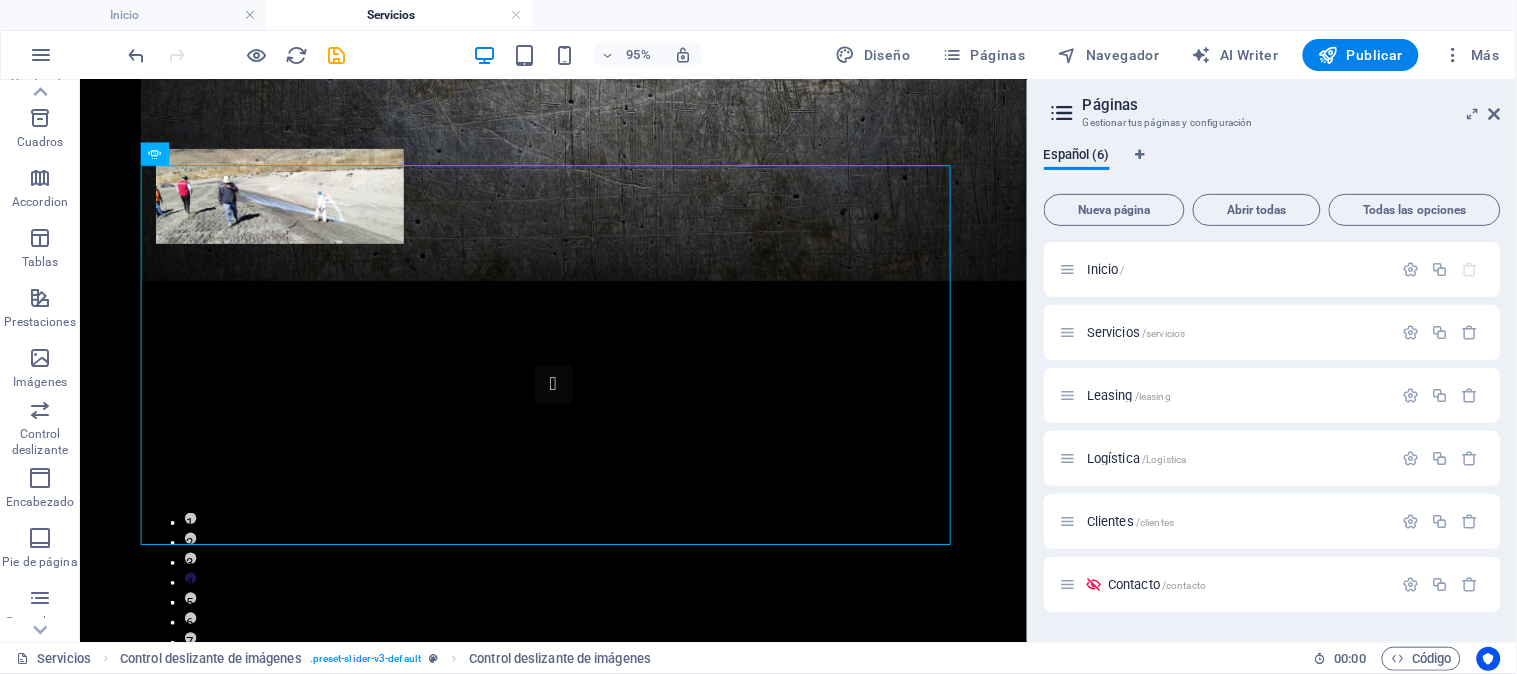 click on "Páginas Gestionar tus páginas y configuración Español (6) Nueva página Abrir todas Todas las opciones Inicio / Servicios /servicios Leasing /leasing Logística /Logistica Clientes /clientes Contacto /contacto" at bounding box center [1272, 361] 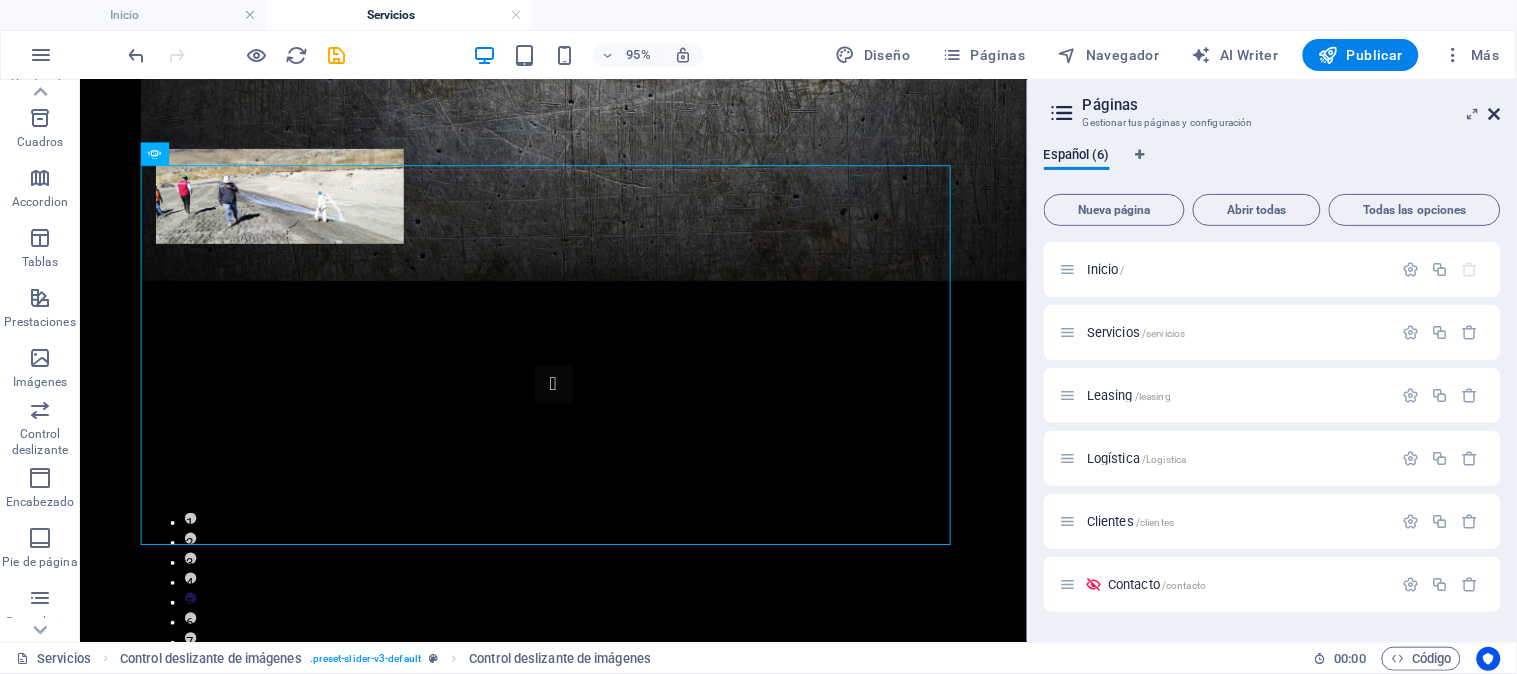click at bounding box center (1495, 114) 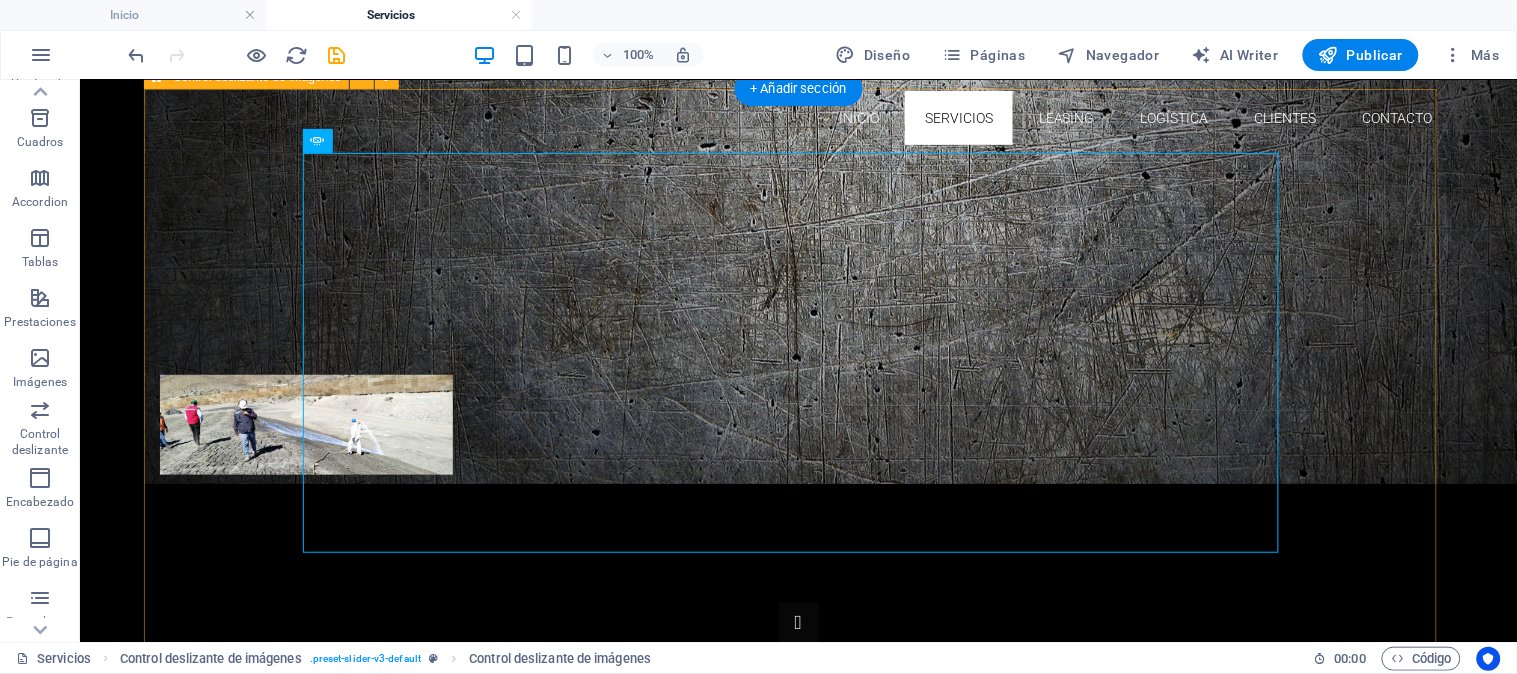 scroll, scrollTop: 444, scrollLeft: 0, axis: vertical 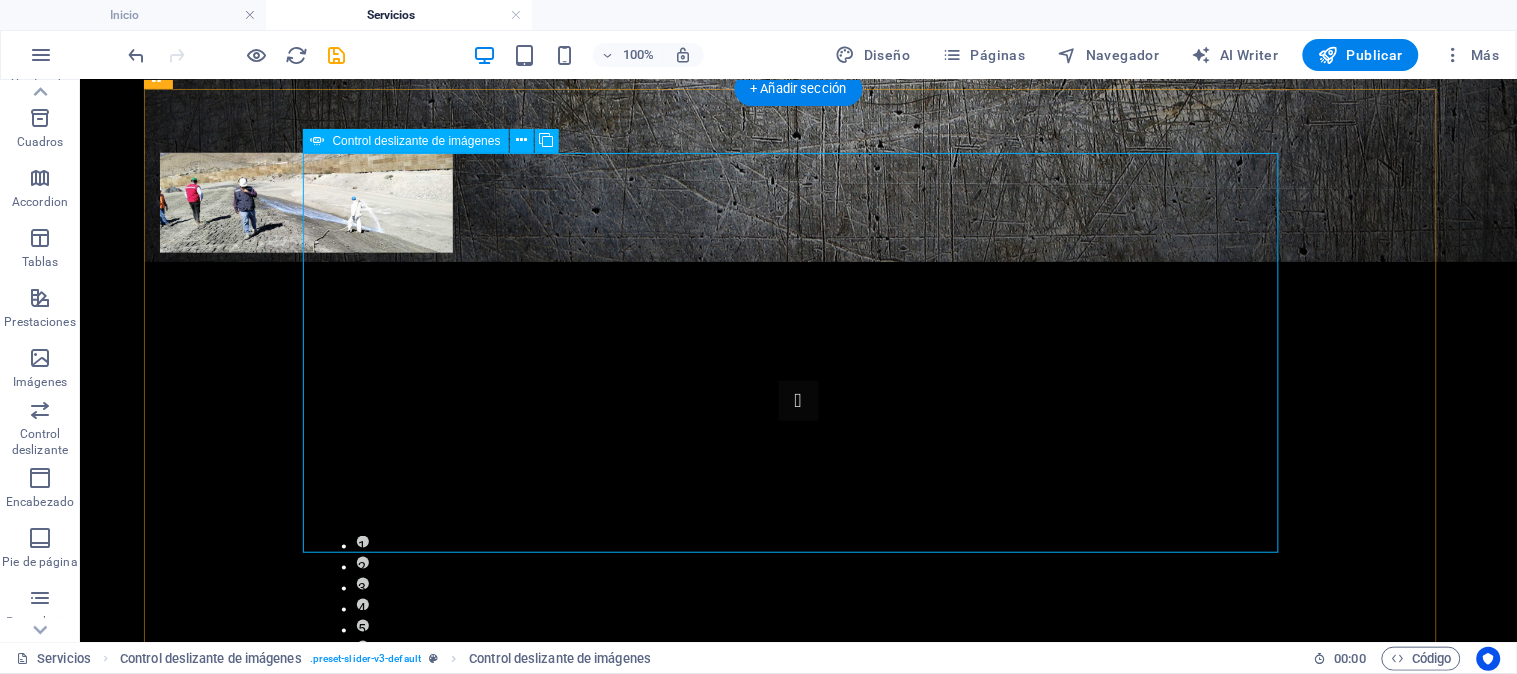 click on "2" at bounding box center (362, 562) 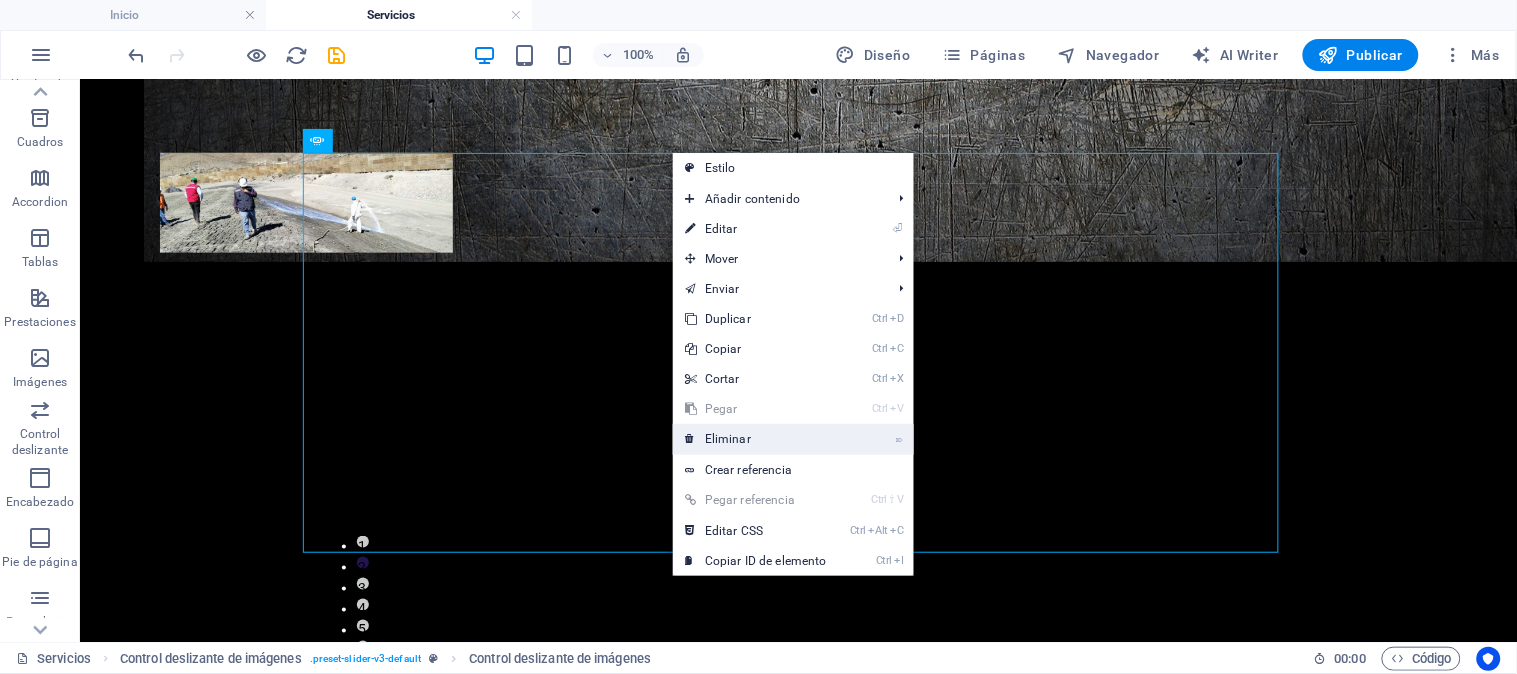 click on "⌦  Eliminar" at bounding box center (756, 439) 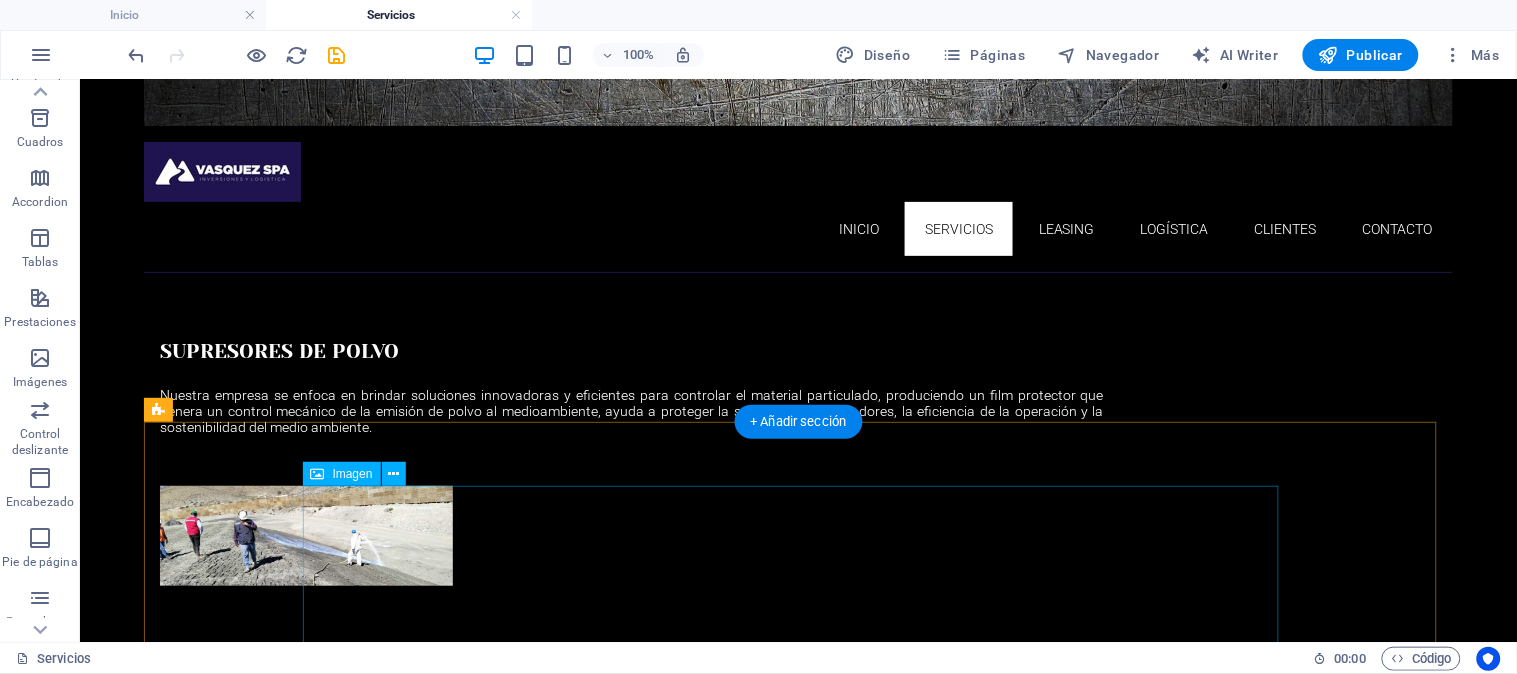 scroll, scrollTop: 333, scrollLeft: 0, axis: vertical 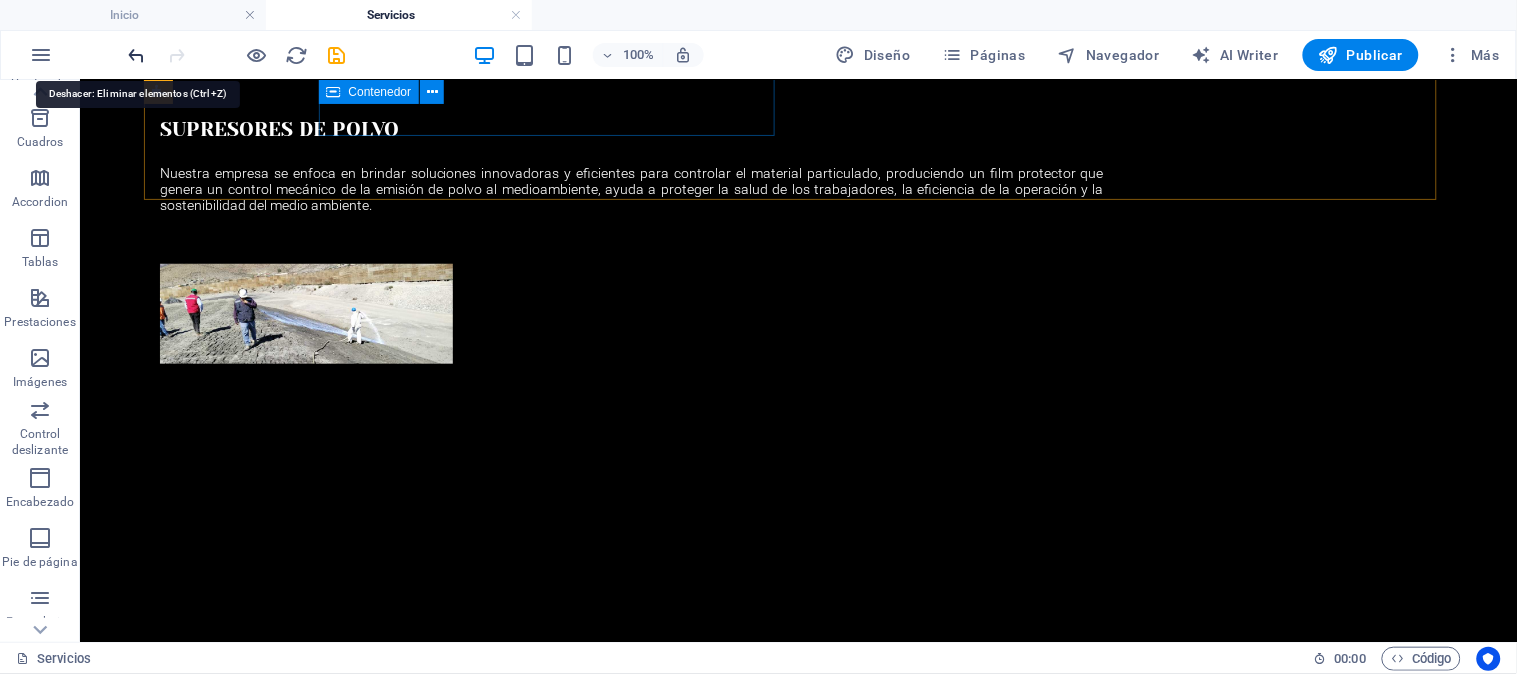 click at bounding box center (137, 55) 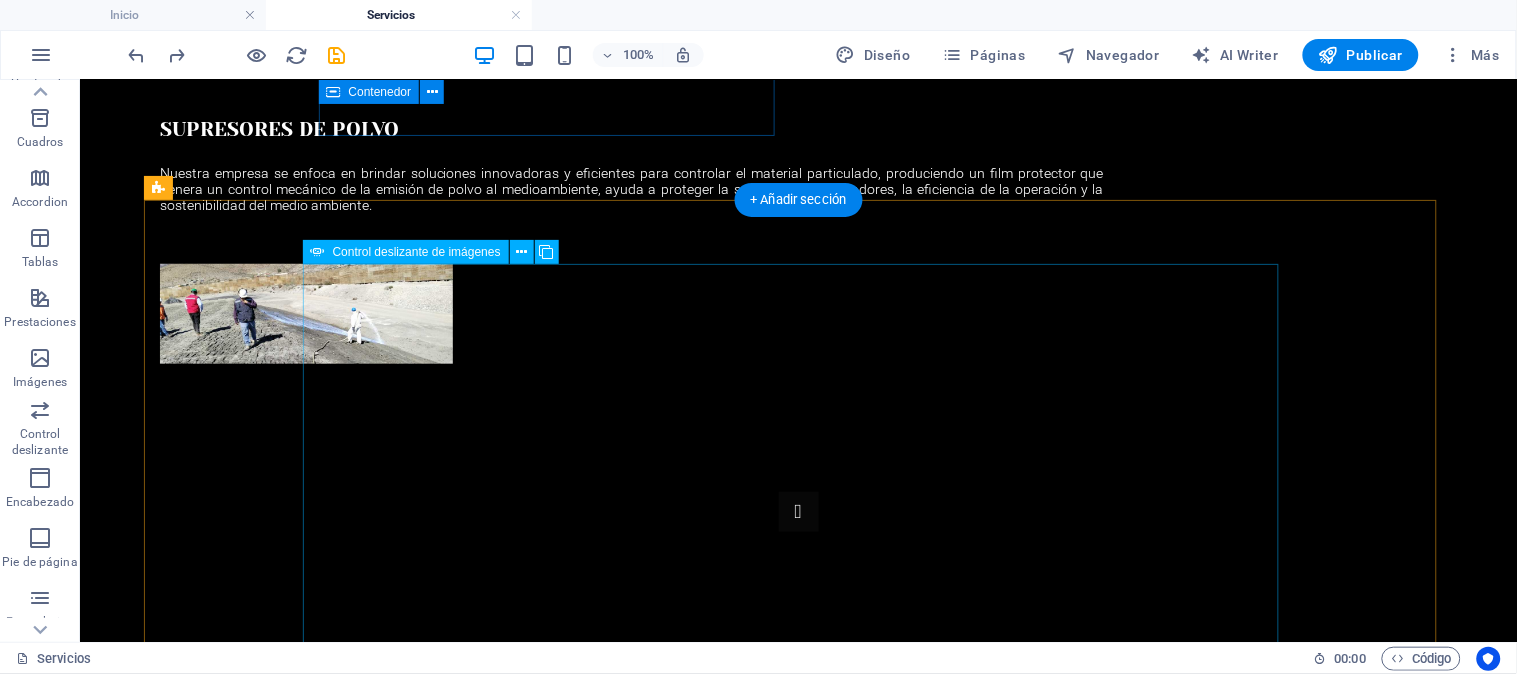 scroll, scrollTop: 555, scrollLeft: 0, axis: vertical 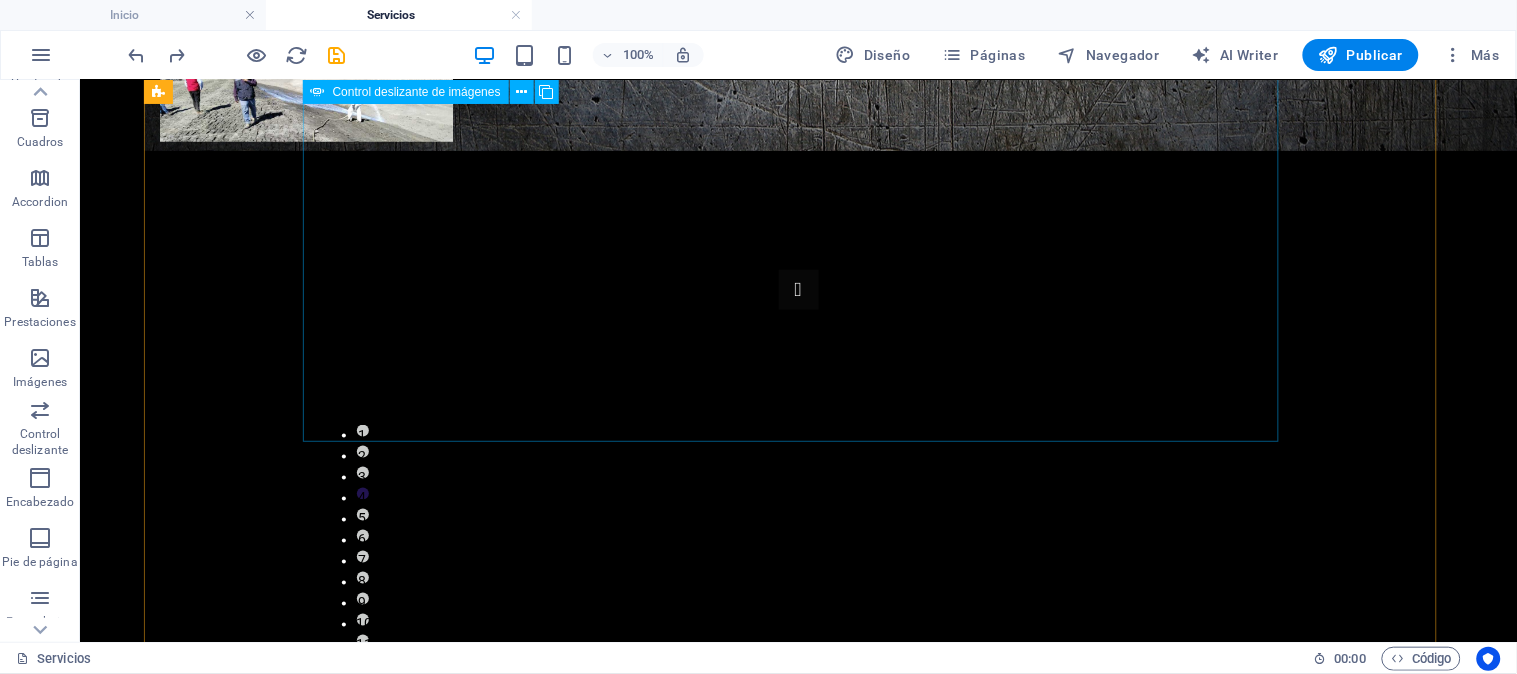 click on "2" at bounding box center (362, 451) 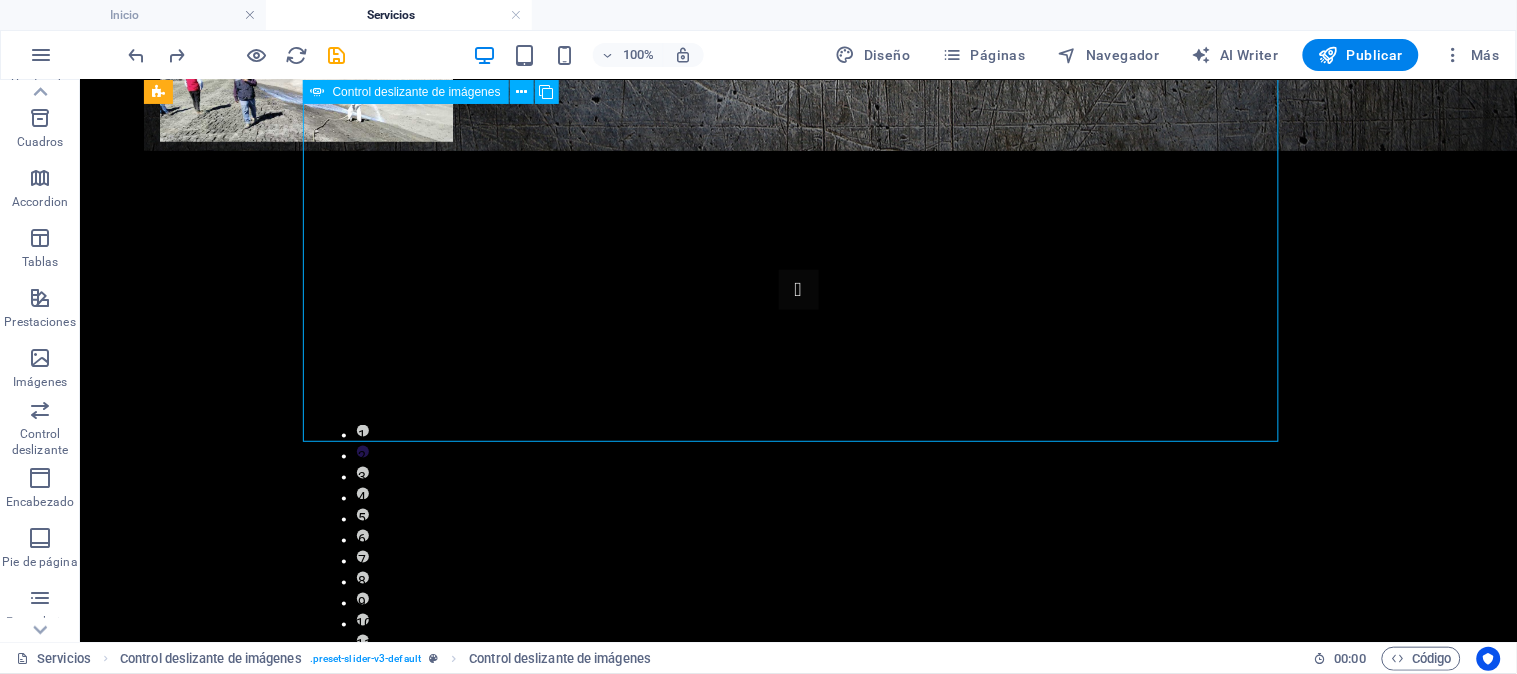 click on "2" at bounding box center [362, 451] 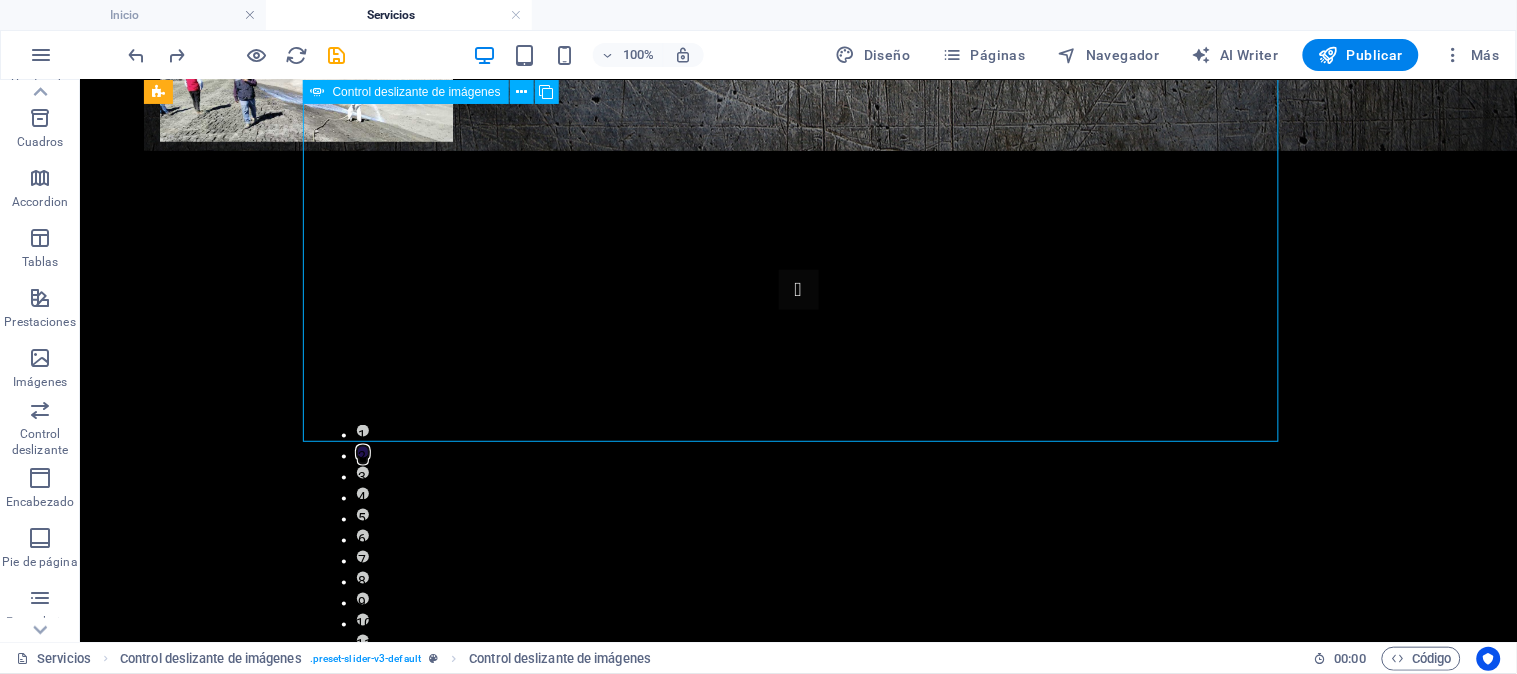 click on "2" at bounding box center (362, 451) 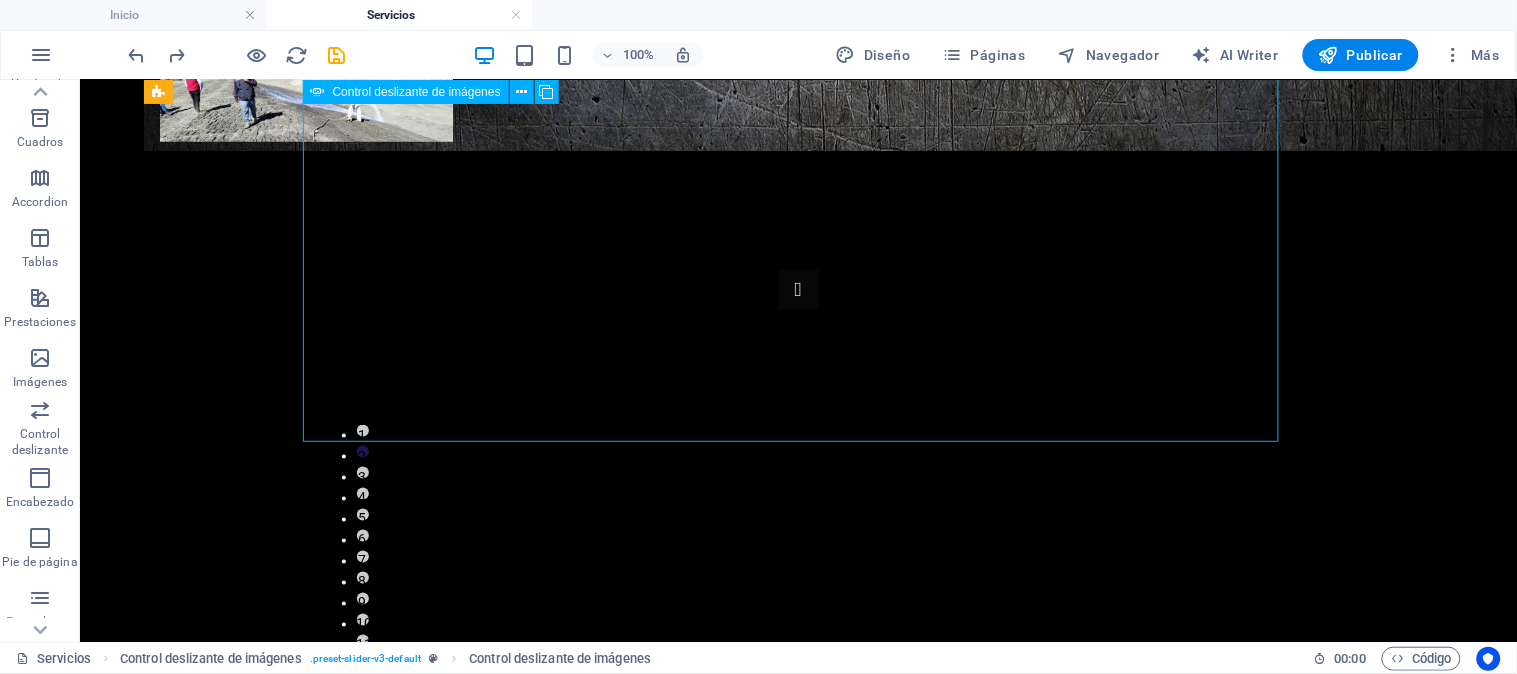 select on "px" 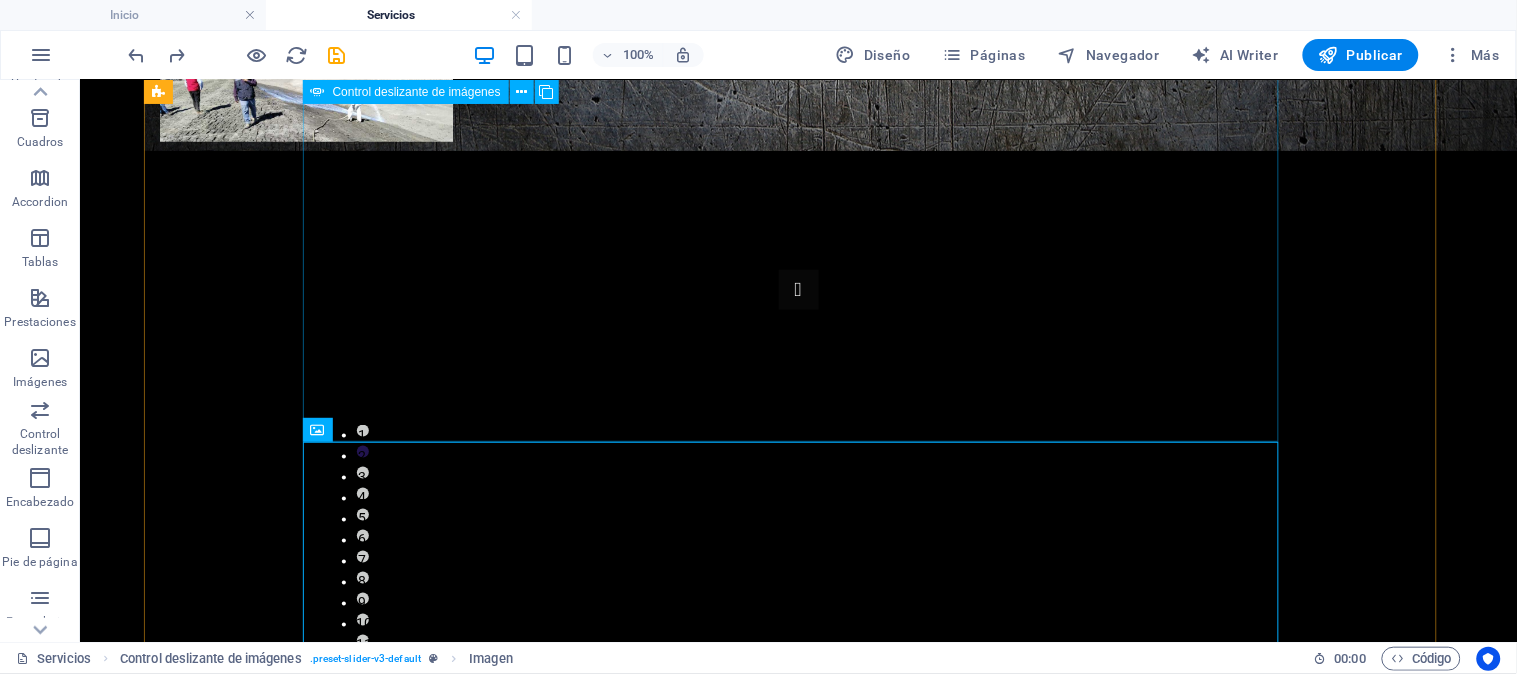 click on "1 2 3 4 5 6 7 8 9 1 2 3 4 5 6 7 8 9 10 11 12 13" at bounding box center [798, 469] 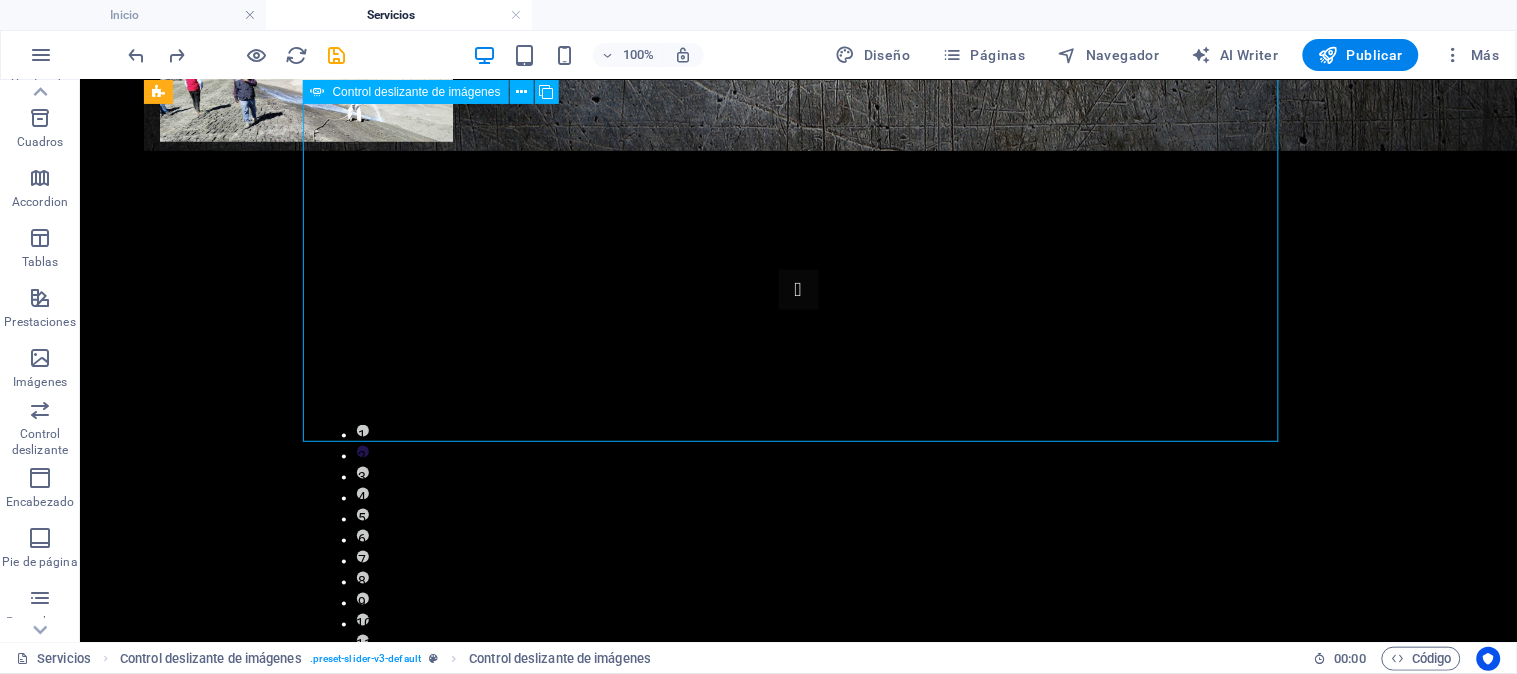 click on "1 2 3 4 5 6 7 8 9 1 2 3 4 5 6 7 8 9 10 11 12 13" at bounding box center [798, 469] 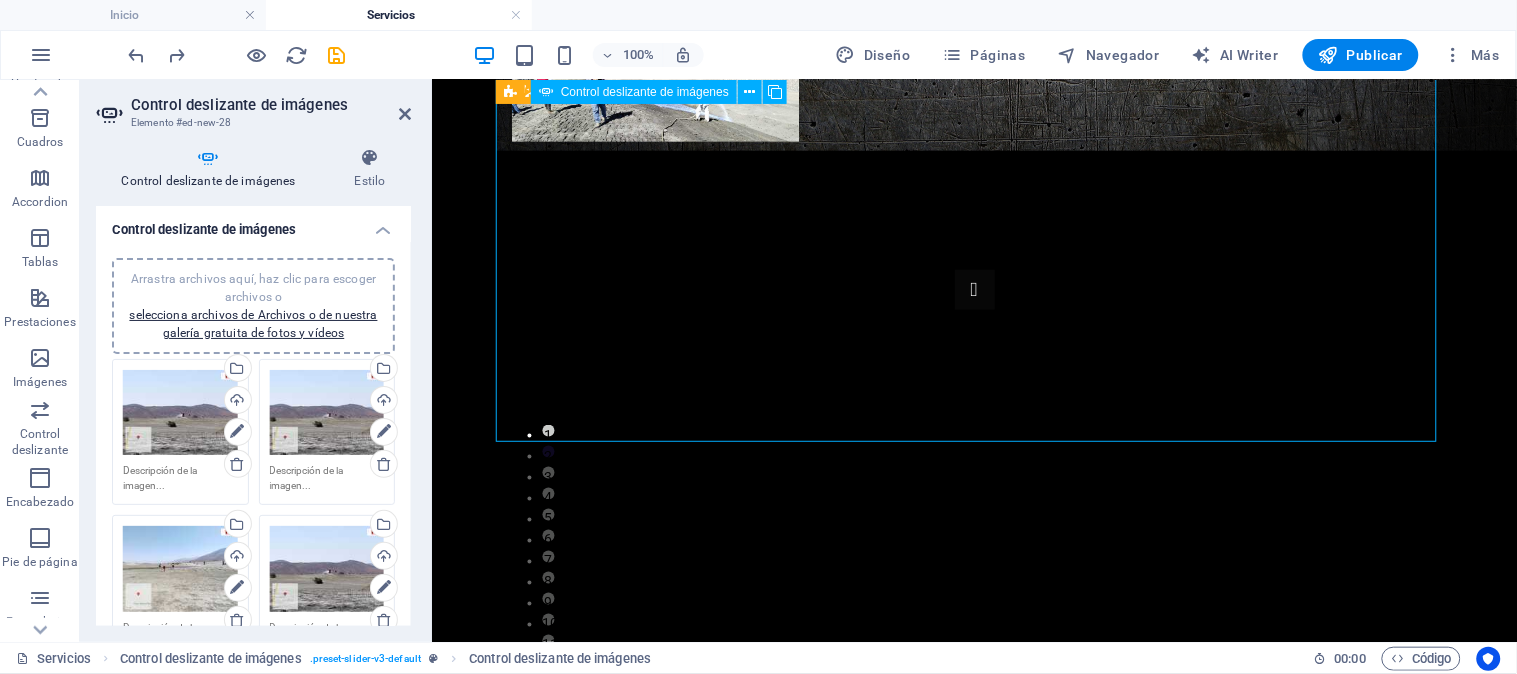 click on "1 2 3 4 5 6 7 8 9 1 2 3 4 5 6 7 8 9 10 11 12 13" at bounding box center (973, 469) 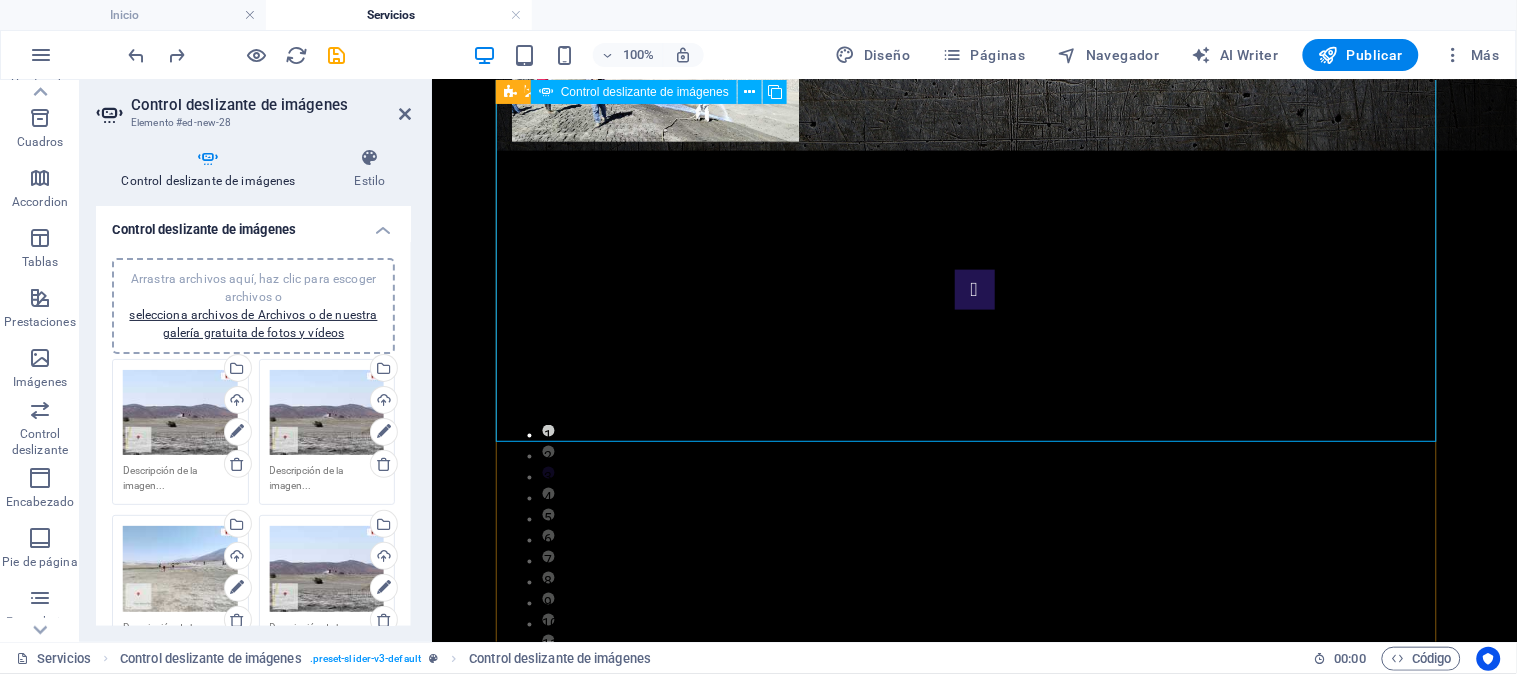 click at bounding box center (974, 289) 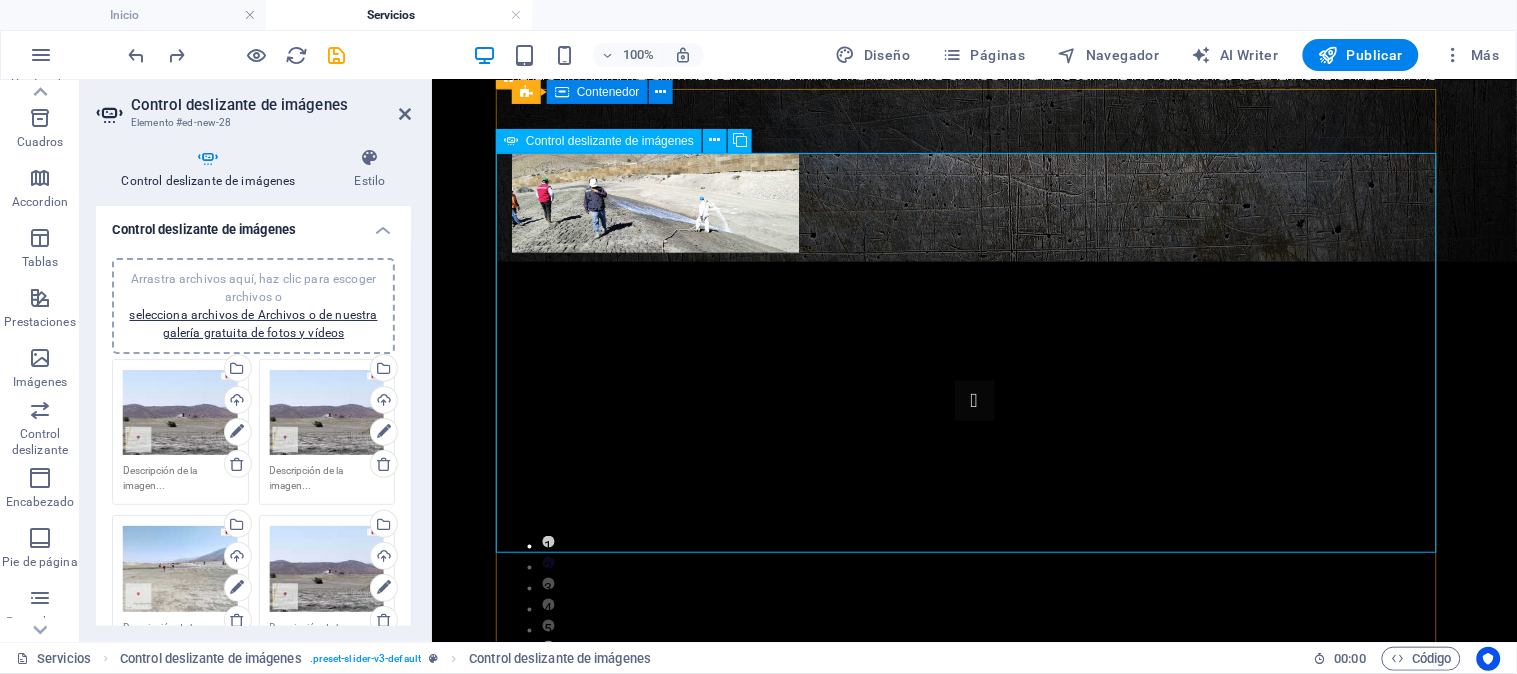 scroll, scrollTop: 333, scrollLeft: 0, axis: vertical 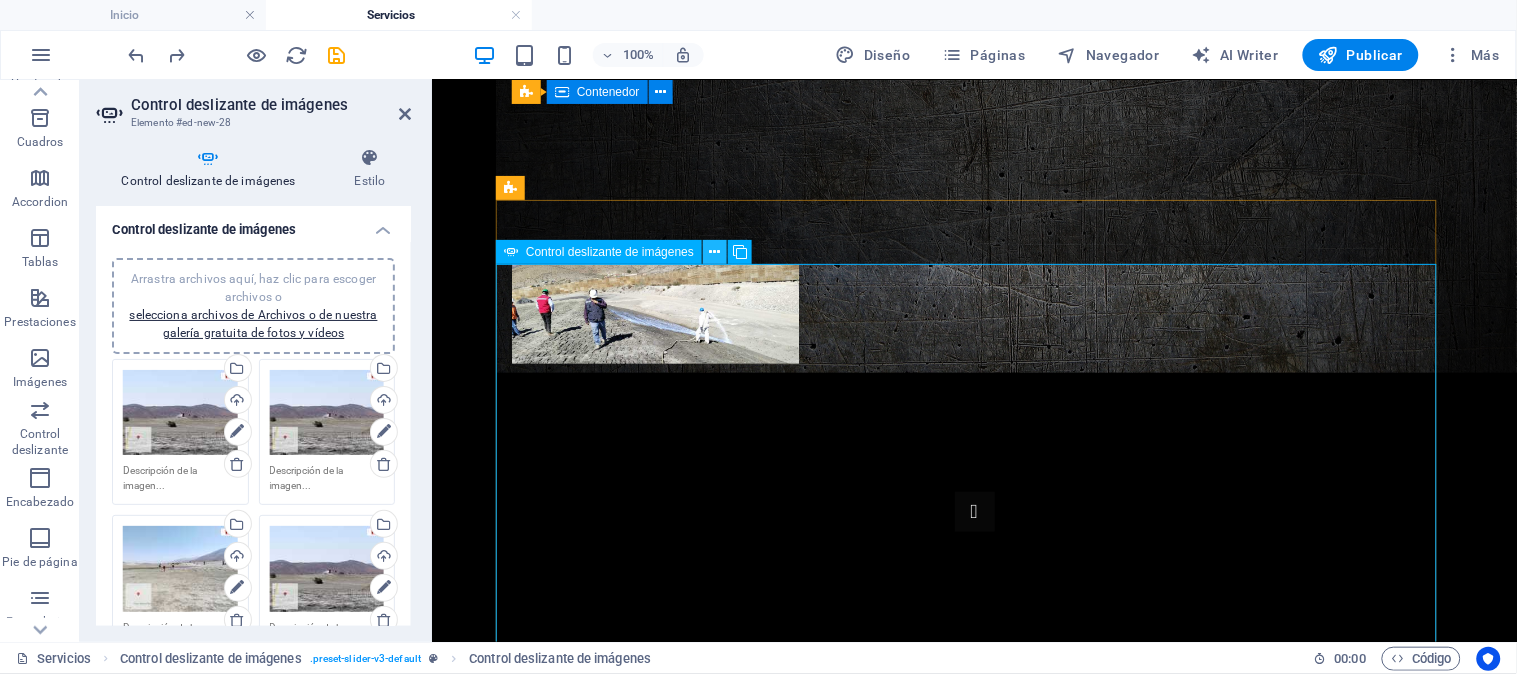 click at bounding box center [715, 252] 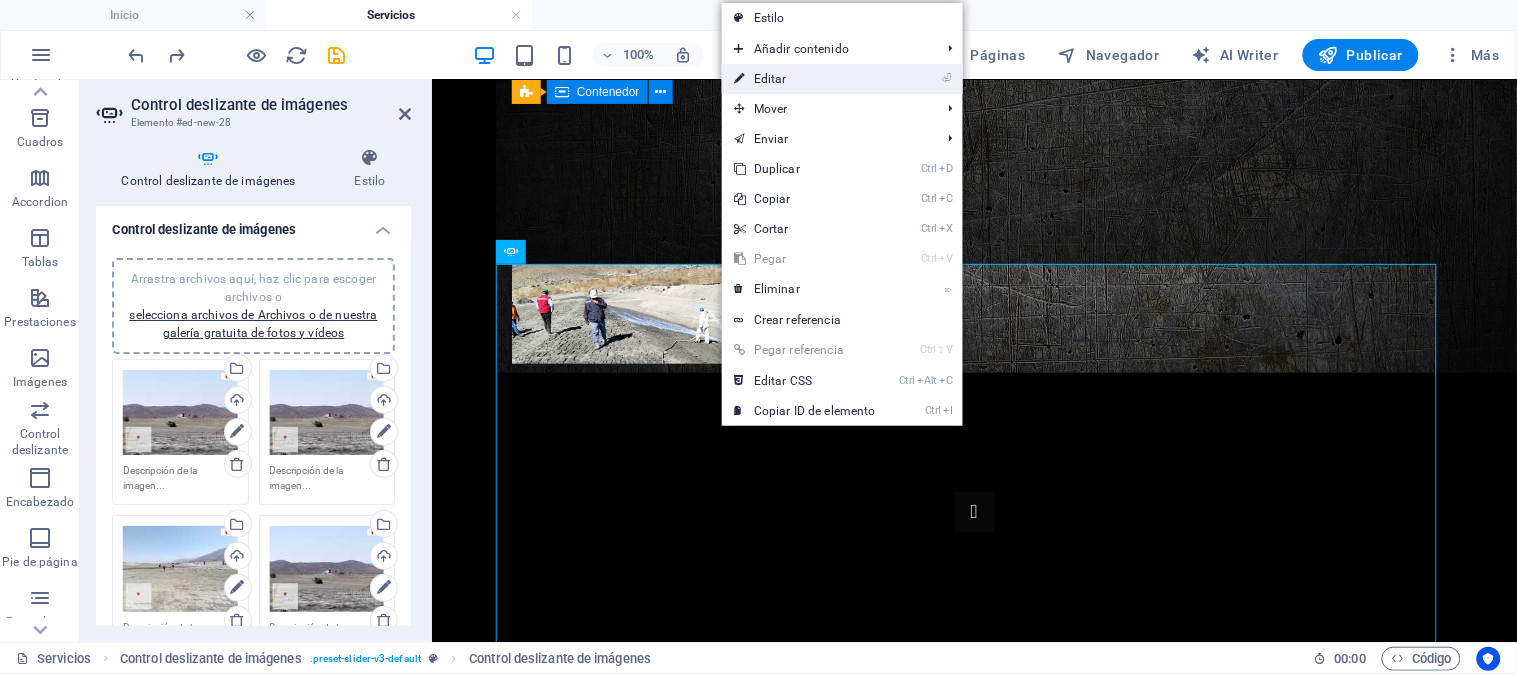 click on "⏎  Editar" at bounding box center (805, 79) 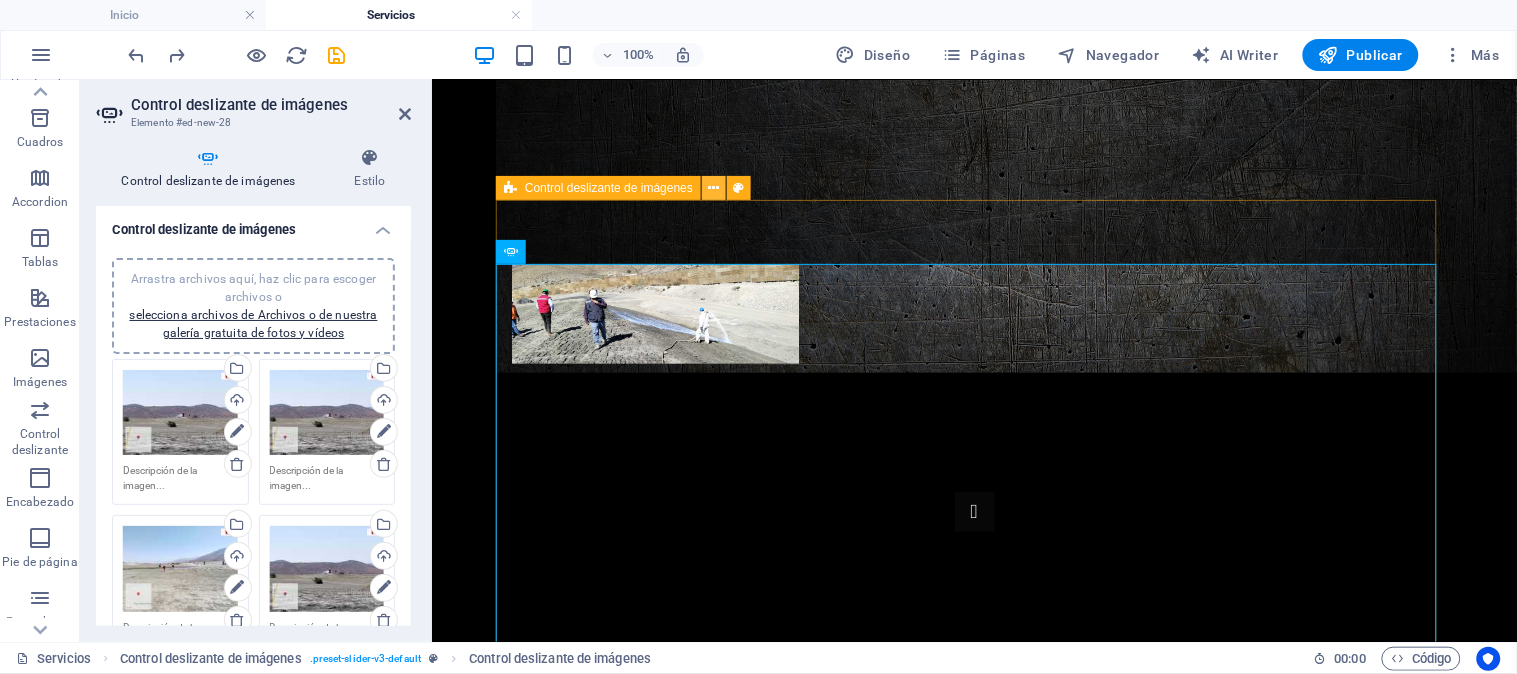 click at bounding box center [714, 188] 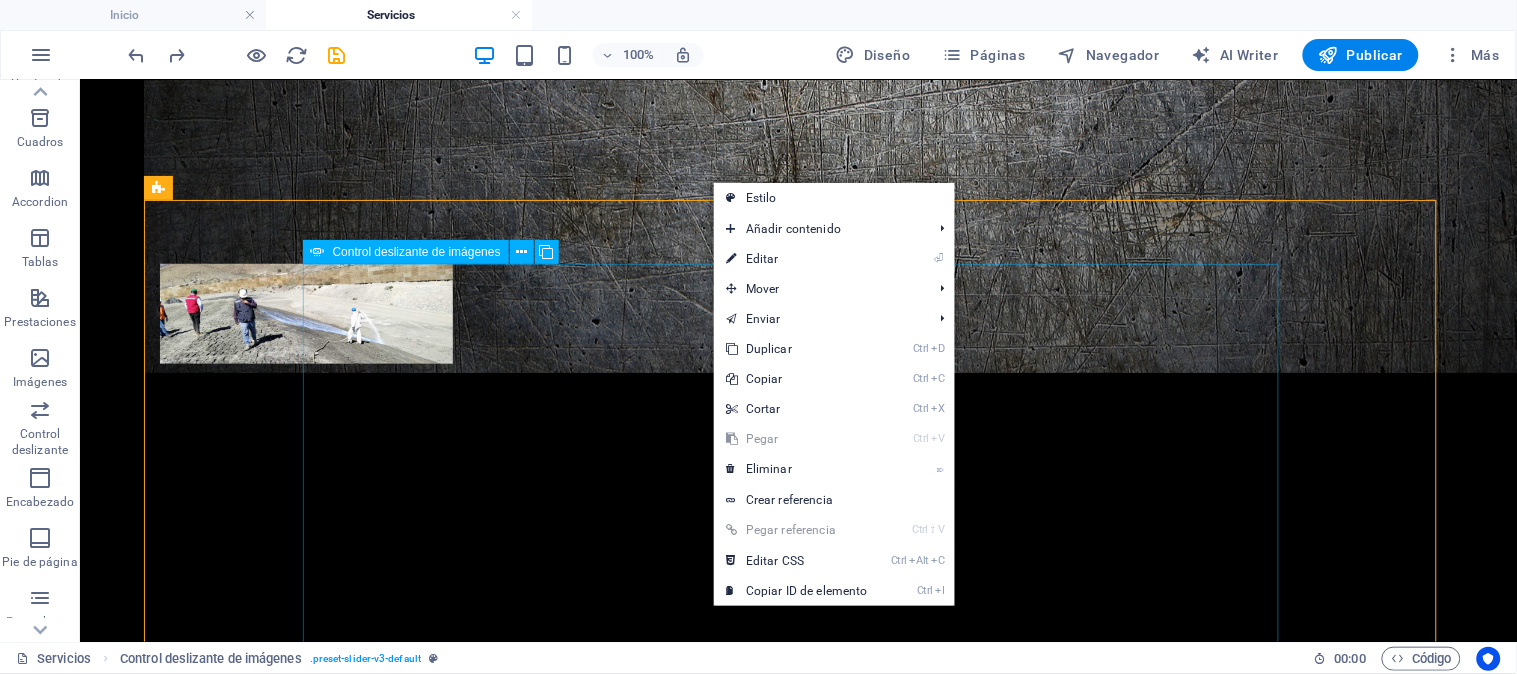 click at bounding box center (798, 511) 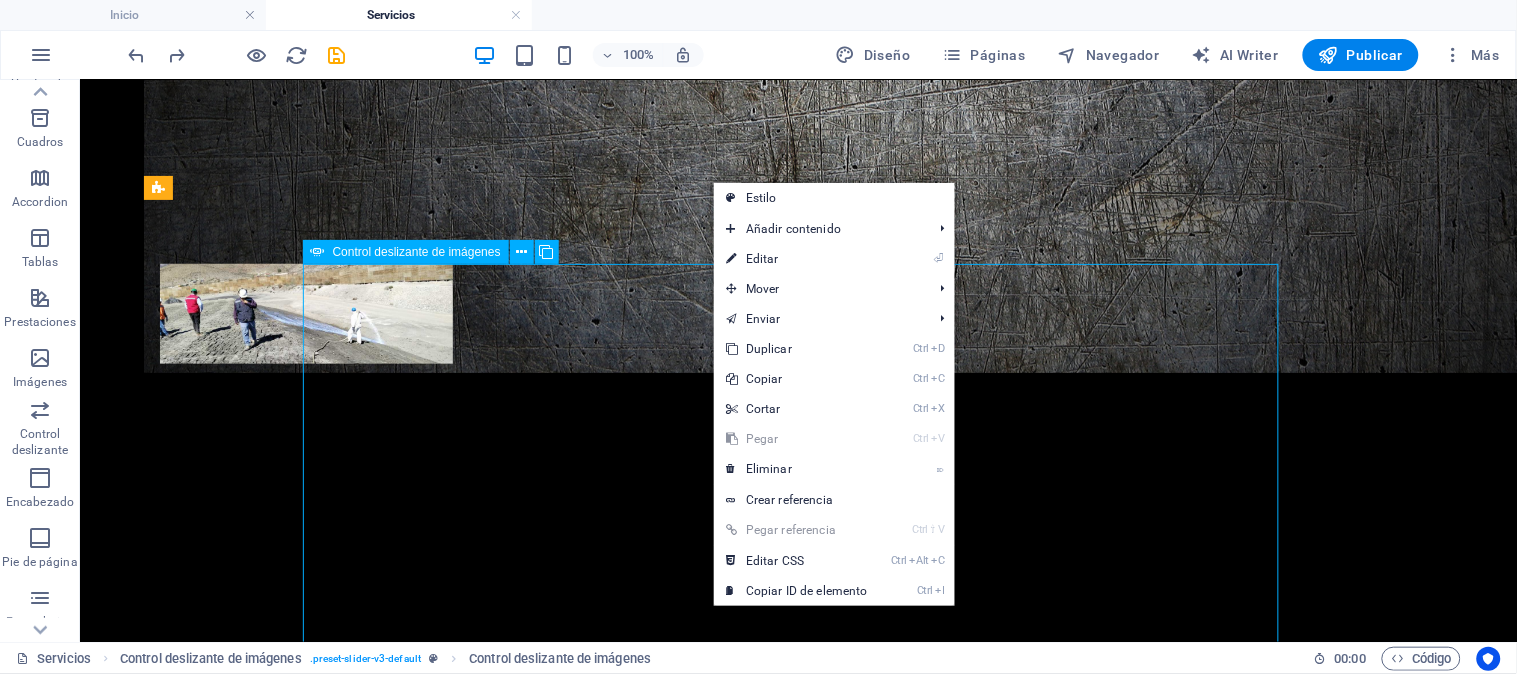 click at bounding box center (798, 511) 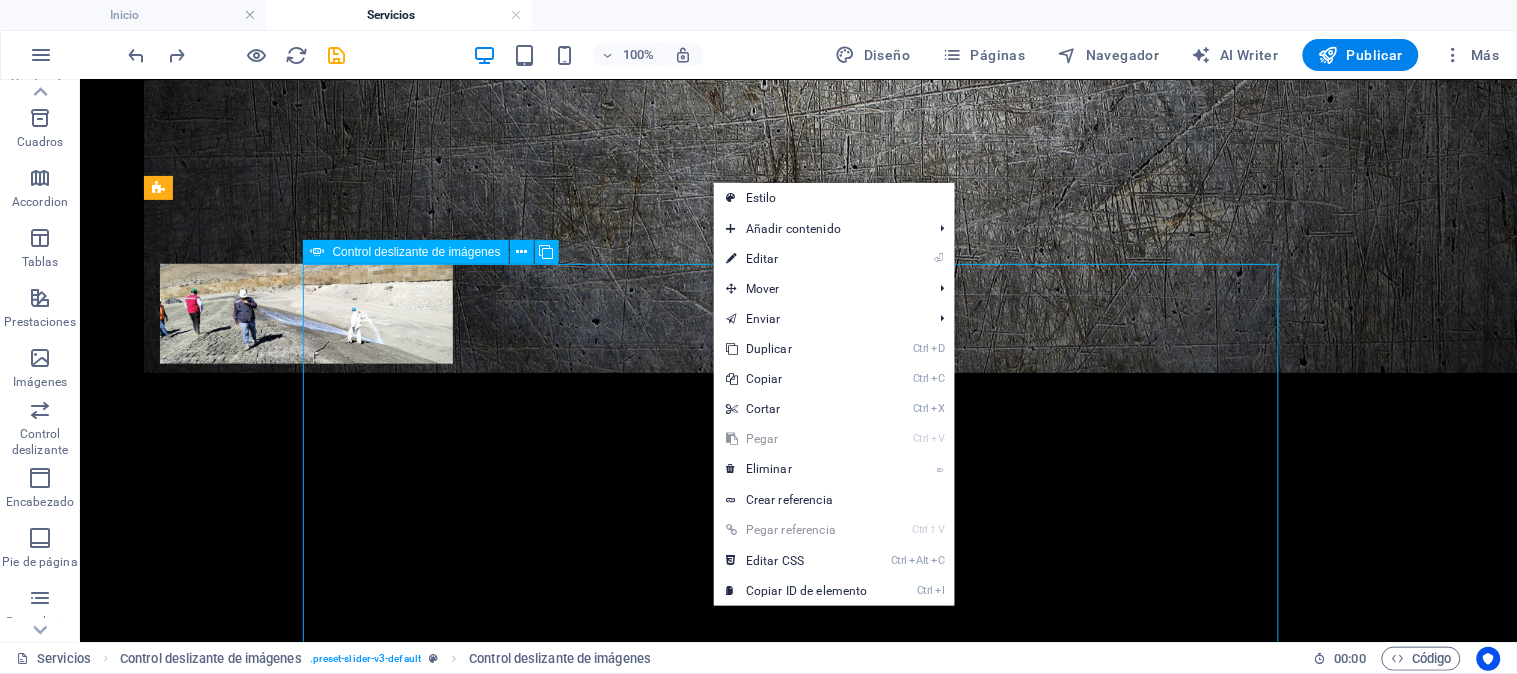 click at bounding box center [798, 511] 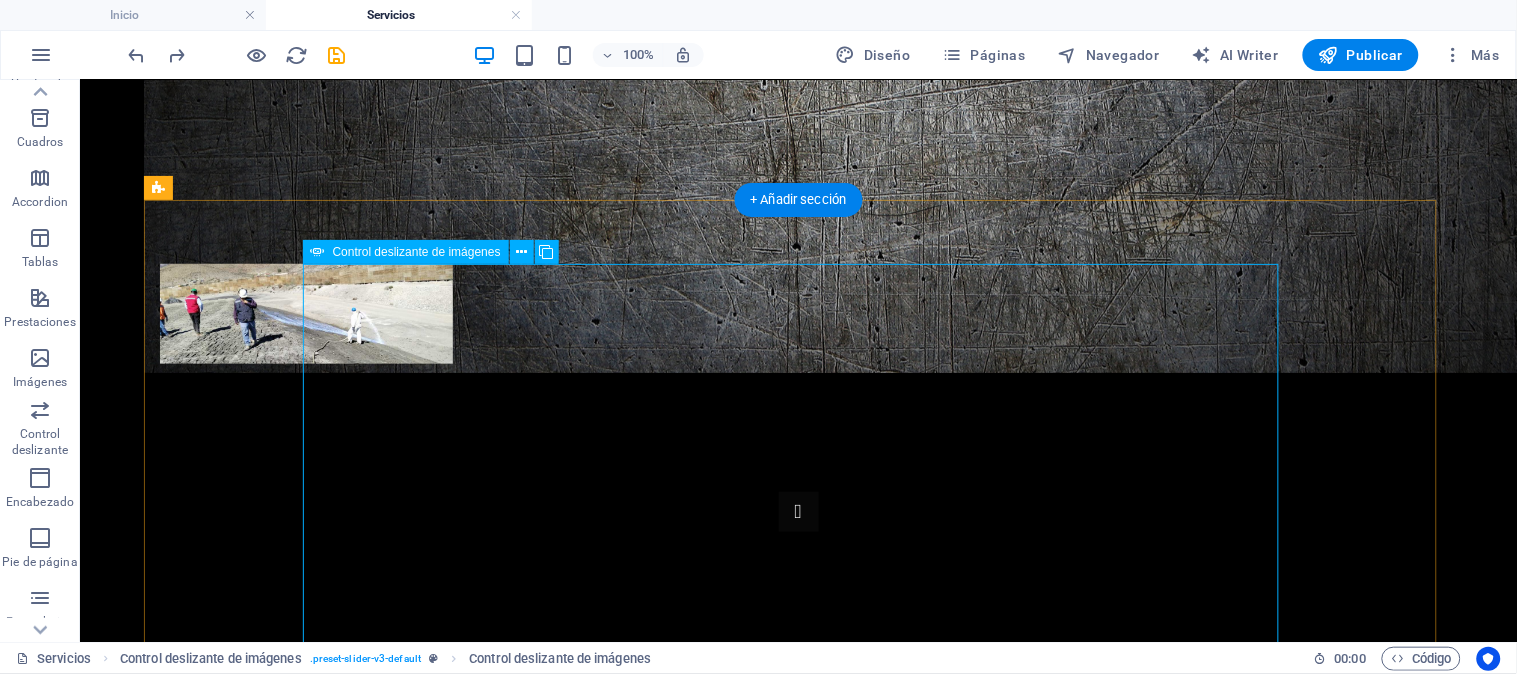 click on "1 2 3 4 5 6 7 8 9 1 2 3 4 5 6 7 8 9 10 11 12 13" at bounding box center [798, 691] 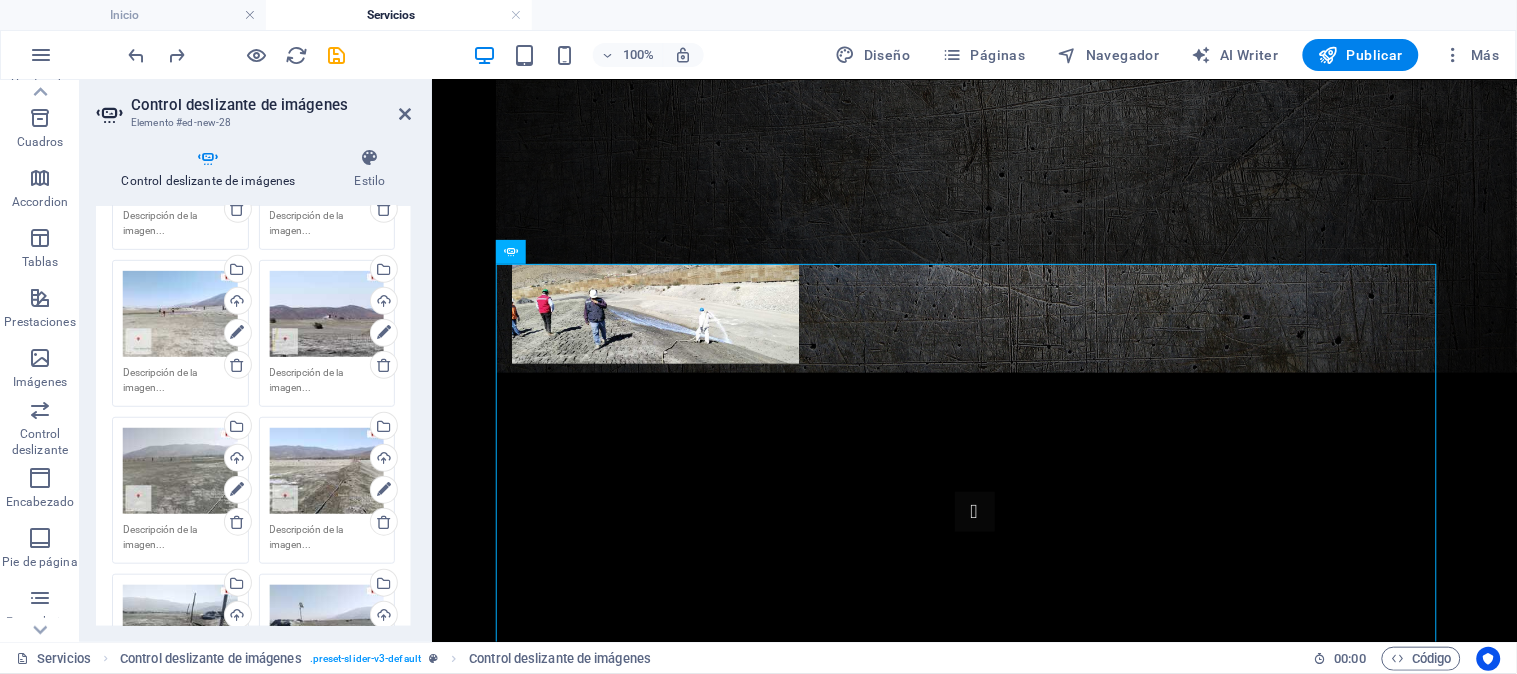 scroll, scrollTop: 0, scrollLeft: 0, axis: both 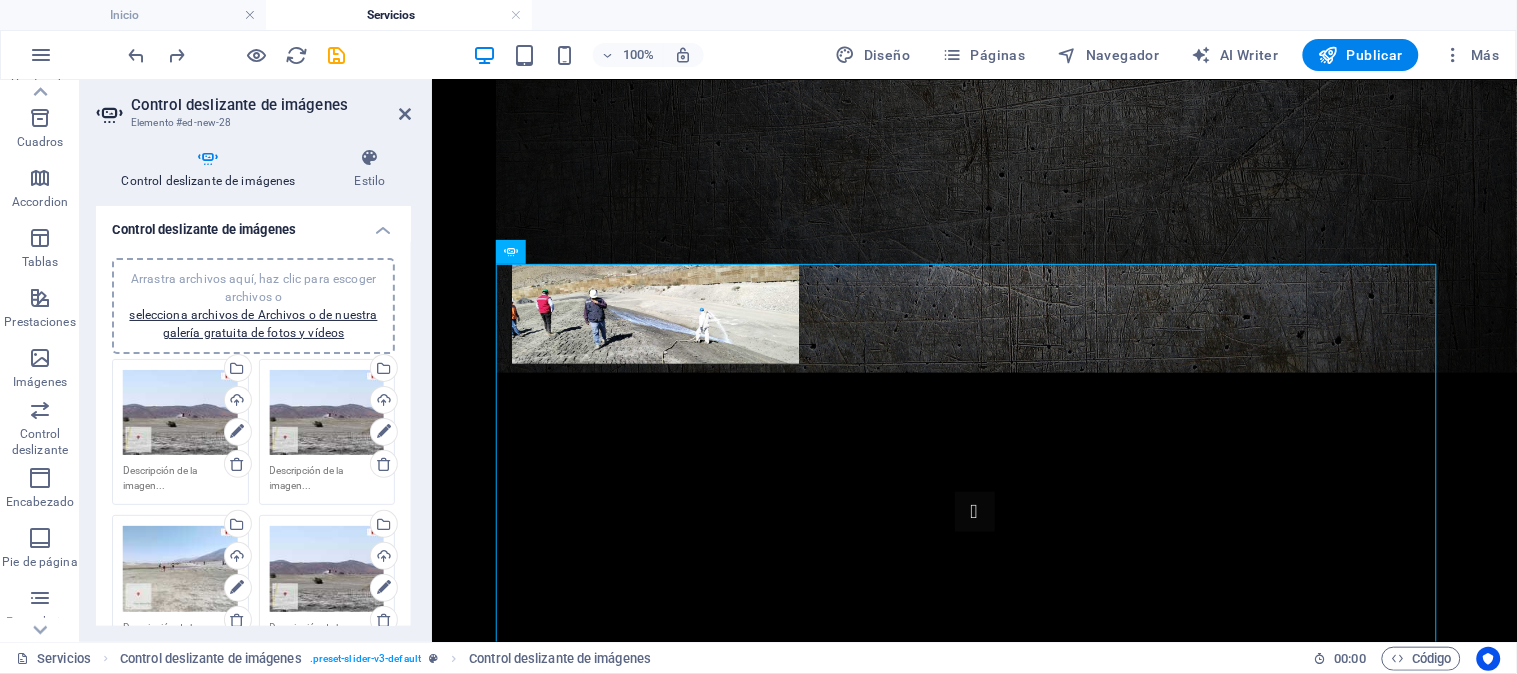 click at bounding box center [208, 158] 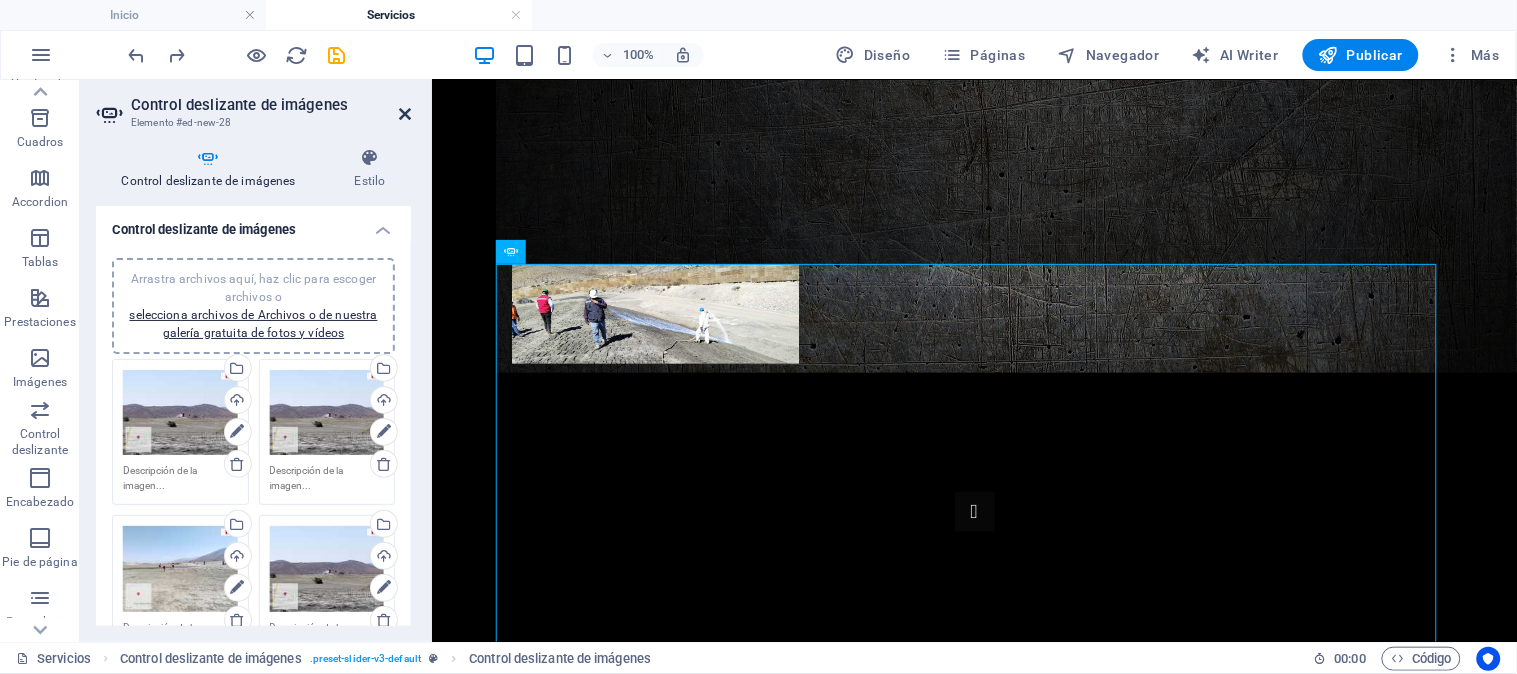 drag, startPoint x: 398, startPoint y: 106, endPoint x: 845, endPoint y: 226, distance: 462.82718 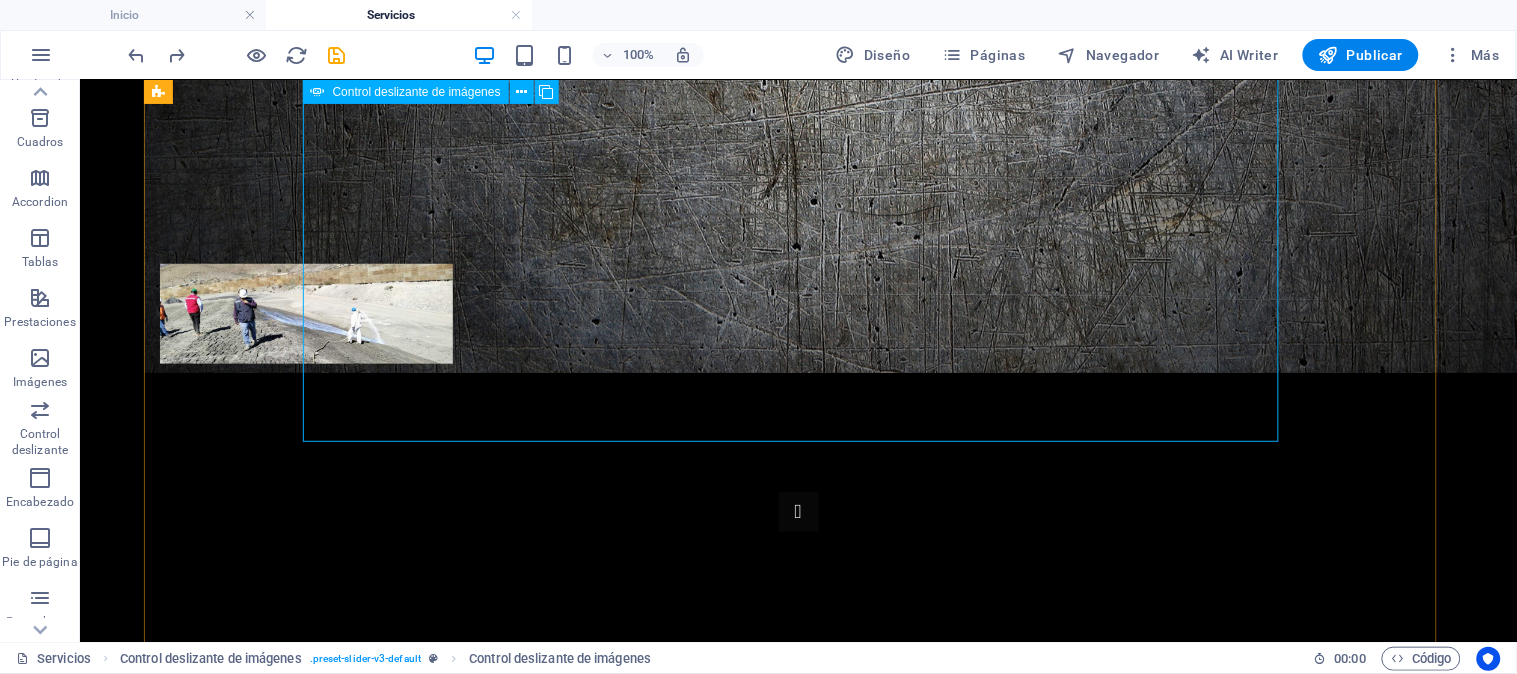 scroll, scrollTop: 1000, scrollLeft: 0, axis: vertical 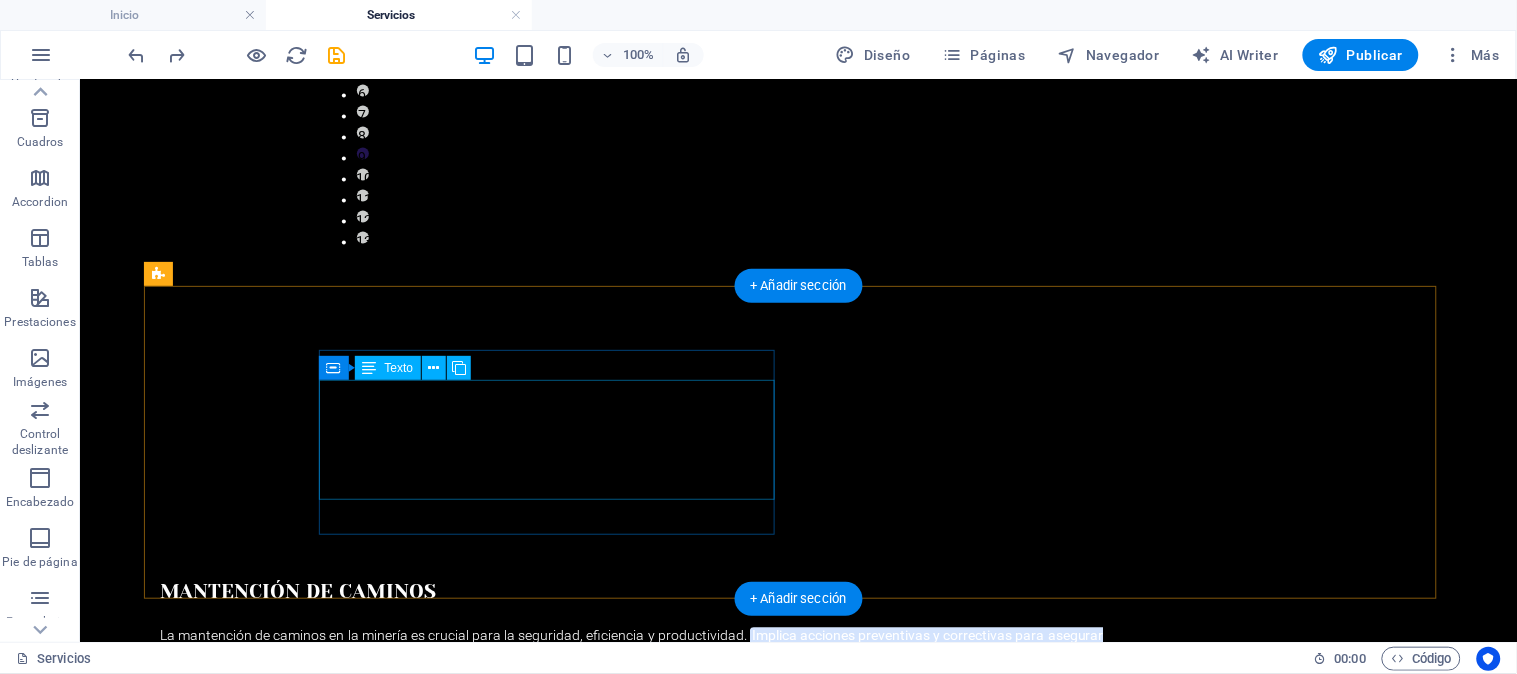 click on "La mantención de caminos en la minería es crucial para la seguridad, eficiencia y productividad.   Implica acciones preventivas y correctivas para asegurar la durabilidad y funcionalidad de las vías de transporte, incluyendo el control de polvo, la reparación de baches y la gestión del drenaje .   Un buen mantenimiento reduce costos operativos, minimiza riesgos y optimiza el transporte de personal y materiales." at bounding box center (631, 651) 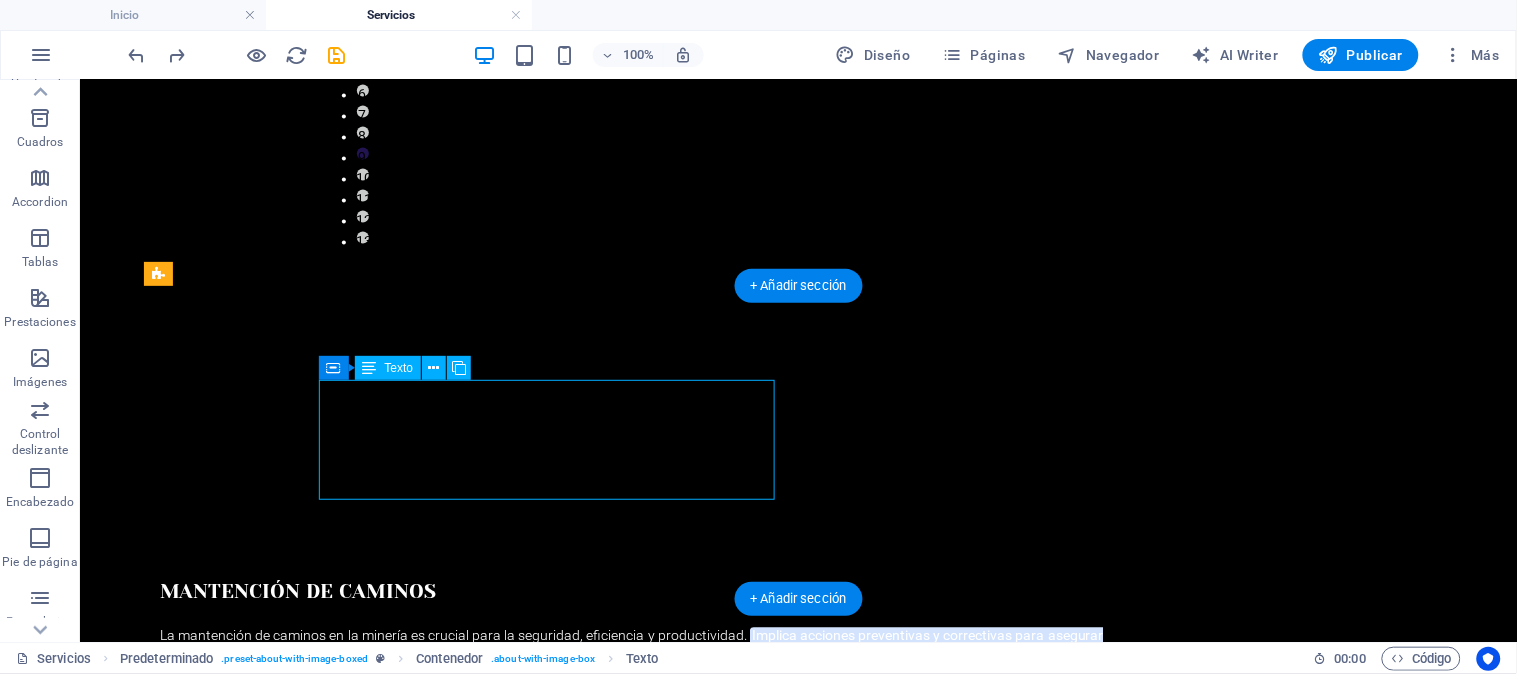 click on "La mantención de caminos en la minería es crucial para la seguridad, eficiencia y productividad.   Implica acciones preventivas y correctivas para asegurar la durabilidad y funcionalidad de las vías de transporte, incluyendo el control de polvo, la reparación de baches y la gestión del drenaje .   Un buen mantenimiento reduce costos operativos, minimiza riesgos y optimiza el transporte de personal y materiales." at bounding box center (631, 651) 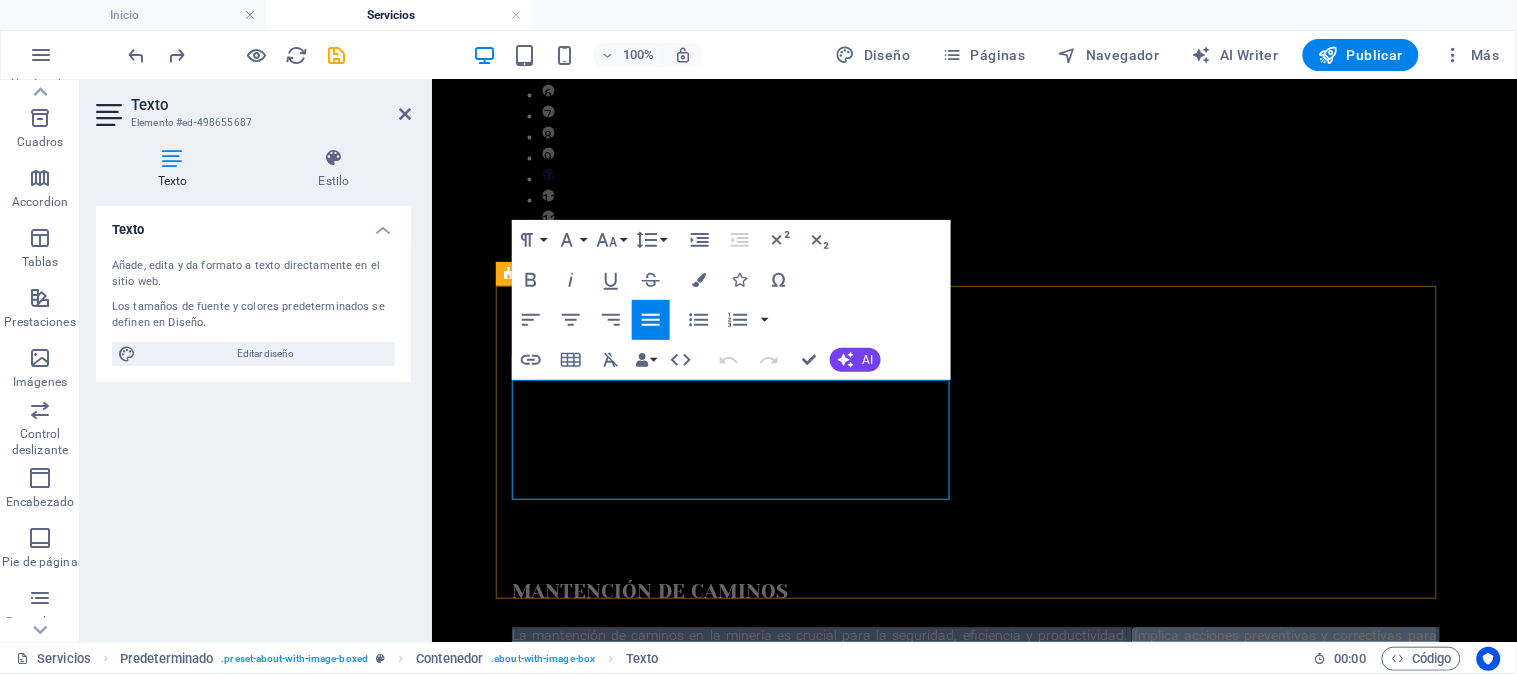 drag, startPoint x: 874, startPoint y: 490, endPoint x: 509, endPoint y: 412, distance: 373.2412 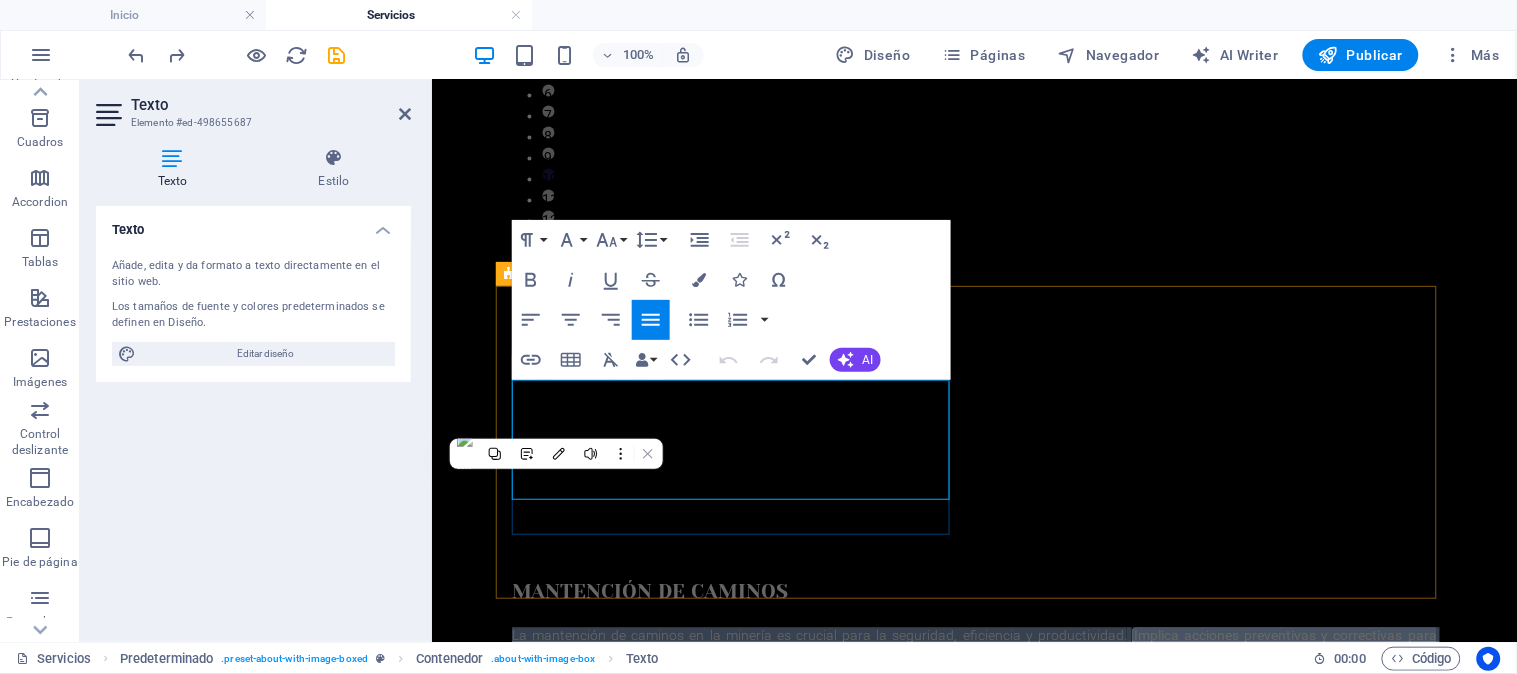 copy on "La mantención de caminos en la minería es crucial para la seguridad, eficiencia y productividad.   Implica acciones preventivas y correctivas para asegurar la durabilidad y funcionalidad de las vías de transporte, incluyendo el control de polvo, la reparación de baches y la gestión del drenaje .   Un buen mantenimiento reduce costos operativos, minimiza riesgos y optimiza el transporte de personal y materiales." 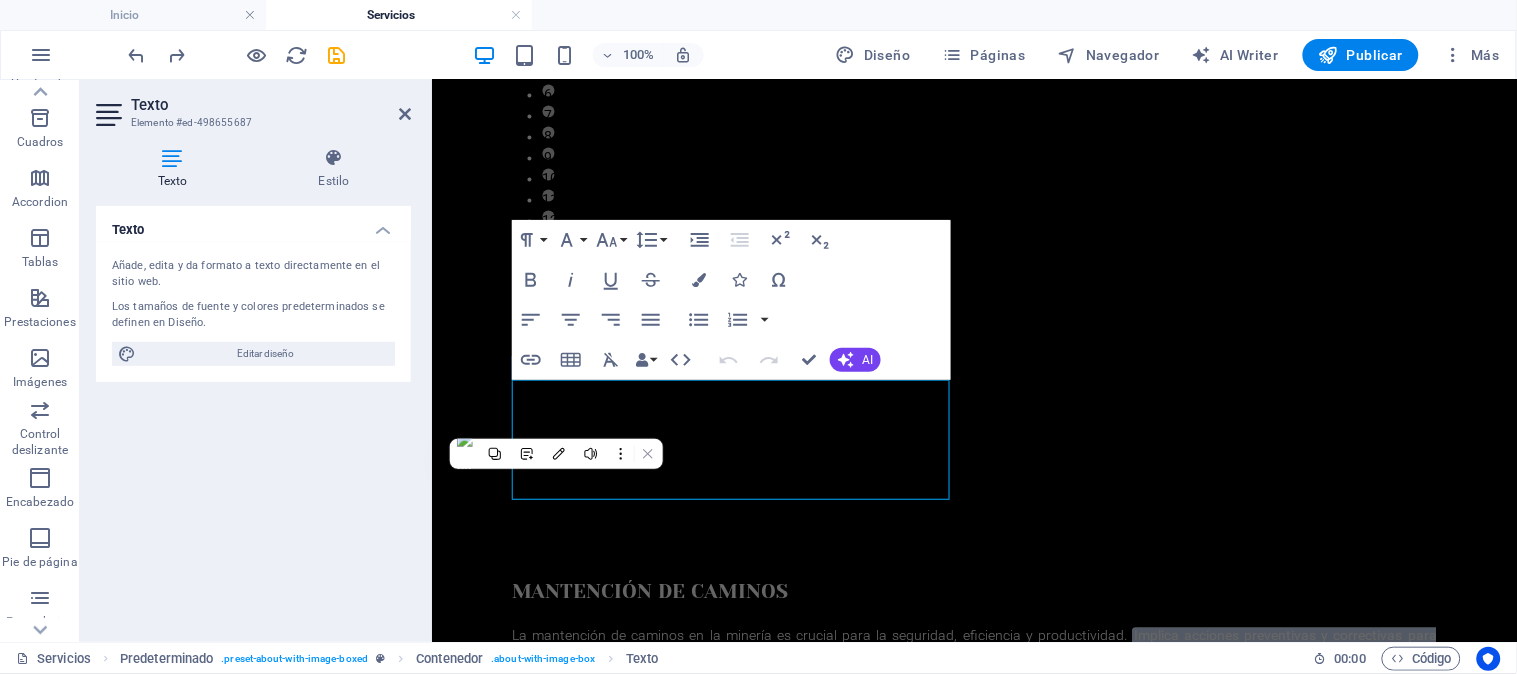 click on "Inicio Servicios Leasing Logística Clientes Contacto SUPRESORES DE POLVO Nuestra empresa se enfoca en brindar soluciones innovadoras y eficientes para controlar el material particulado, produciendo un film protector que genera un control mecánico de la emisión de polvo al medioambiente, ayuda a proteger la salud de los trabajadores, la eficiencia de la operación y la sostenibilidad del medio ambiente. 1 2 3 4 5 6 7 8 9 1 2 3 4 5 6 7 8 9 10 11 12 13 MANTENCIÓN DE CAMINOS La mantención de caminos en la minería es crucial para la seguridad, eficiencia y productividad.   Implica acciones preventivas y correctivas para asegurar la durabilidad y funcionalidad de las vías de transporte, incluyendo el control de polvo, la reparación de baches y la gestión del drenaje .   Un buen mantenimiento reduce costos operativos, minimiza riesgos y optimiza el transporte de personal y materiales.   LEASING OPERACIONAL  ARRIENDO DE EQUIPOS  Y VEHÍCULOS LIVIANOS. LOGÍSTICA EN TRANSPORTE DE CARGAS. NUESTRA MISIÓN:" at bounding box center (973, 902) 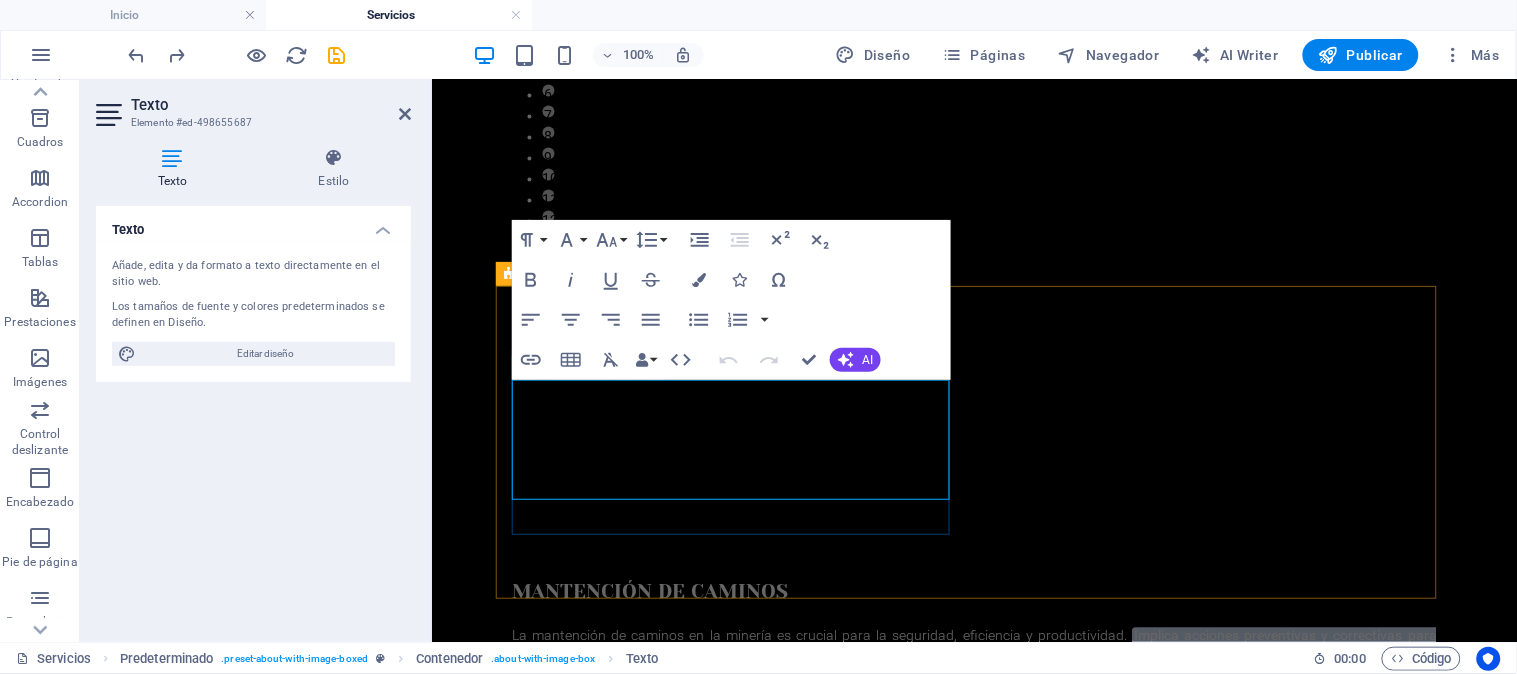 click on "La mantención de caminos en la minería es crucial para la seguridad, eficiencia y productividad.   Implica acciones preventivas y correctivas para asegurar la durabilidad y funcionalidad de las vías de transporte, incluyendo el control de polvo, la reparación de baches y la gestión del drenaje .   Un buen mantenimiento reduce costos operativos, minimiza riesgos y optimiza el transporte de personal y materiales." at bounding box center [973, 651] 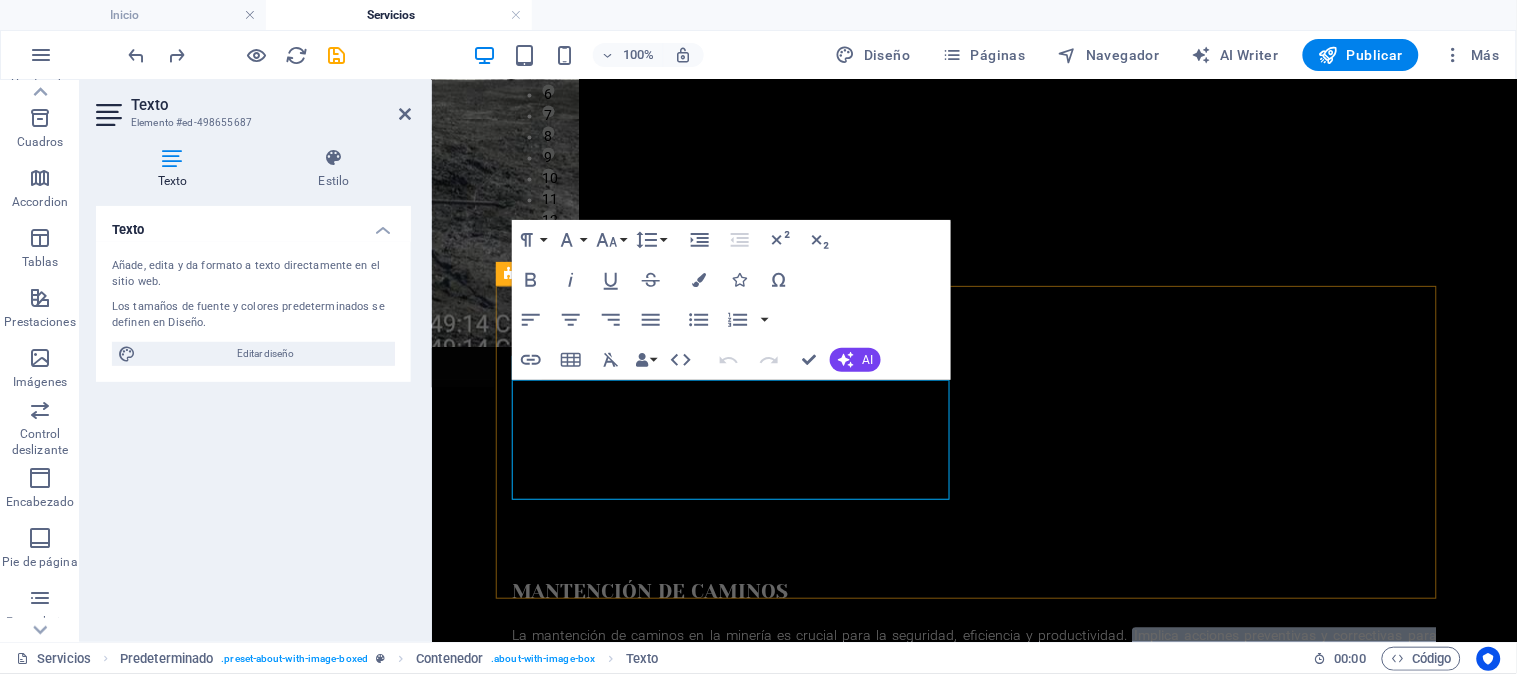 click on "MANTENCIÓN DE CAMINOS La mantención de caminos en la minería es crucial para la seguridad, eficiencia y productividad.   Implica acciones preventivas y correctivas para asegurar la durabilidad y funcionalidad de las vías de transporte, incluyendo el control de polvo, la reparación de baches y la gestión del drenaje .   Un buen mantenimiento reduce costos operativos, minimiza riesgos y optimiza el transporte de personal y materiales." at bounding box center (973, 701) 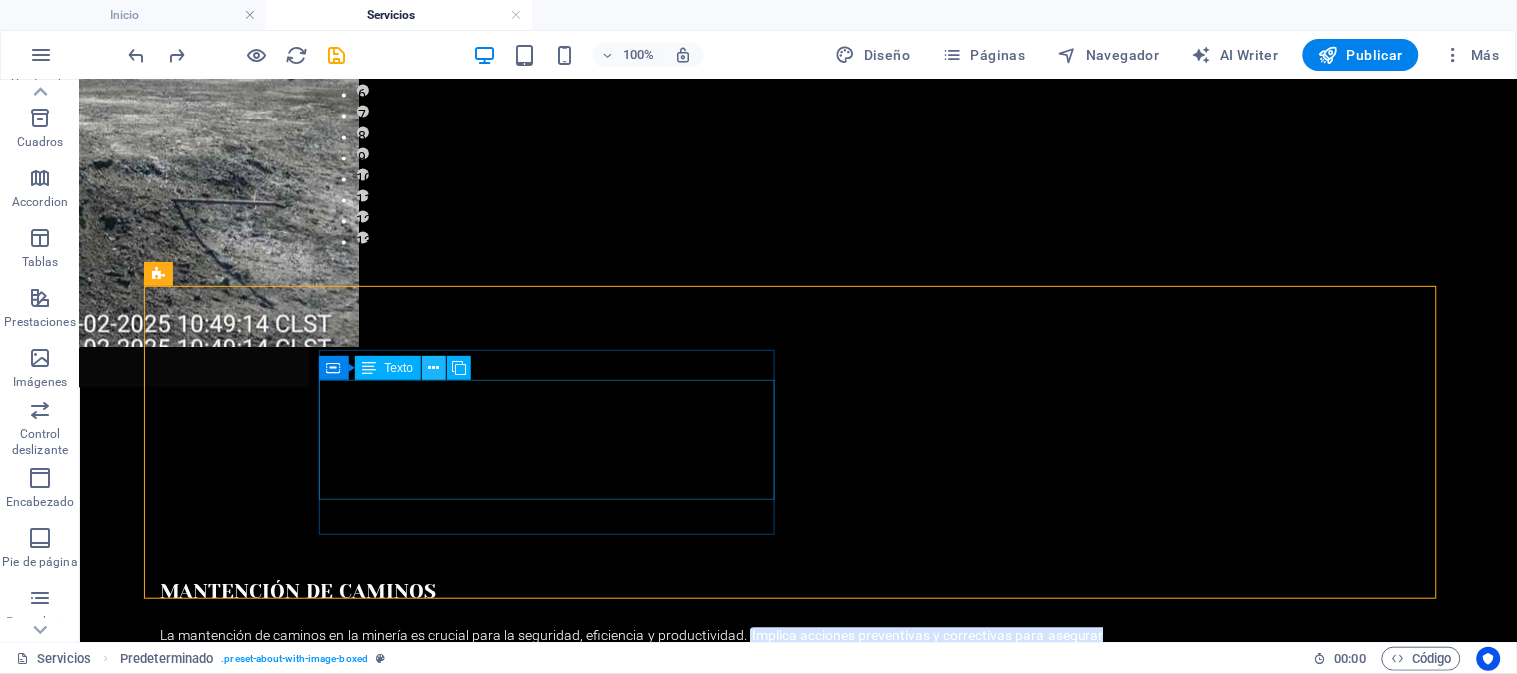 click at bounding box center (434, 368) 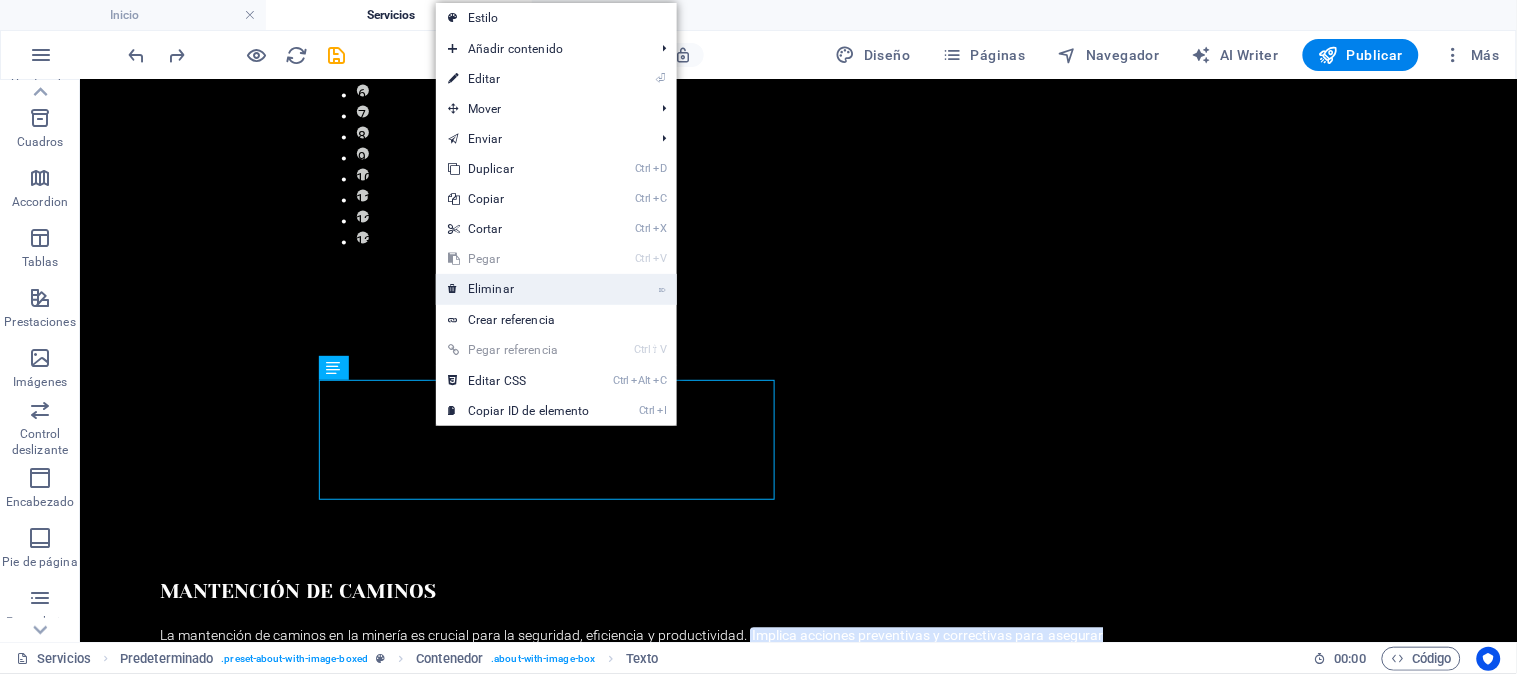 drag, startPoint x: 504, startPoint y: 286, endPoint x: 424, endPoint y: 207, distance: 112.432205 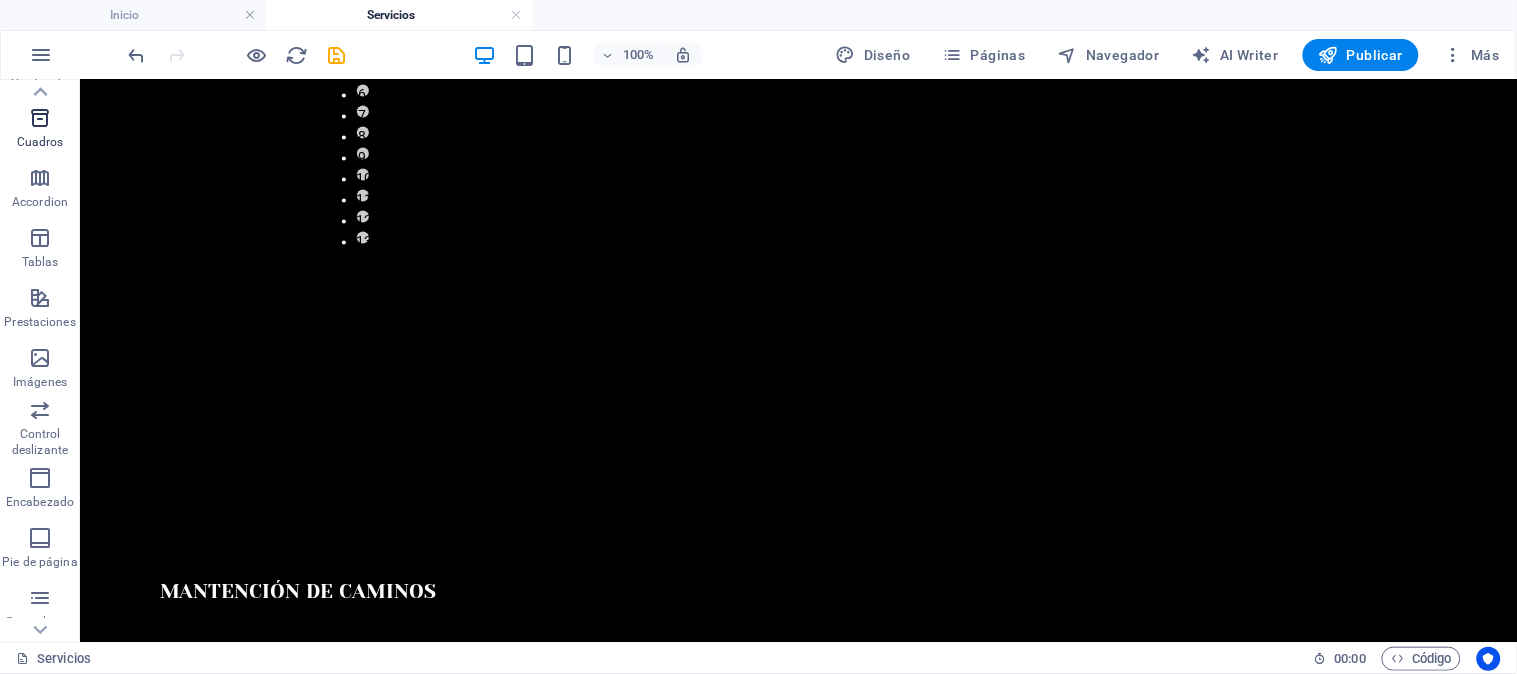 click at bounding box center (40, 118) 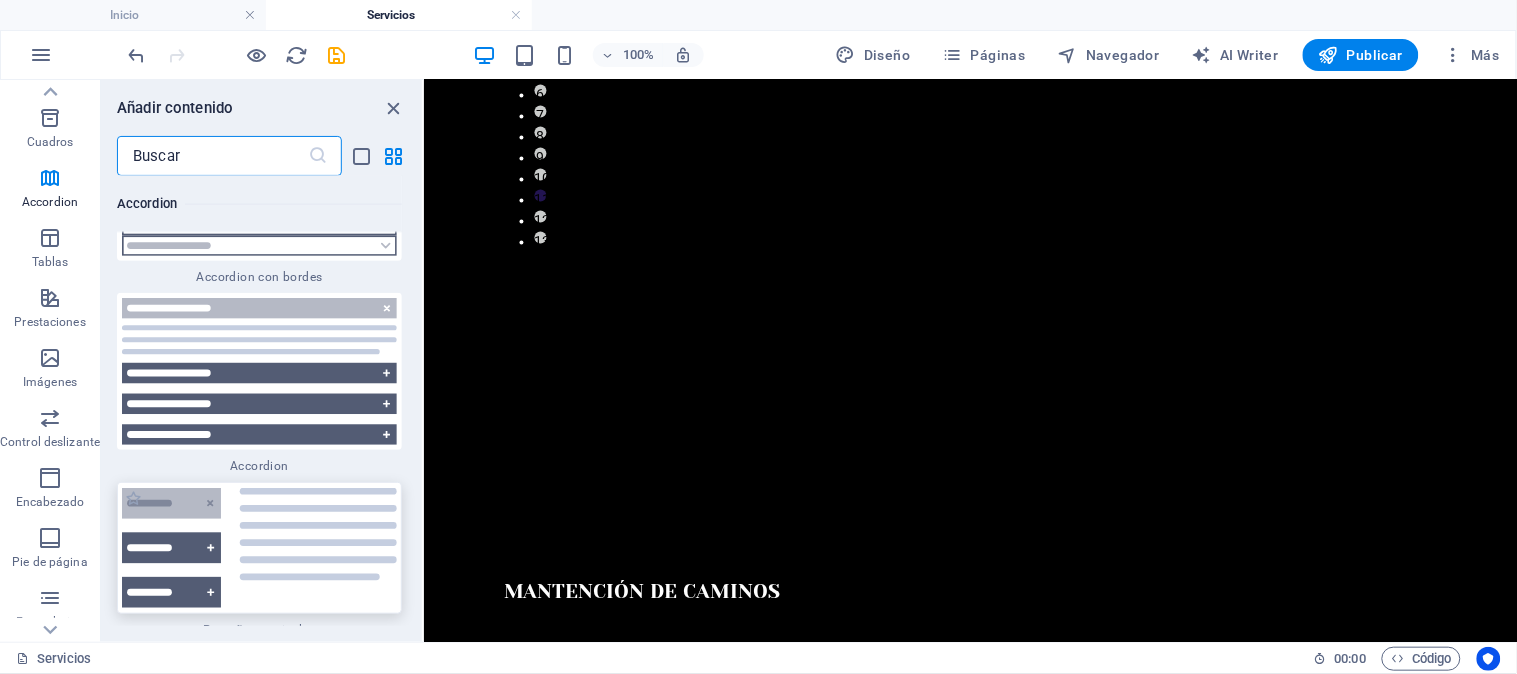 scroll, scrollTop: 12202, scrollLeft: 0, axis: vertical 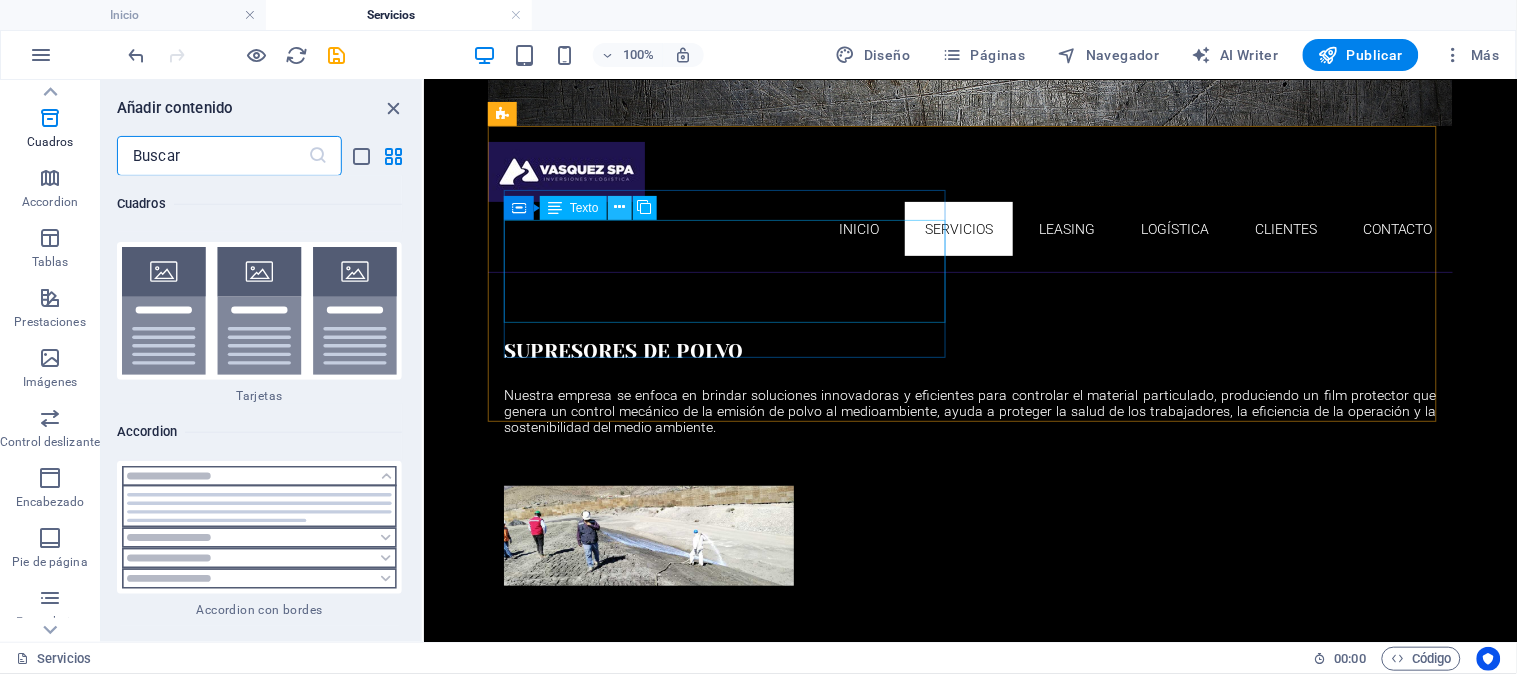 click at bounding box center [619, 207] 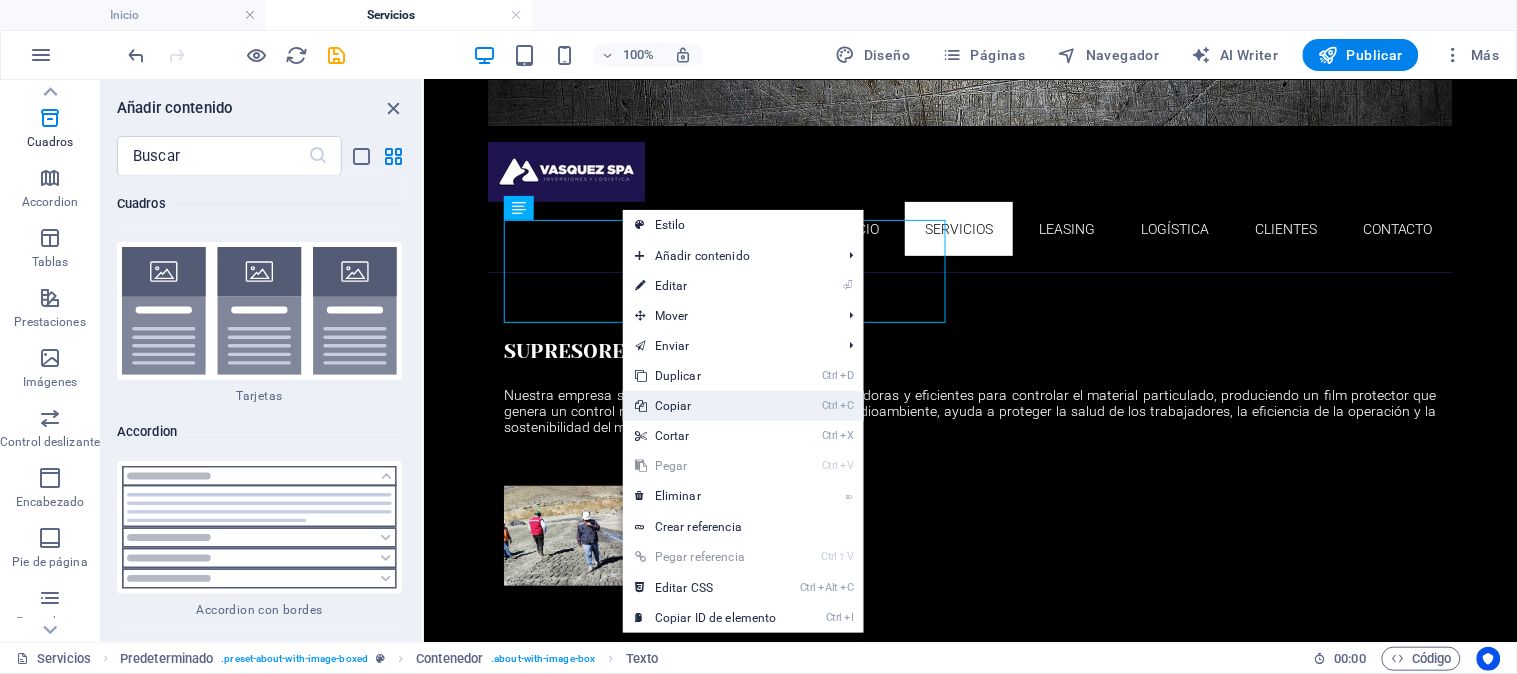 click on "Ctrl C  Copiar" at bounding box center [706, 406] 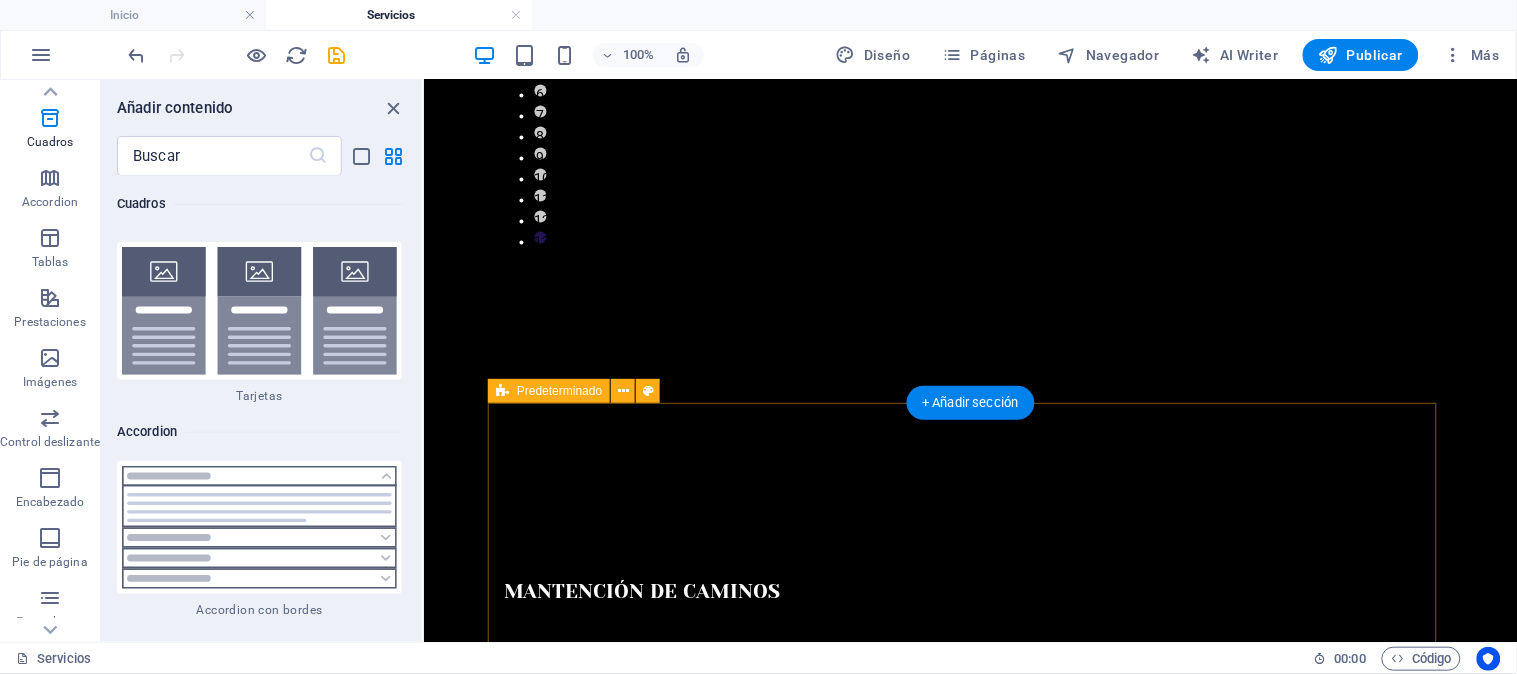 scroll, scrollTop: 1111, scrollLeft: 0, axis: vertical 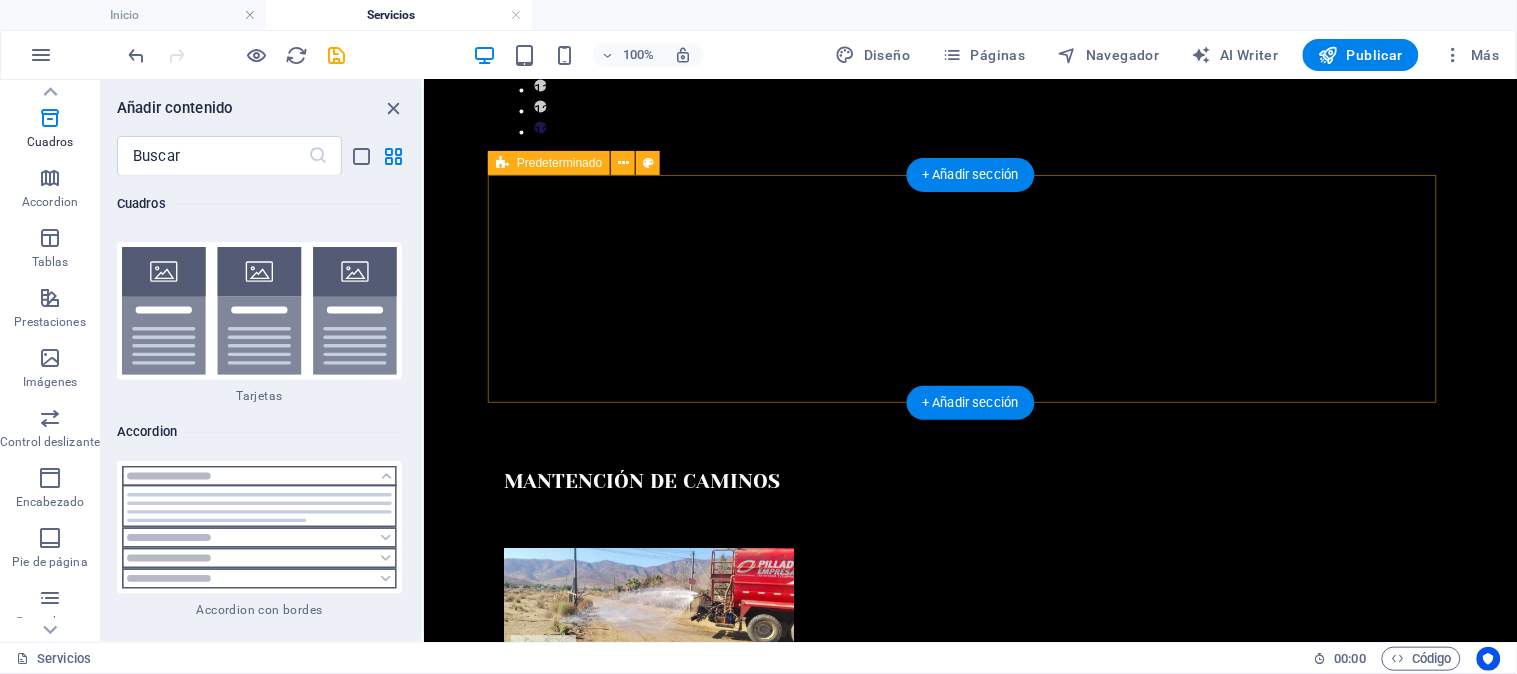 click on "MANTENCIÓN DE CAMINOS" at bounding box center [969, 556] 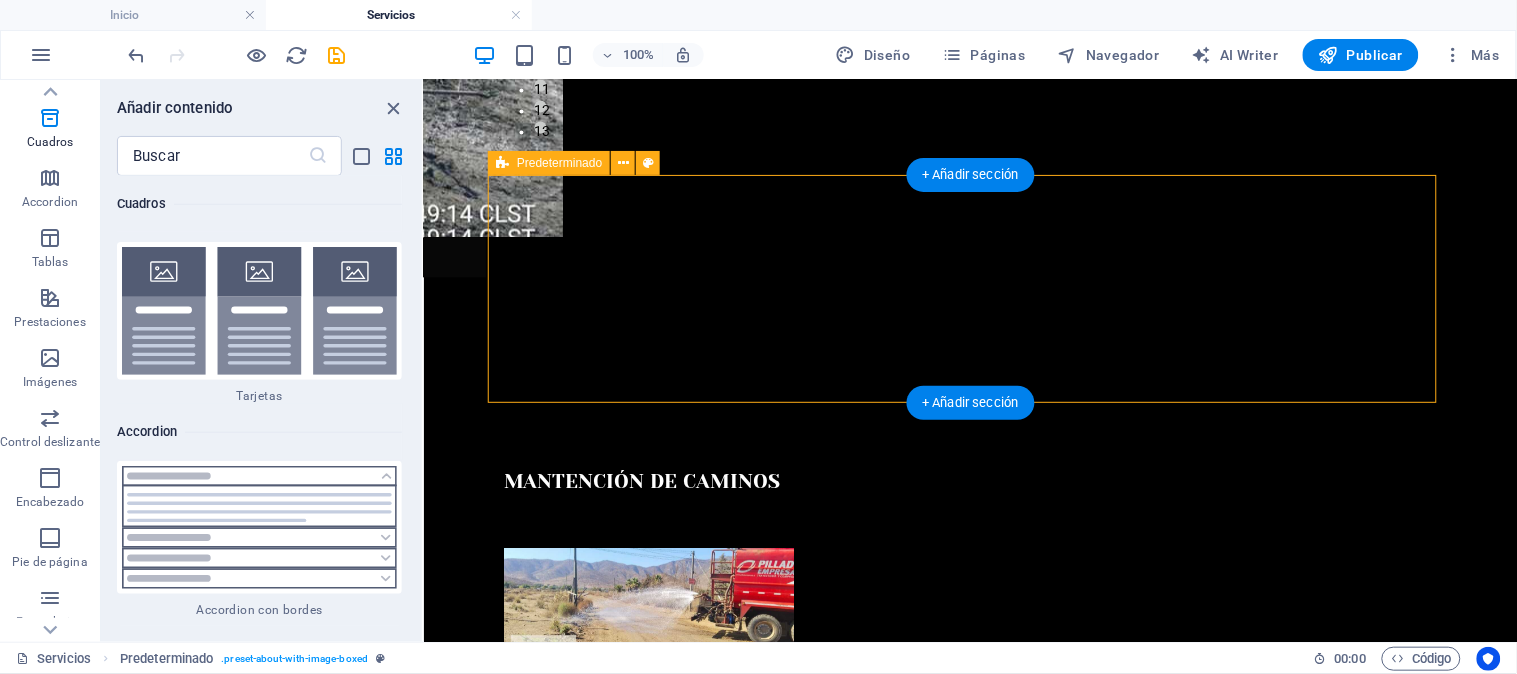 click on "MANTENCIÓN DE CAMINOS" at bounding box center (969, 556) 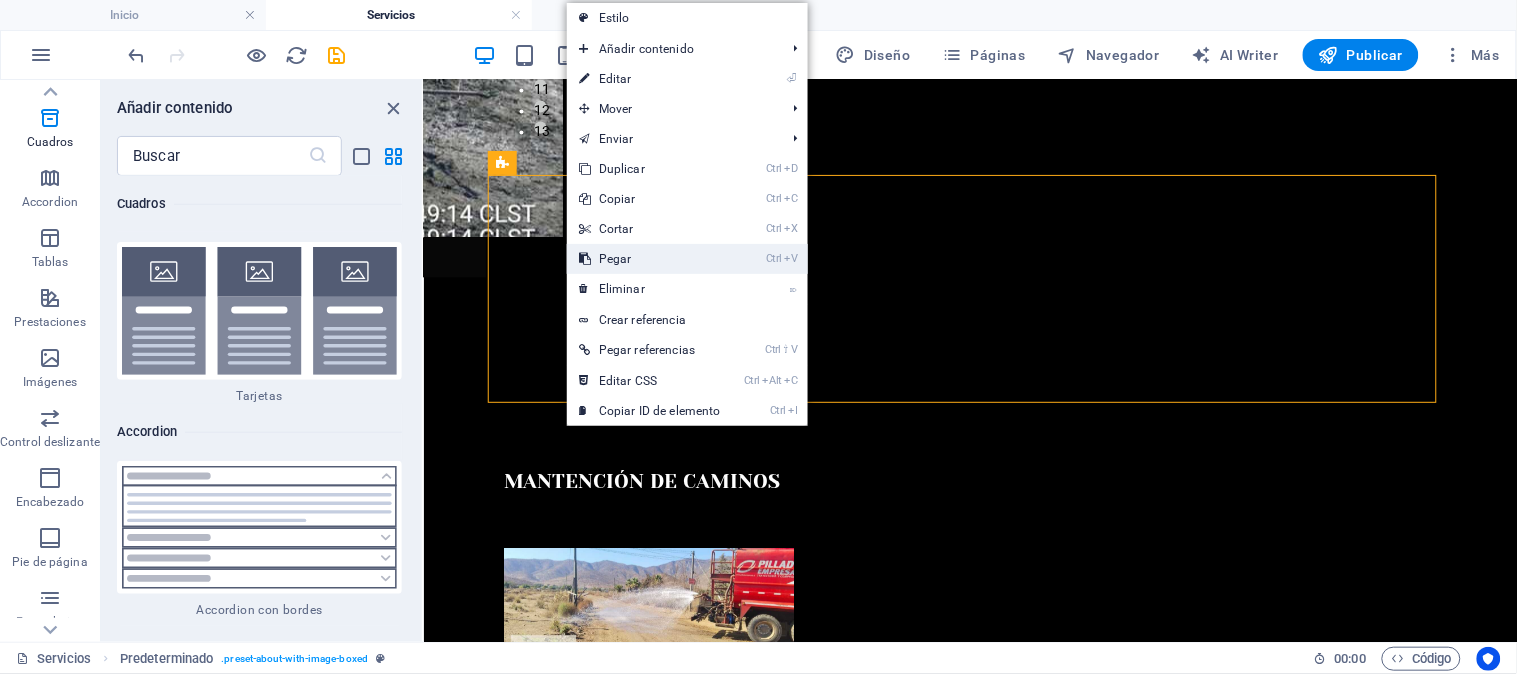 click on "Ctrl V  Pegar" at bounding box center [650, 259] 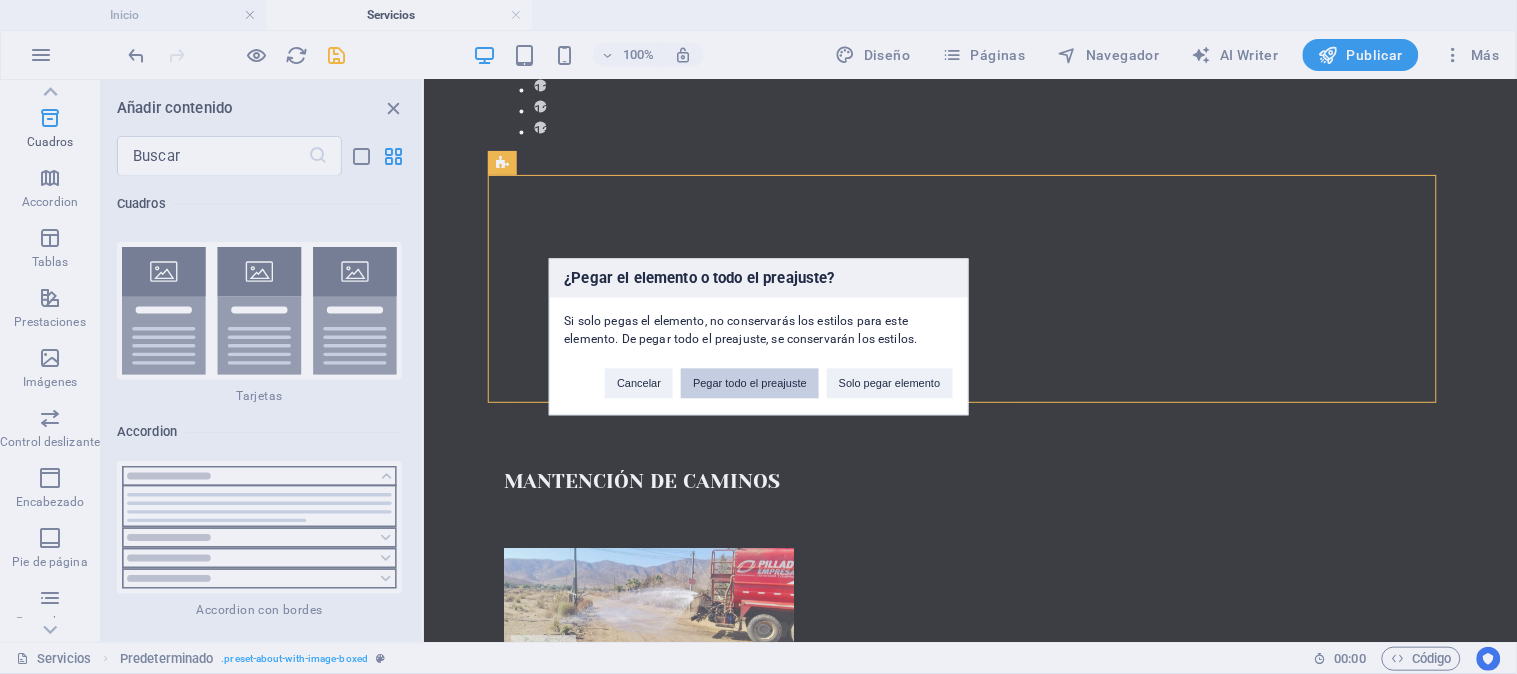 click on "Pegar todo el preajuste" at bounding box center [750, 384] 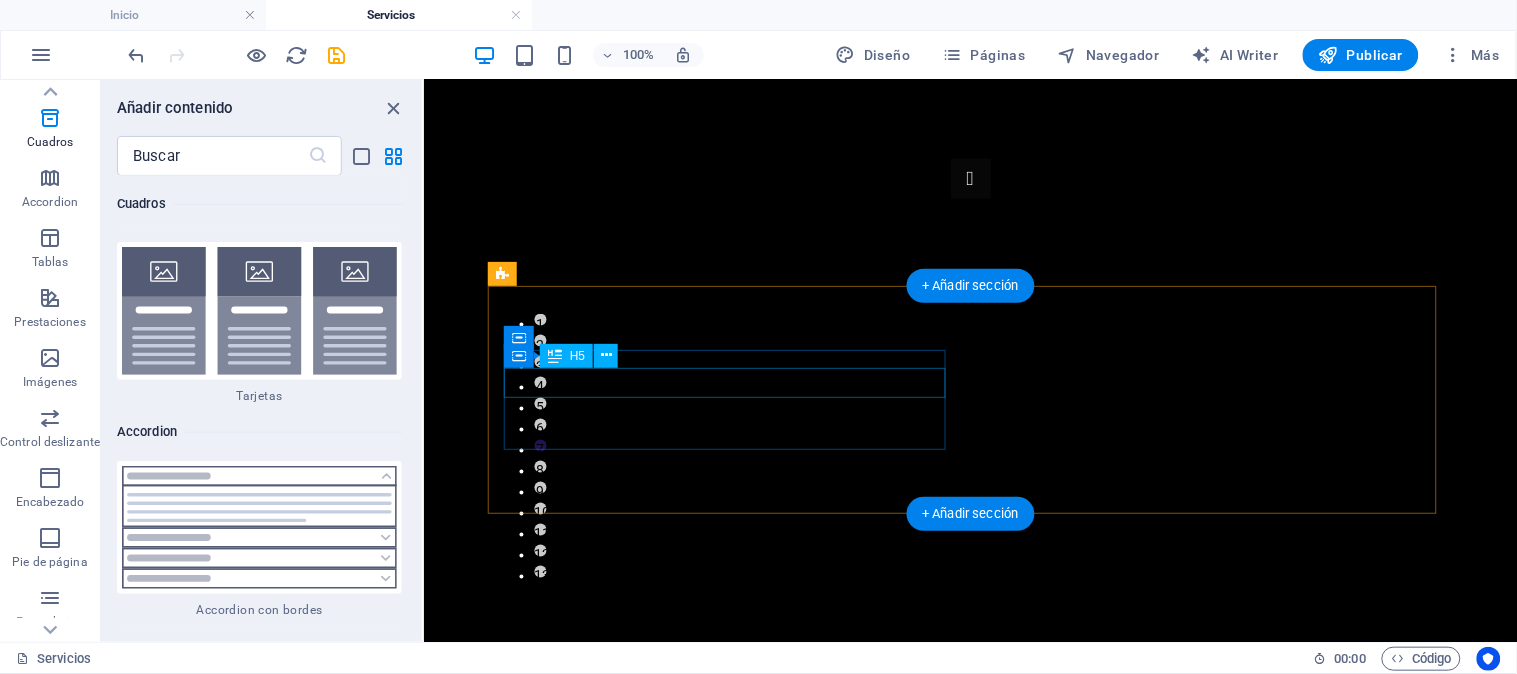 scroll, scrollTop: 1111, scrollLeft: 0, axis: vertical 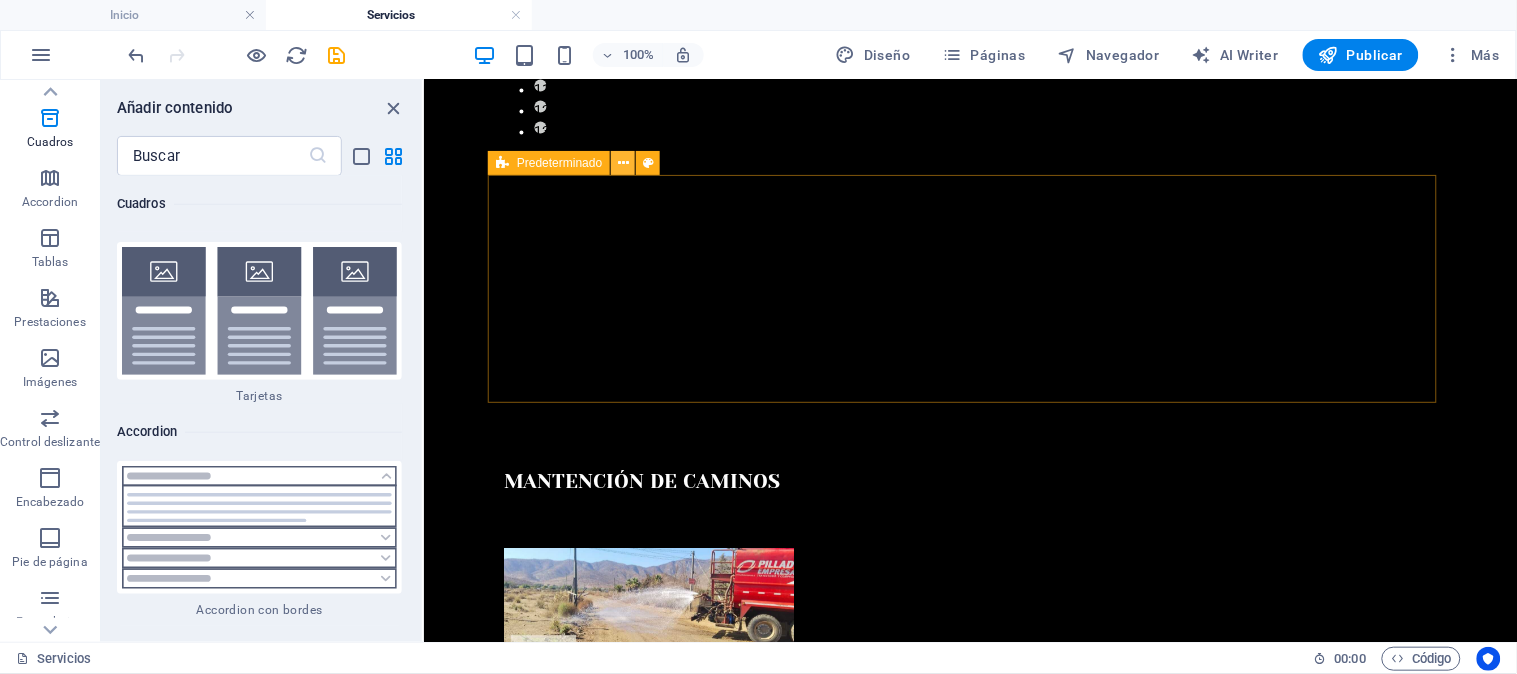 click at bounding box center [623, 163] 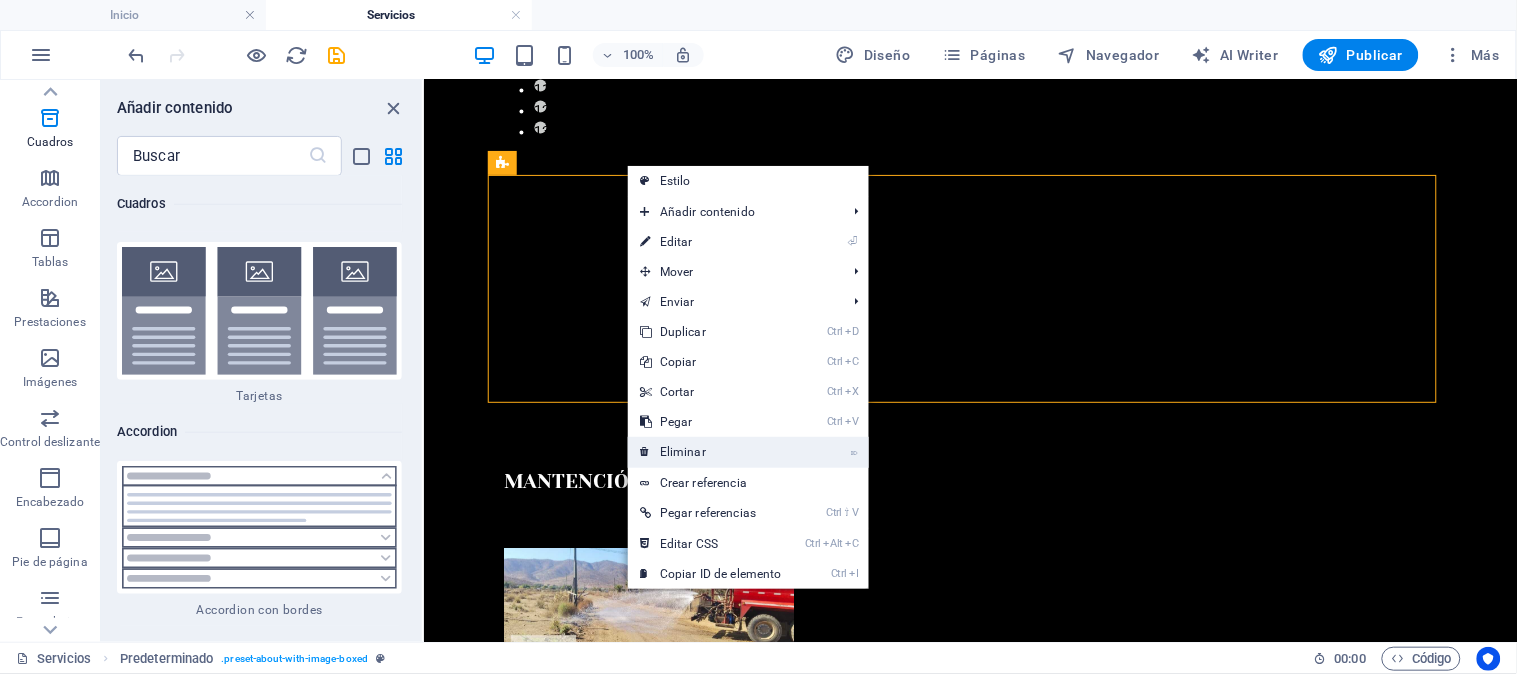 click on "⌦  Eliminar" at bounding box center [711, 452] 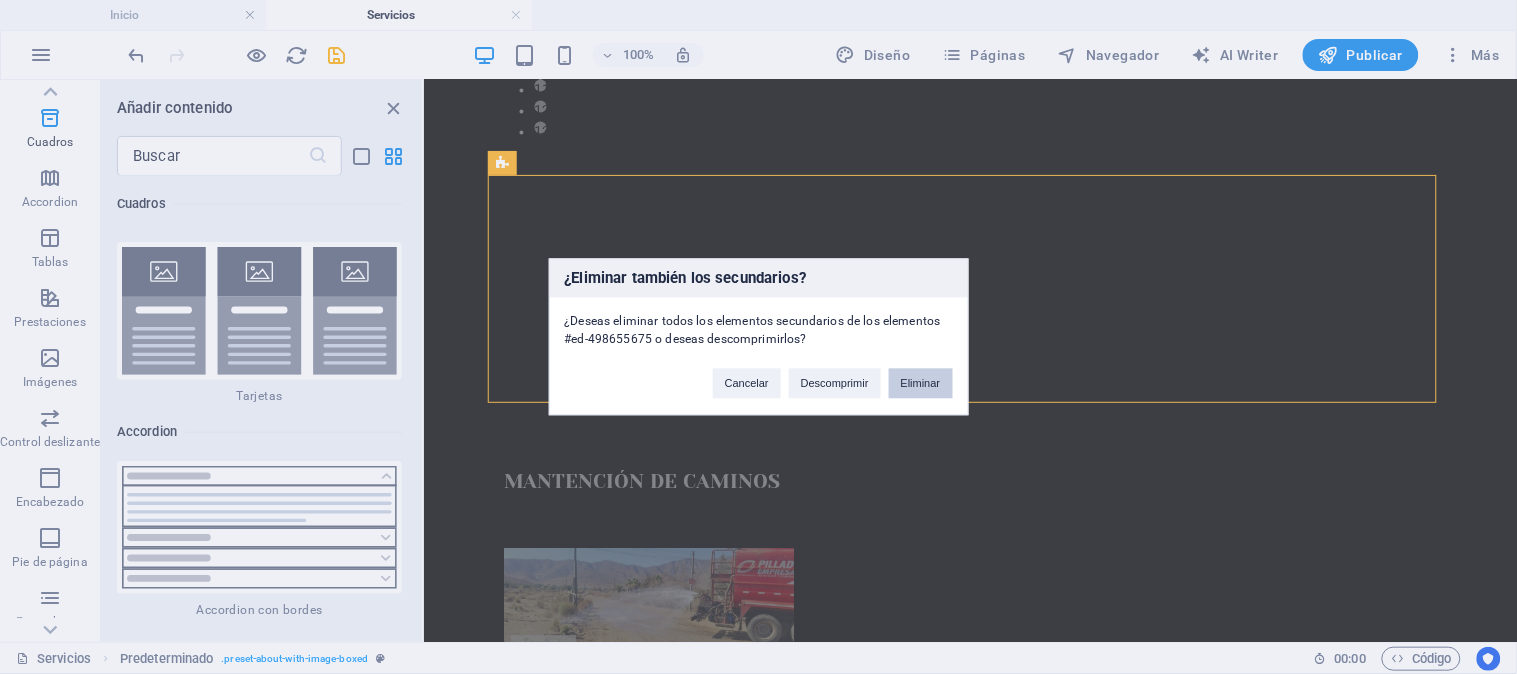 drag, startPoint x: 918, startPoint y: 373, endPoint x: 494, endPoint y: 294, distance: 431.29688 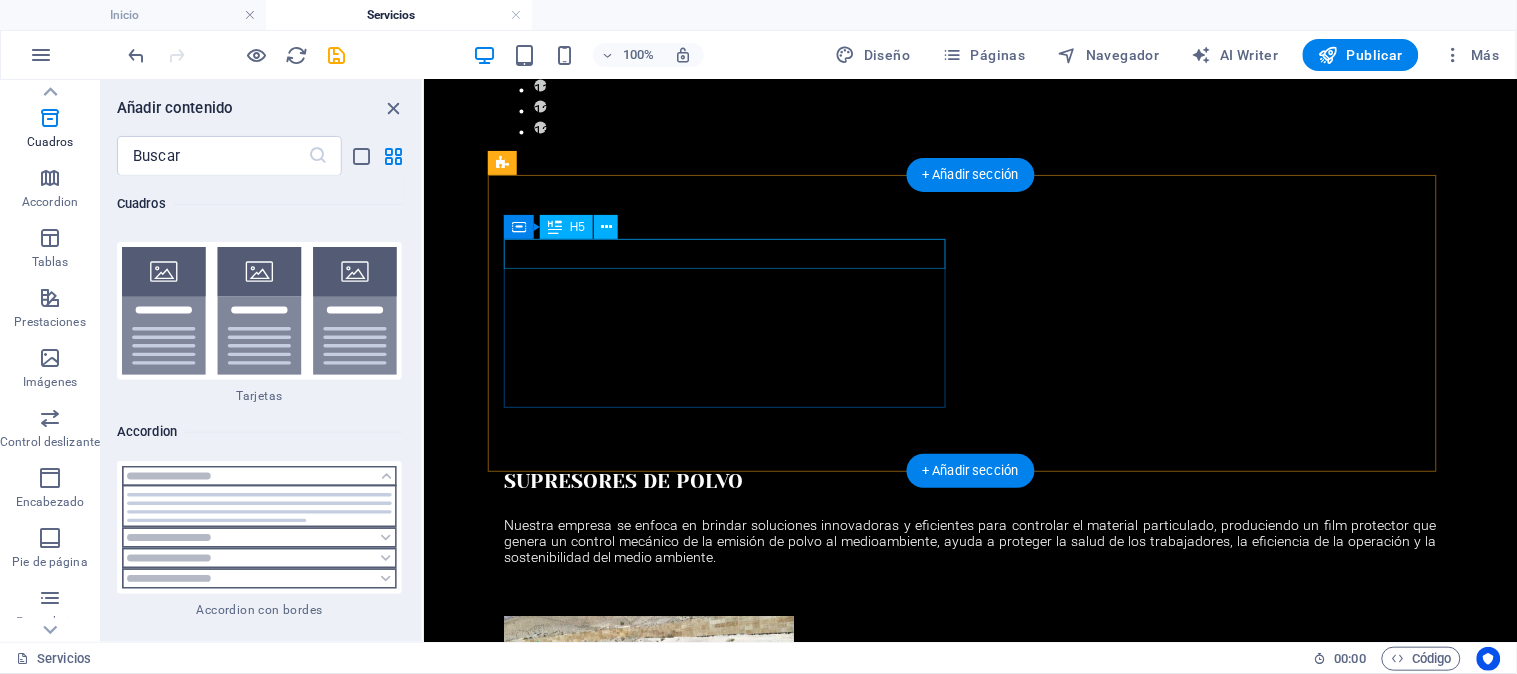 click on "SUPRESORES DE POLVO" at bounding box center (969, 481) 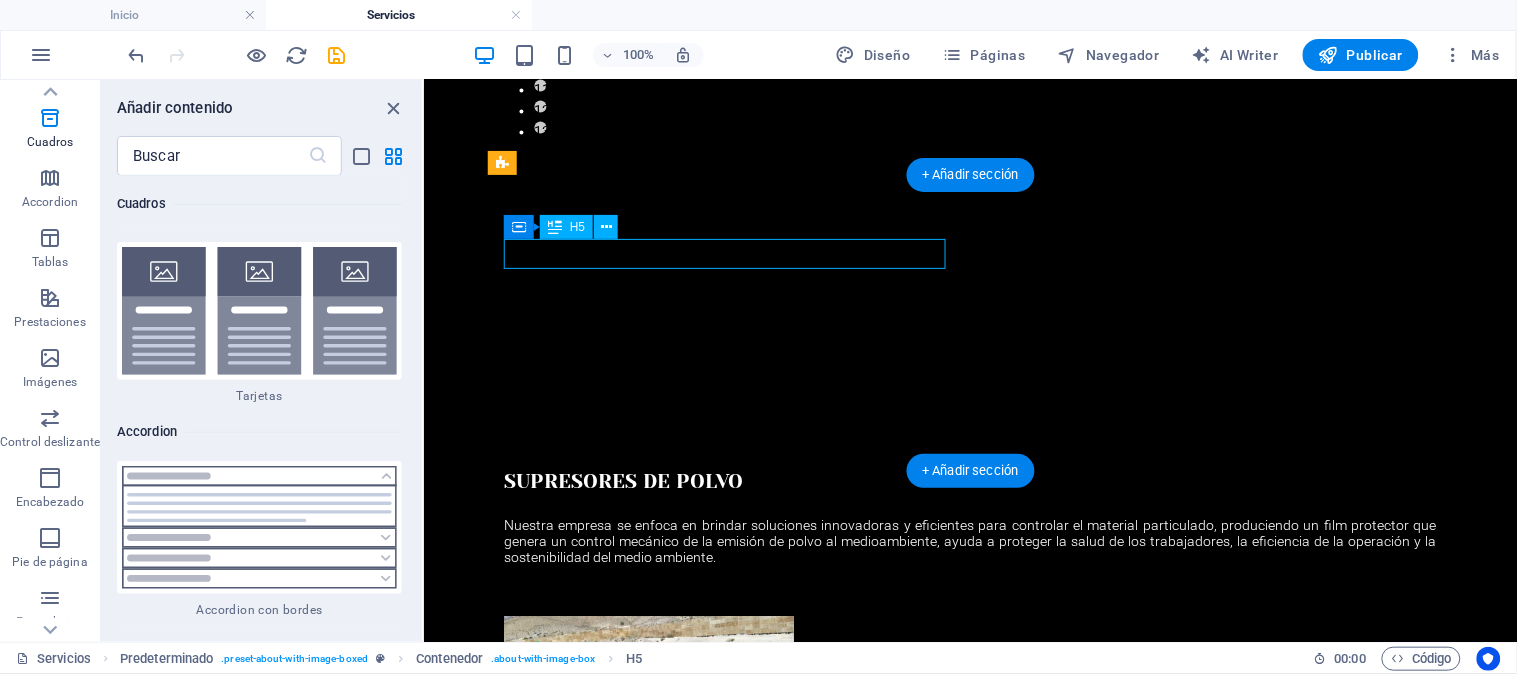 click on "SUPRESORES DE POLVO" at bounding box center (969, 481) 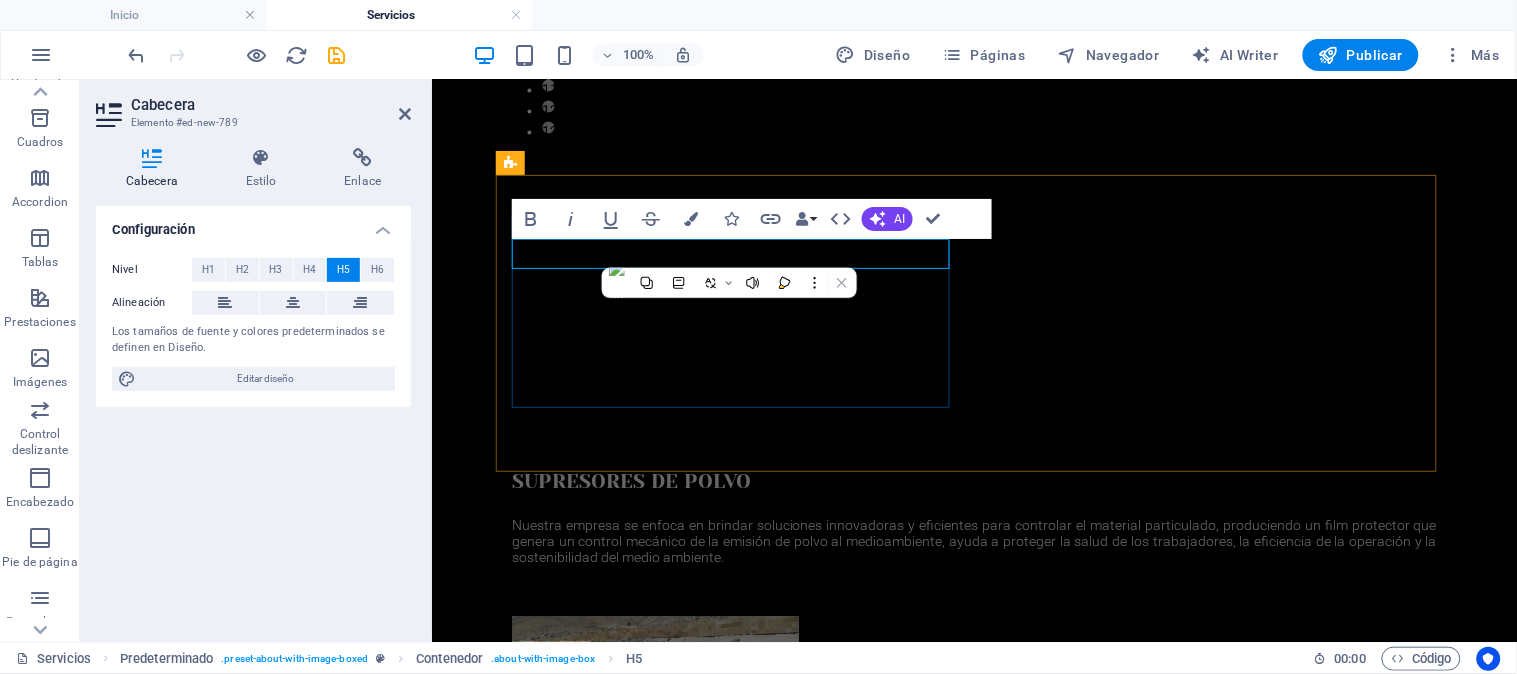 type 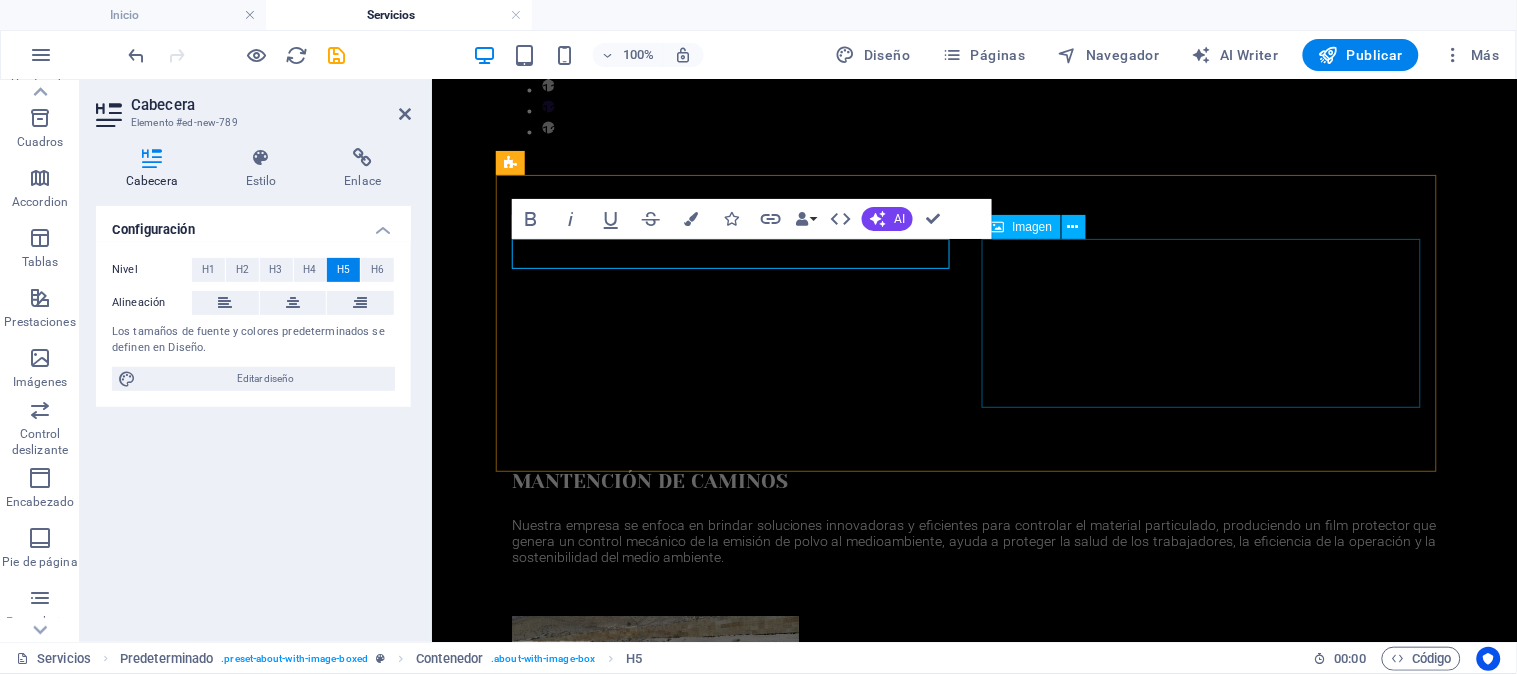 click at bounding box center [654, 665] 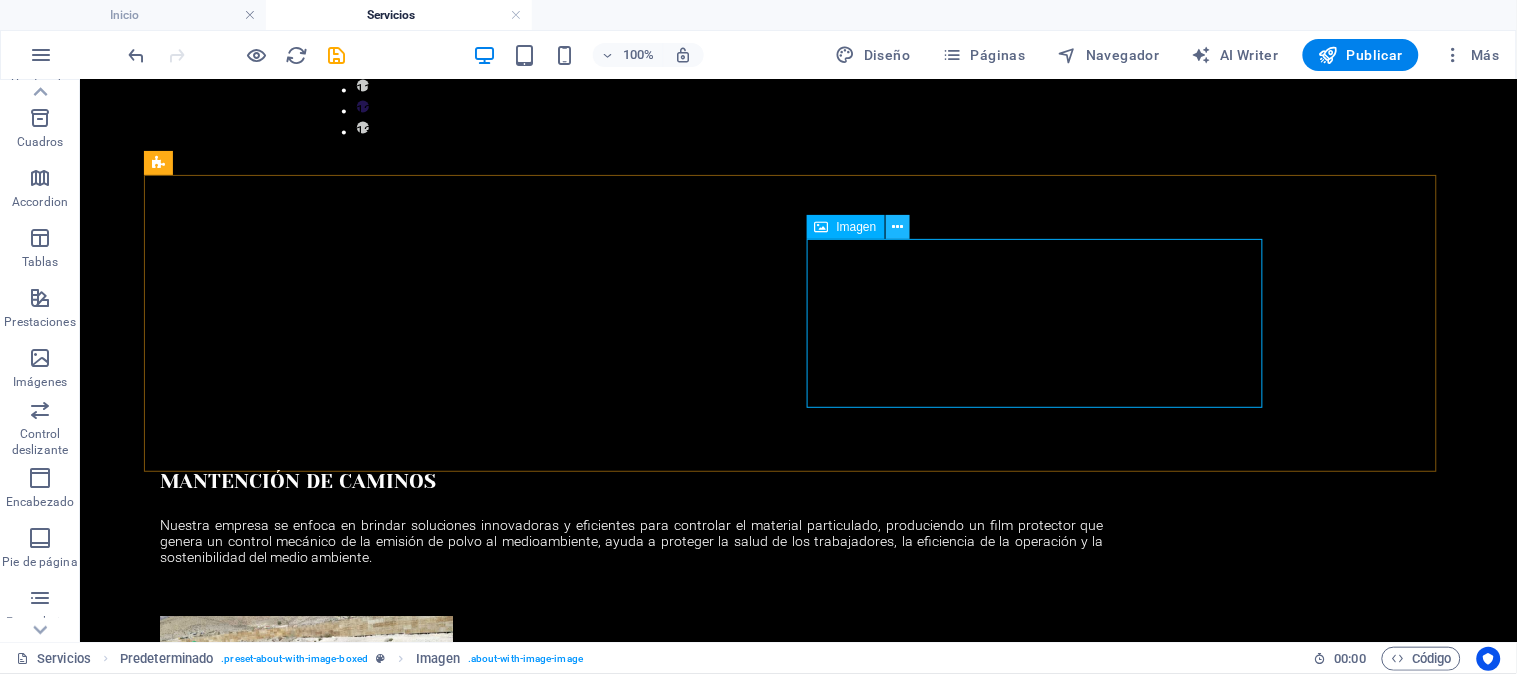 click at bounding box center [897, 227] 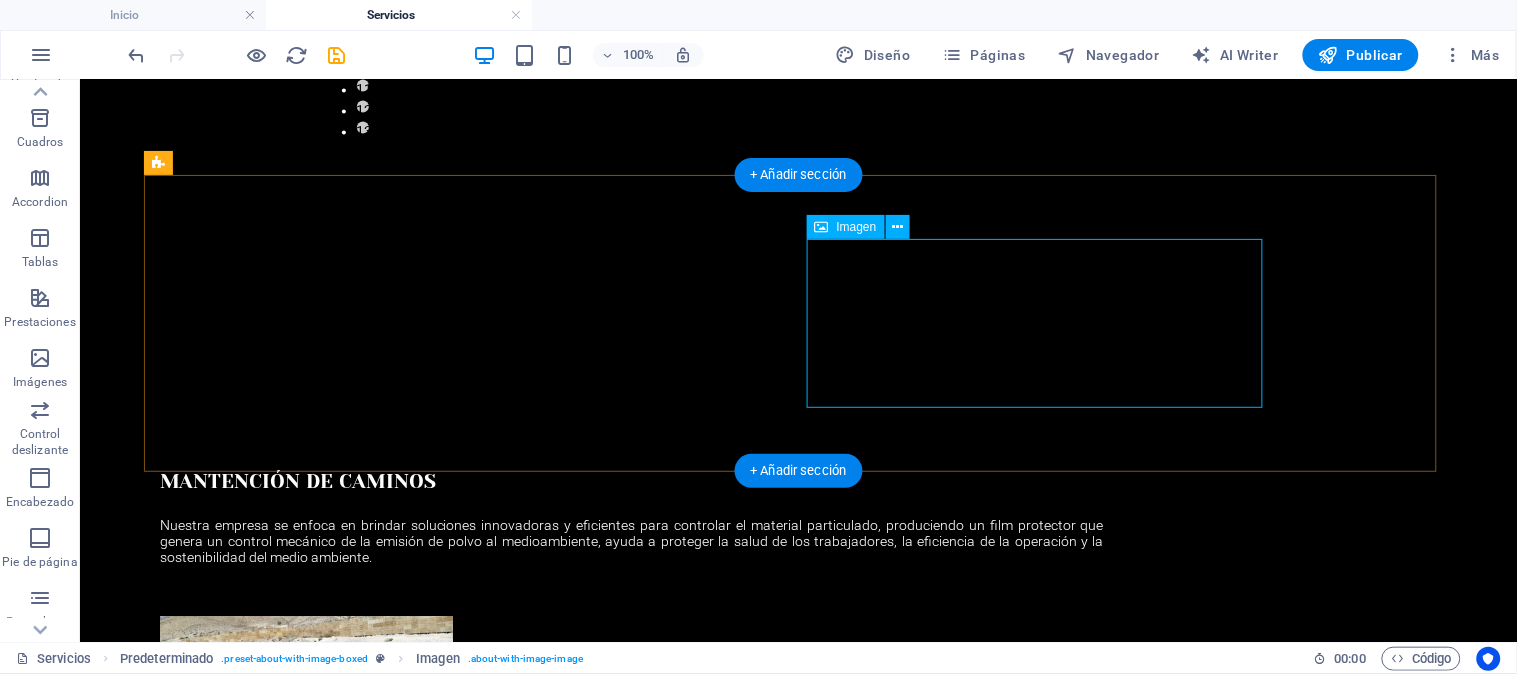 click at bounding box center [305, 665] 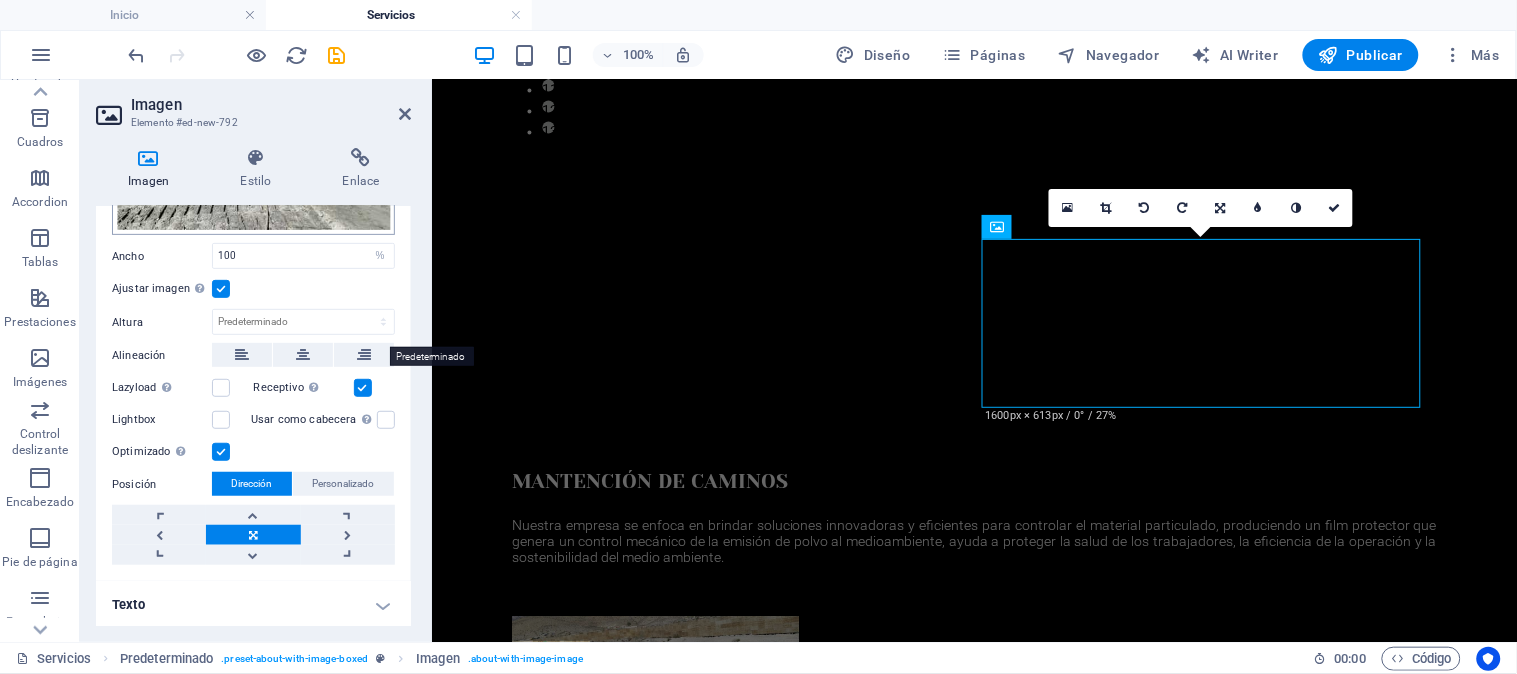 scroll, scrollTop: 0, scrollLeft: 0, axis: both 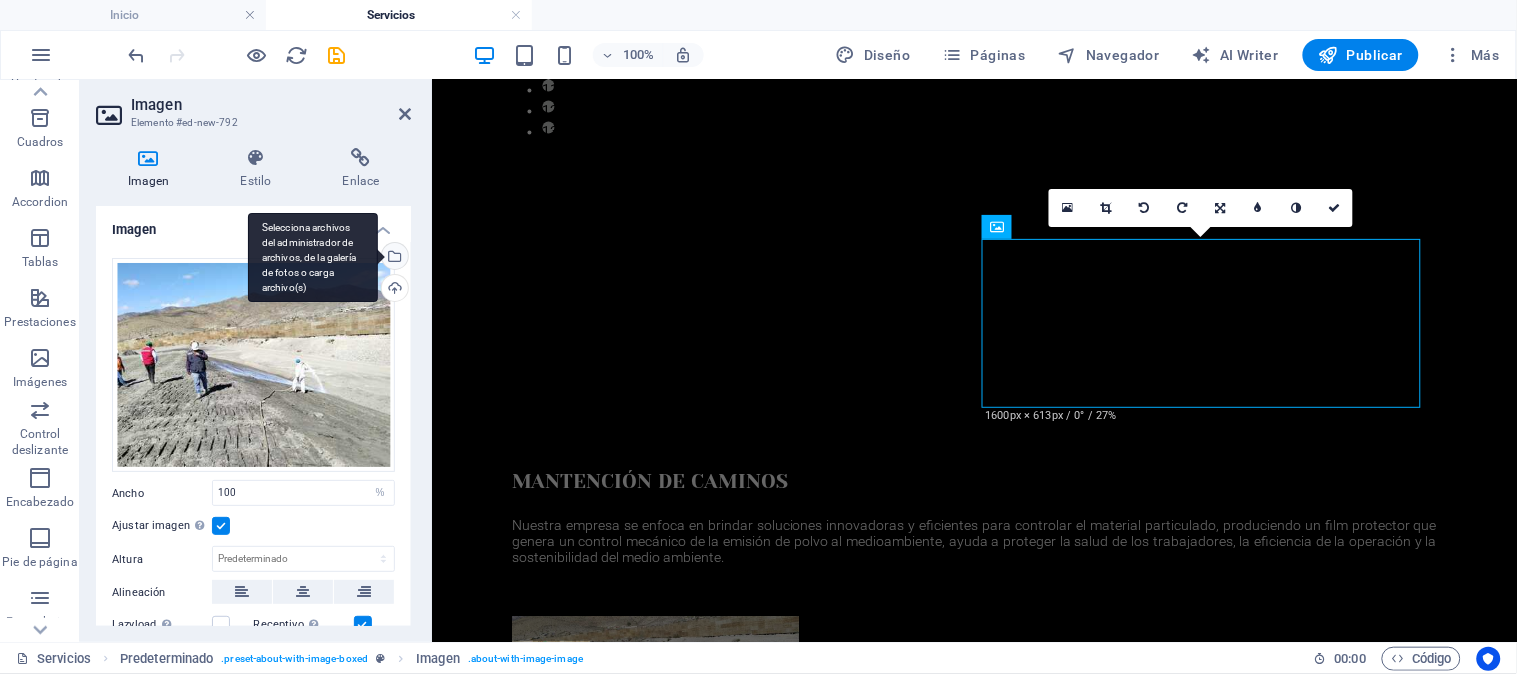 click on "Selecciona archivos del administrador de archivos, de la galería de fotos o carga archivo(s)" at bounding box center [393, 258] 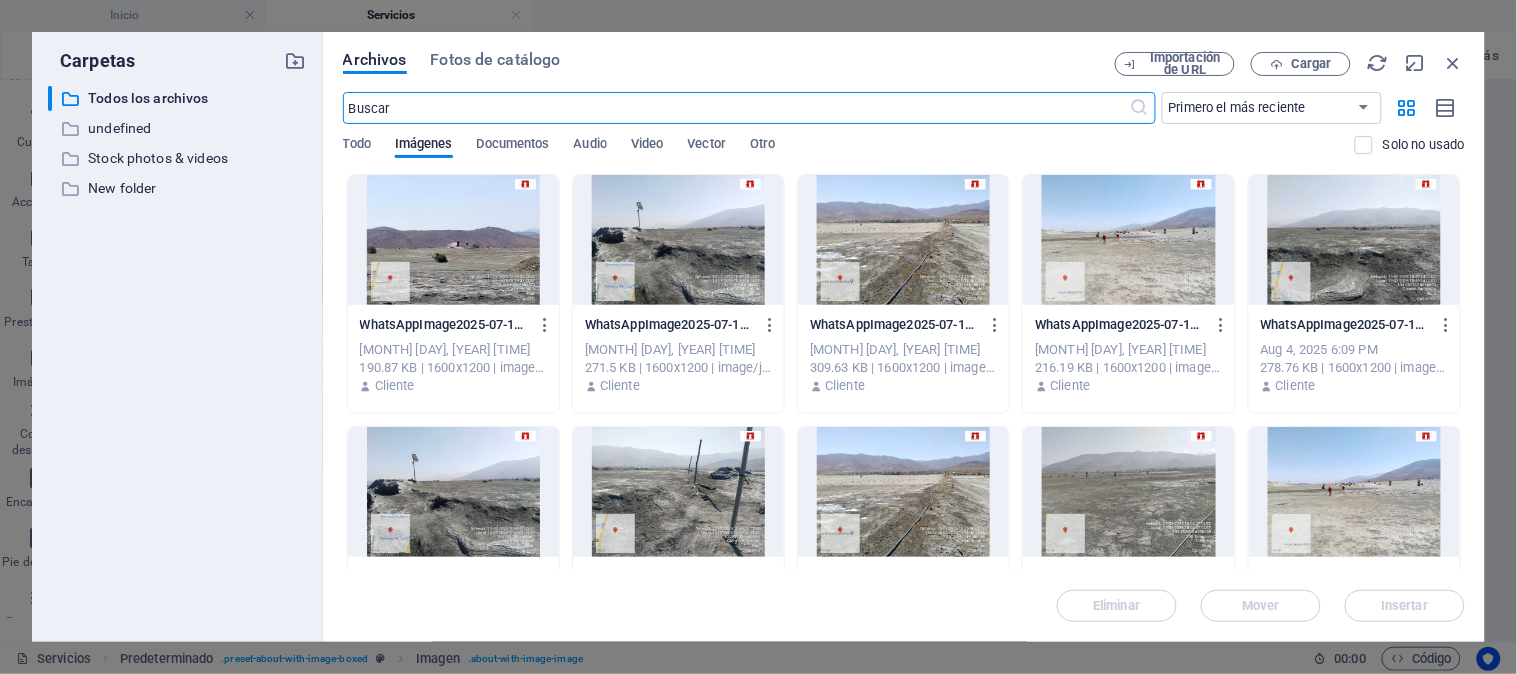scroll, scrollTop: 1127, scrollLeft: 0, axis: vertical 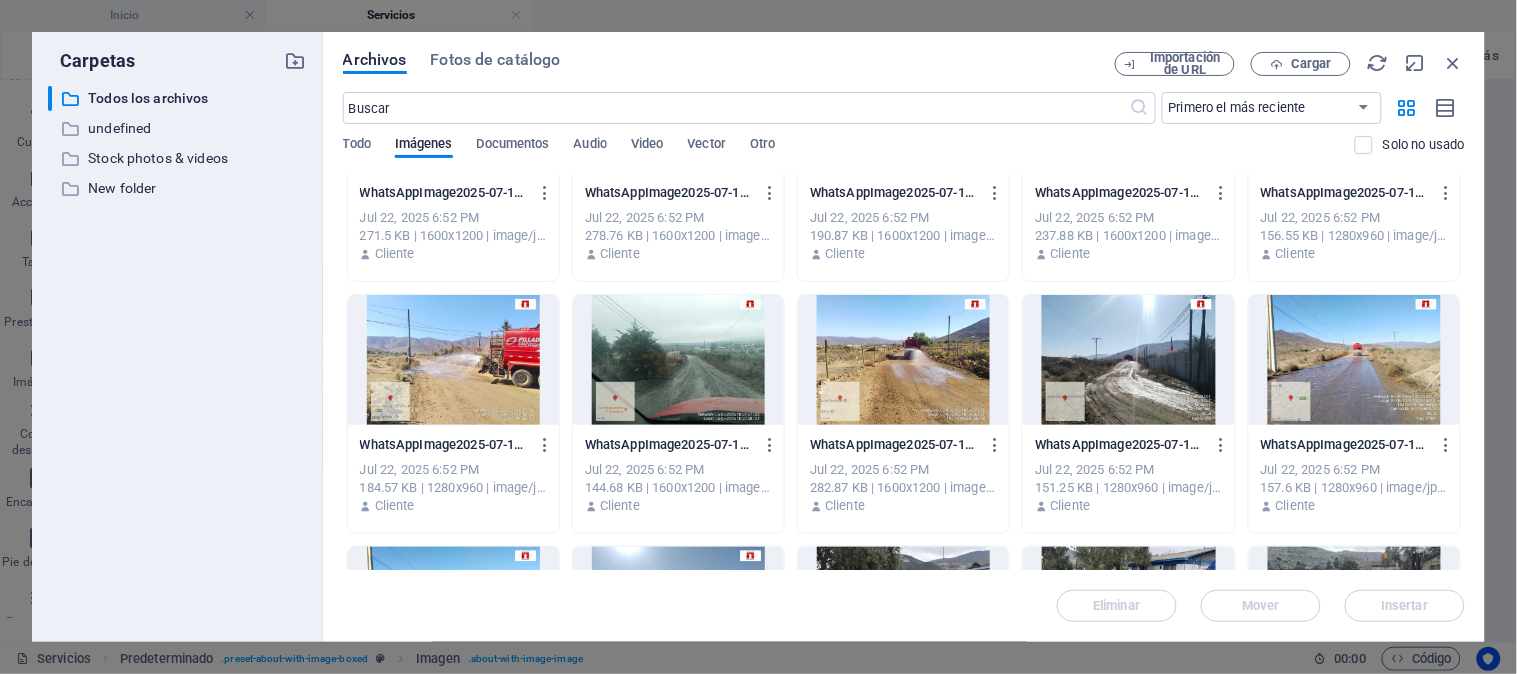 click at bounding box center (1354, 360) 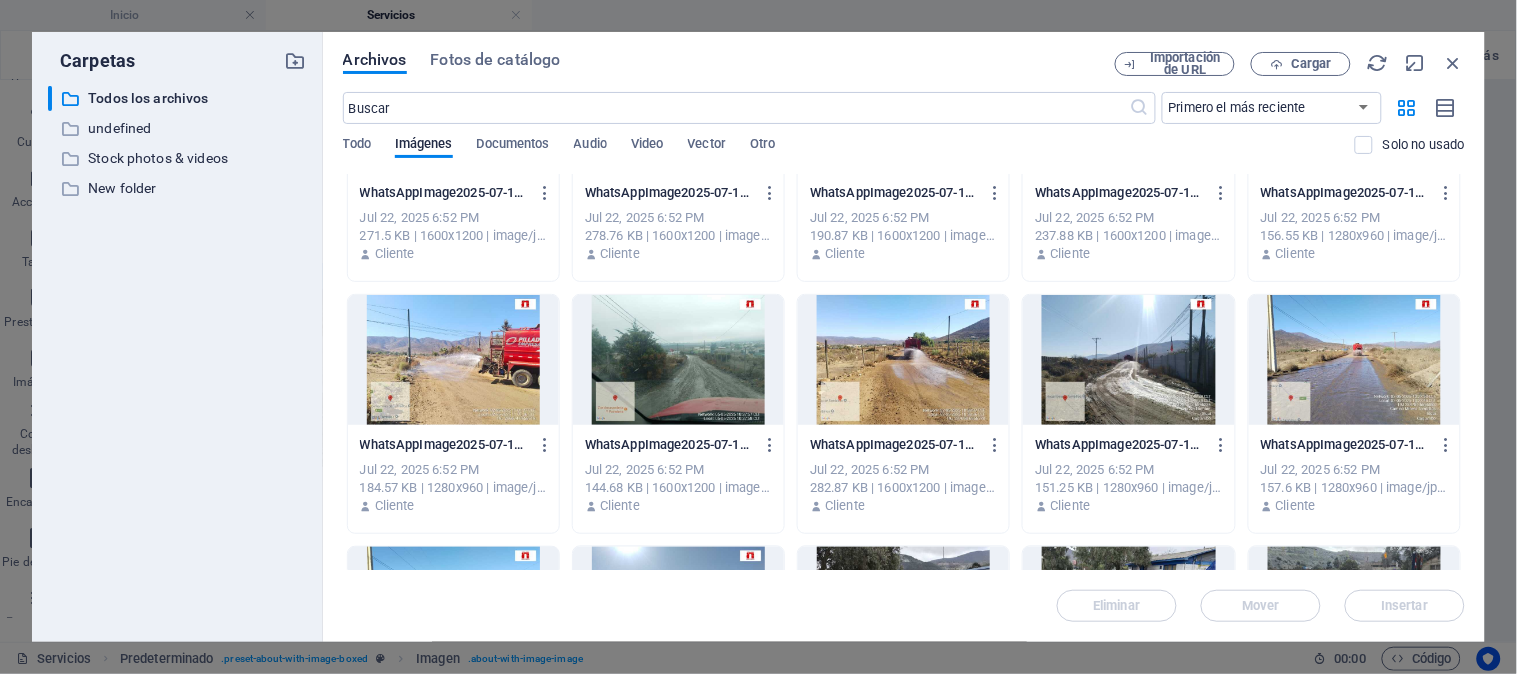 click at bounding box center (1354, 360) 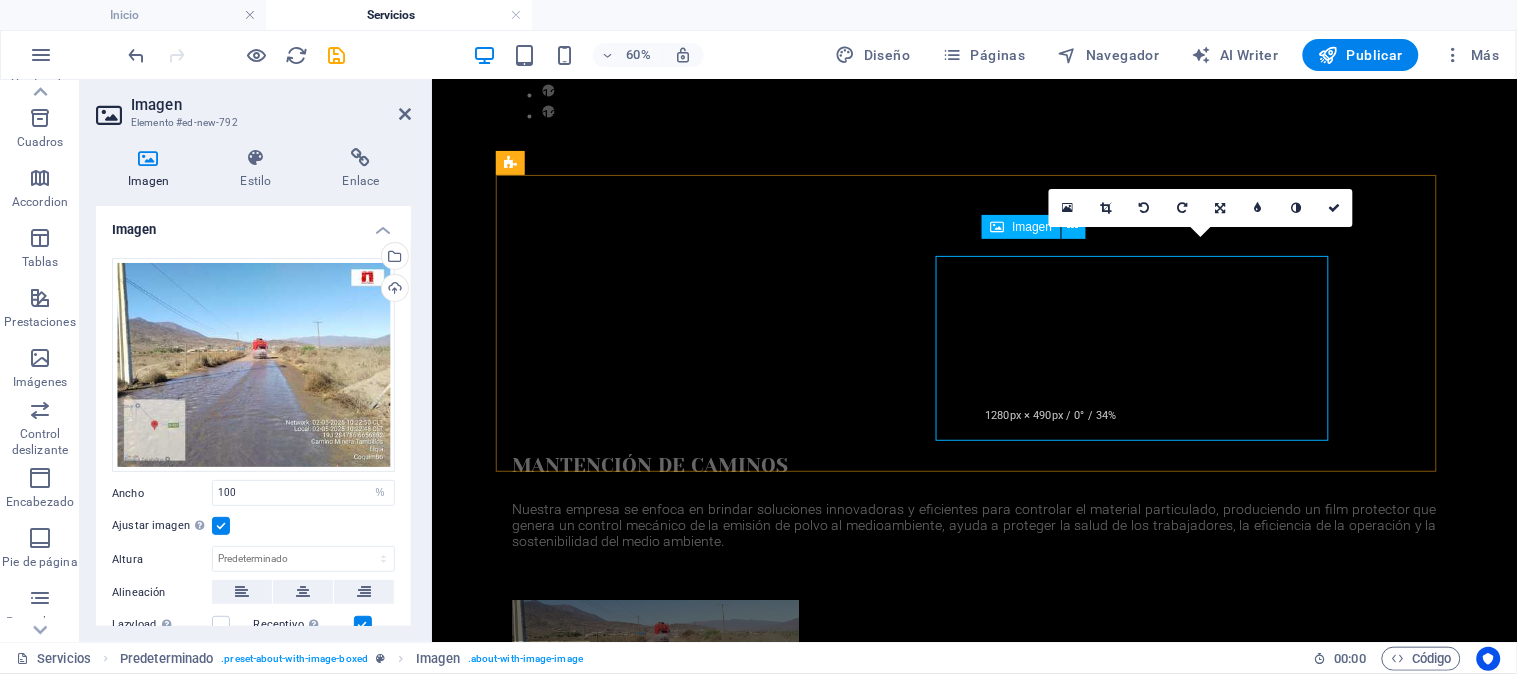 scroll, scrollTop: 1111, scrollLeft: 0, axis: vertical 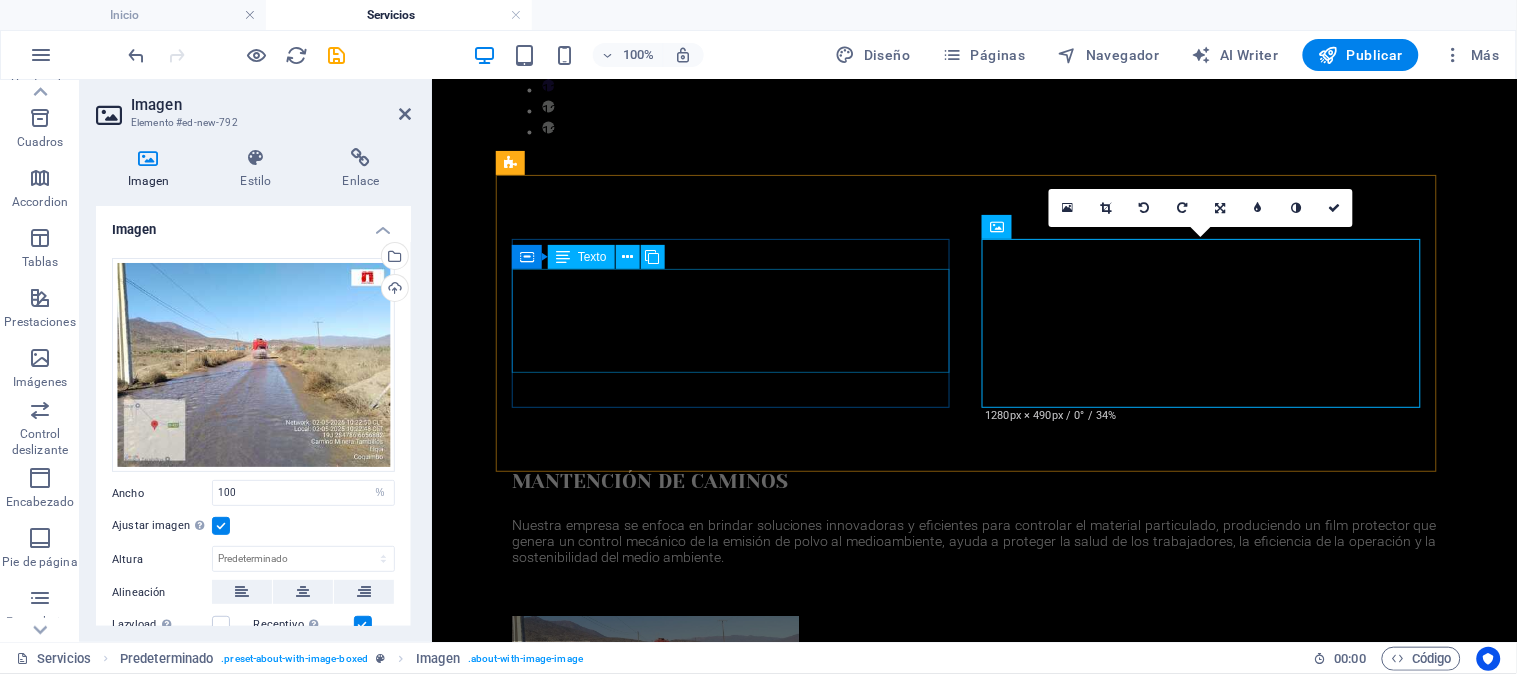 click on "Nuestra empresa se enfoca en brindar soluciones innovadoras y eficientes para controlar el material particulado, produciendo un film protector que genera un control mecánico de la emisión de polvo al medioambiente, ayuda a proteger la salud de los trabajadores, la eficiencia de la operación y la sostenibilidad del medio ambiente." at bounding box center [973, 540] 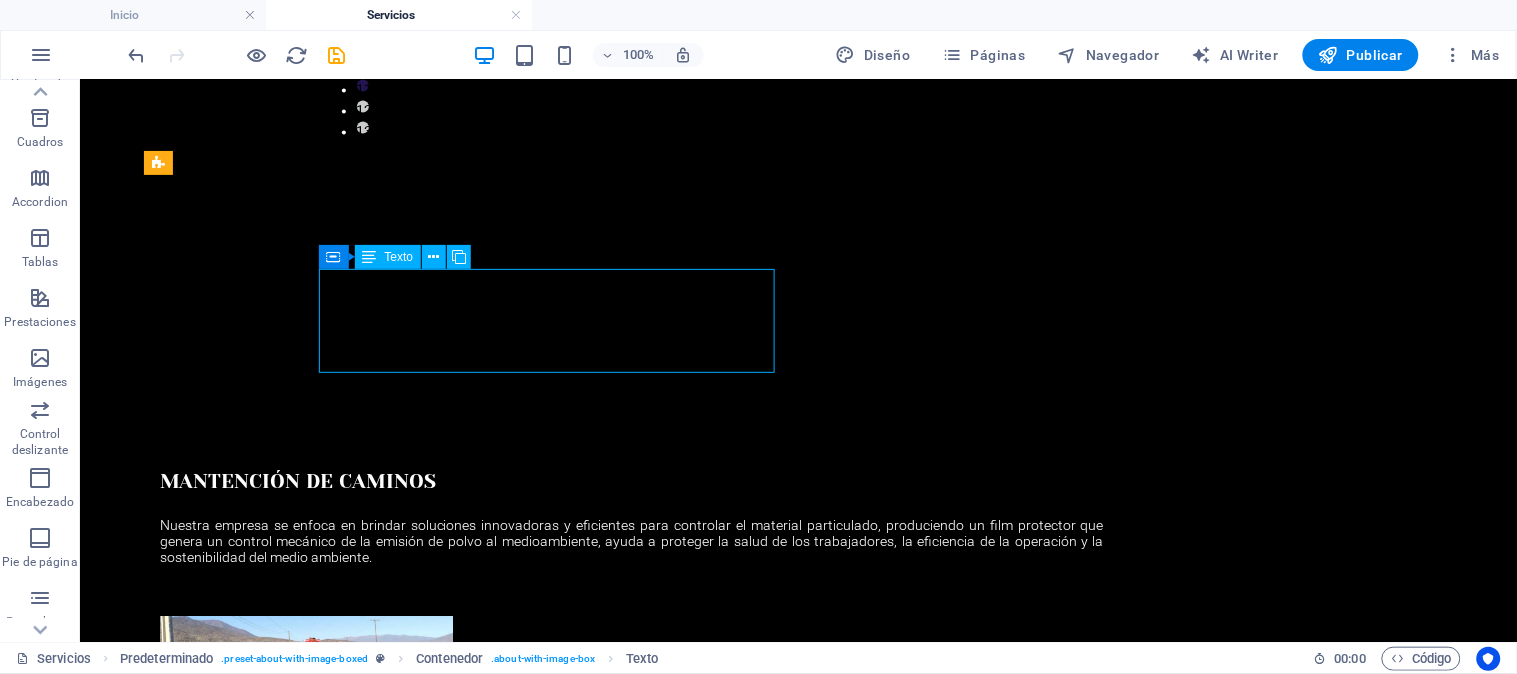 click on "Nuestra empresa se enfoca en brindar soluciones innovadoras y eficientes para controlar el material particulado, produciendo un film protector que genera un control mecánico de la emisión de polvo al medioambiente, ayuda a proteger la salud de los trabajadores, la eficiencia de la operación y la sostenibilidad del medio ambiente." at bounding box center (631, 540) 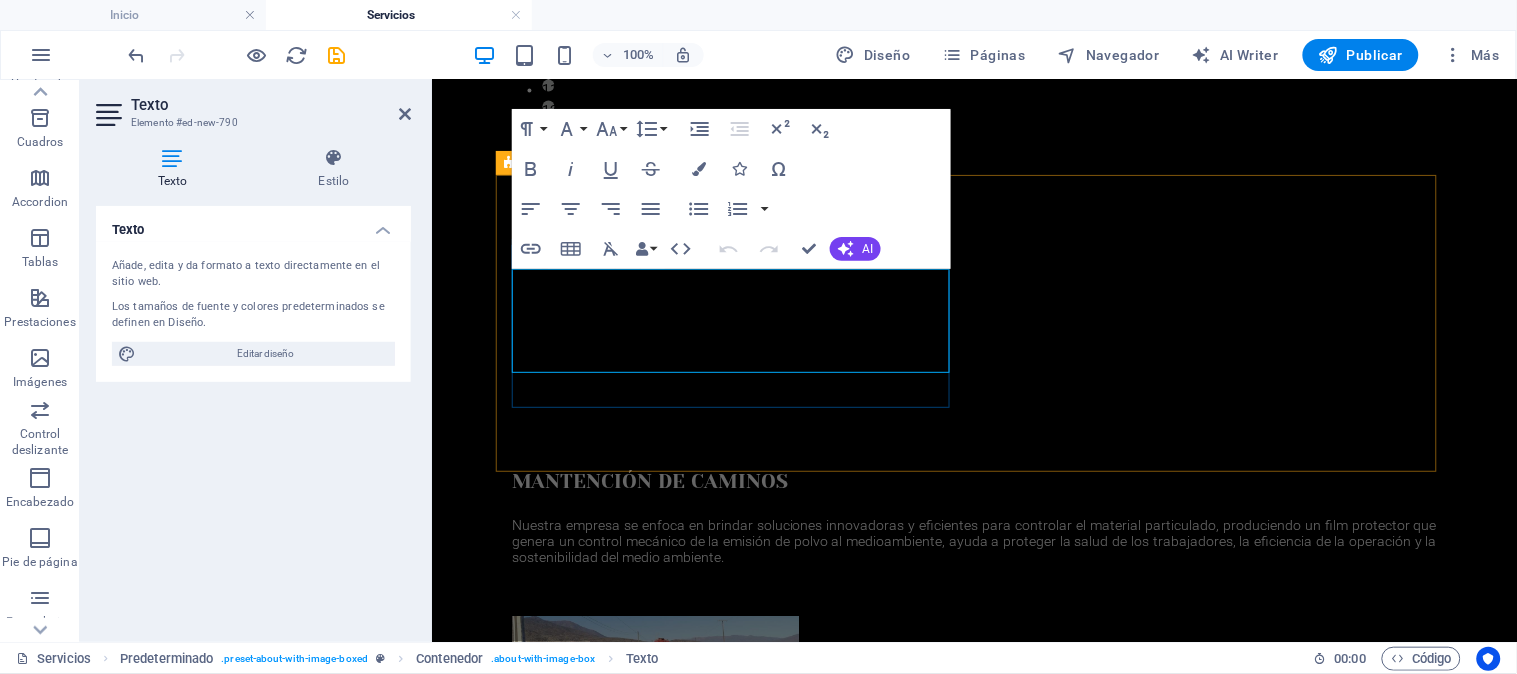 click on "Nuestra empresa se enfoca en brindar soluciones innovadoras y eficientes para controlar el material particulado, produciendo un film protector que genera un control mecánico de la emisión de polvo al medioambiente, ayuda a proteger la salud de los trabajadores, la eficiencia de la operación y la sostenibilidad del medio ambiente." at bounding box center (973, 540) 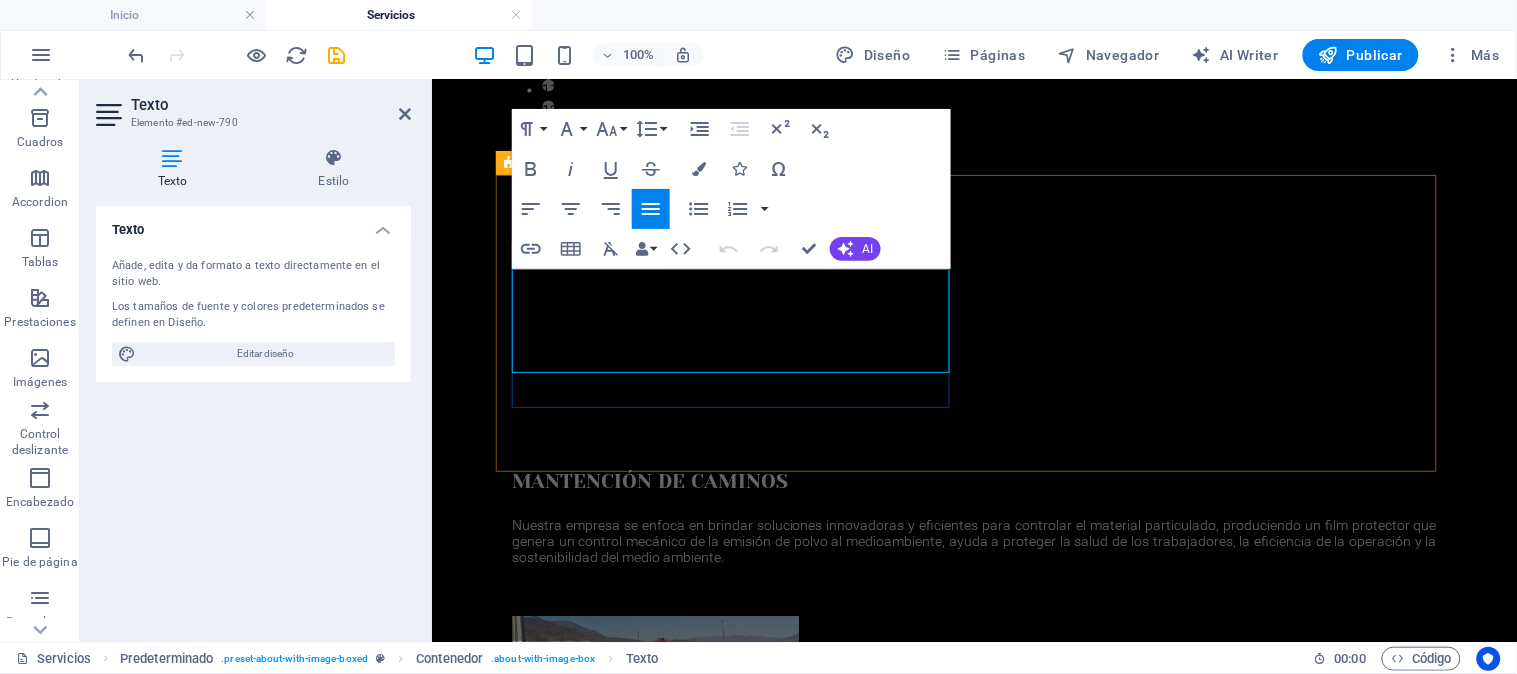 click on "Nuestra empresa se enfoca en brindar soluciones innovadoras y eficientes para controlar el material particulado, produciendo un film protector que genera un control mecánico de la emisión de polvo al medioambiente, ayuda a proteger la salud de los trabajadores, la eficiencia de la operación y la sostenibilidad del medio ambiente." at bounding box center [973, 540] 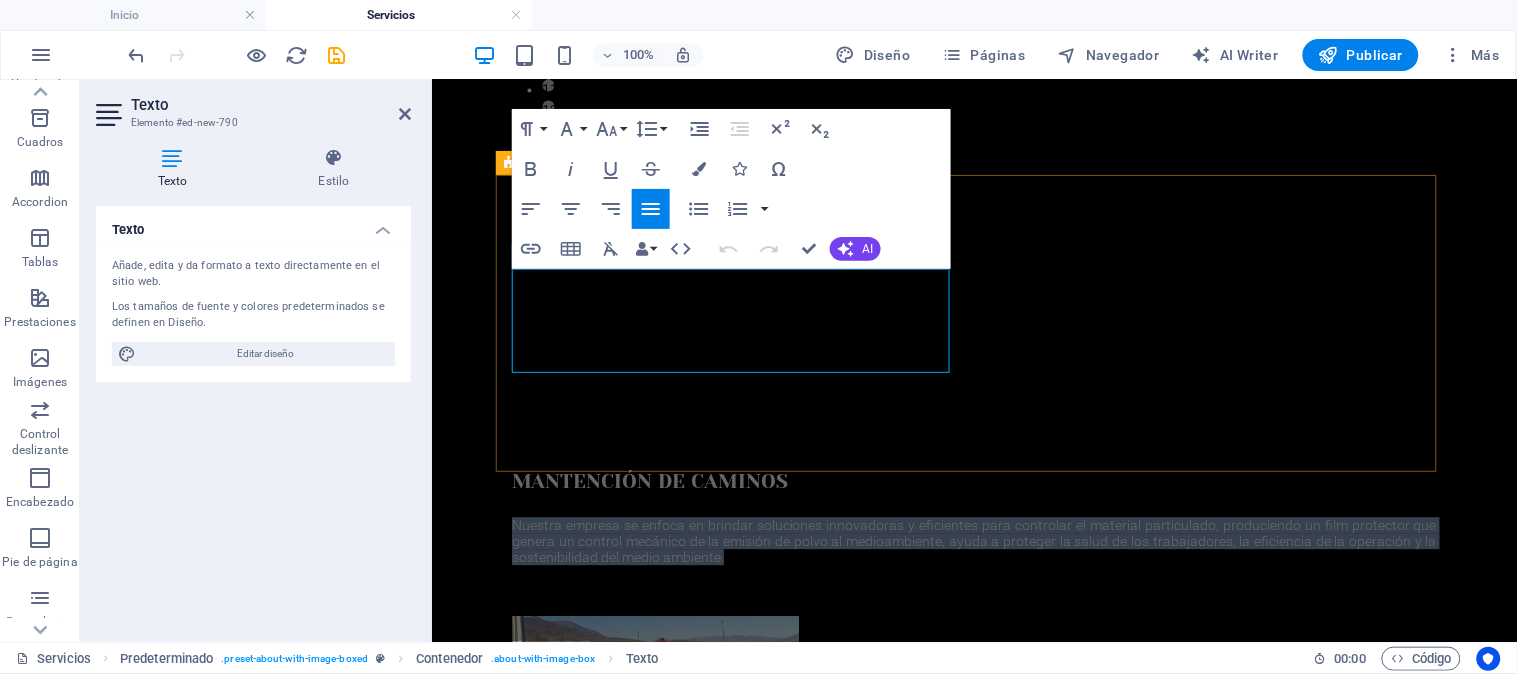 drag, startPoint x: 923, startPoint y: 362, endPoint x: 504, endPoint y: 293, distance: 424.64337 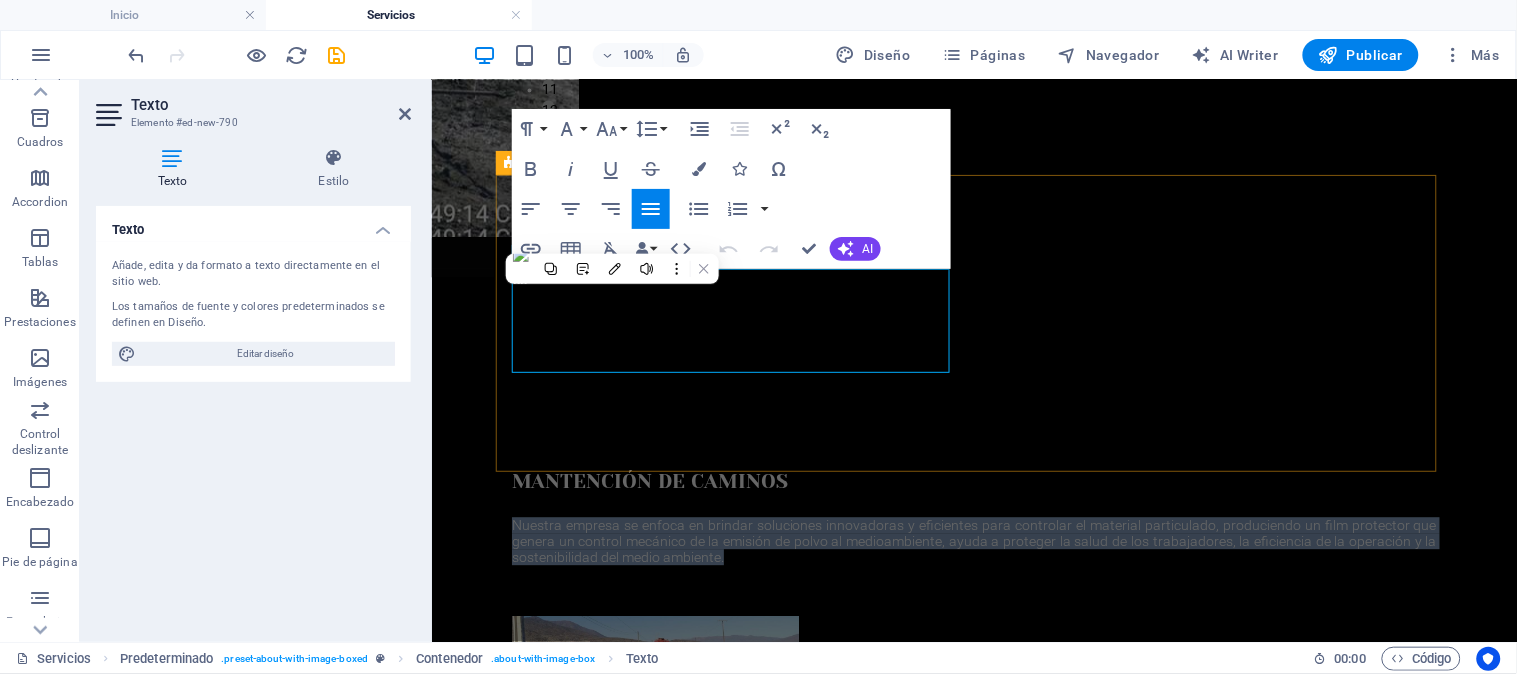 scroll, scrollTop: 1098, scrollLeft: 0, axis: vertical 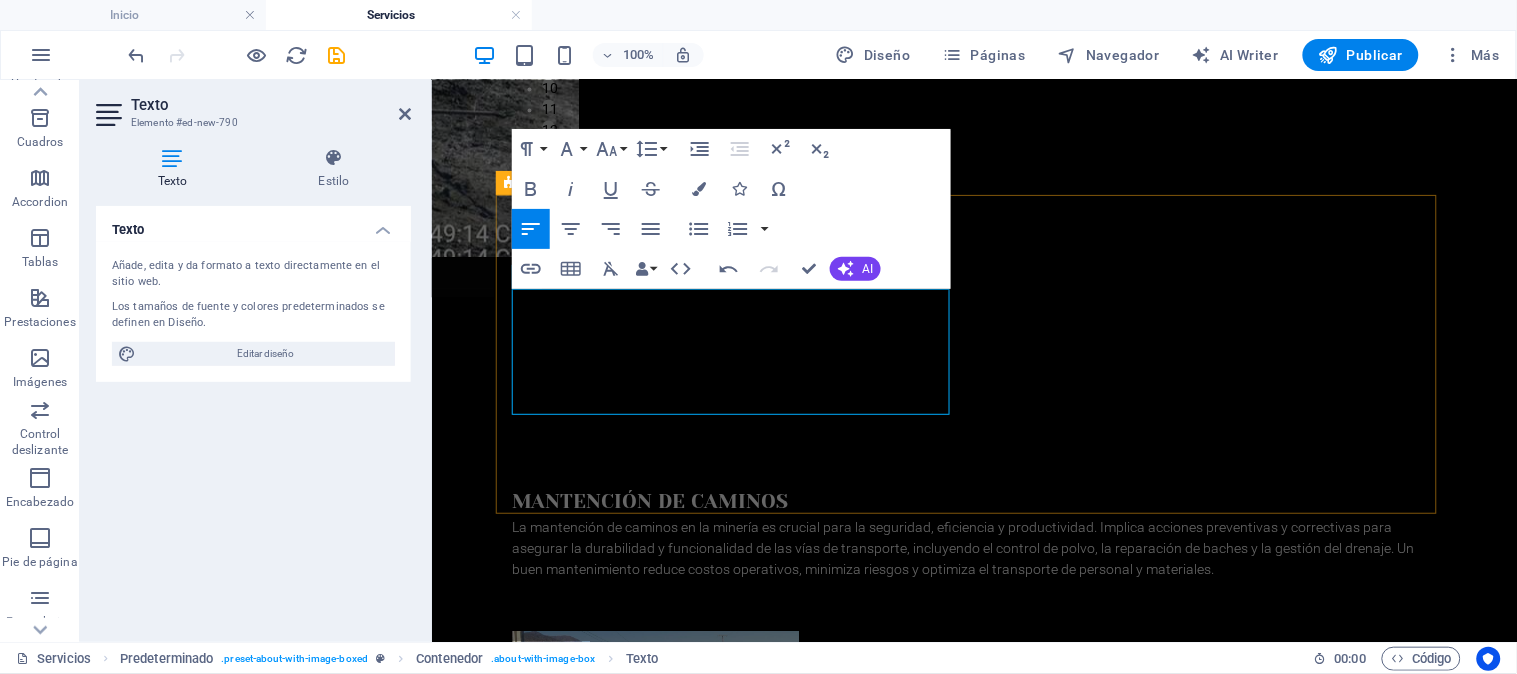 click on "MANTENCIÓN DE CAMINOS La mantención de caminos en la minería es crucial para la seguridad, eficiencia y productividad. Implica acciones preventivas y correctivas para asegurar la durabilidad y funcionalidad de las vías de transporte, incluyendo el control de polvo, la reparación de baches y la gestión del drenaje. Un buen mantenimiento reduce costos operativos, minimiza riesgos y optimiza el transporte de personal y materiales.  La mantención de caminos en la minería es crucial para la seguridad, eficiencia y productividad. Implica acciones preventivas y correctivas para asegurar la durabilidad y funcionalidad de las vías de transporte, incluyendo el control de polvo, la reparación de baches y la gestión del drenaje. Un buen mantenimiento reduce costos operativos, minimiza riesgos y optimiza el transporte de personal y materiales." at bounding box center (973, 608) 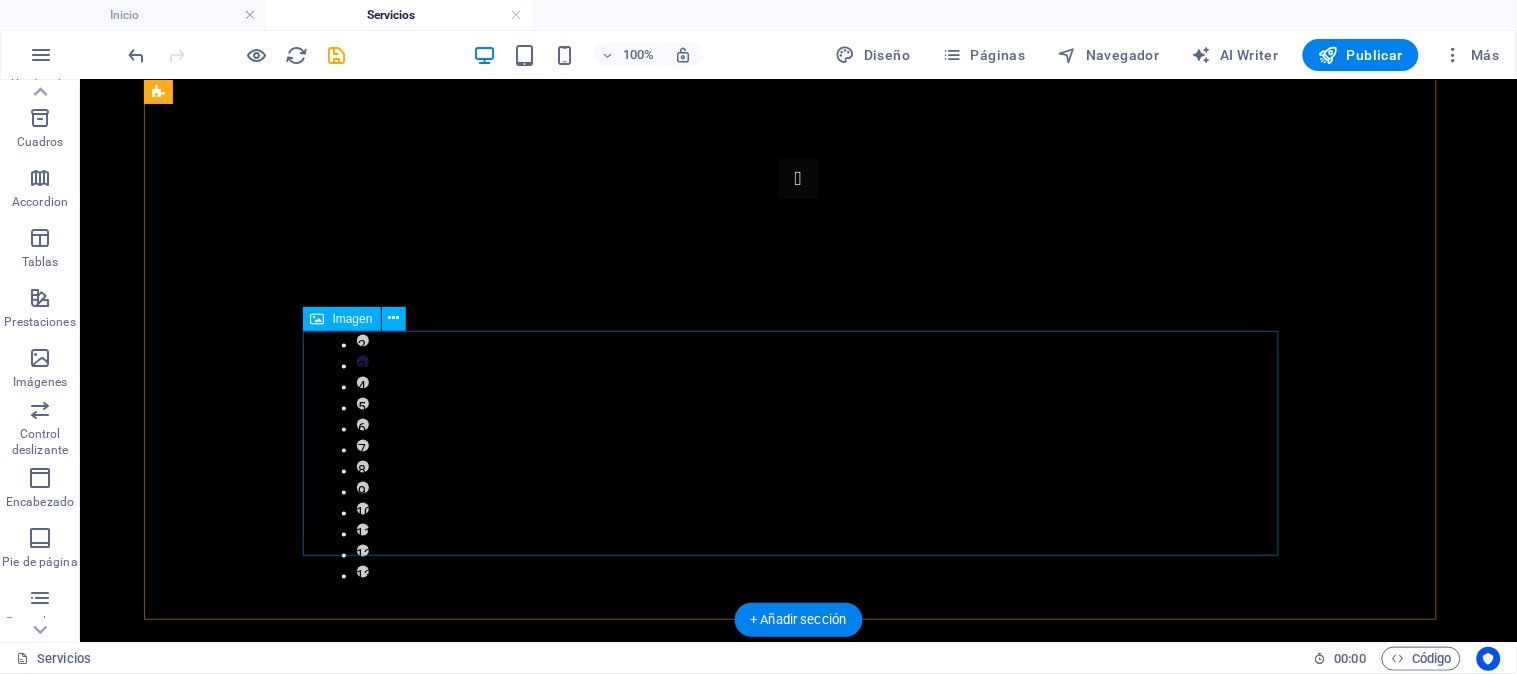 scroll, scrollTop: 1000, scrollLeft: 0, axis: vertical 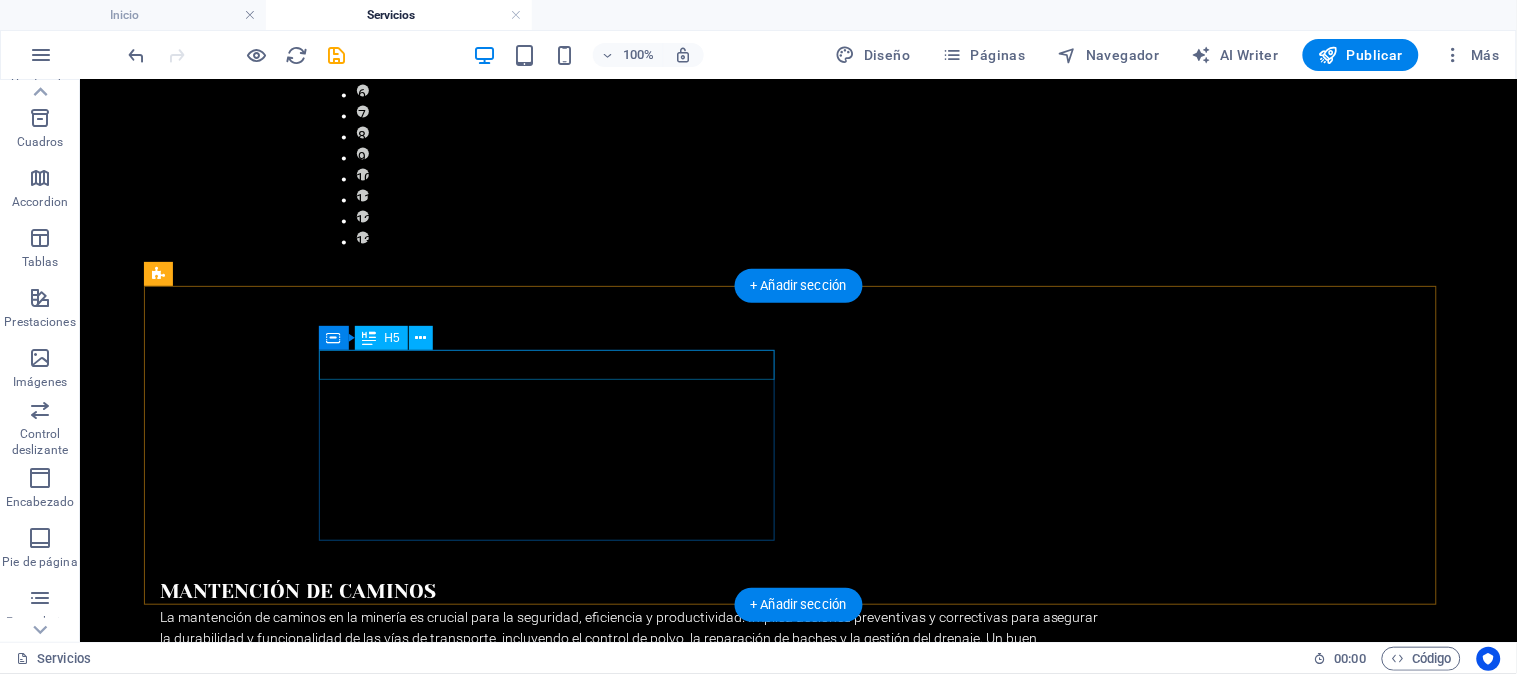 click on "MANTENCIÓN DE CAMINOS" at bounding box center (631, 592) 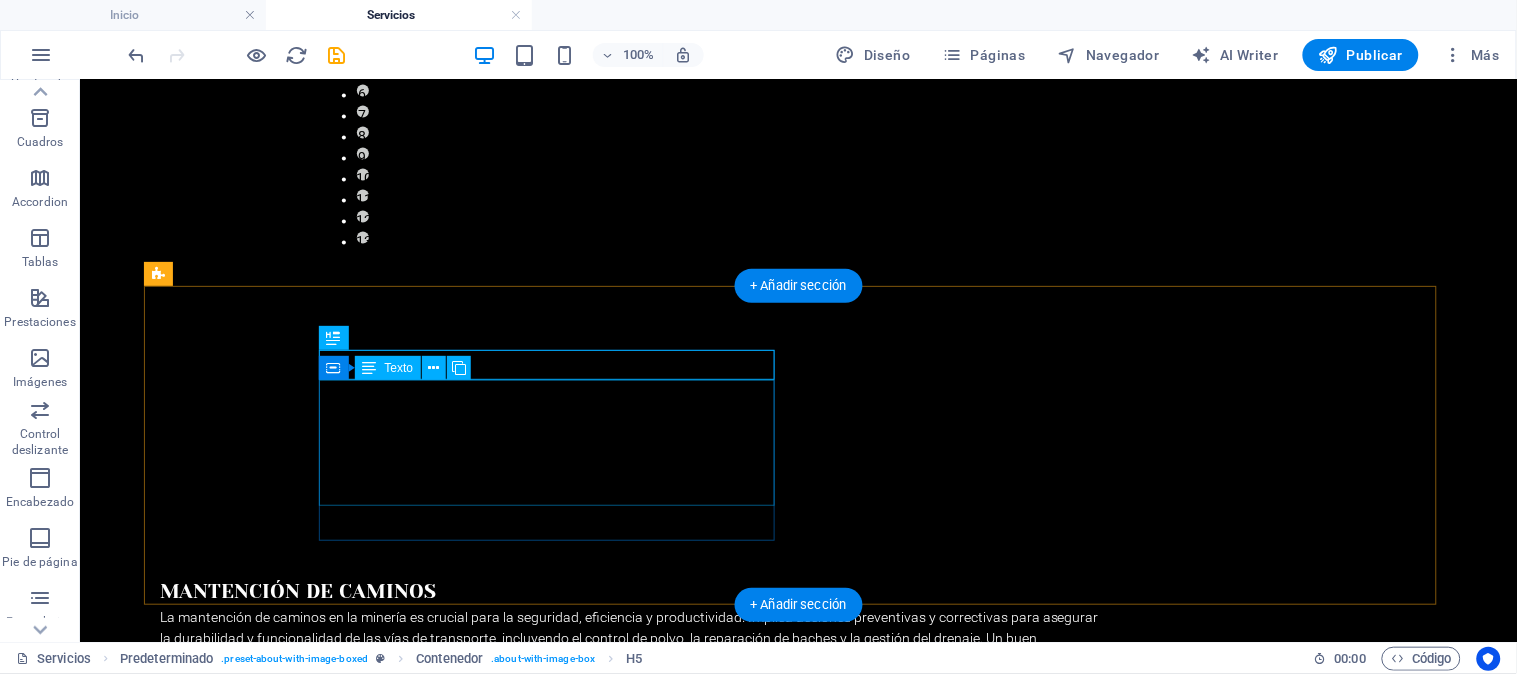 click on "La mantención de caminos en la minería es crucial para la seguridad, eficiencia y productividad. Implica acciones preventivas y correctivas para asegurar la durabilidad y funcionalidad de las vías de transporte, incluyendo el control de polvo, la reparación de baches y la gestión del drenaje. Un buen mantenimiento reduce costos operativos, minimiza riesgos y optimiza el transporte de personal y materiales." at bounding box center (631, 638) 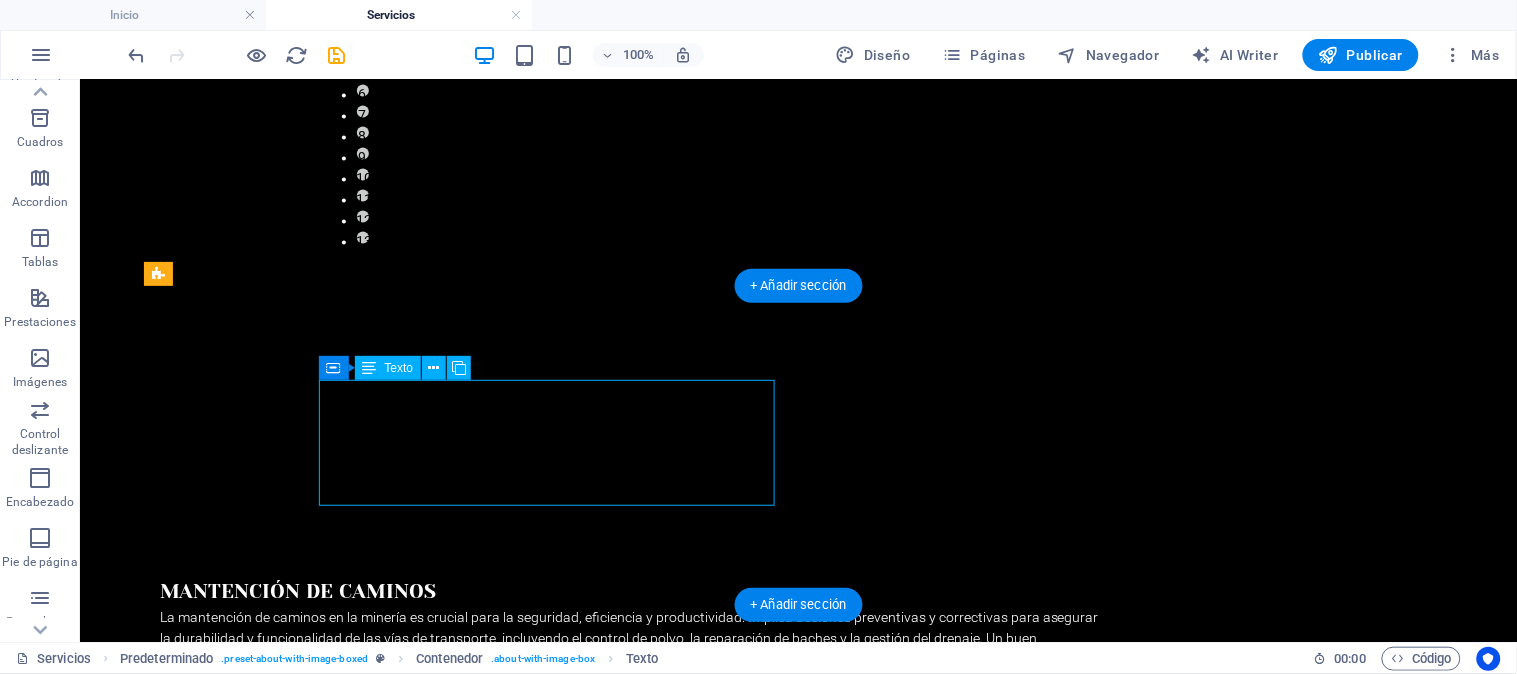click on "La mantención de caminos en la minería es crucial para la seguridad, eficiencia y productividad. Implica acciones preventivas y correctivas para asegurar la durabilidad y funcionalidad de las vías de transporte, incluyendo el control de polvo, la reparación de baches y la gestión del drenaje. Un buen mantenimiento reduce costos operativos, minimiza riesgos y optimiza el transporte de personal y materiales." at bounding box center (631, 638) 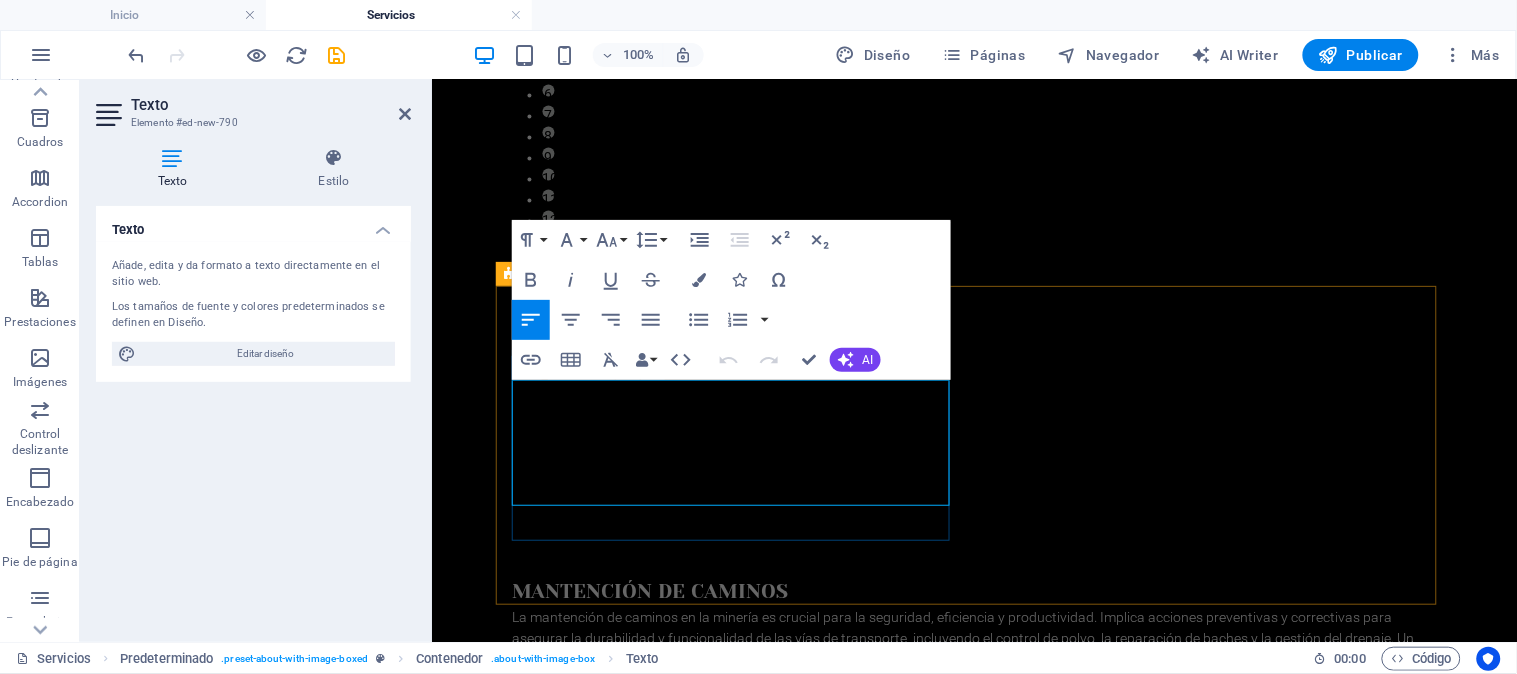 click on "La mantención de caminos en la minería es crucial para la seguridad, eficiencia y productividad. Implica acciones preventivas y correctivas para asegurar la durabilidad y funcionalidad de las vías de transporte, incluyendo el control de polvo, la reparación de baches y la gestión del drenaje. Un buen mantenimiento reduce costos operativos, minimiza riesgos y optimiza el transporte de personal y materiales." at bounding box center (973, 638) 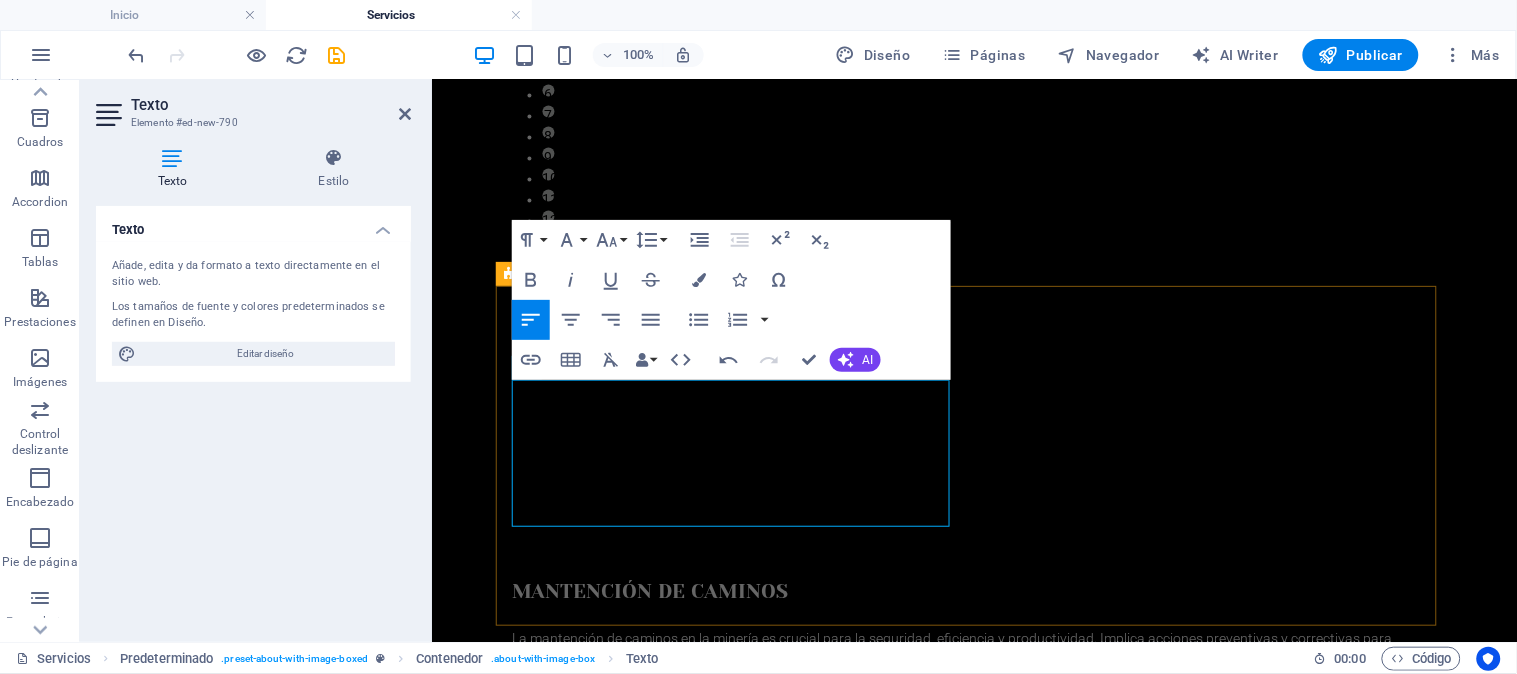 click on "MANTENCIÓN DE CAMINOS La mantención de caminos en la minería es crucial para la seguridad, eficiencia y productividad. Implica acciones preventivas y correctivas para asegurar la durabilidad y funcionalidad de las vías de transporte, incluyendo el control de polvo, la reparación de baches y la gestión del drenaje. Un buen mantenimiento reduce costos operativos, minimiza riesgos y optimiza el transporte de personal y materiales." at bounding box center (973, 709) 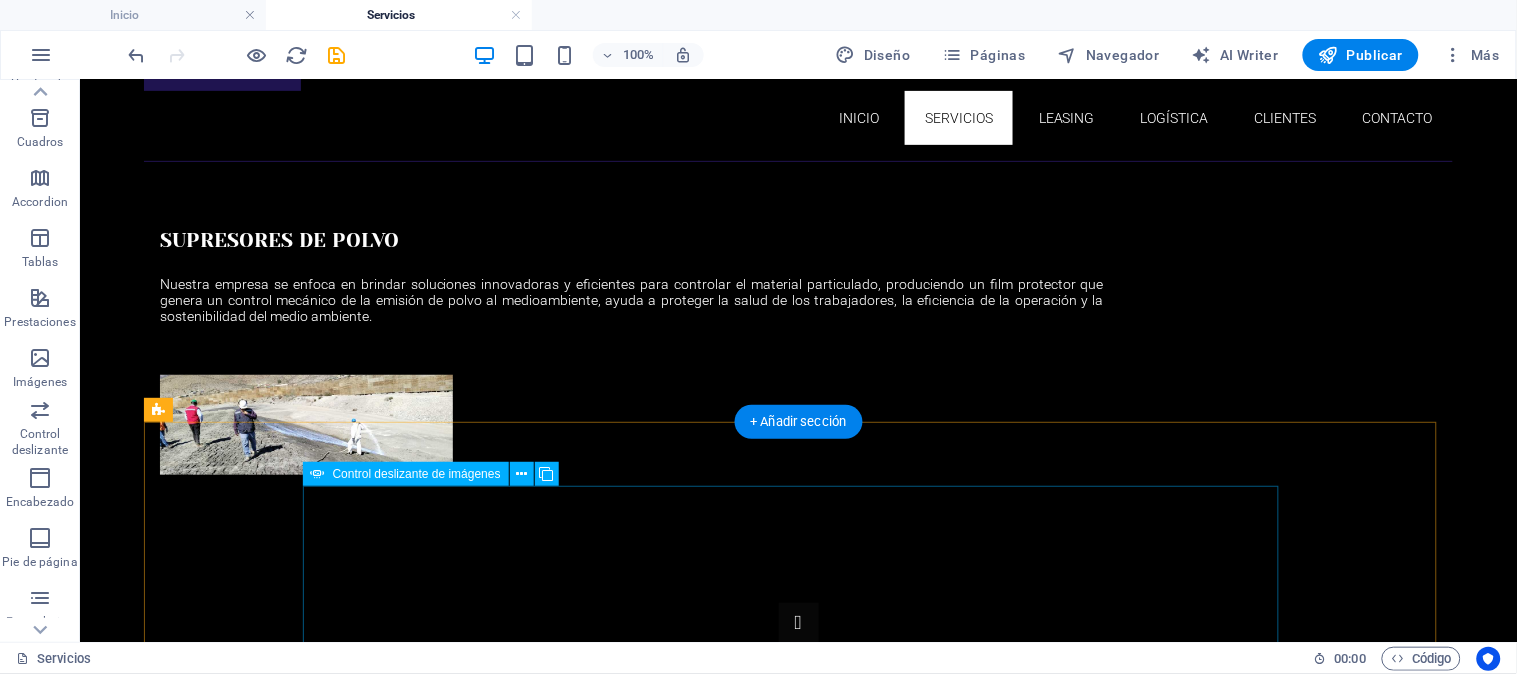 scroll, scrollTop: 555, scrollLeft: 0, axis: vertical 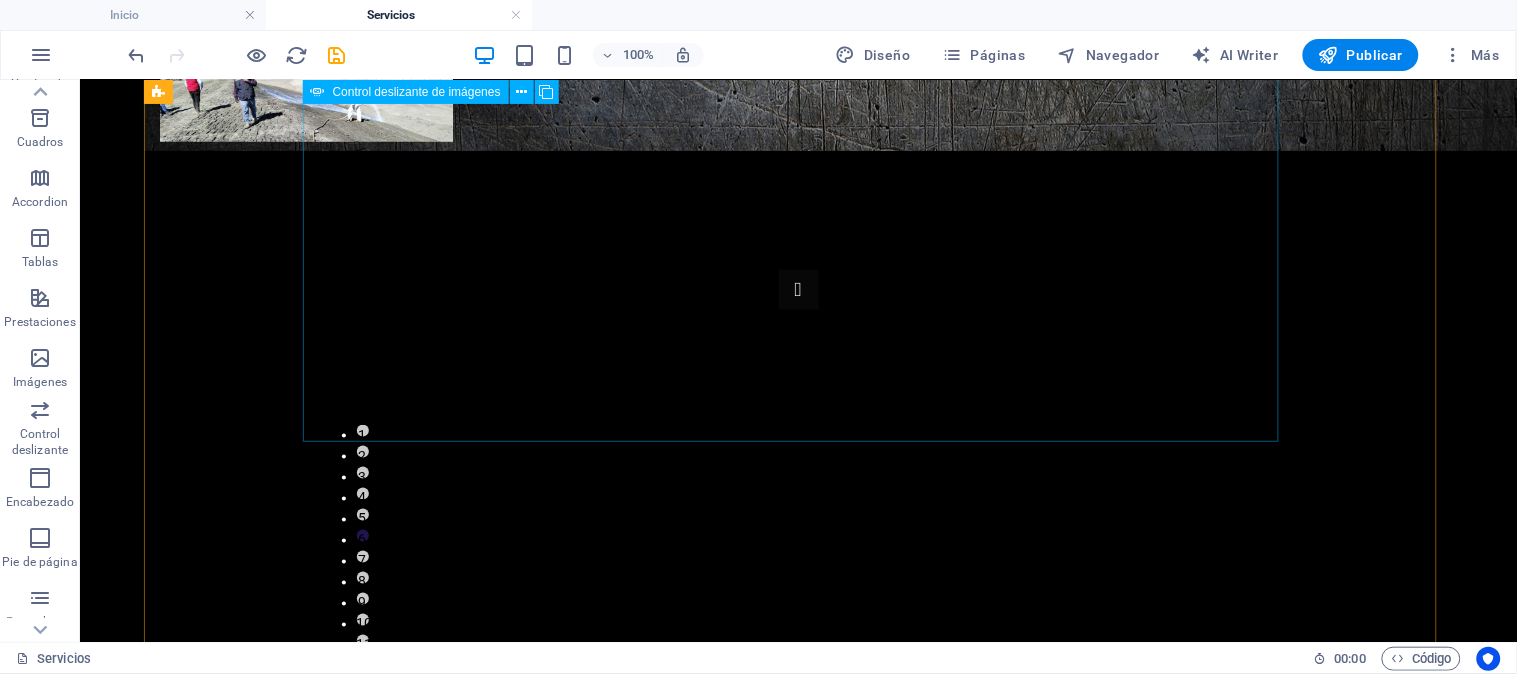 click on "2" at bounding box center [362, 451] 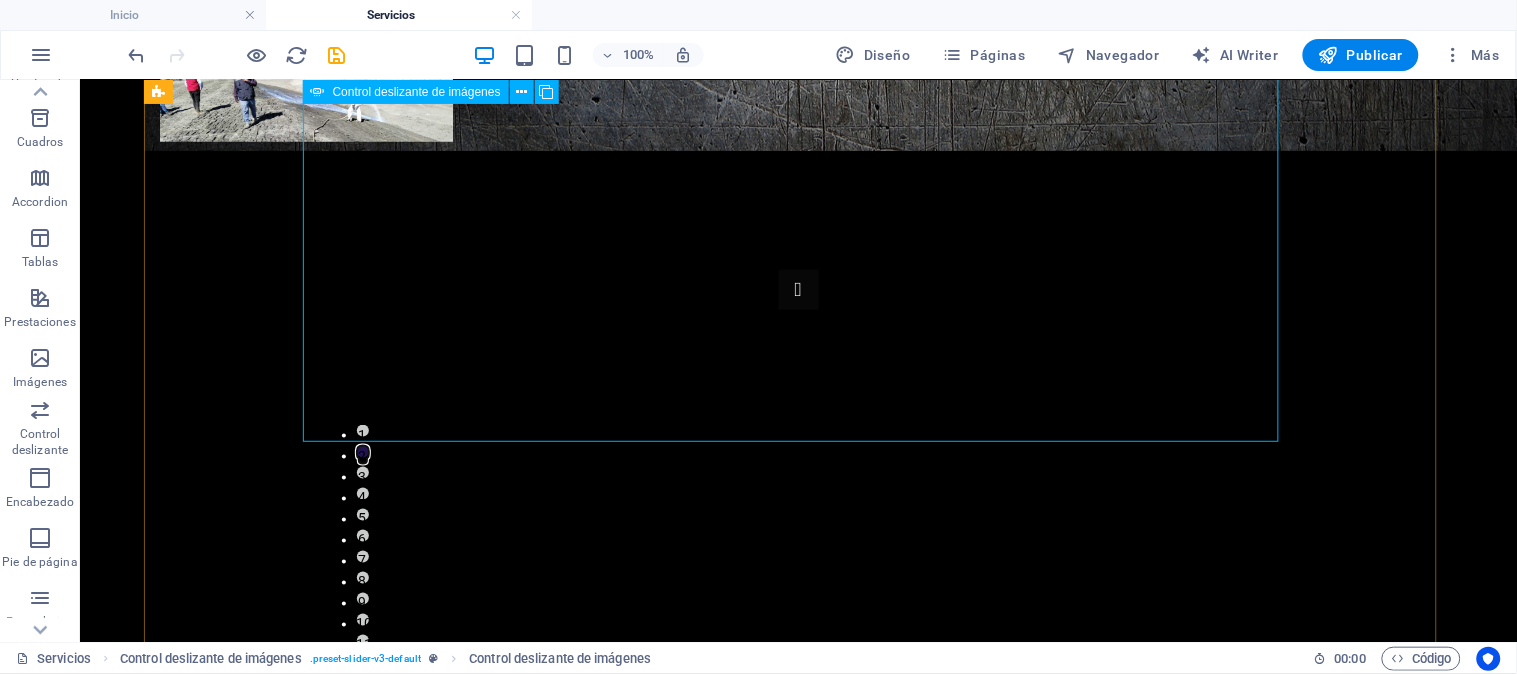 click on "1 2 3 4 5 6 7 8 9 1 2 3 4 5 6 7 8 9 10 11 12 13" at bounding box center [798, 469] 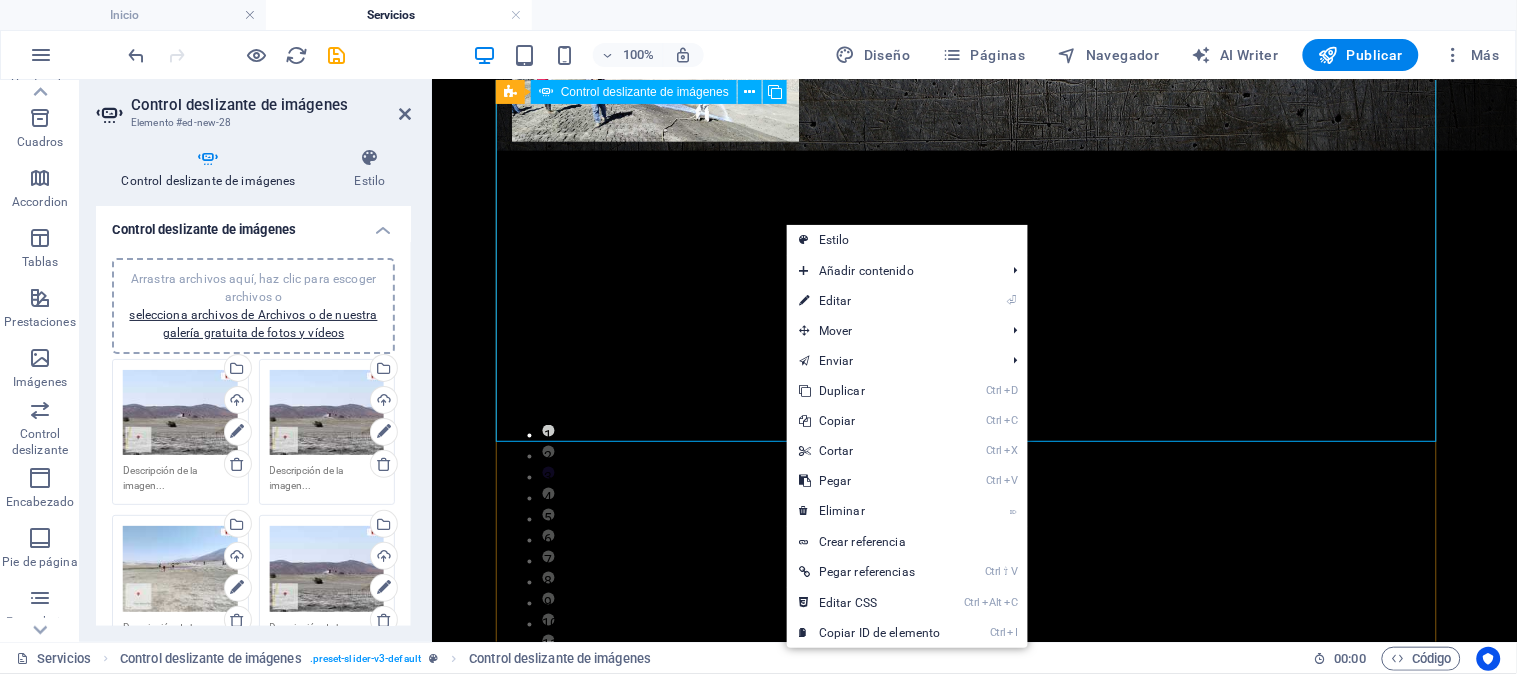 click at bounding box center [974, 289] 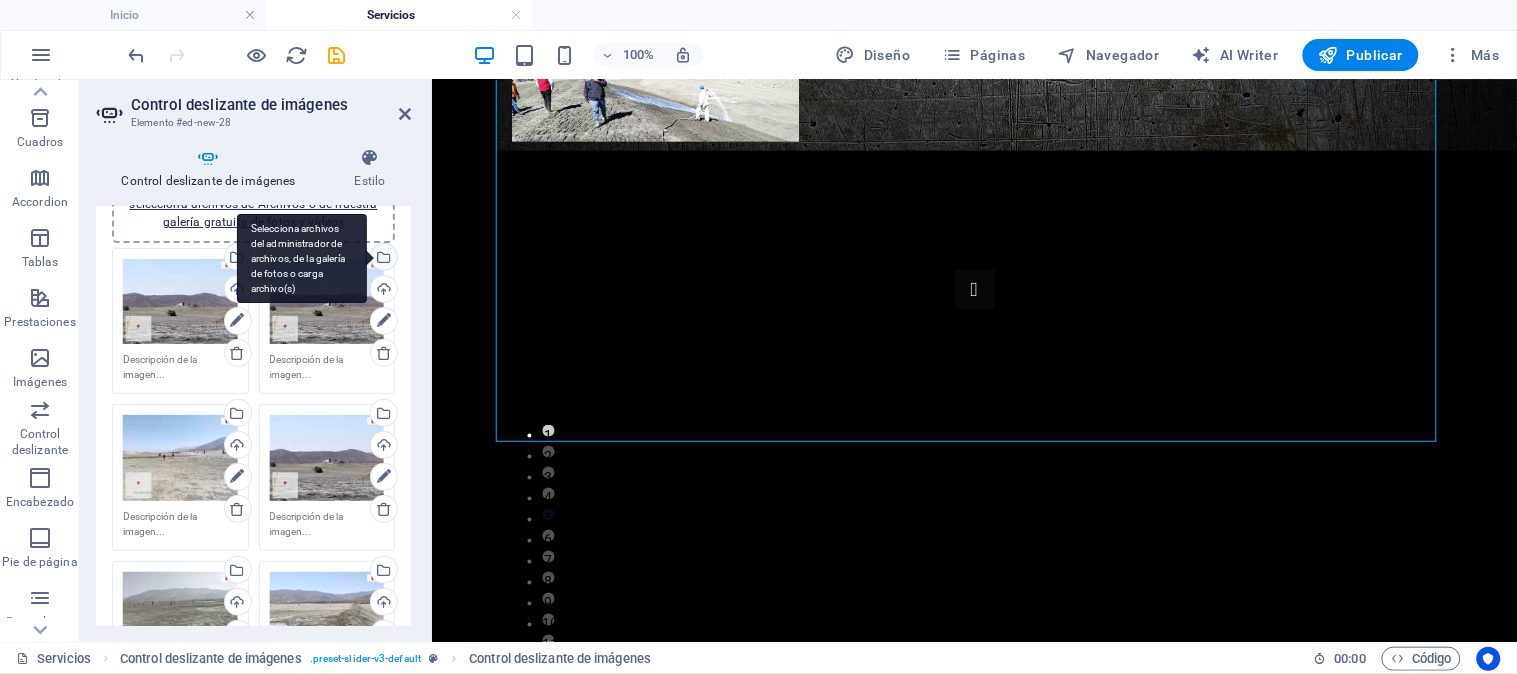 scroll, scrollTop: 0, scrollLeft: 0, axis: both 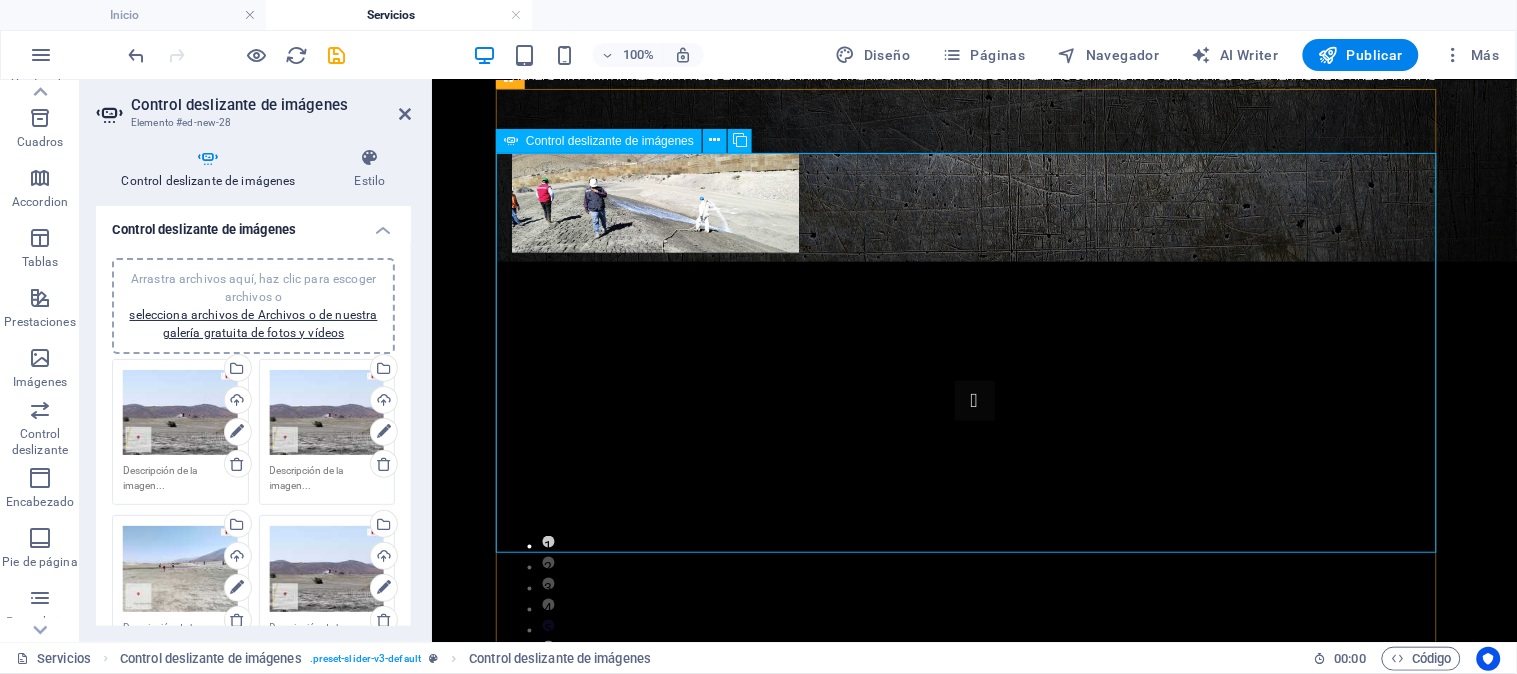 click on "1" at bounding box center [547, 541] 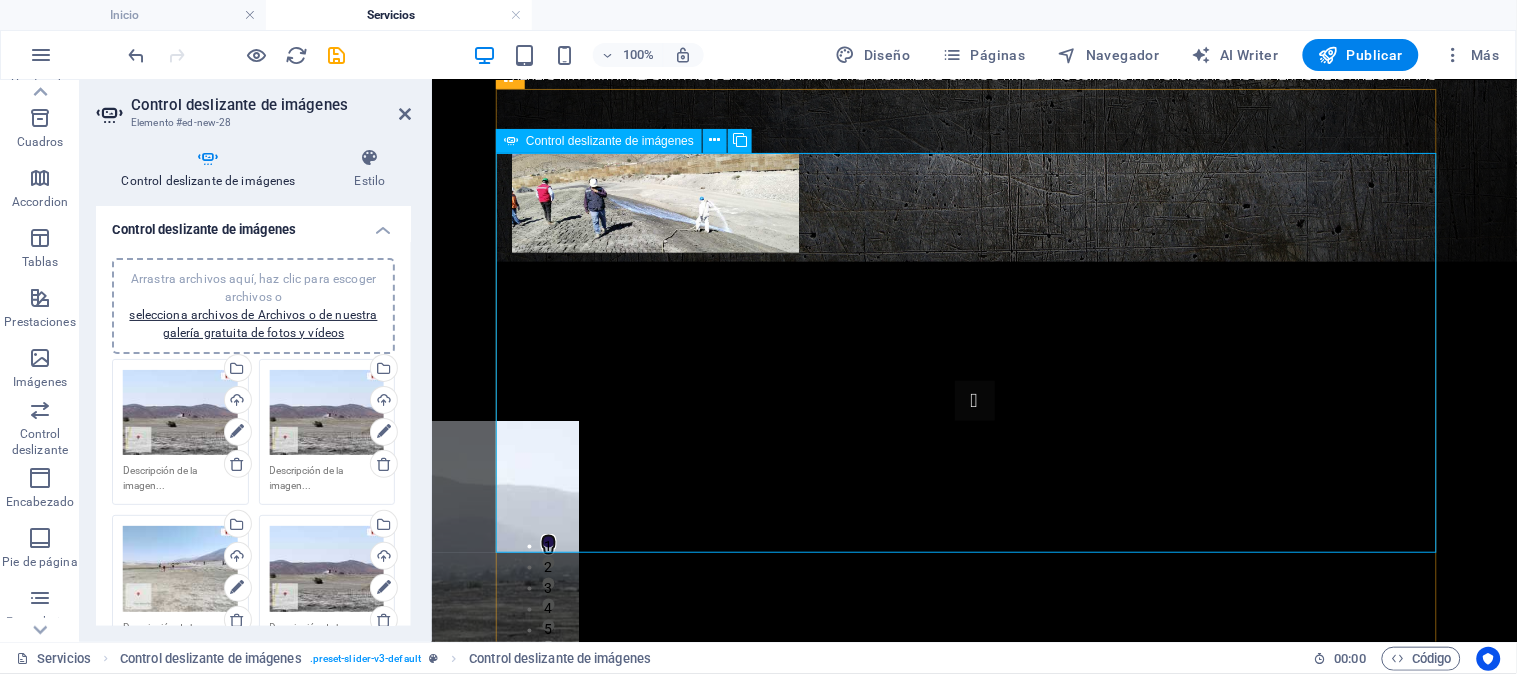 click at bounding box center (974, 10542) 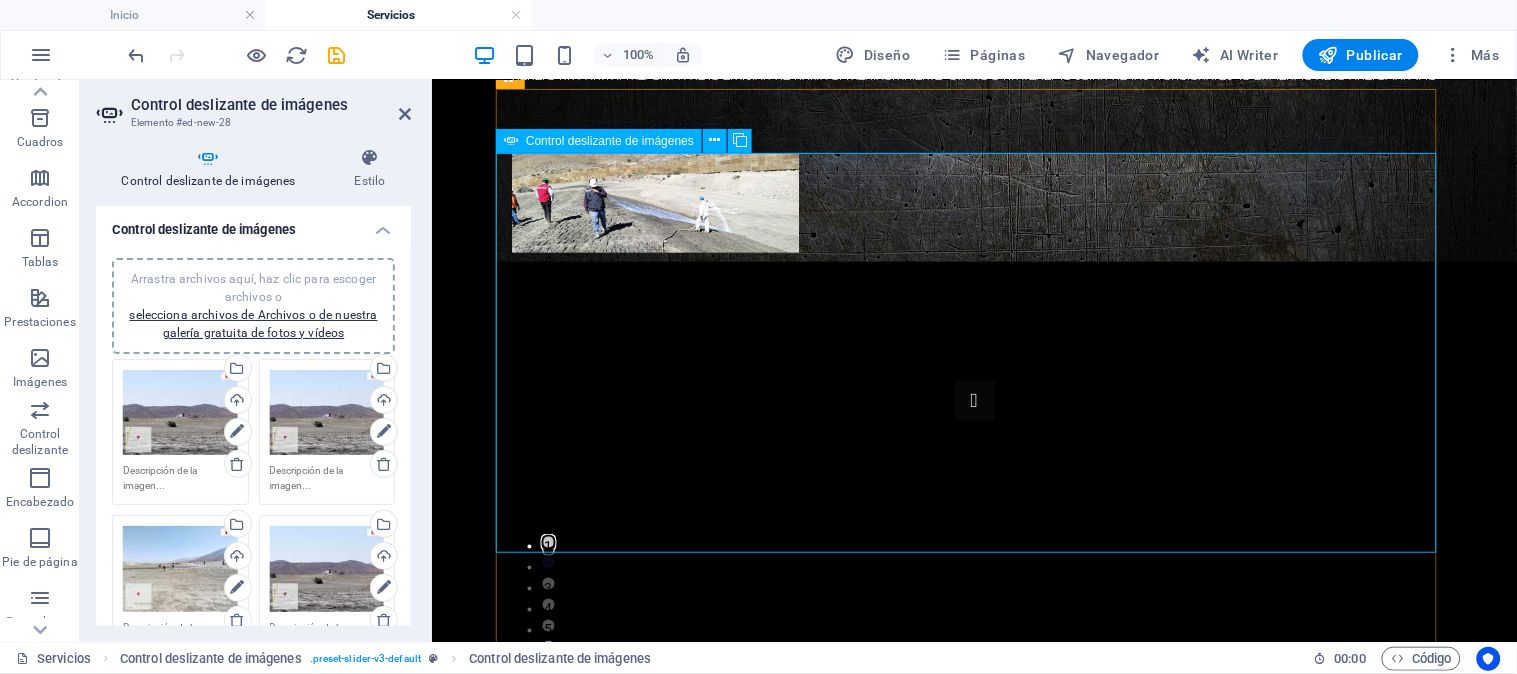 click at bounding box center (974, 10542) 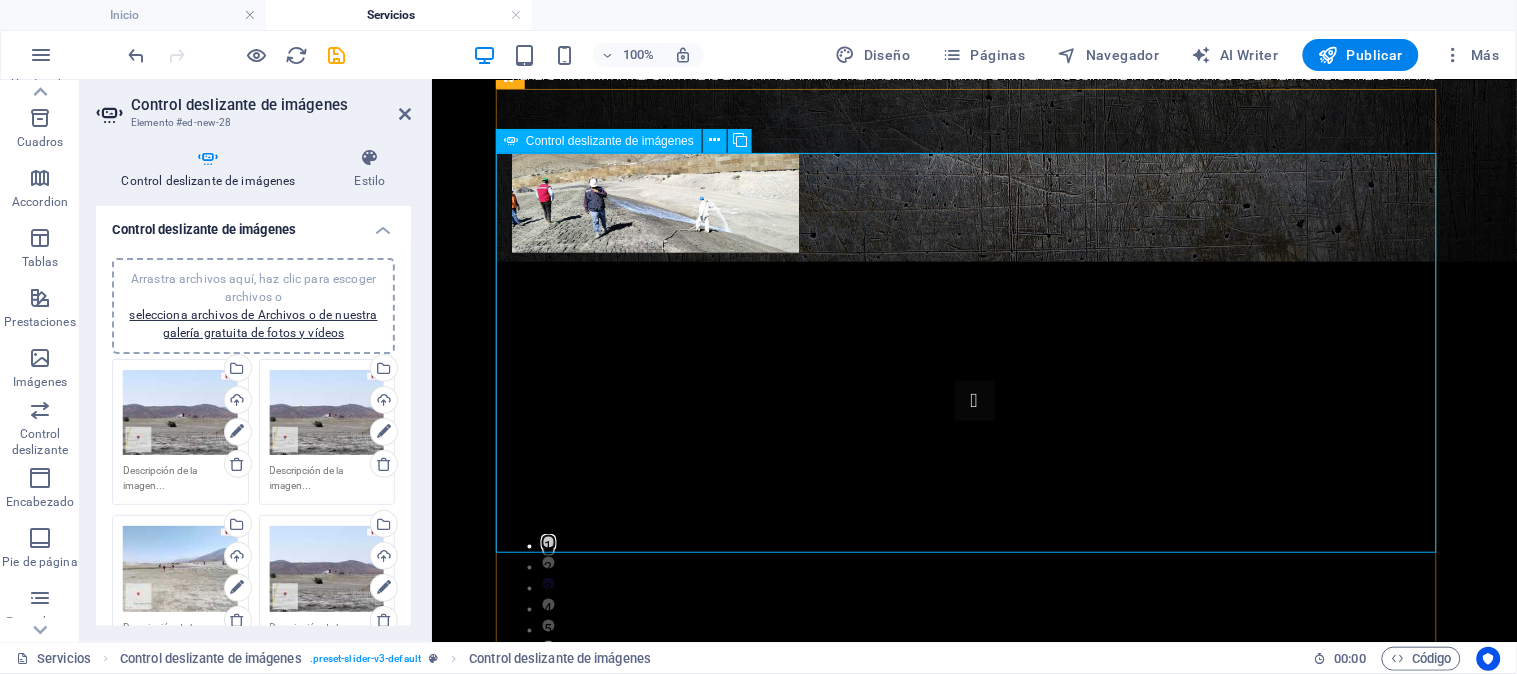 click at bounding box center [974, 10542] 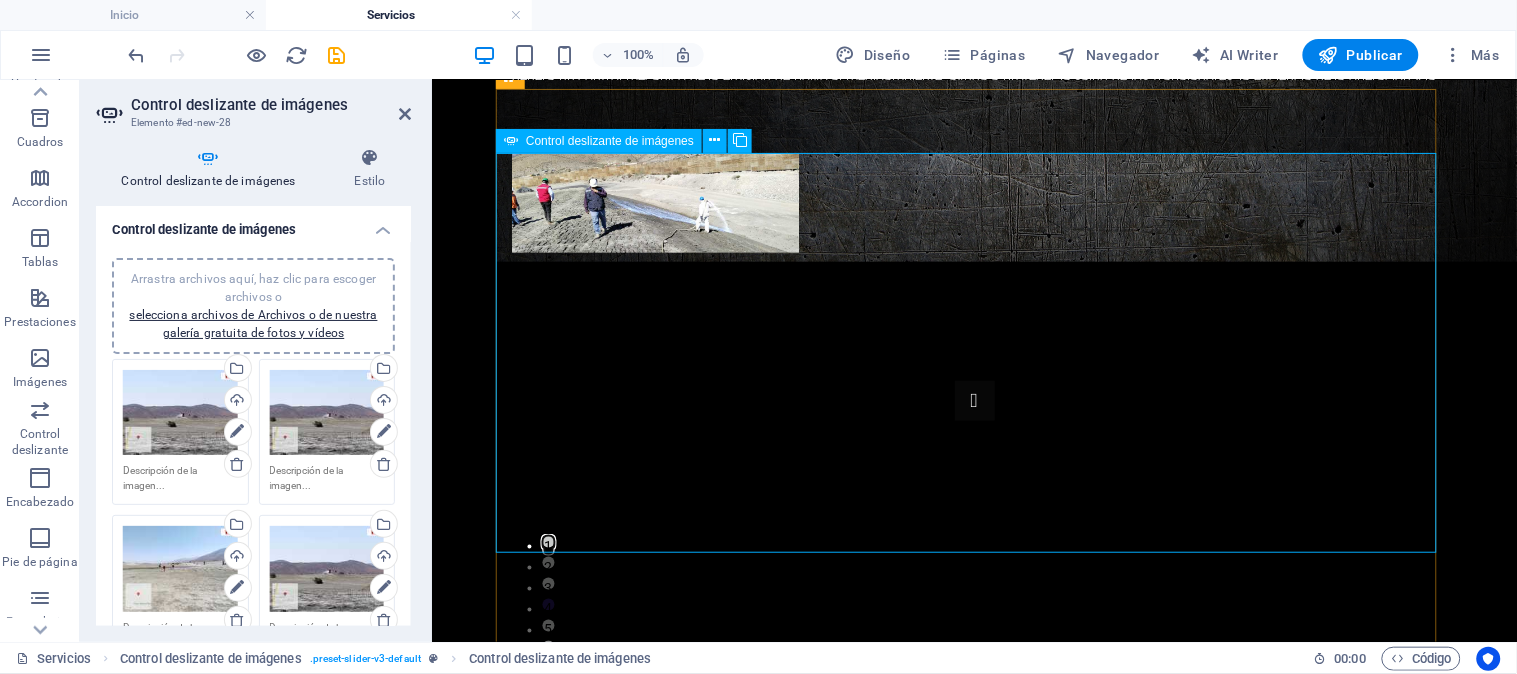 click at bounding box center [974, 10542] 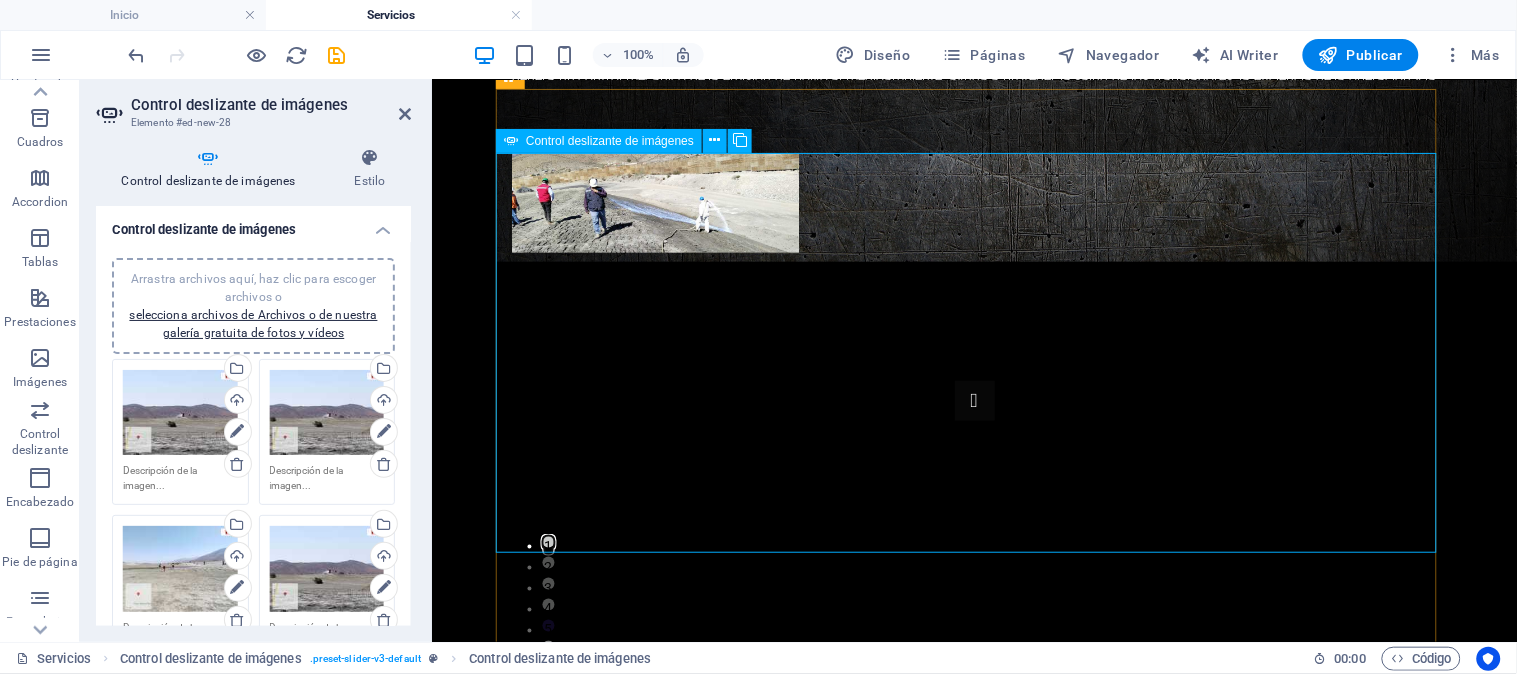 click at bounding box center (974, 10542) 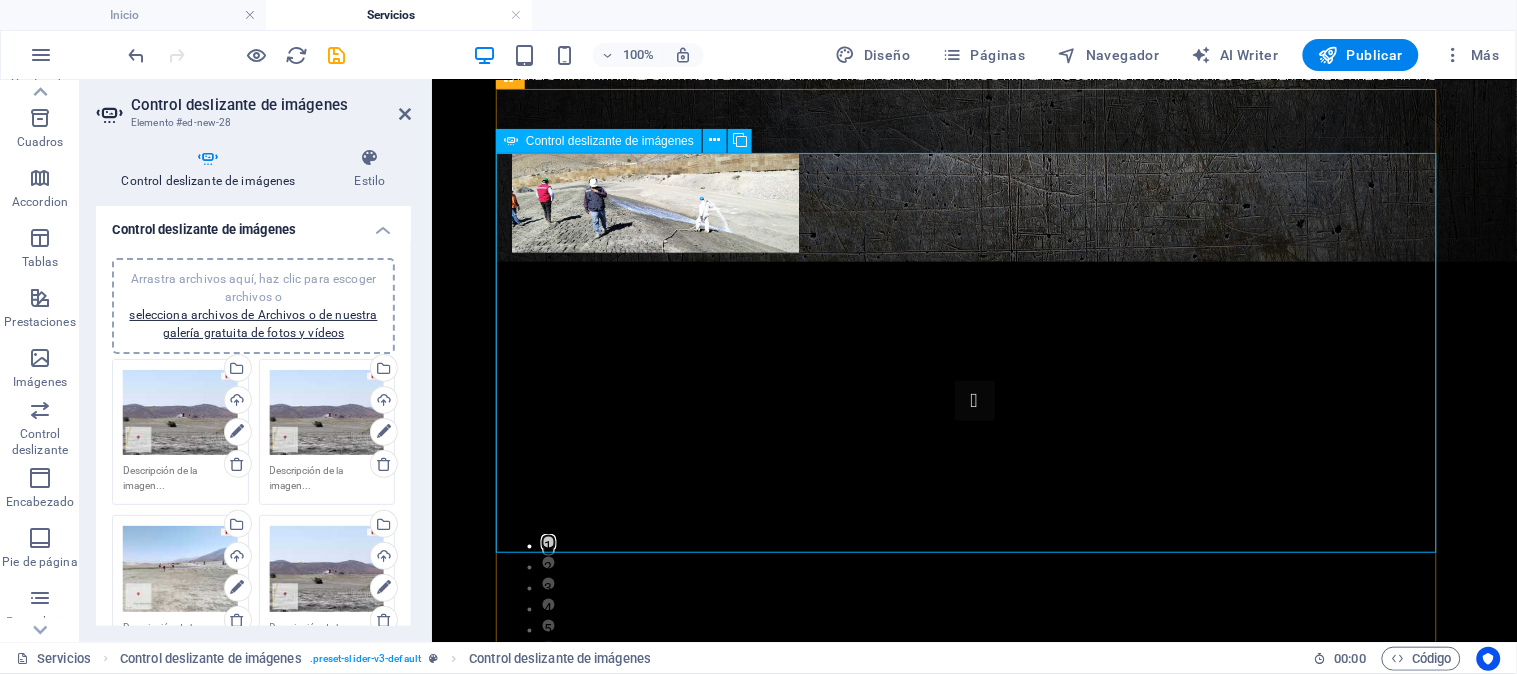 click at bounding box center [974, 10542] 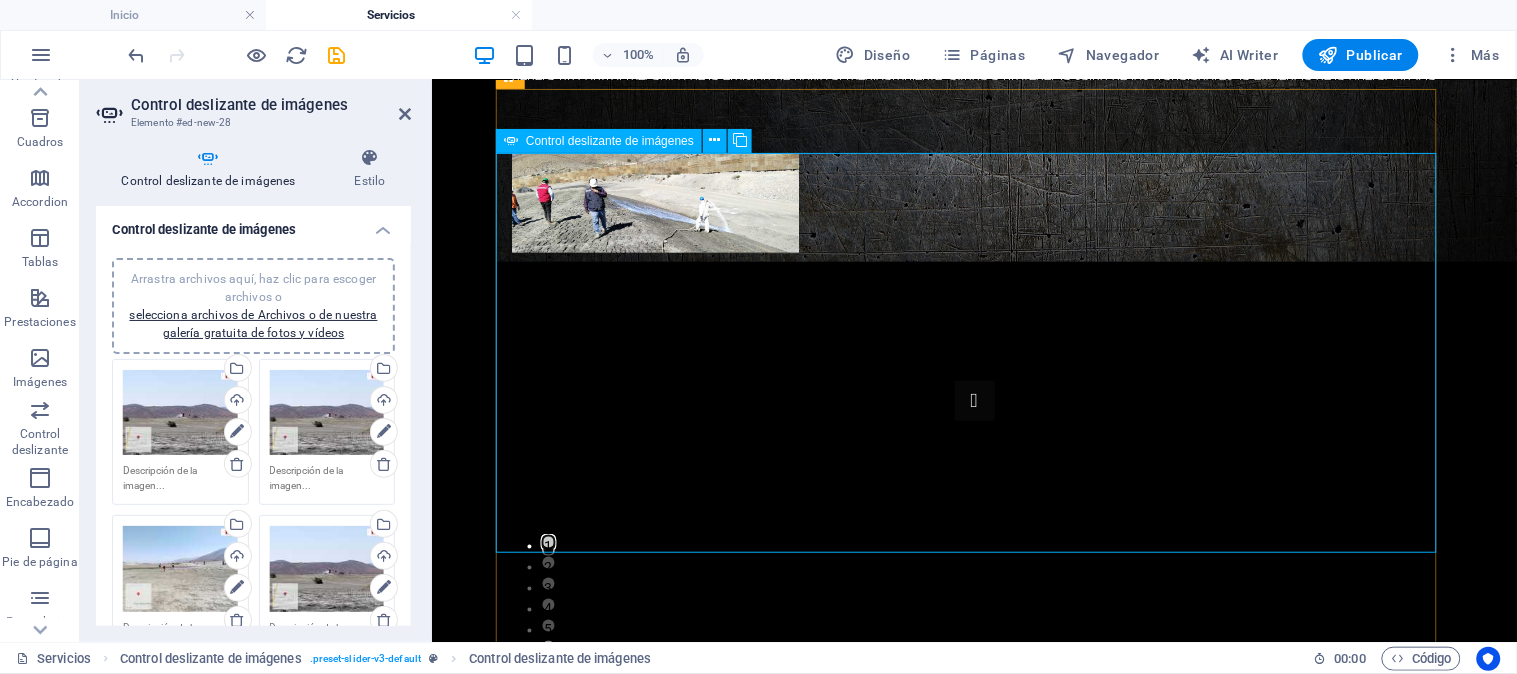 click at bounding box center (974, 10542) 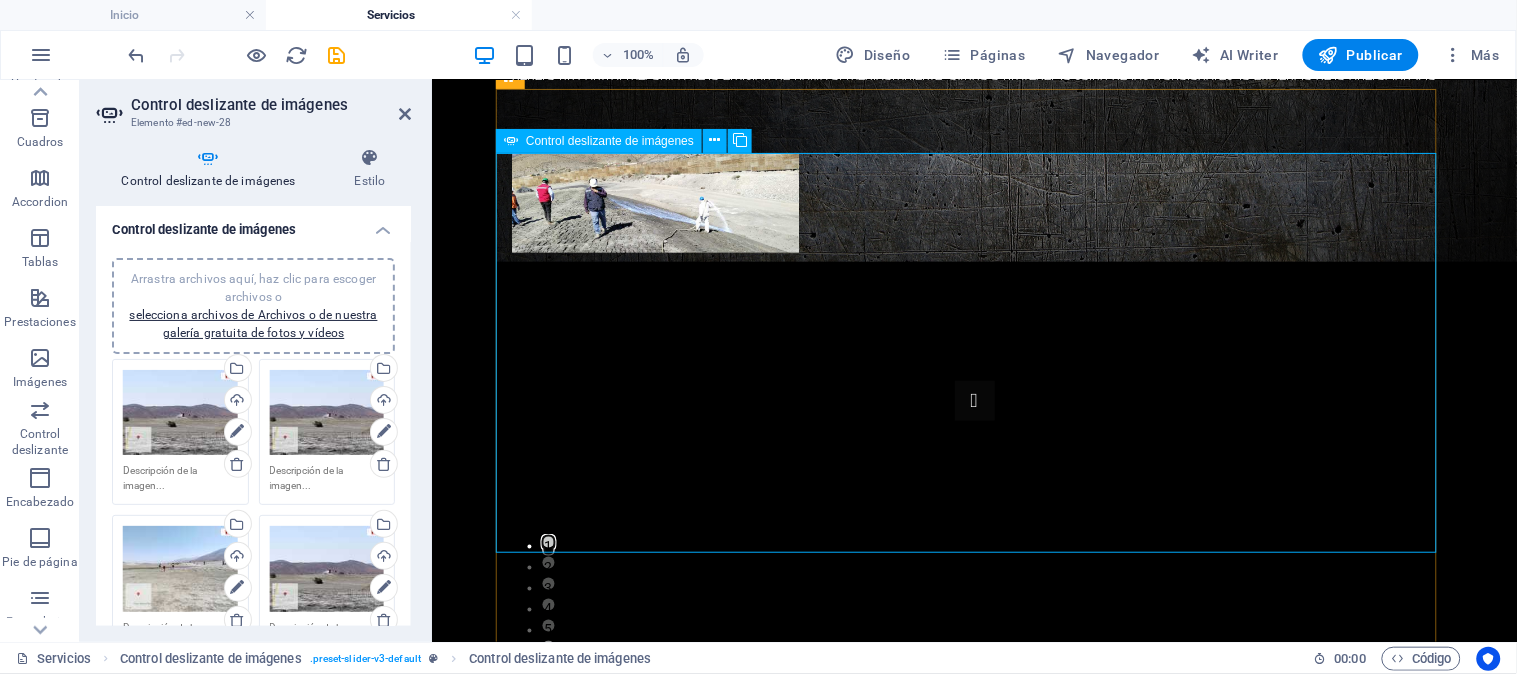 click at bounding box center (974, 10542) 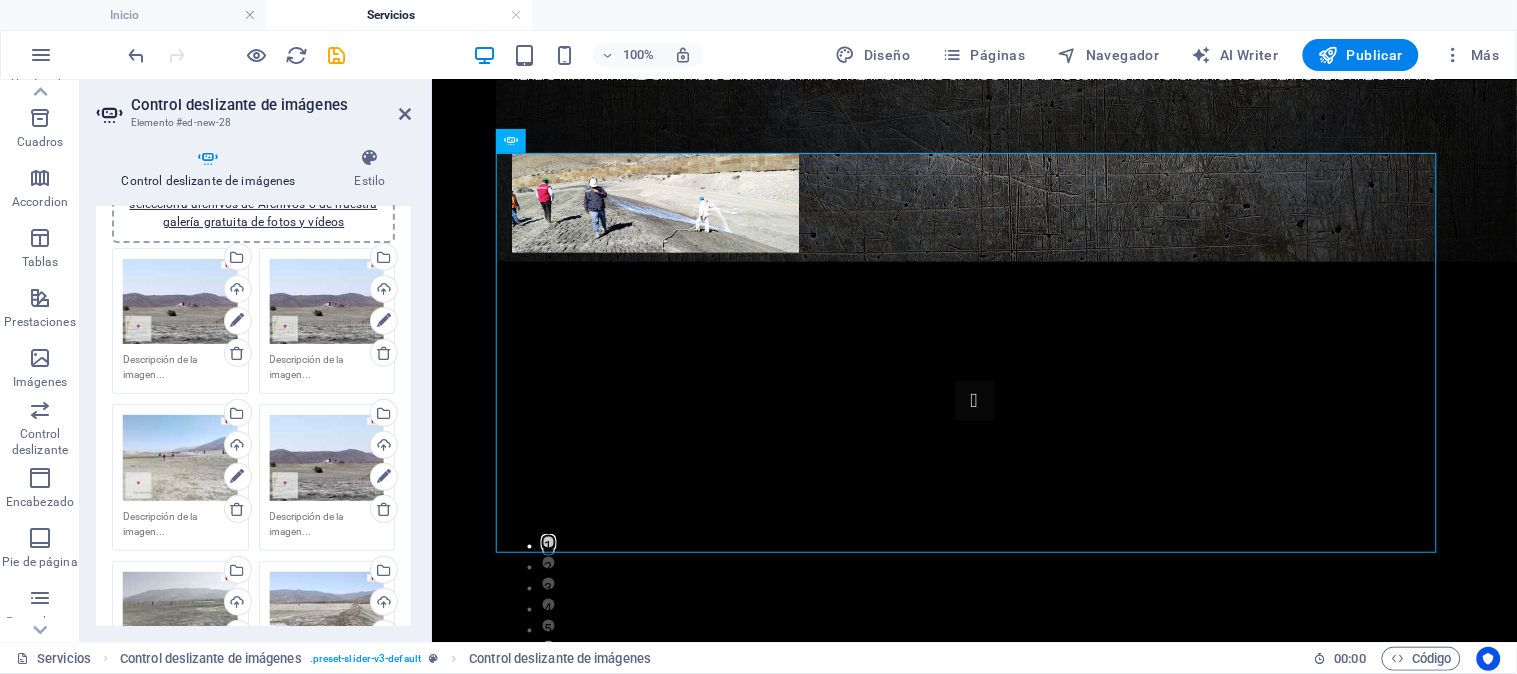 scroll, scrollTop: 0, scrollLeft: 0, axis: both 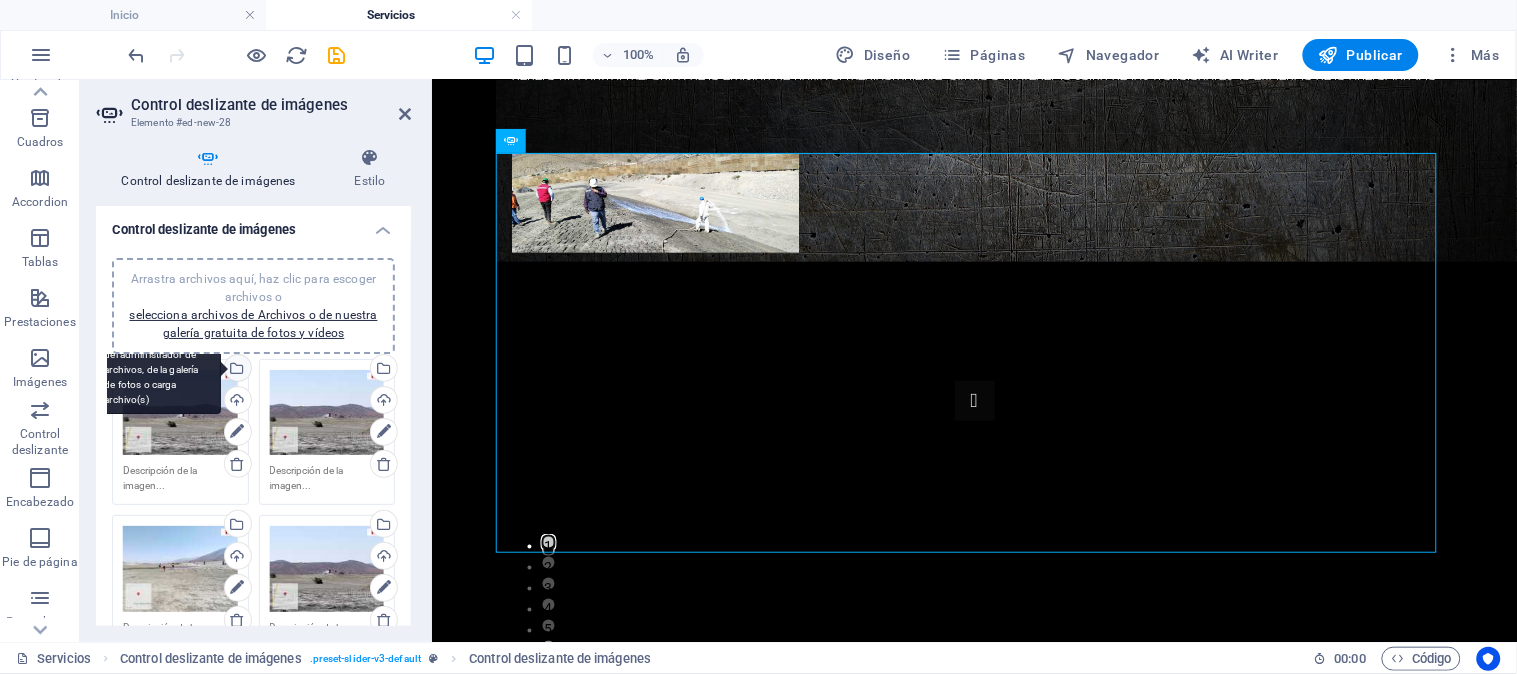 click on "Selecciona archivos del administrador de archivos, de la galería de fotos o carga archivo(s)" at bounding box center (236, 370) 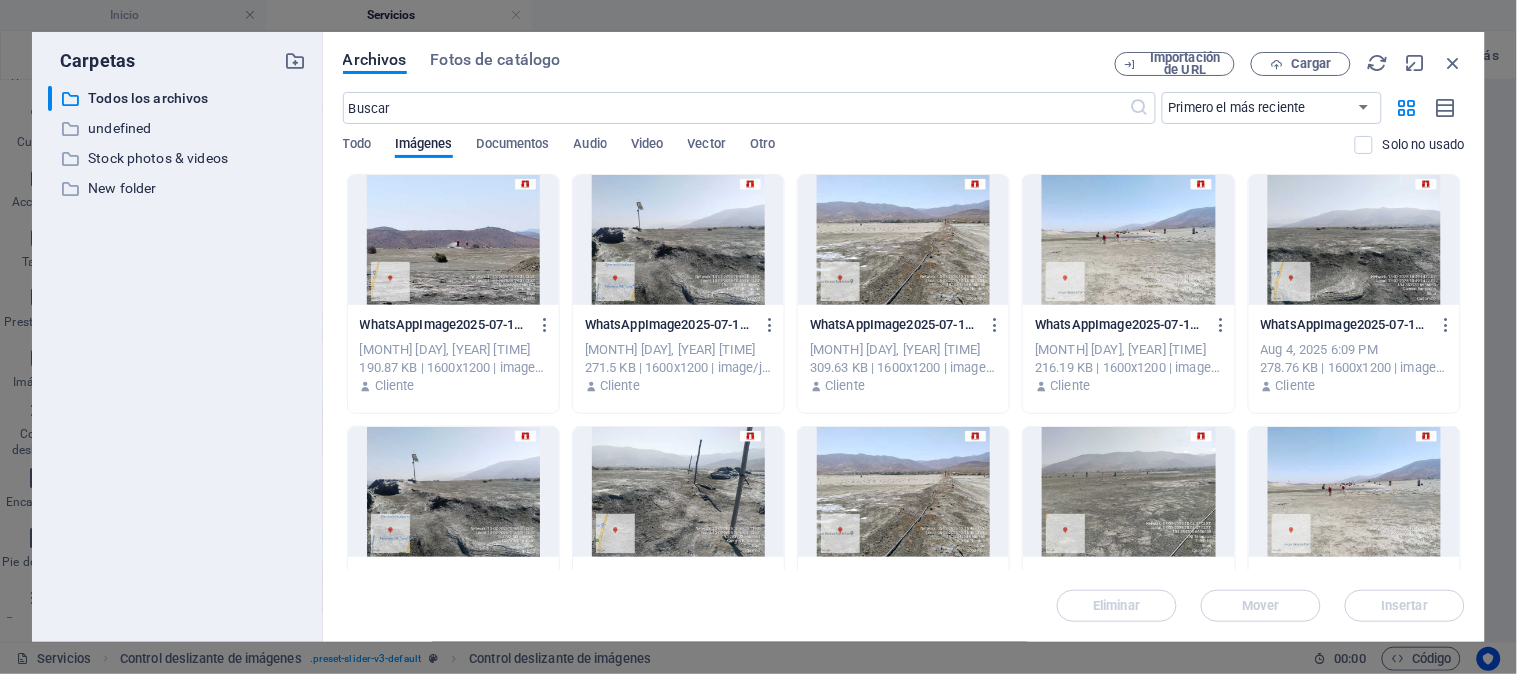 click at bounding box center [1354, 240] 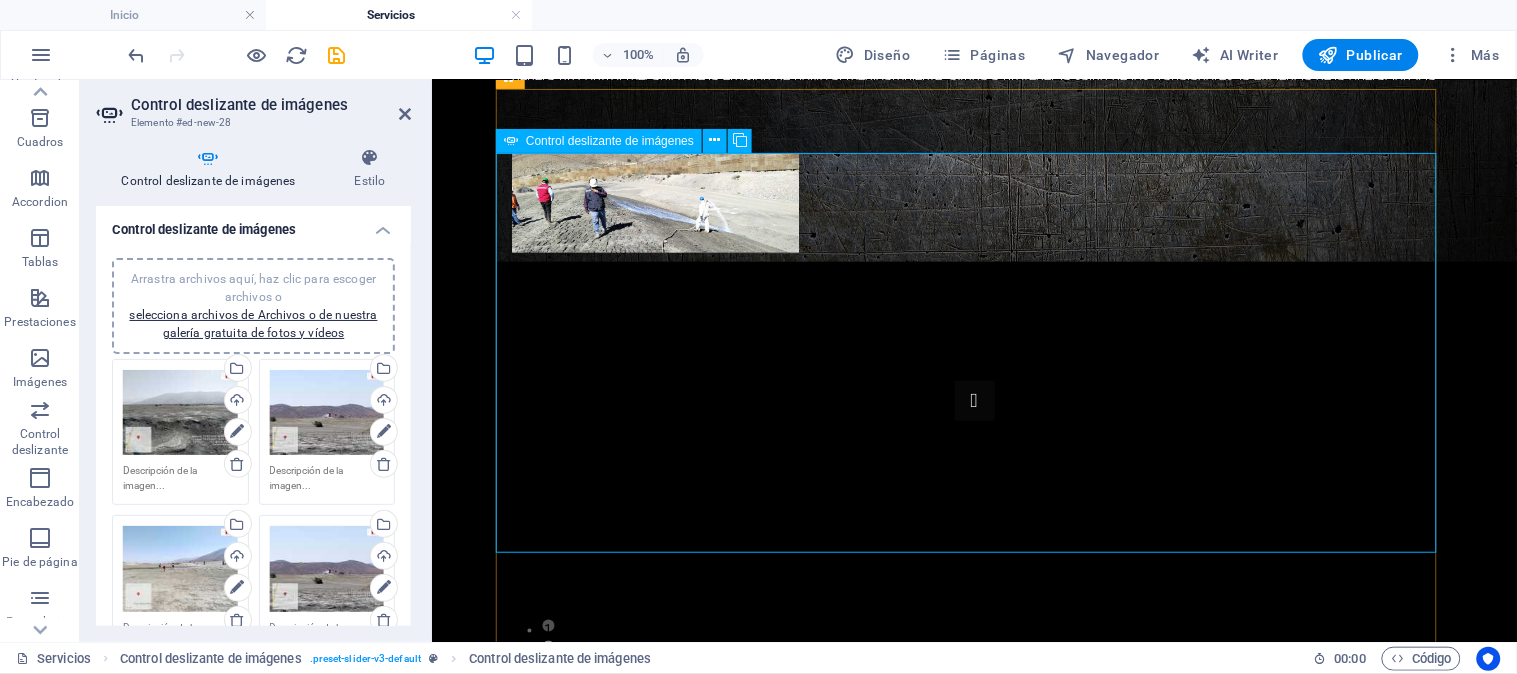 click on "2" at bounding box center (547, 646) 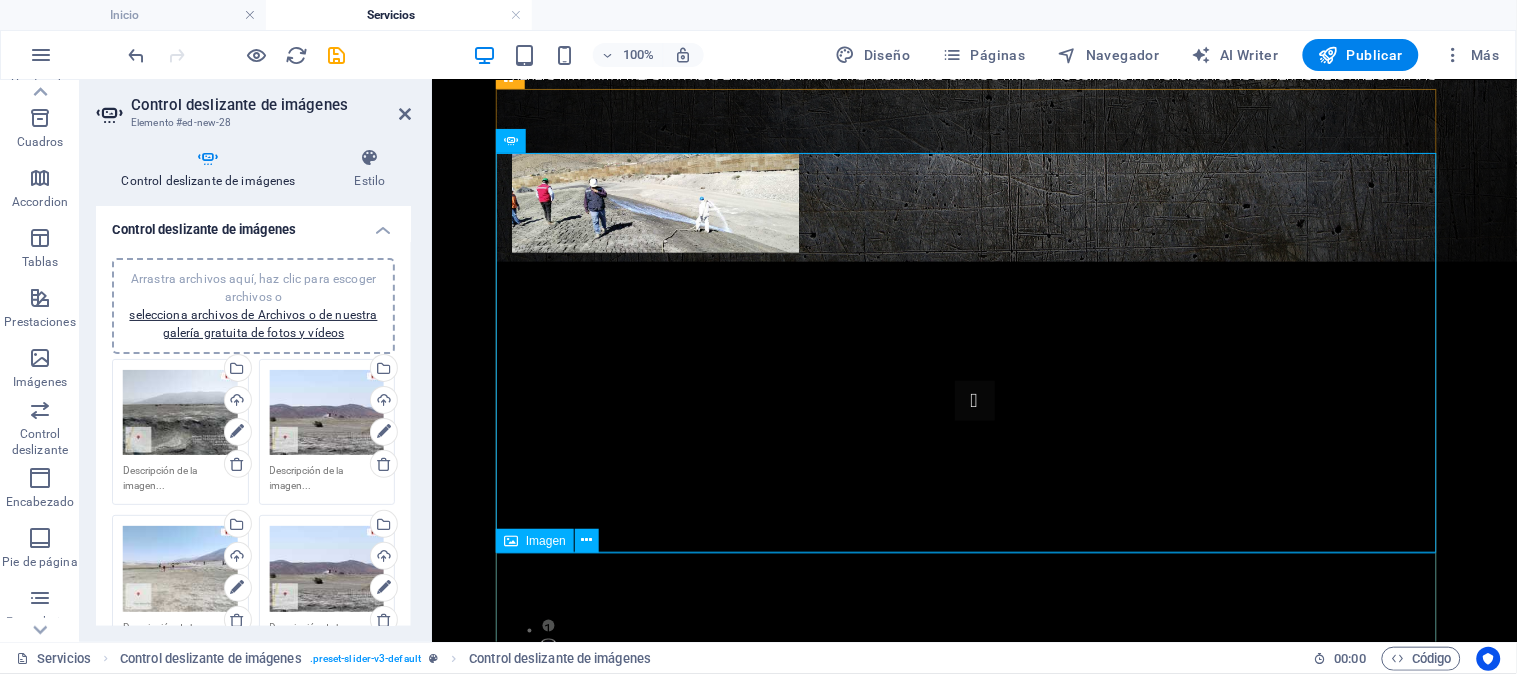 click at bounding box center [973, 892] 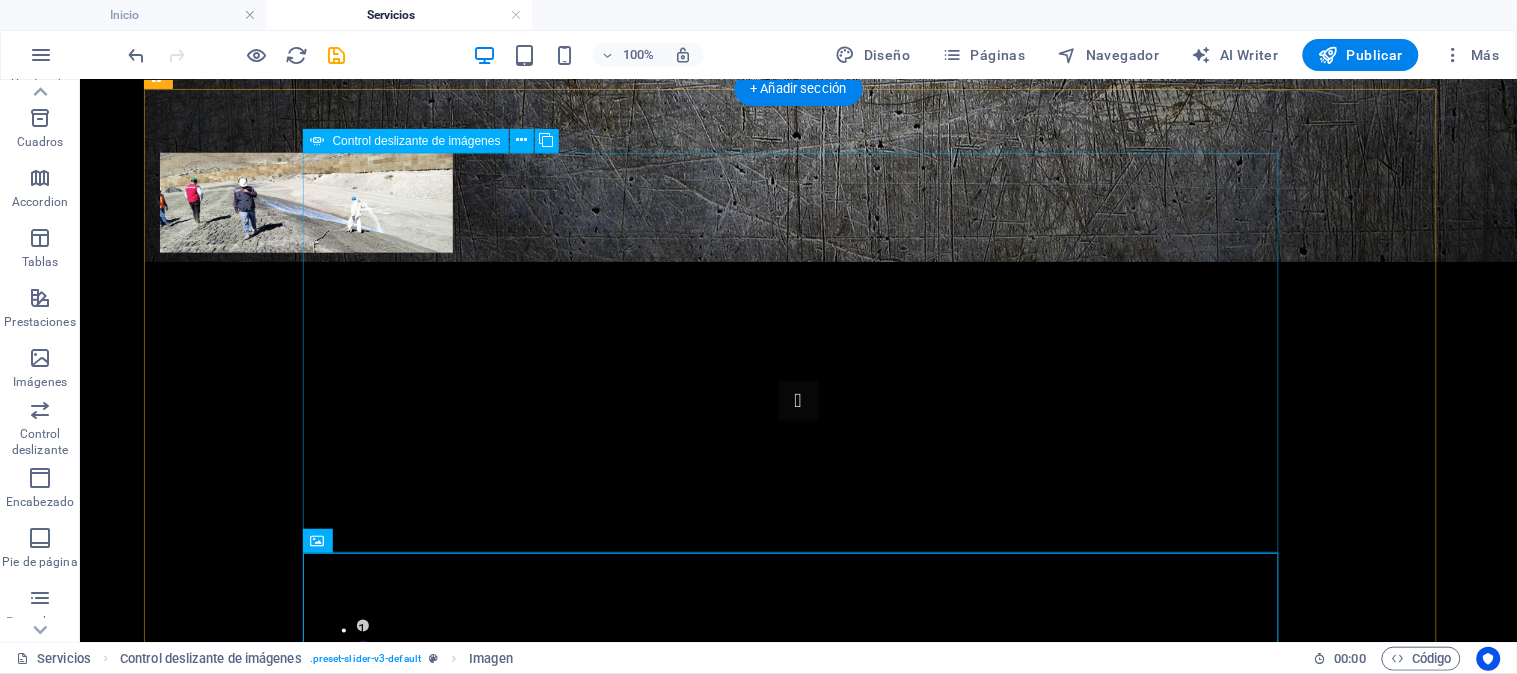 click at bounding box center (798, 6608) 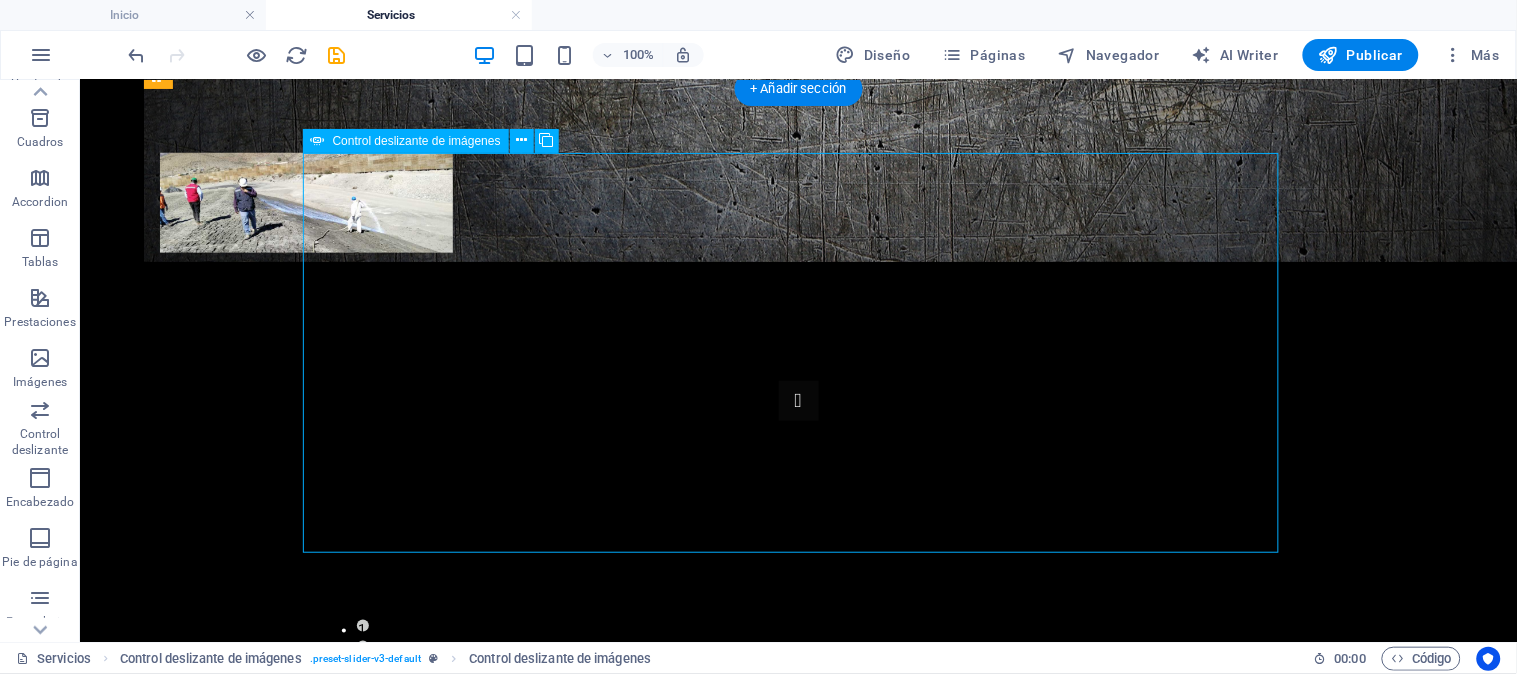click at bounding box center [798, 6608] 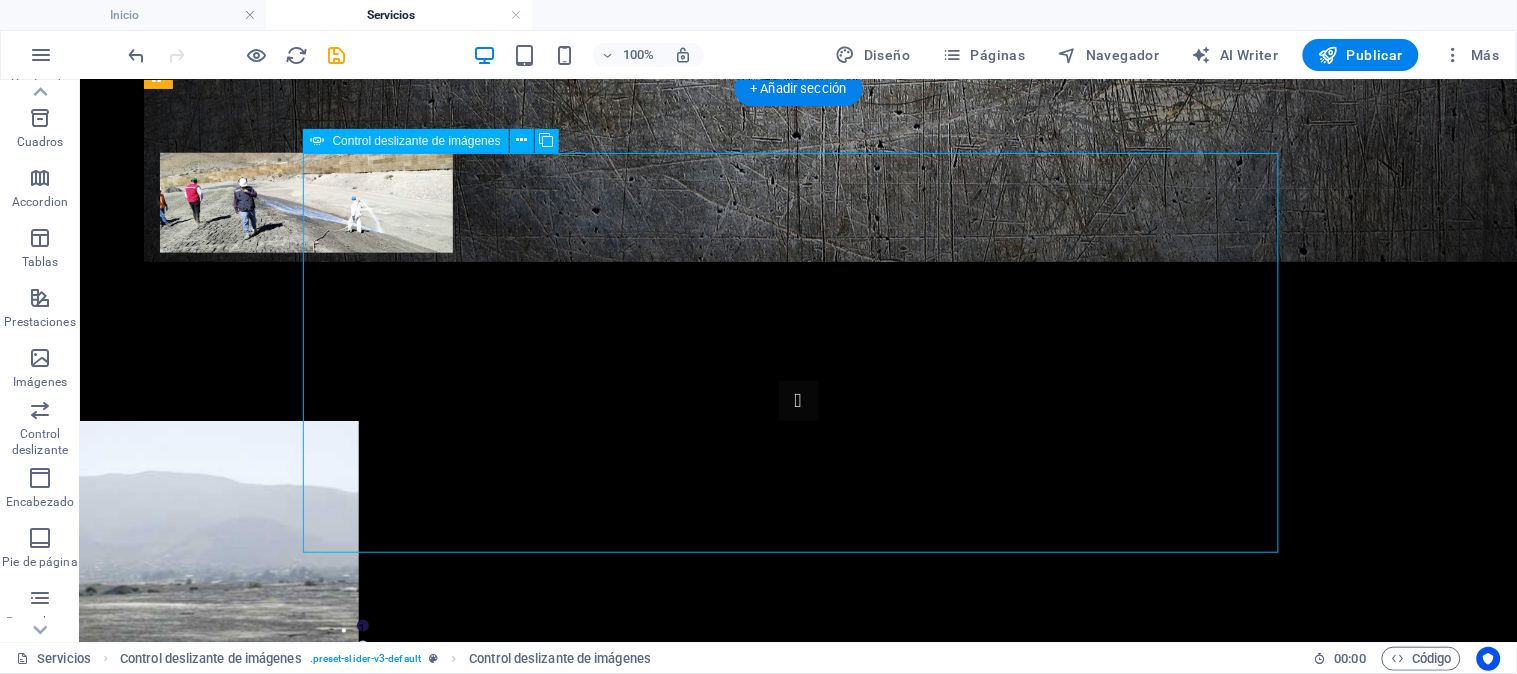 click at bounding box center (798, 6608) 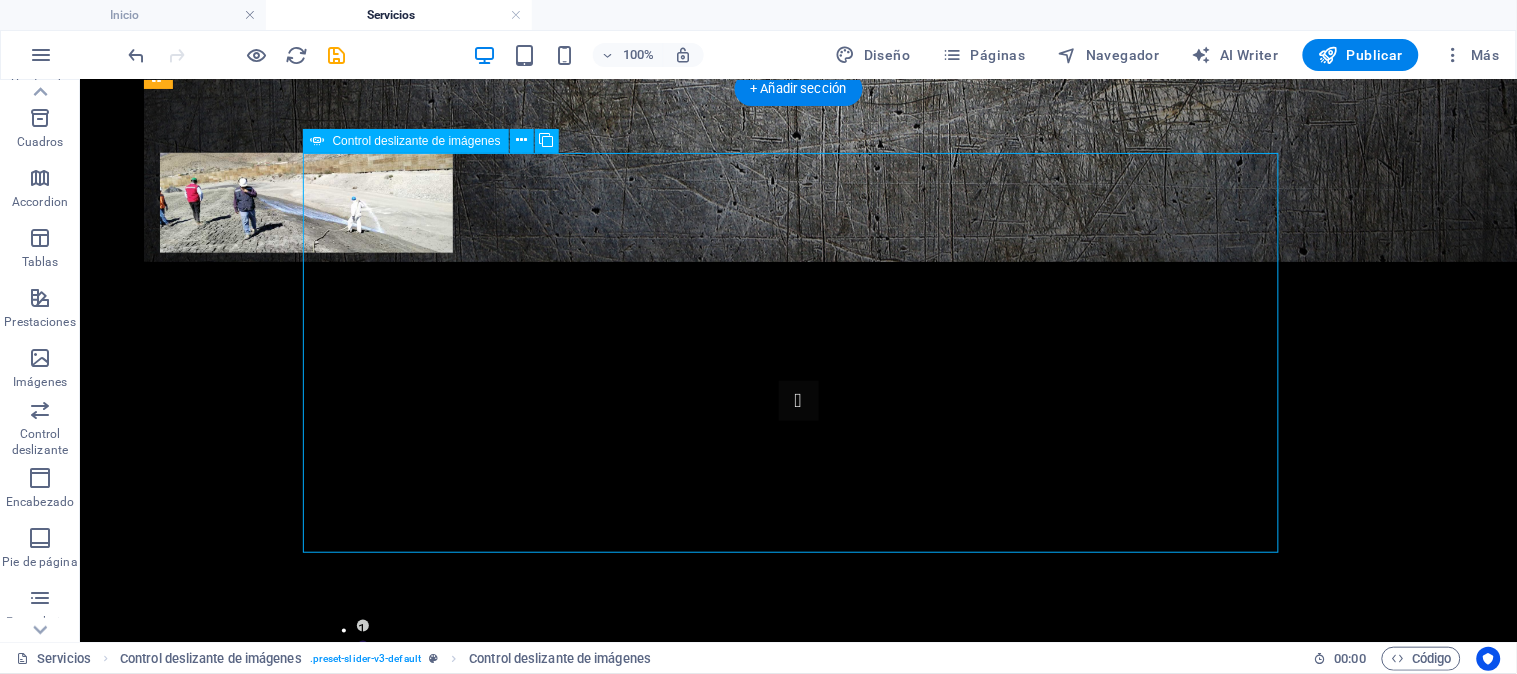 click at bounding box center [798, 6608] 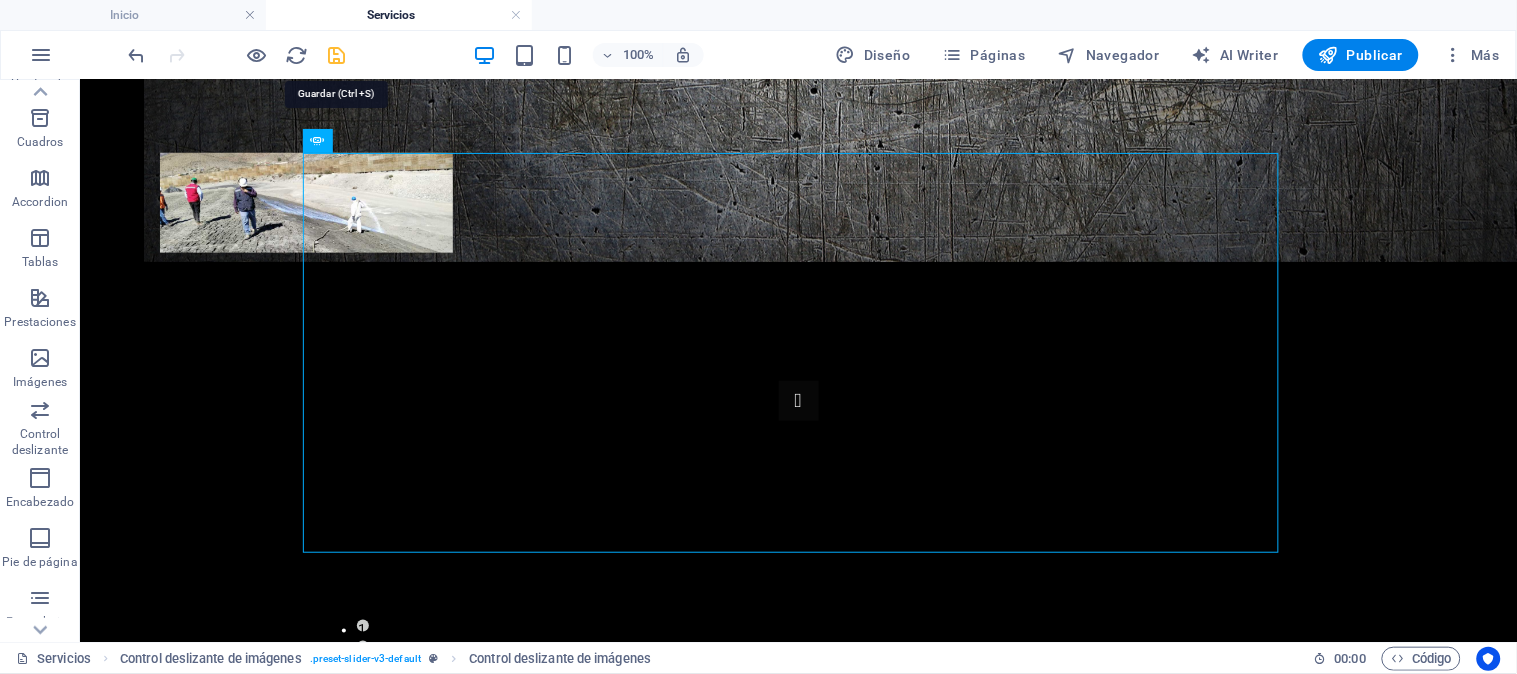 click at bounding box center (337, 55) 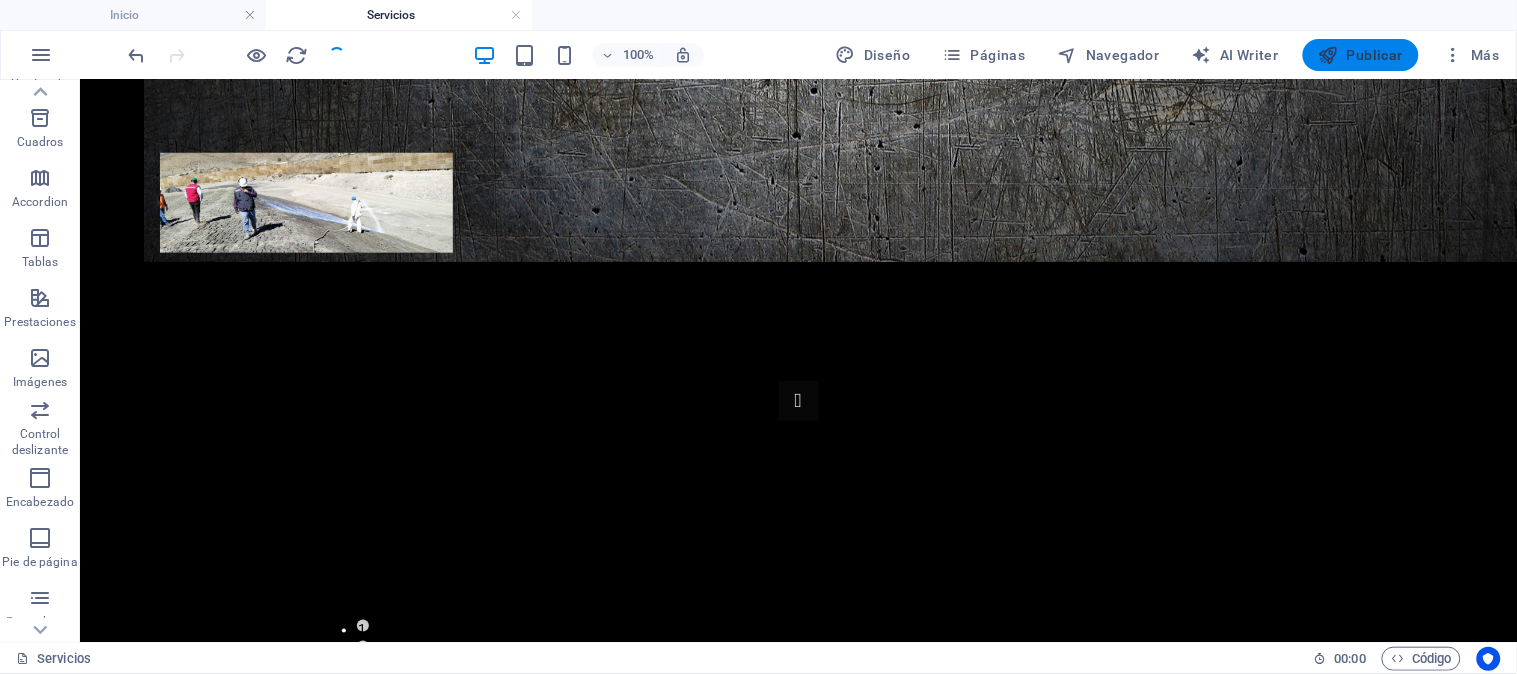 click on "Publicar" at bounding box center (1361, 55) 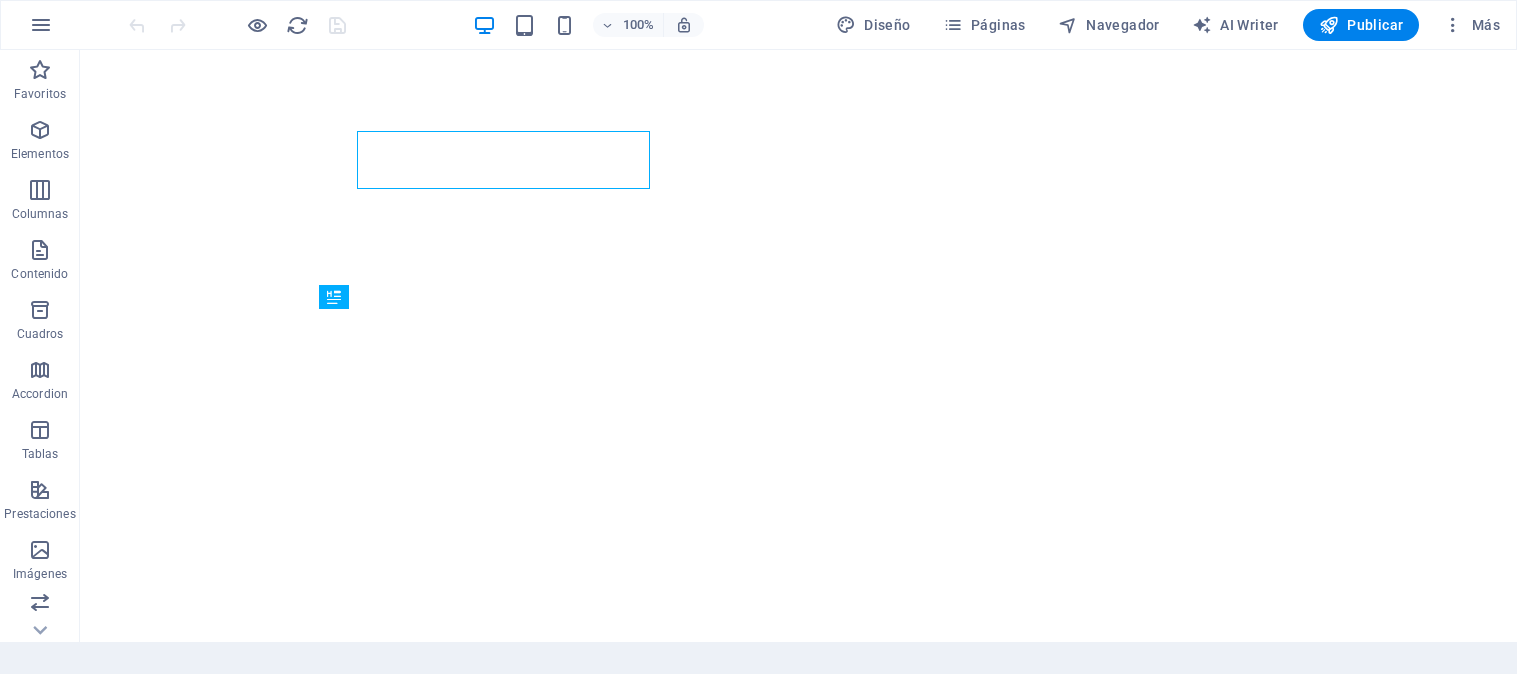 scroll, scrollTop: 0, scrollLeft: 0, axis: both 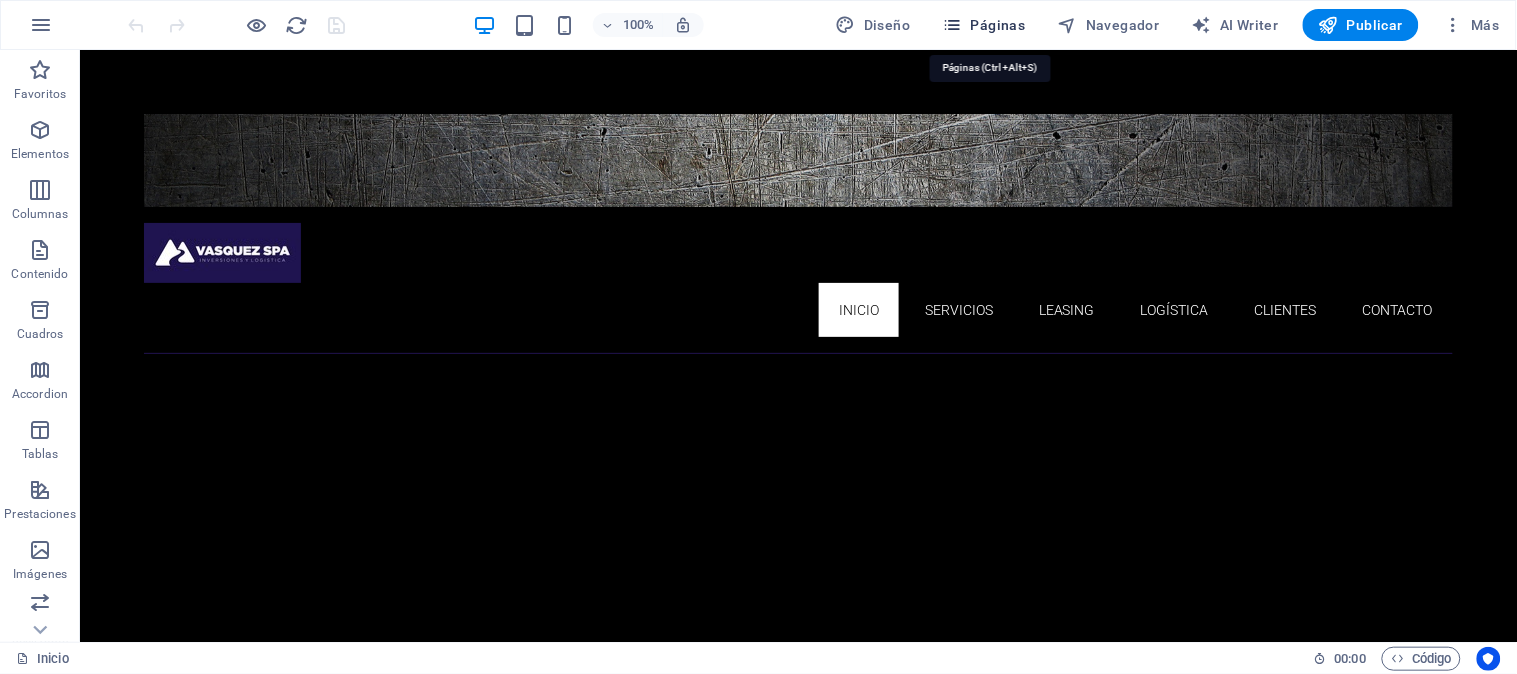 click on "Páginas" at bounding box center [984, 25] 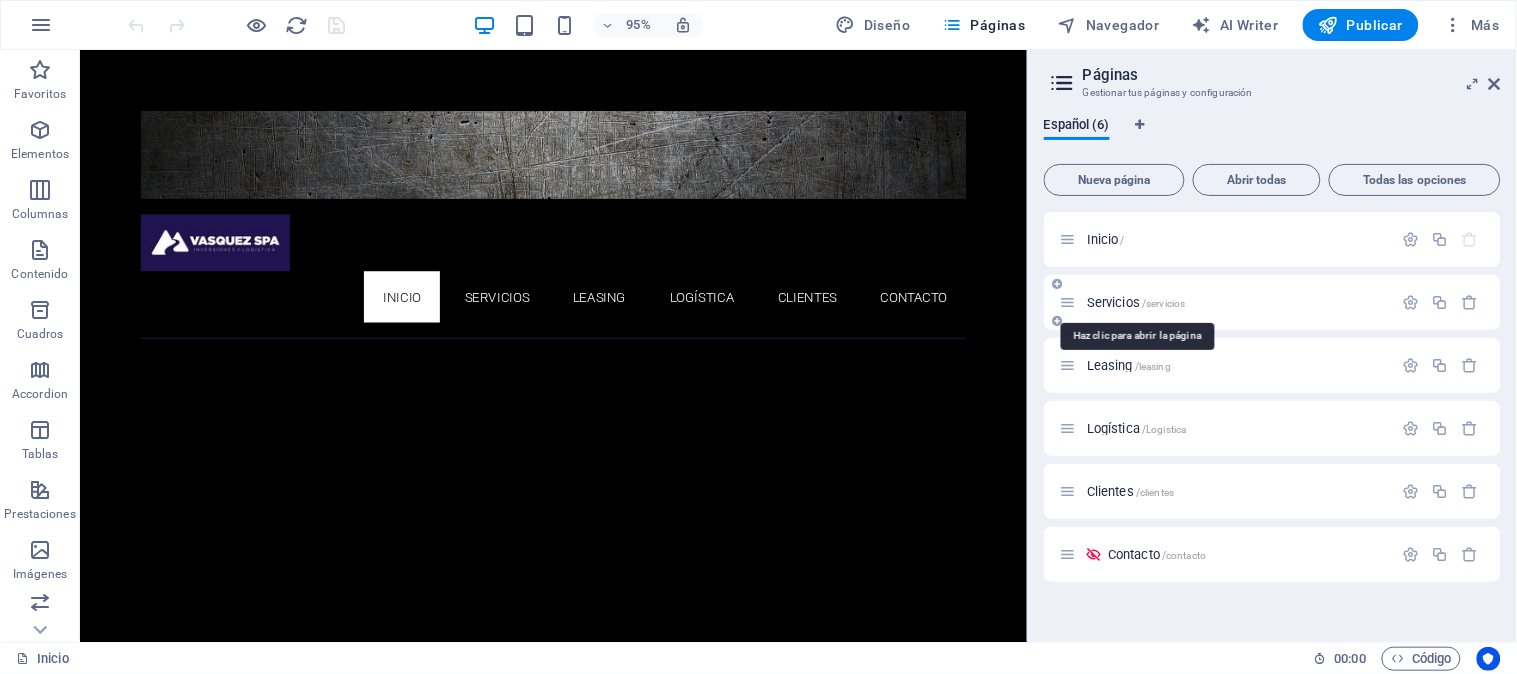 click on "Servicios /servicios" at bounding box center (1136, 302) 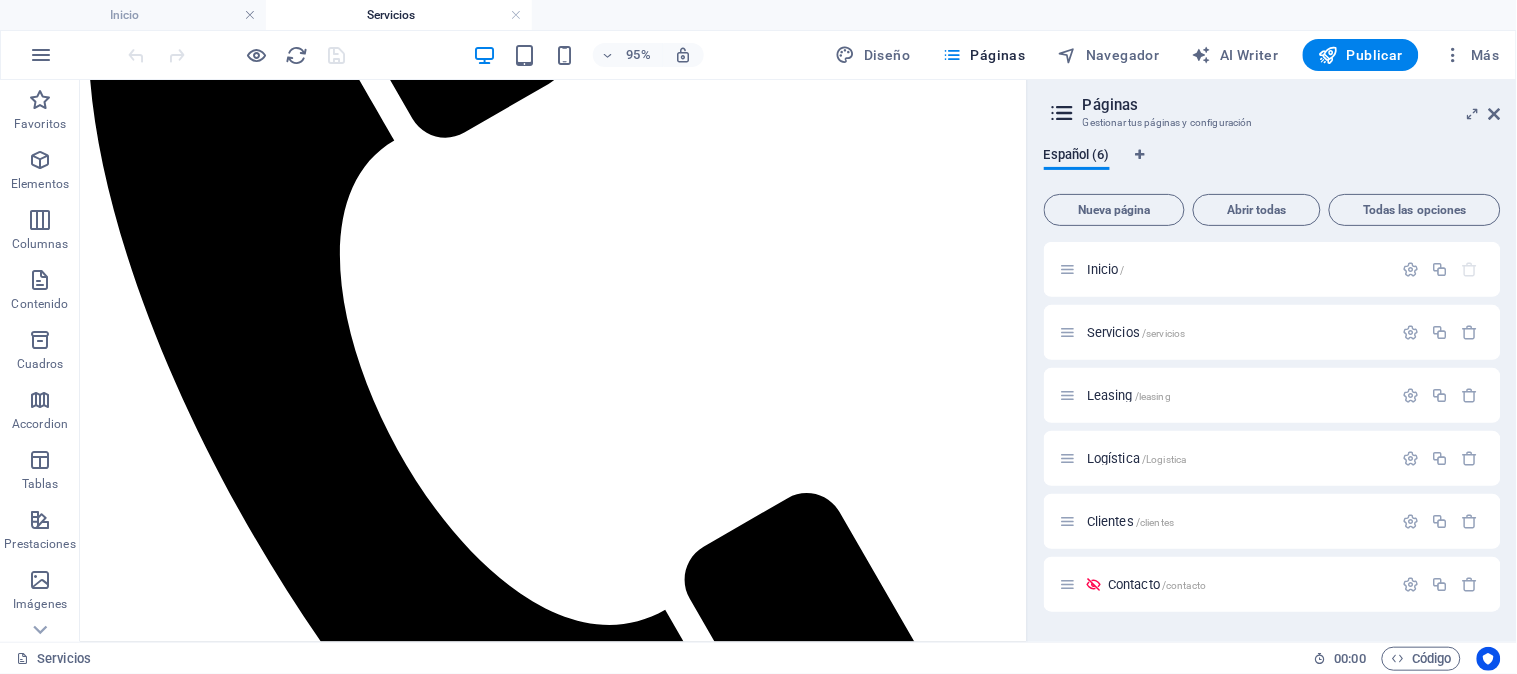 scroll, scrollTop: 777, scrollLeft: 0, axis: vertical 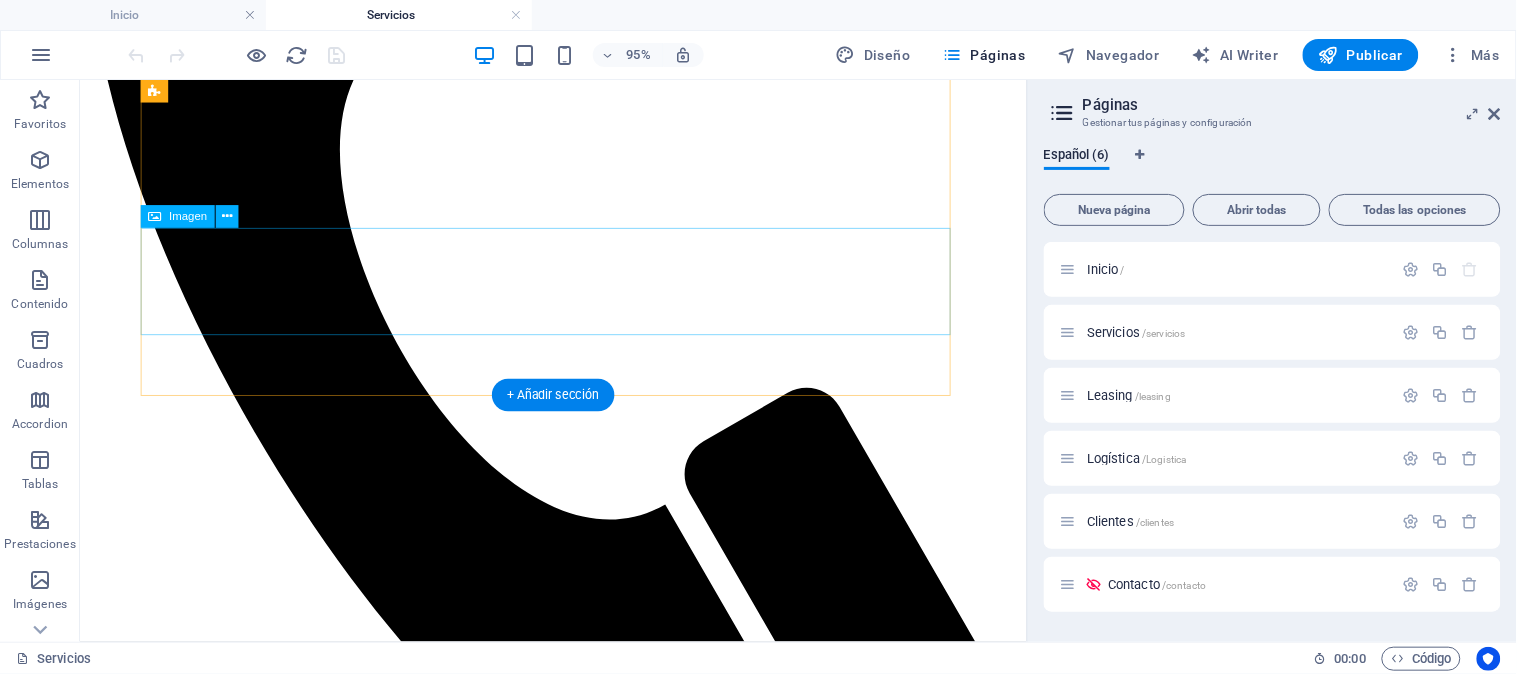 click at bounding box center [577, 1781] 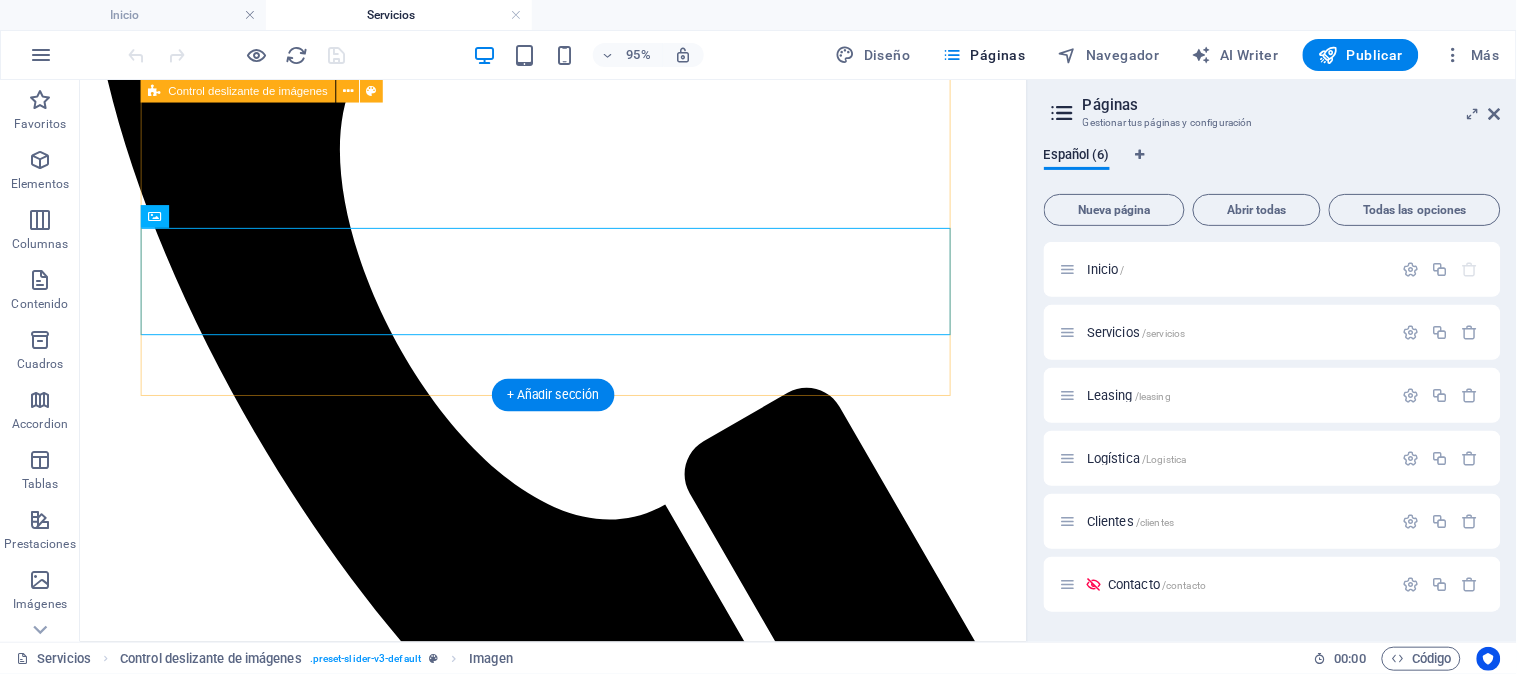 click on "1 2 3 4 5 6 7 8 9" at bounding box center (577, 1581) 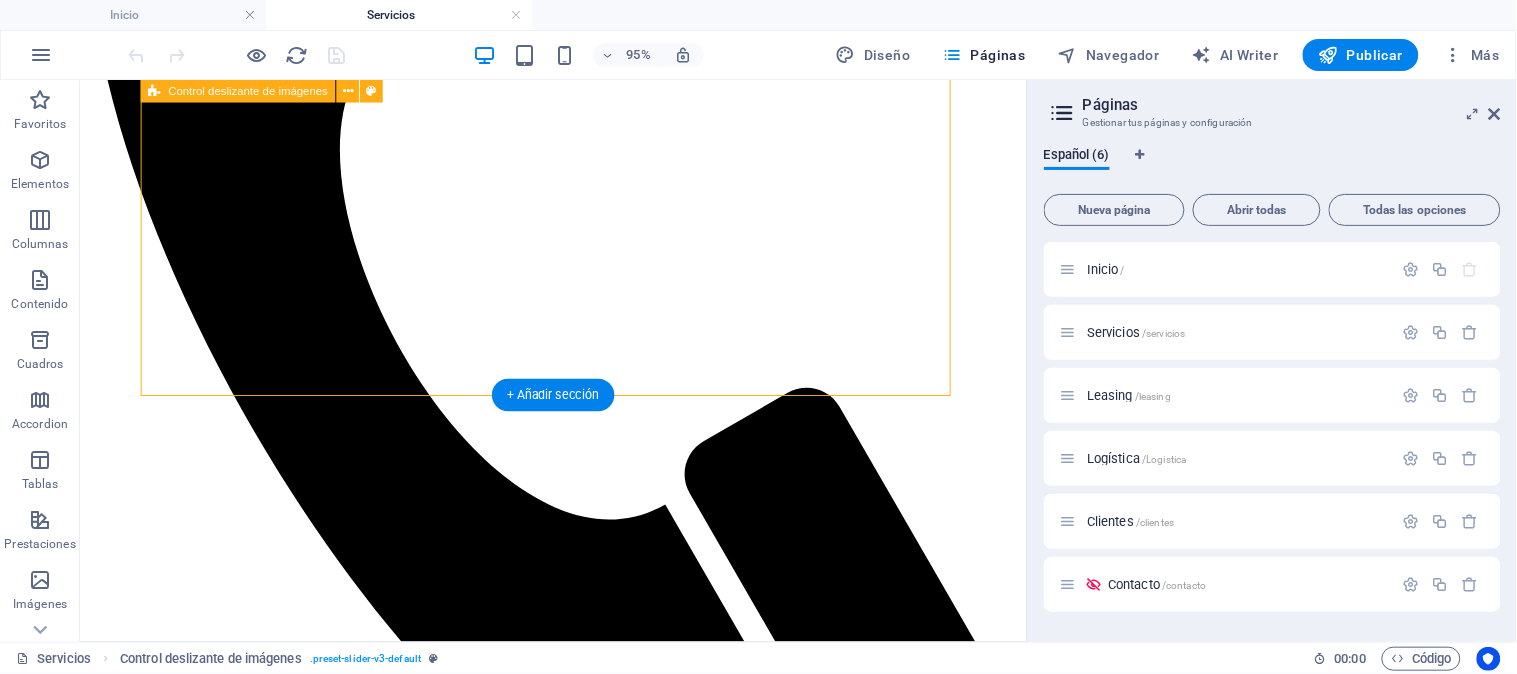 drag, startPoint x: 652, startPoint y: 465, endPoint x: 604, endPoint y: 376, distance: 101.118744 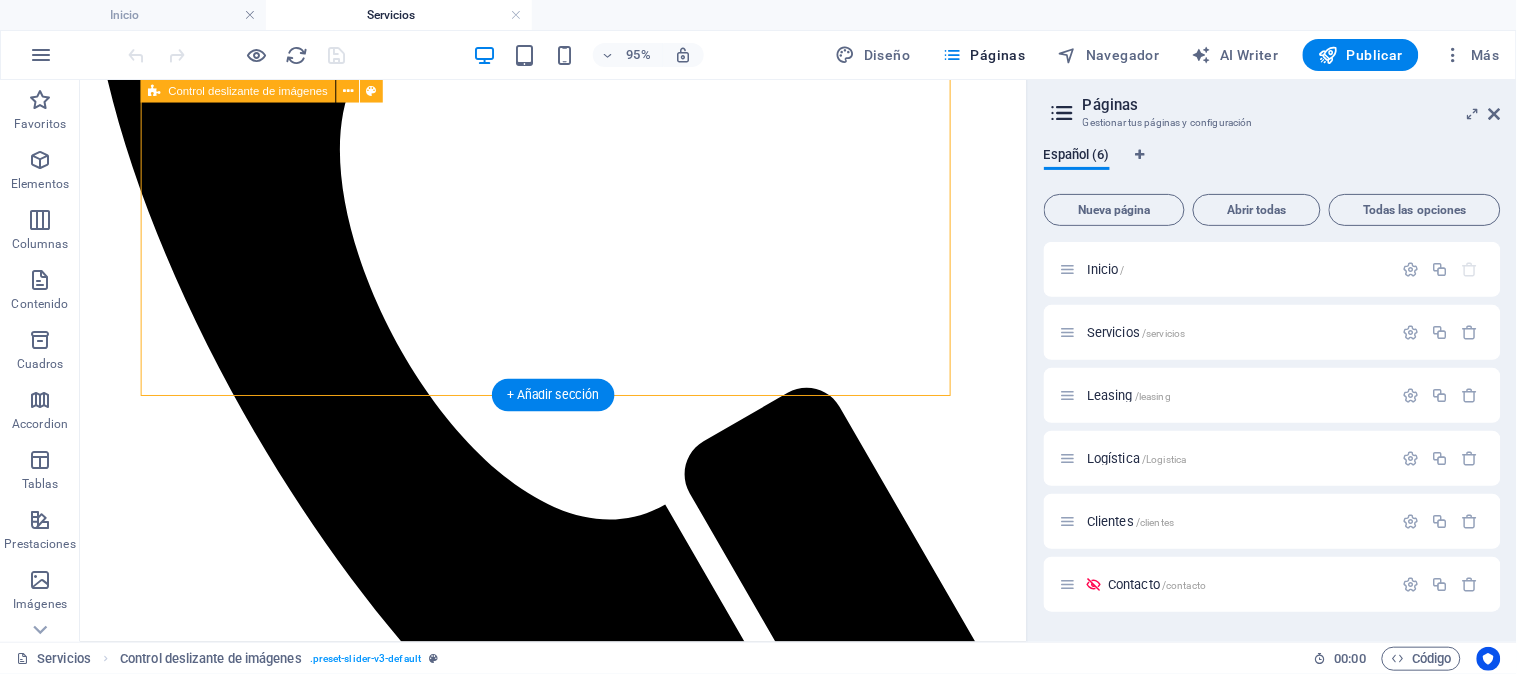drag, startPoint x: 663, startPoint y: 410, endPoint x: 664, endPoint y: 374, distance: 36.013885 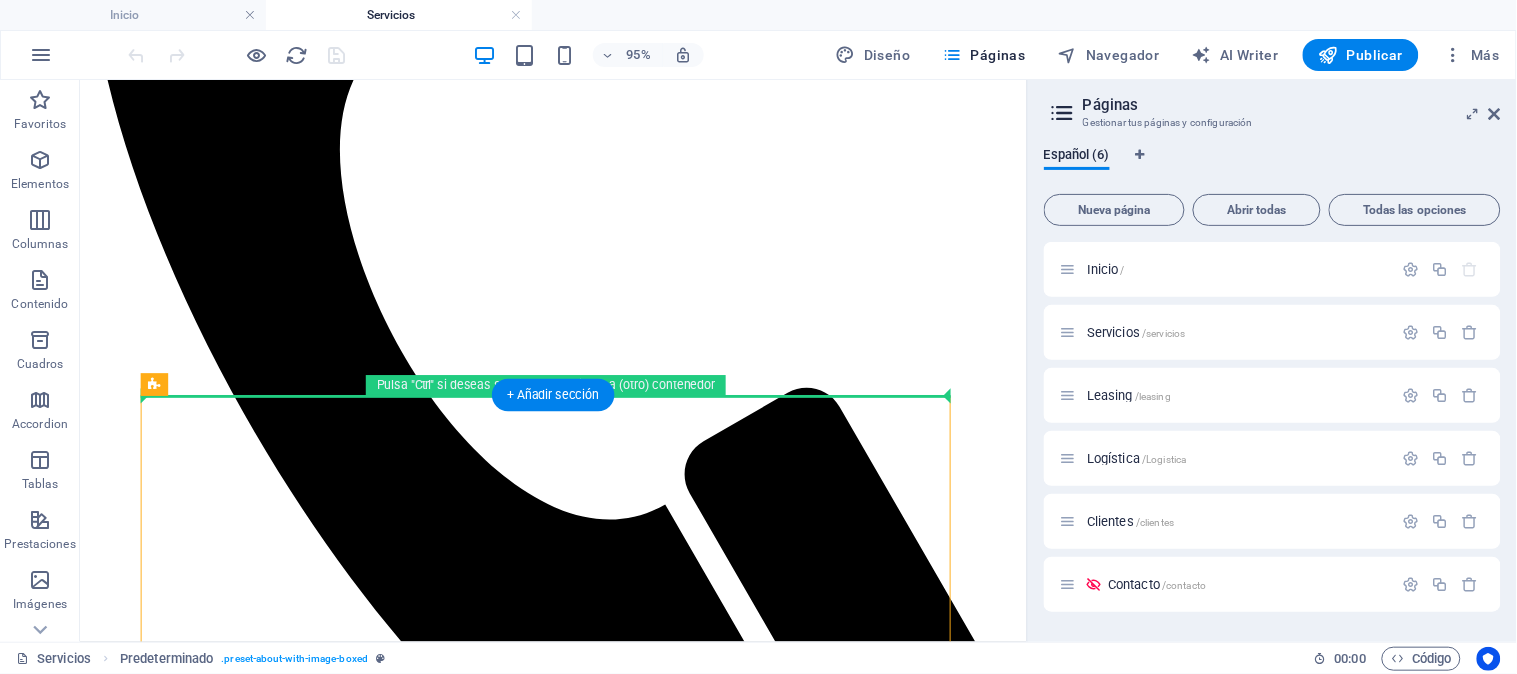 drag, startPoint x: 669, startPoint y: 412, endPoint x: 667, endPoint y: 377, distance: 35.057095 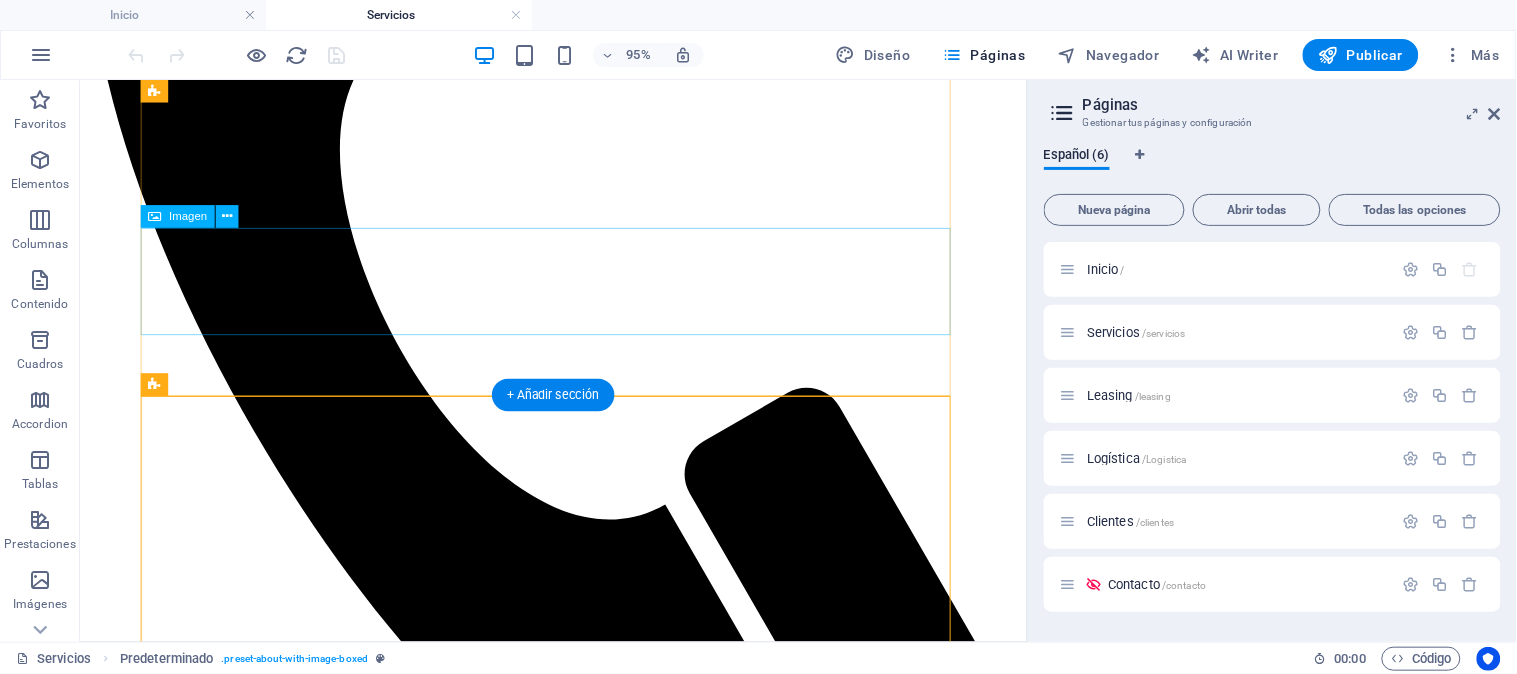 click at bounding box center [577, 1781] 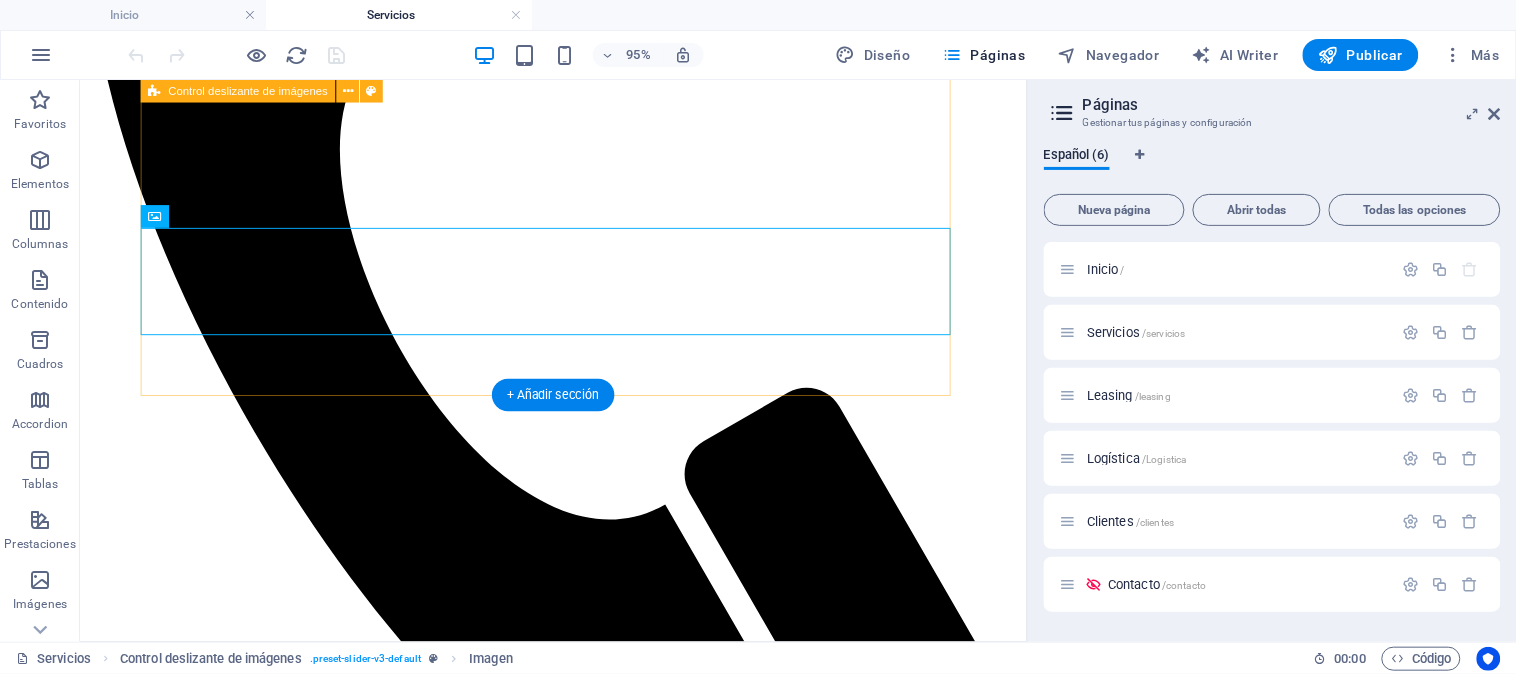 click on "1 2 3 4 5 6 7 8 9" at bounding box center (577, 1581) 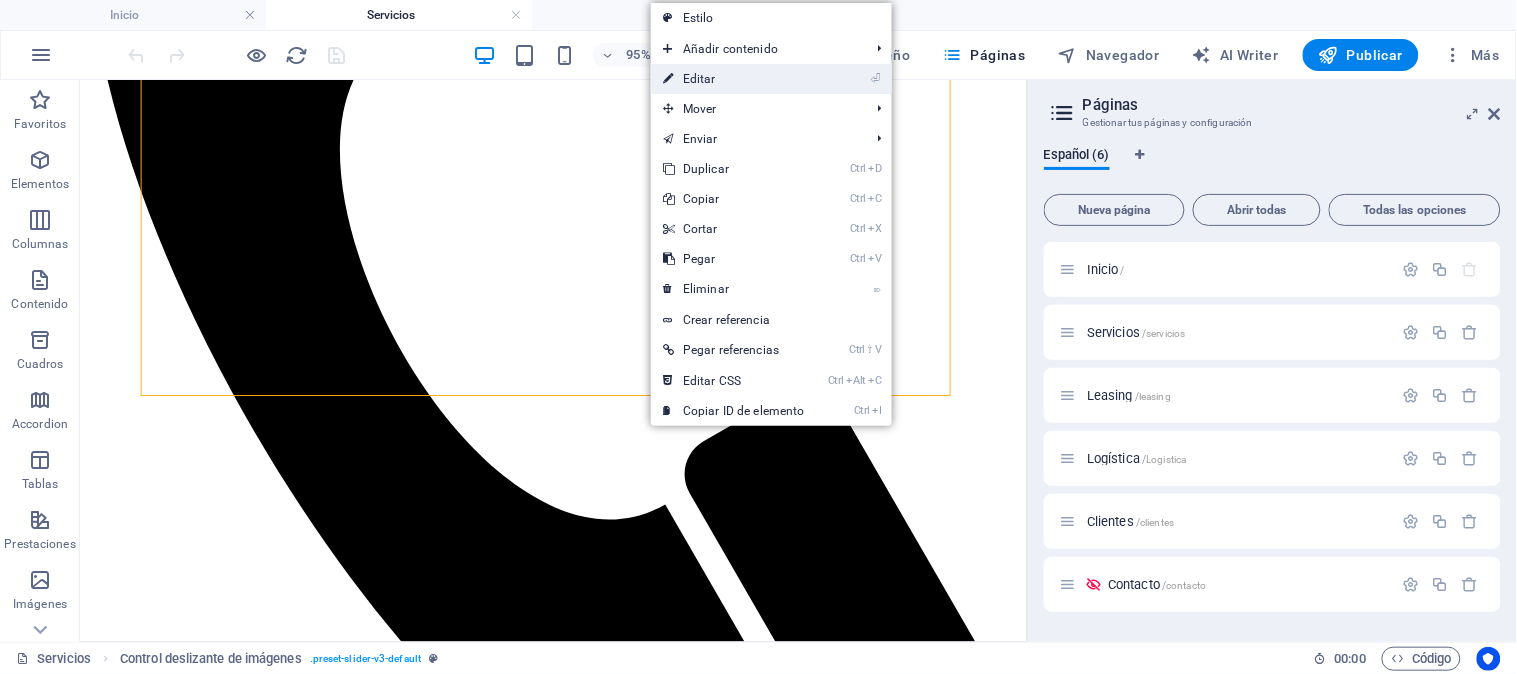 drag, startPoint x: 702, startPoint y: 74, endPoint x: 61, endPoint y: 261, distance: 667.72 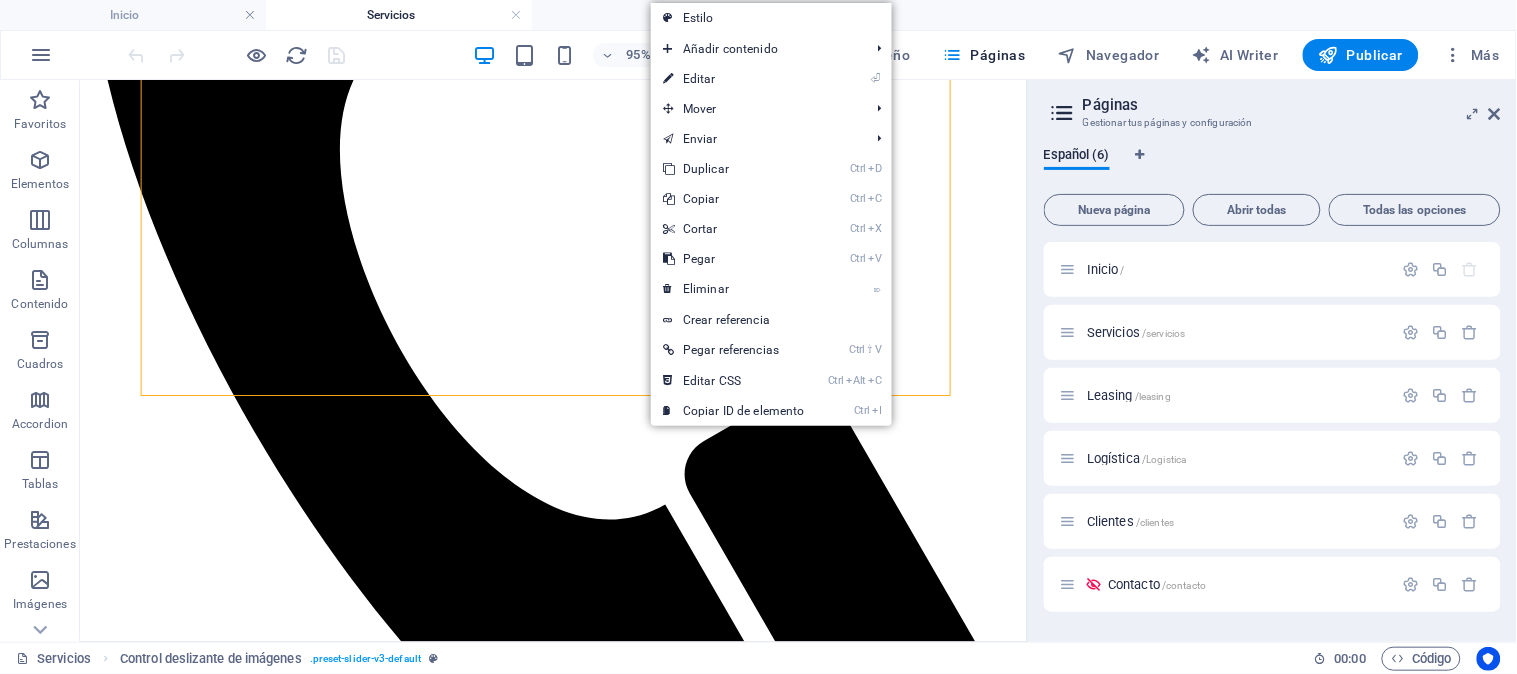 select on "region" 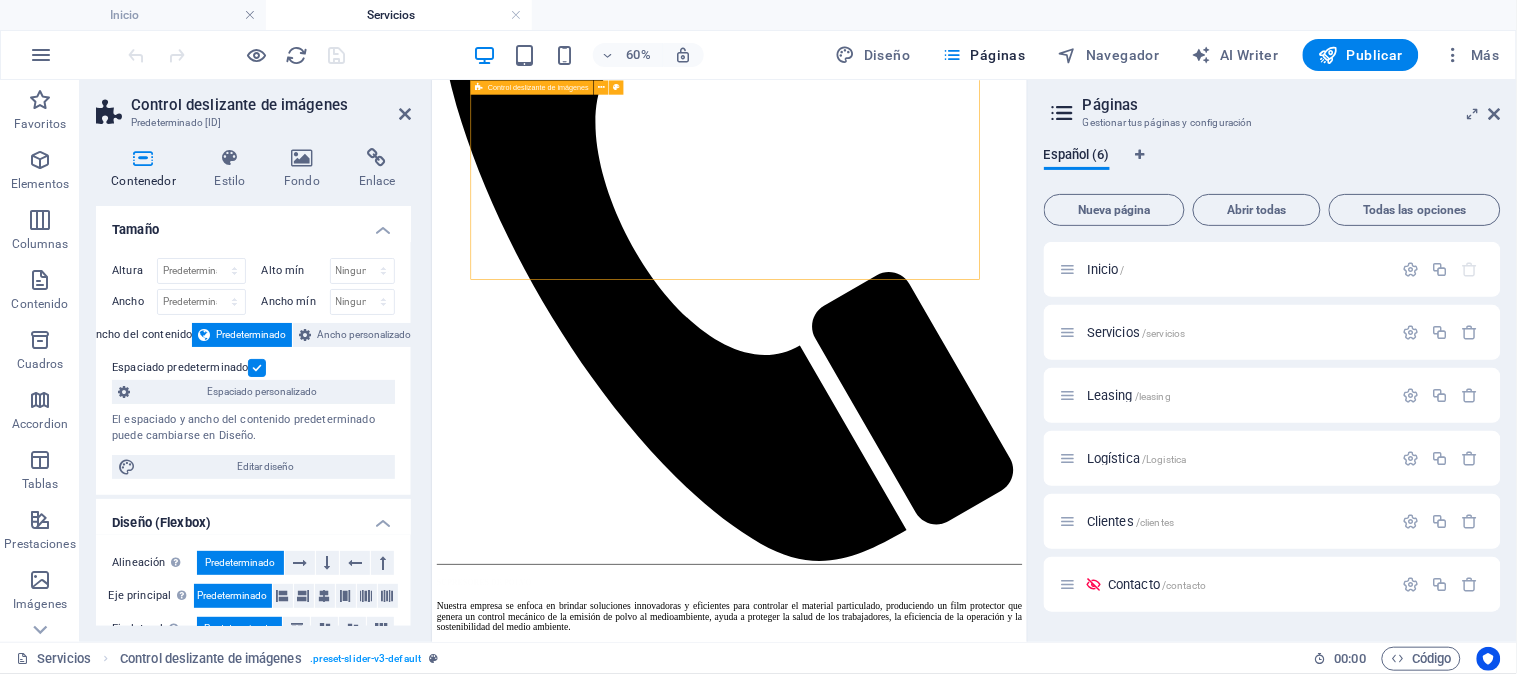 drag, startPoint x: 873, startPoint y: 408, endPoint x: 873, endPoint y: 367, distance: 41 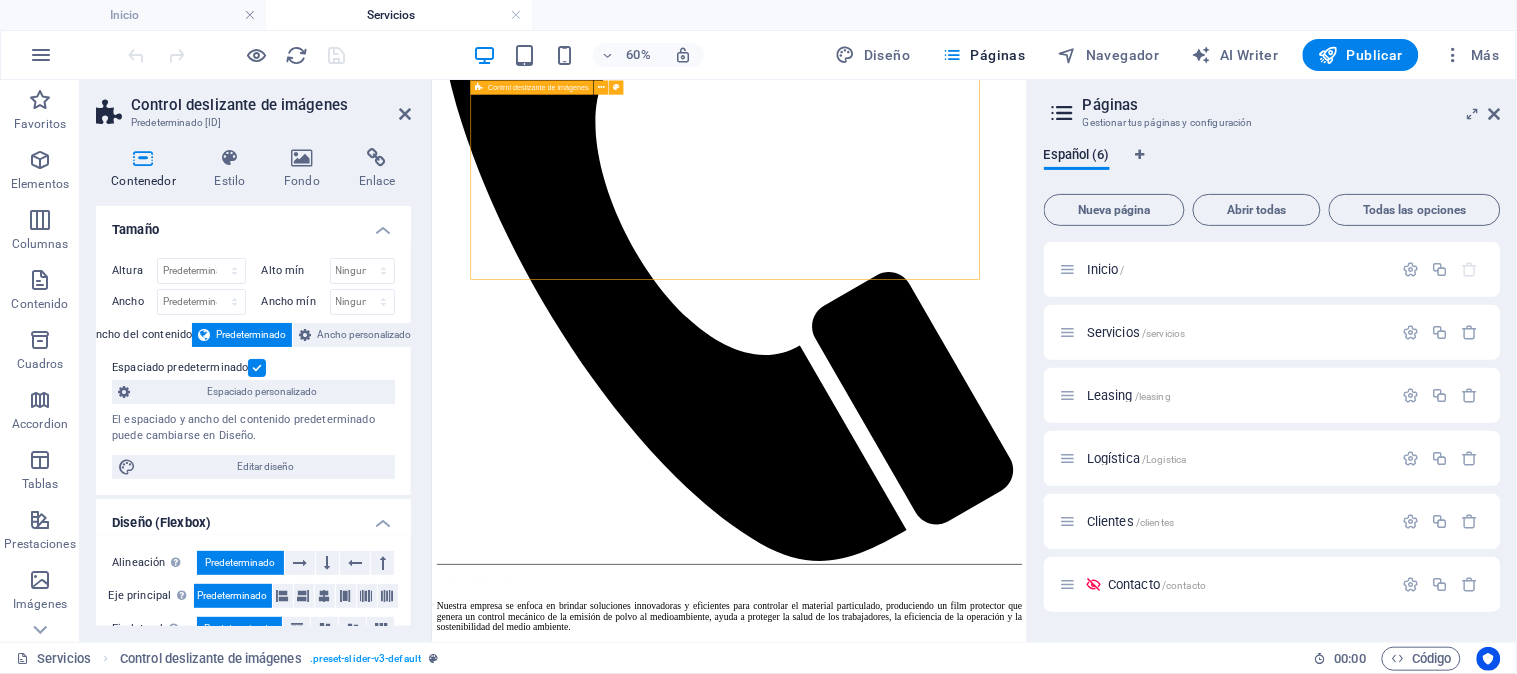 click on "1 2 3 4 5 6 7 8 9" at bounding box center (927, 1574) 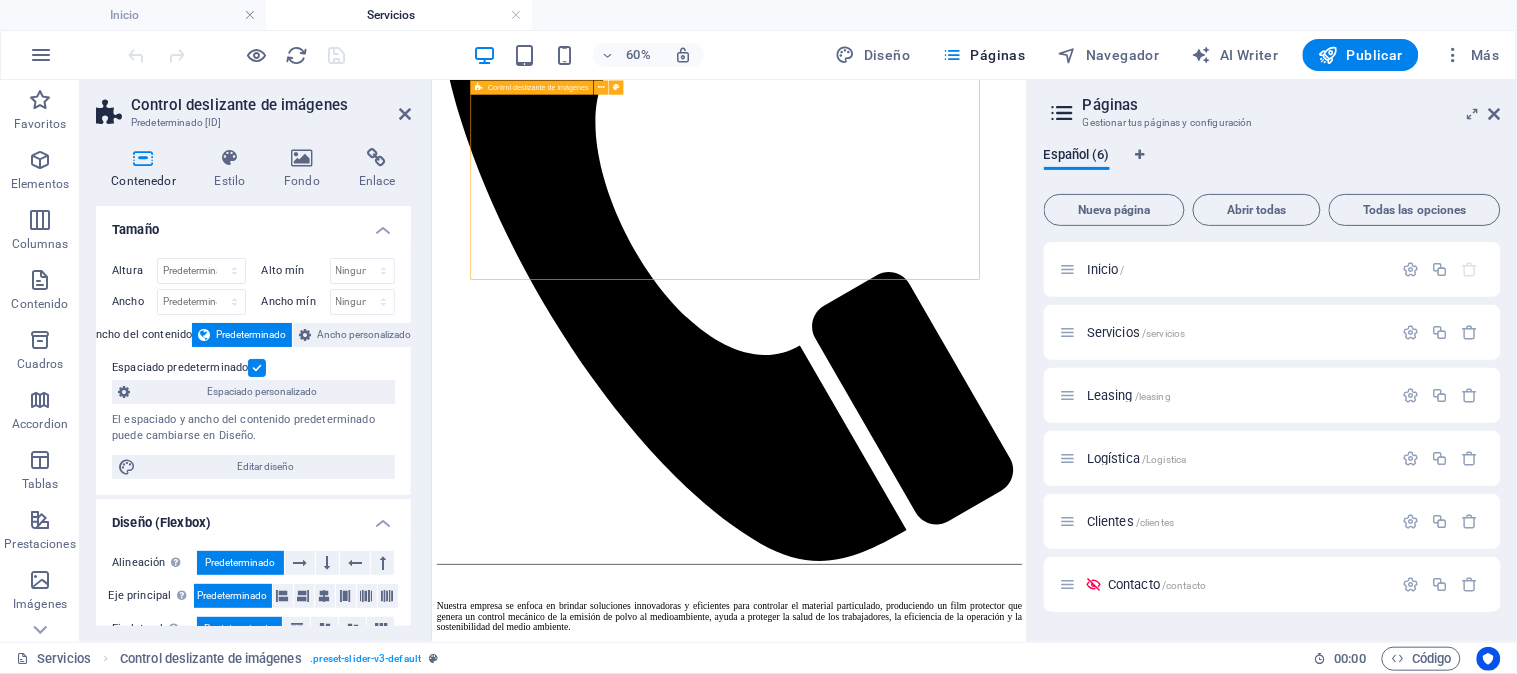 drag, startPoint x: 681, startPoint y: 410, endPoint x: 685, endPoint y: 349, distance: 61.13101 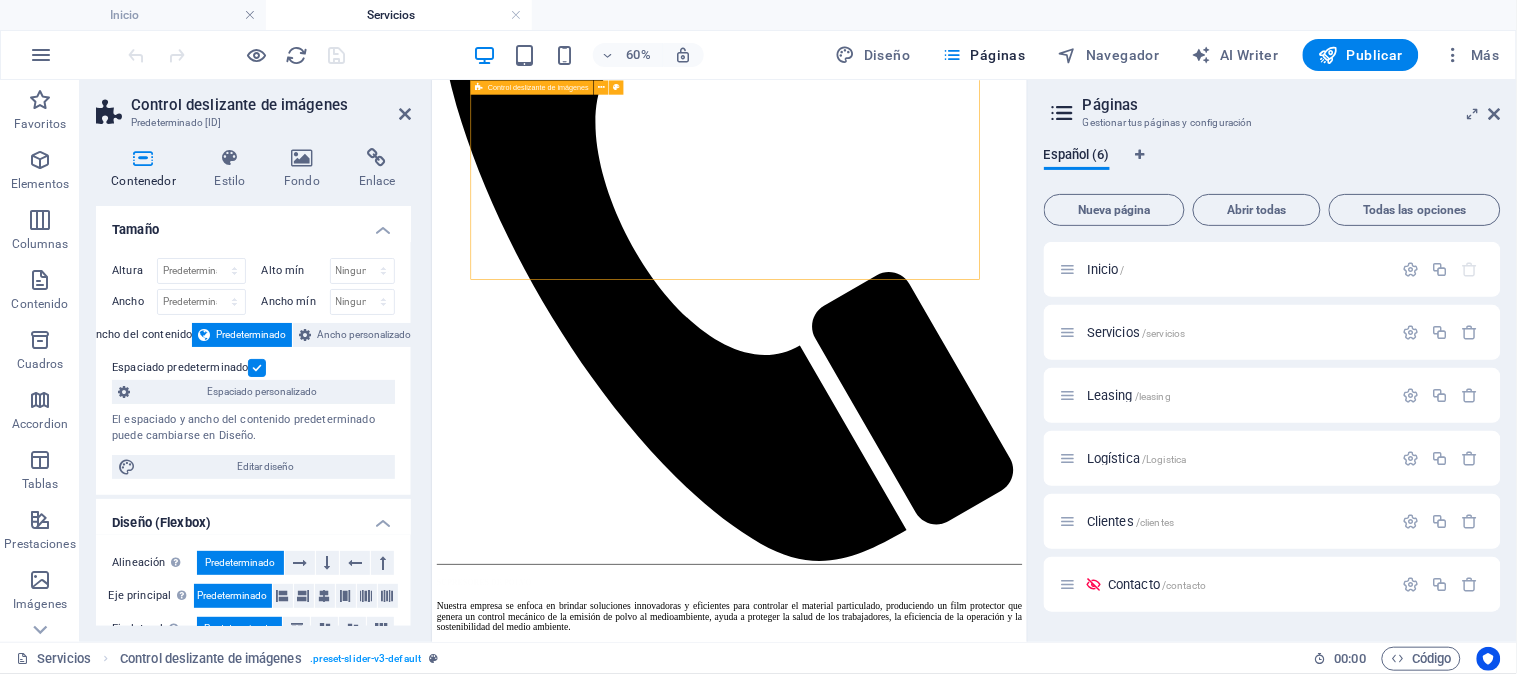 click on "1 2 3 4 5 6 7 8 9" at bounding box center [927, 1574] 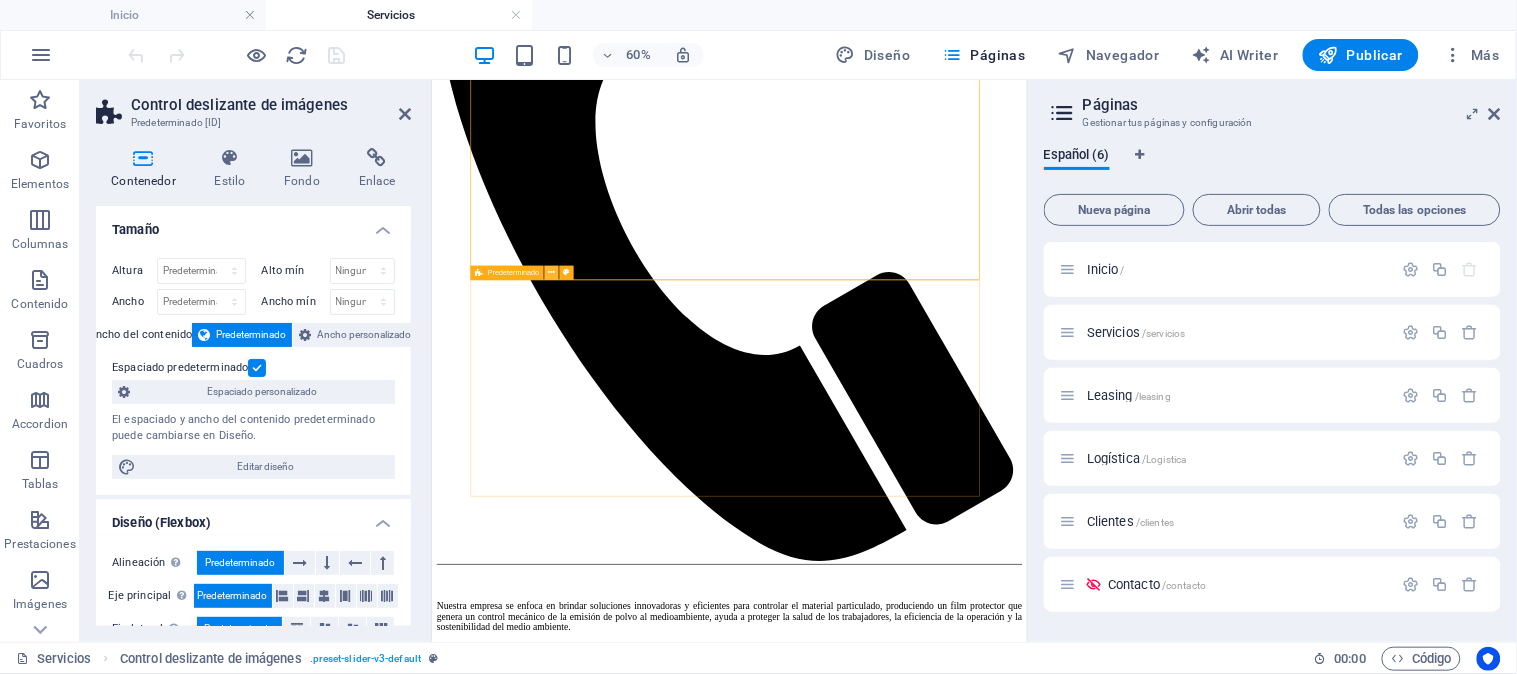 click at bounding box center (551, 272) 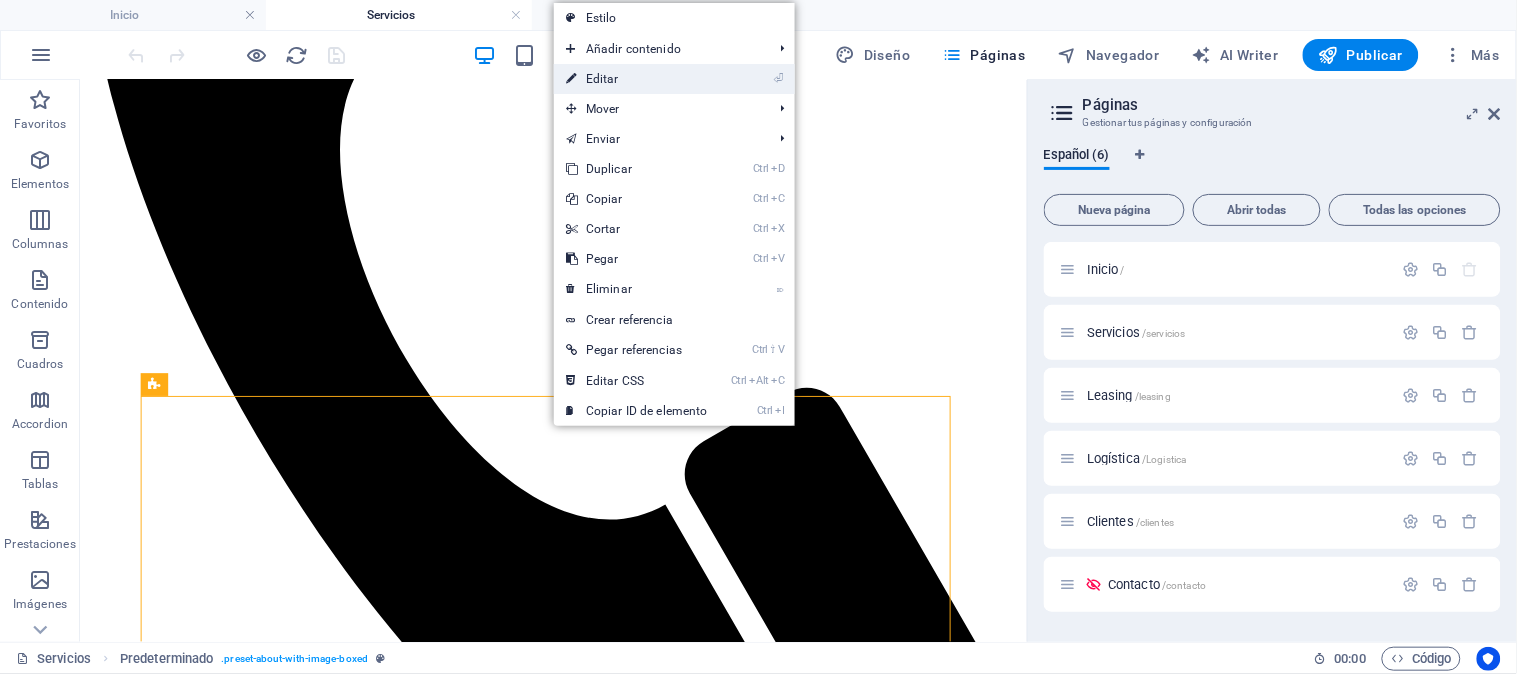 click on "⏎  Editar" at bounding box center (637, 79) 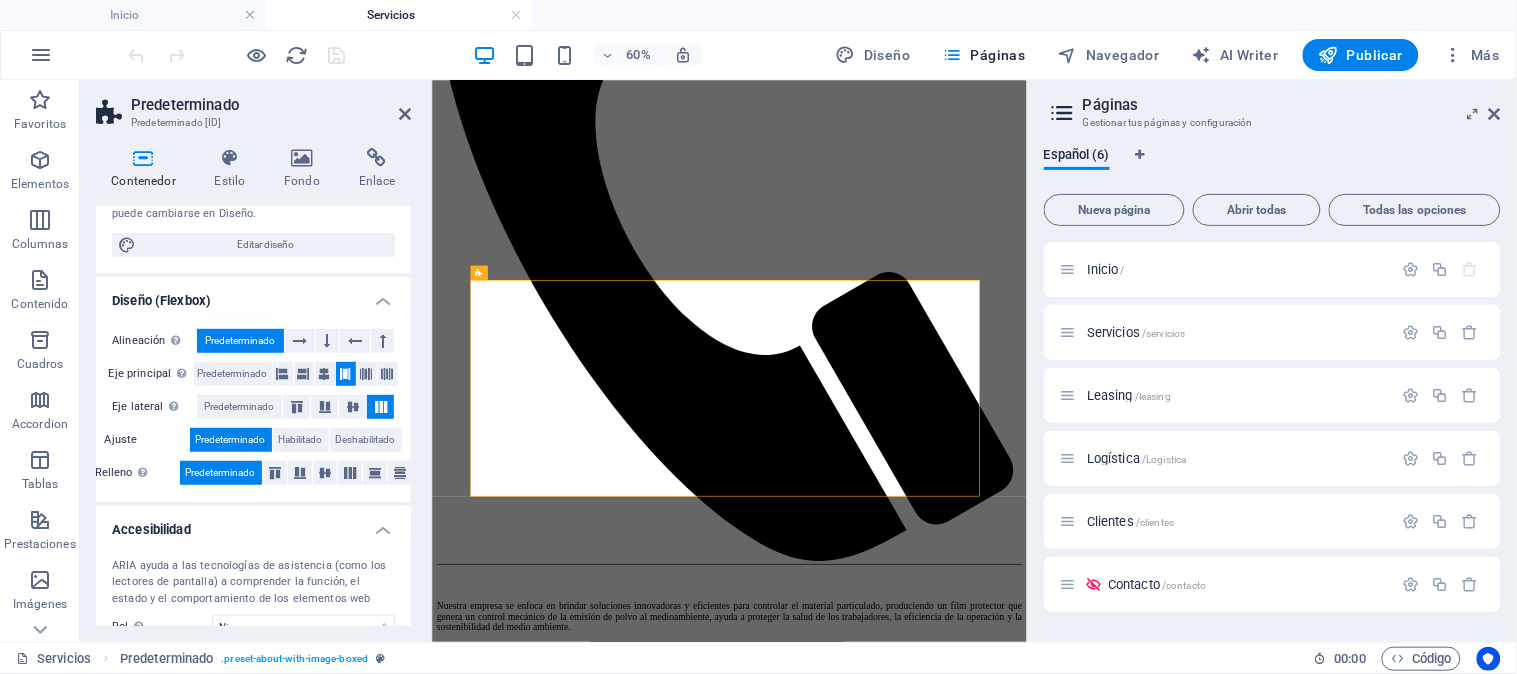 scroll, scrollTop: 333, scrollLeft: 0, axis: vertical 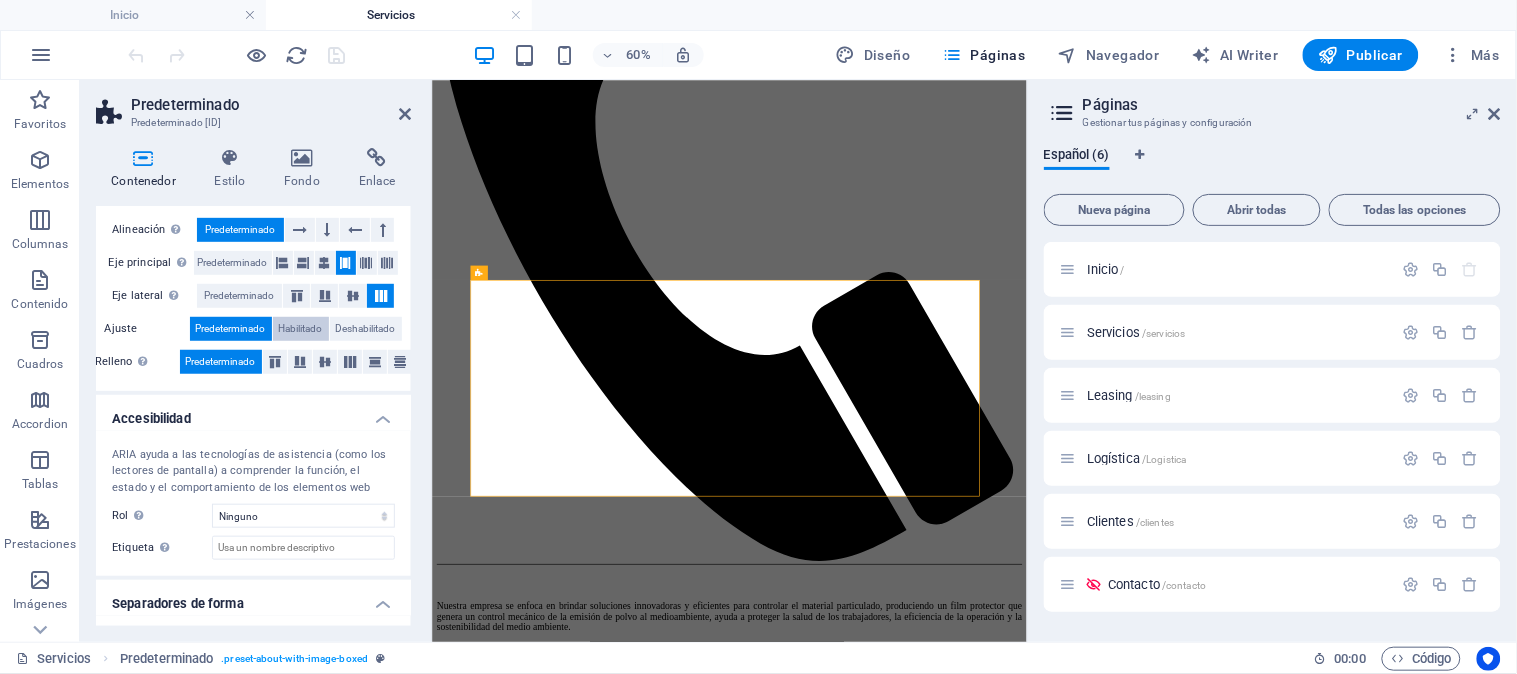 click on "Habilitado" at bounding box center (301, 329) 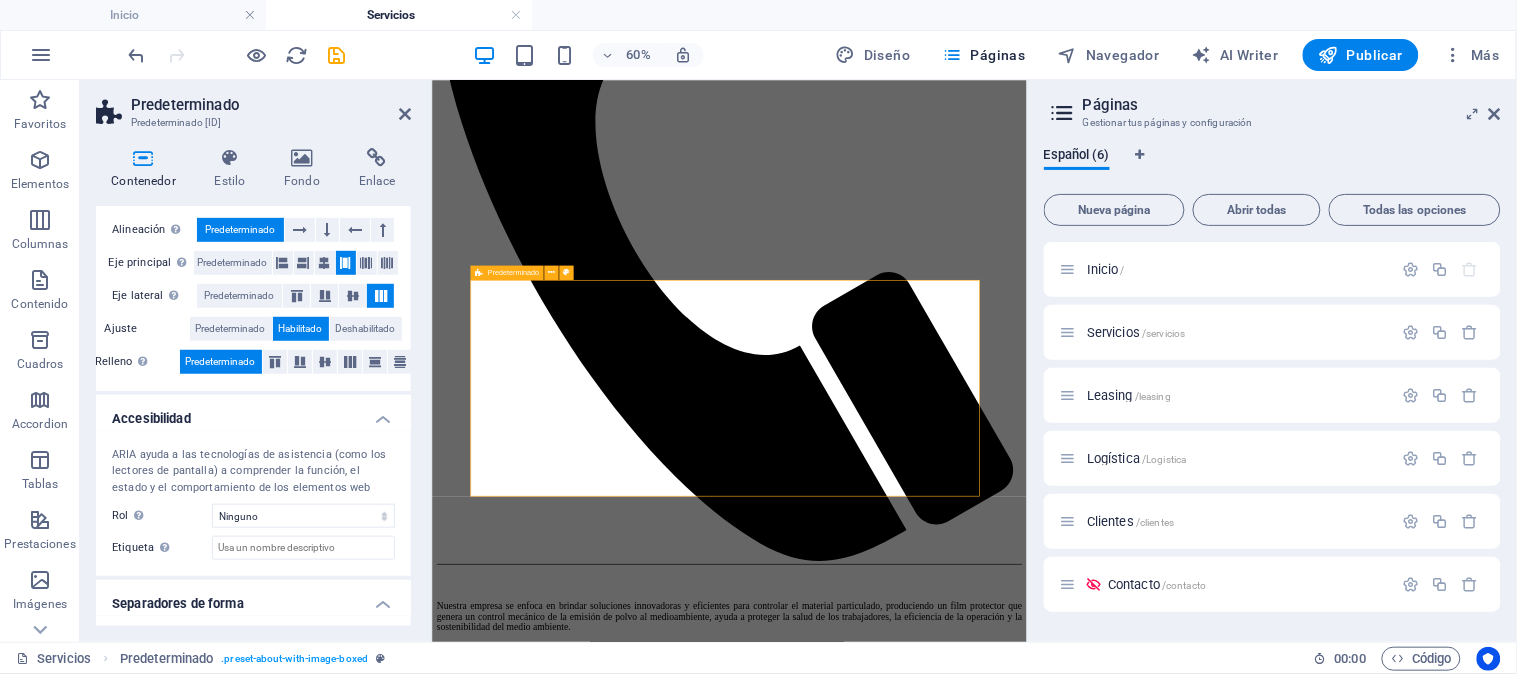 scroll, scrollTop: 666, scrollLeft: 0, axis: vertical 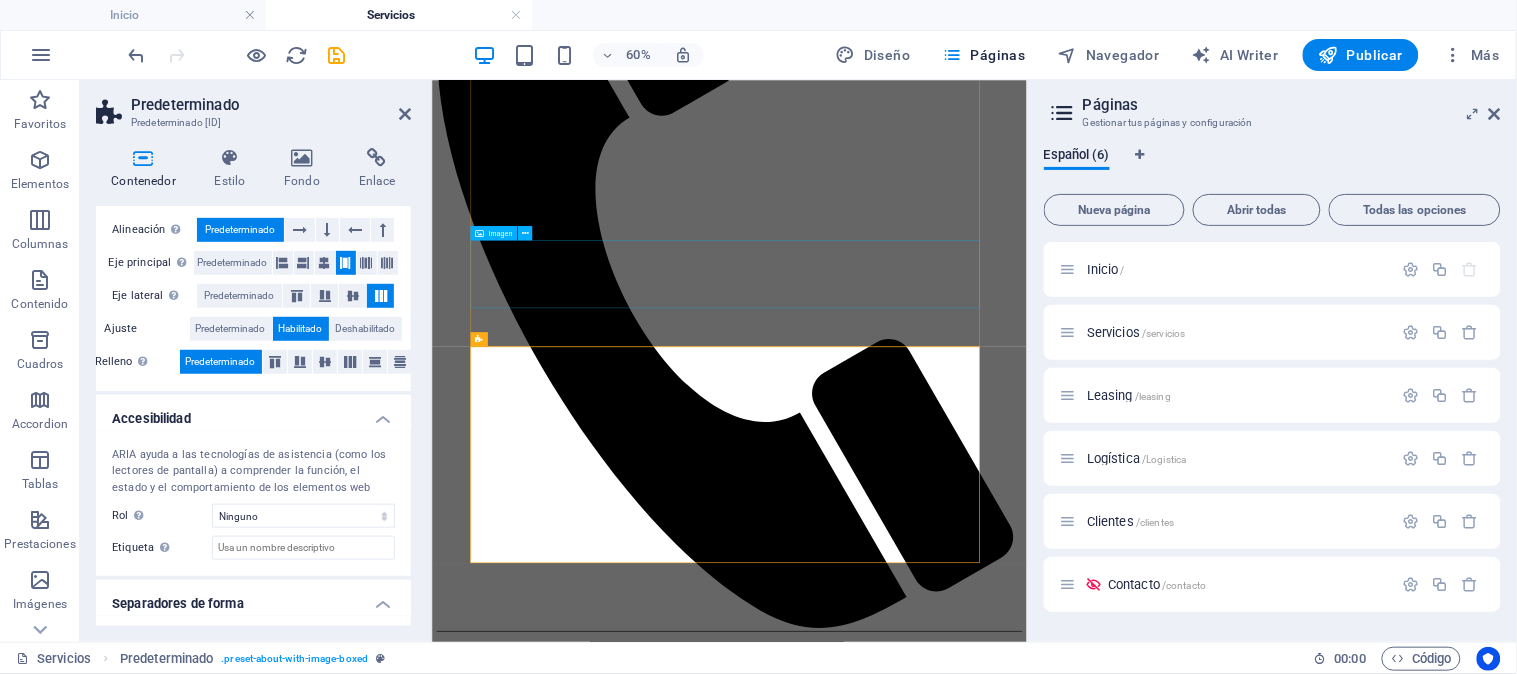 click at bounding box center [927, 1885] 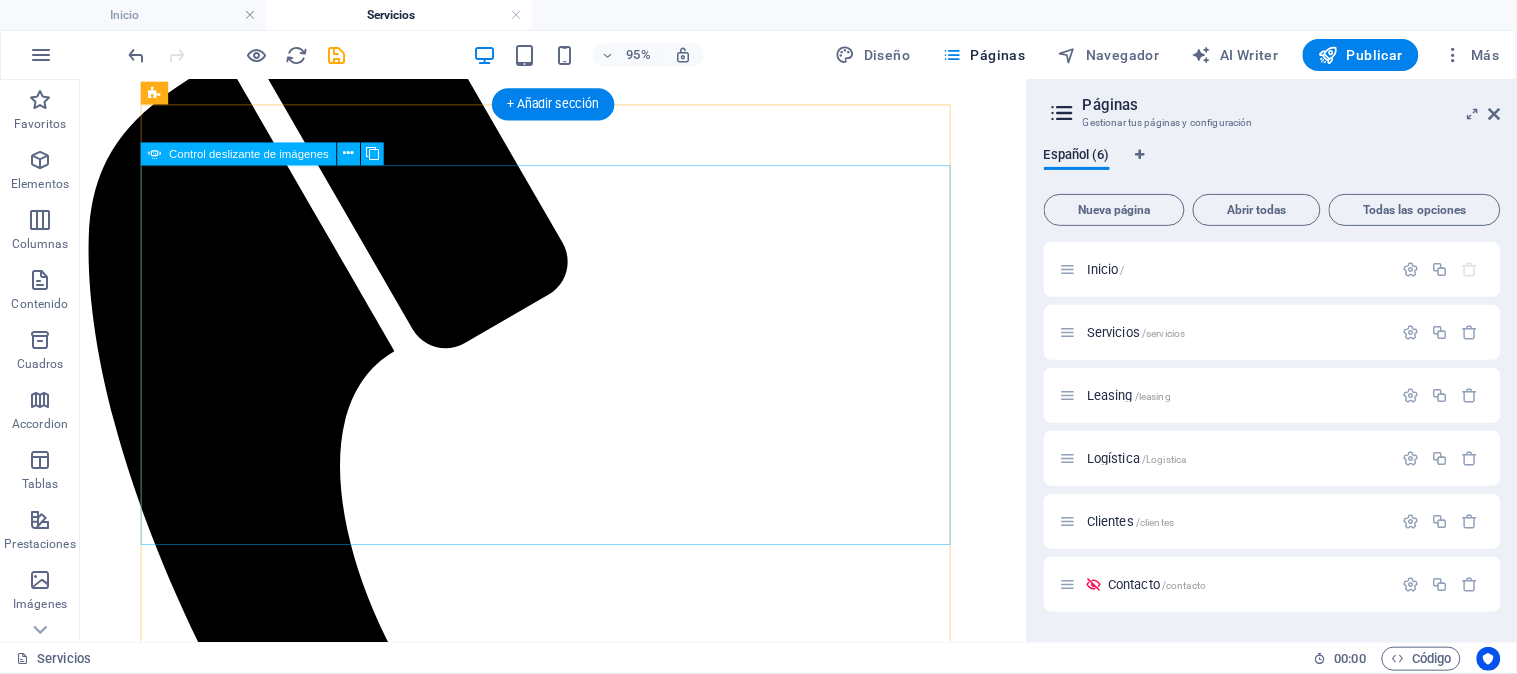 scroll, scrollTop: 111, scrollLeft: 0, axis: vertical 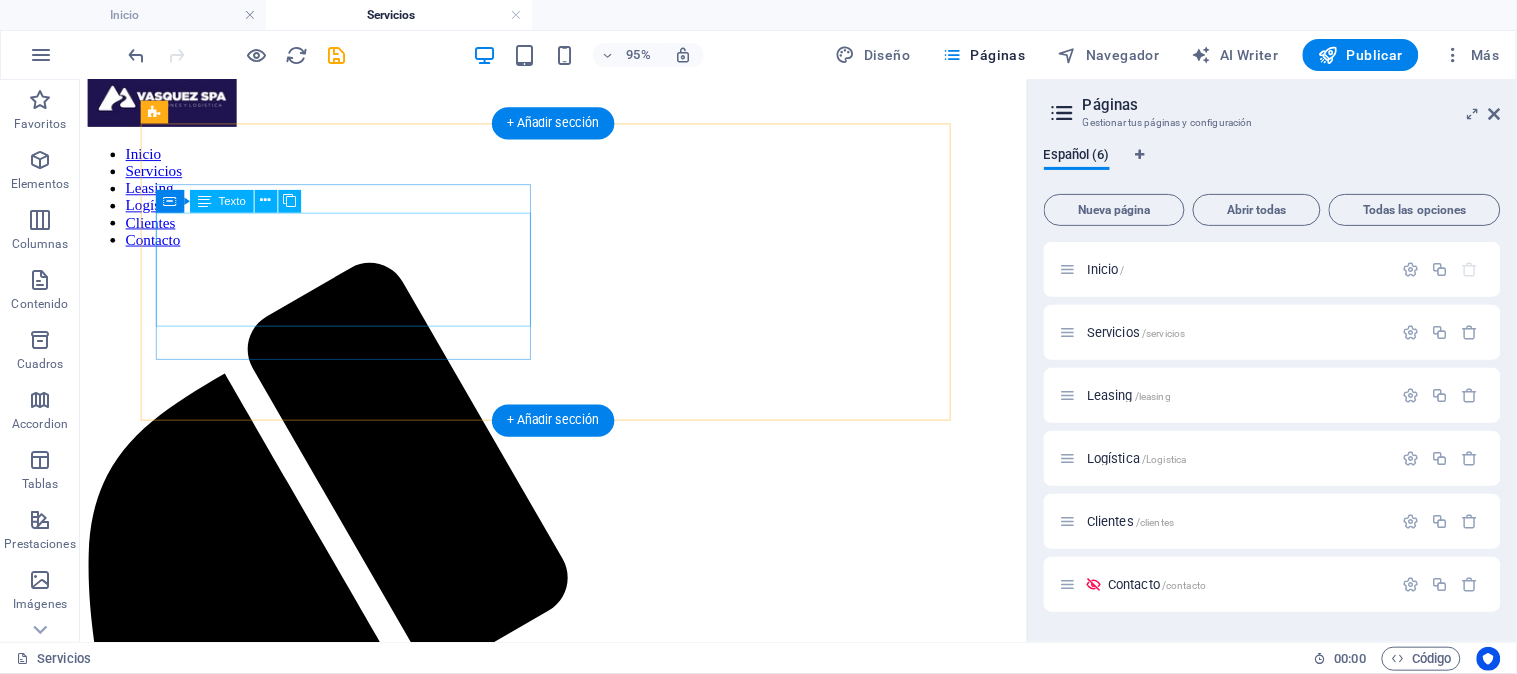 click on "Nuestra empresa se enfoca en brindar soluciones innovadoras y eficientes para controlar el material particulado, produciendo un film protector que genera un control mecánico de la emisión de polvo al medioambiente, ayuda a proteger la salud de los trabajadores, la eficiencia de la operación y la sostenibilidad del medio ambiente." at bounding box center [577, 1647] 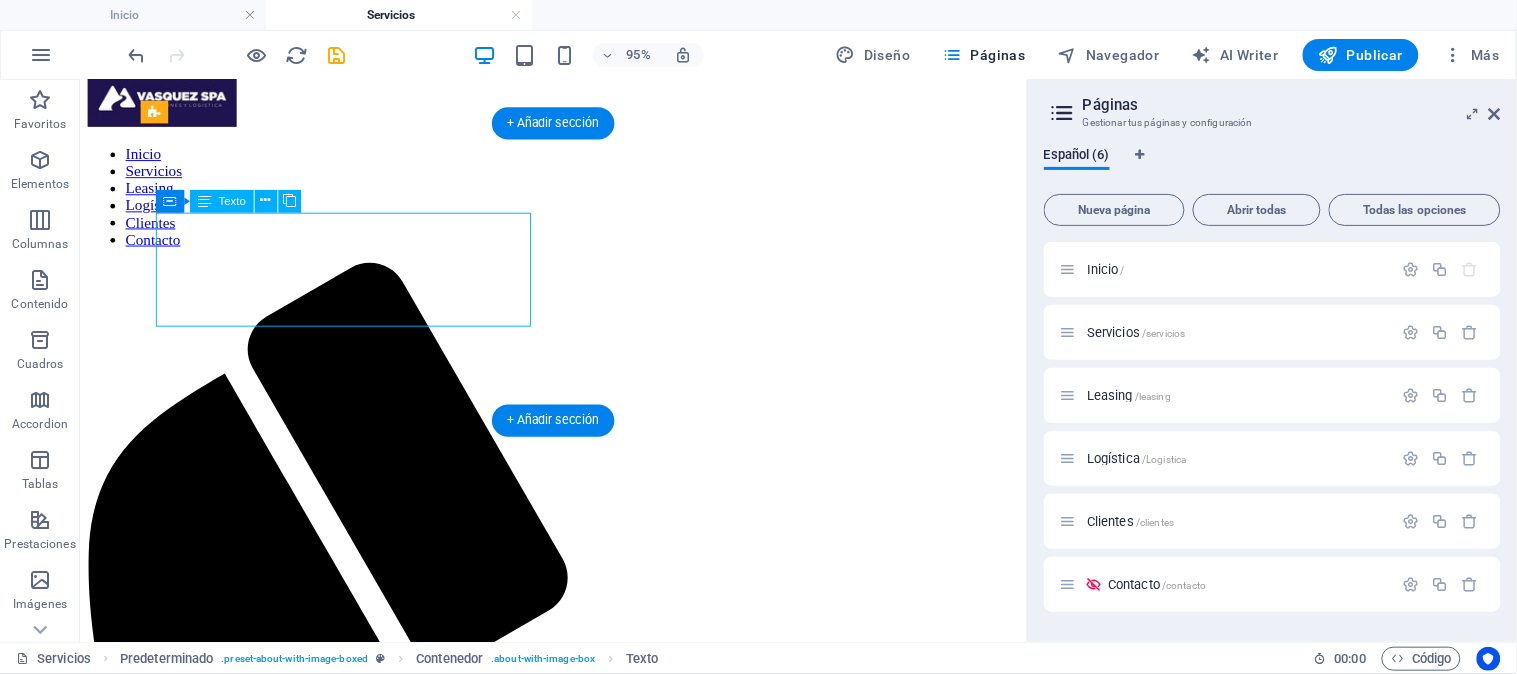 click on "Nuestra empresa se enfoca en brindar soluciones innovadoras y eficientes para controlar el material particulado, produciendo un film protector que genera un control mecánico de la emisión de polvo al medioambiente, ayuda a proteger la salud de los trabajadores, la eficiencia de la operación y la sostenibilidad del medio ambiente." at bounding box center [577, 1647] 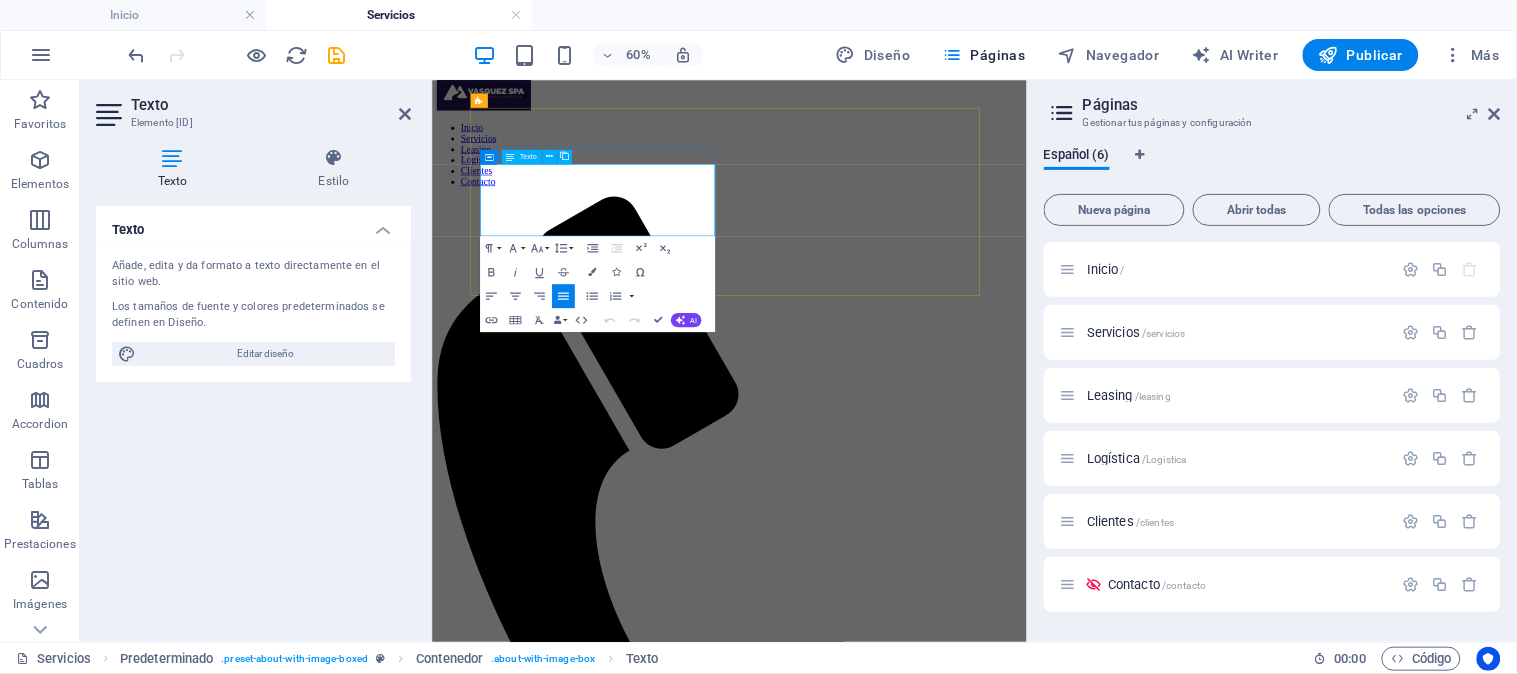click on "Nuestra empresa se enfoca en brindar soluciones innovadoras y eficientes para controlar el material particulado, produciendo un film protector que genera un control mecánico de la emisión de polvo al medioambiente, ayuda a proteger la salud de los trabajadores, la eficiencia de la operación y la sostenibilidad del medio ambiente." at bounding box center [927, 1640] 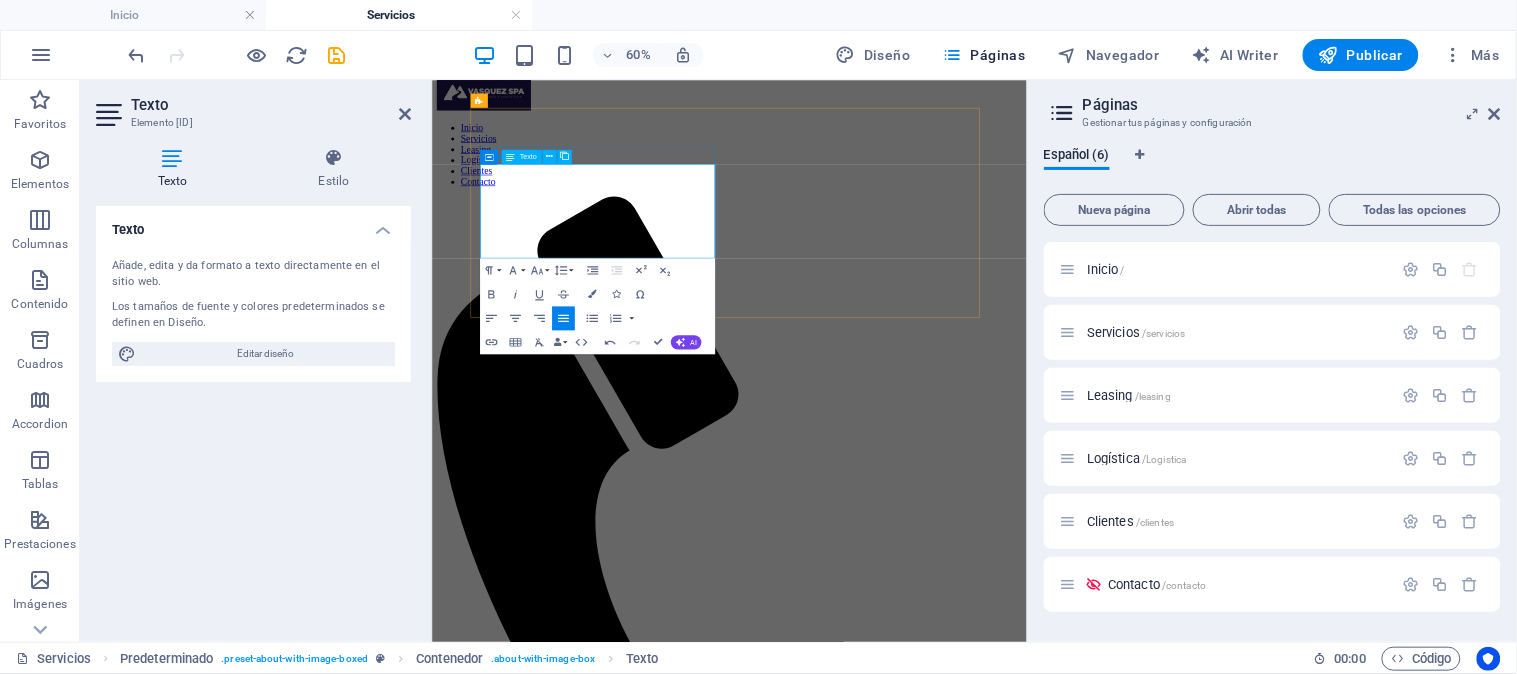 type 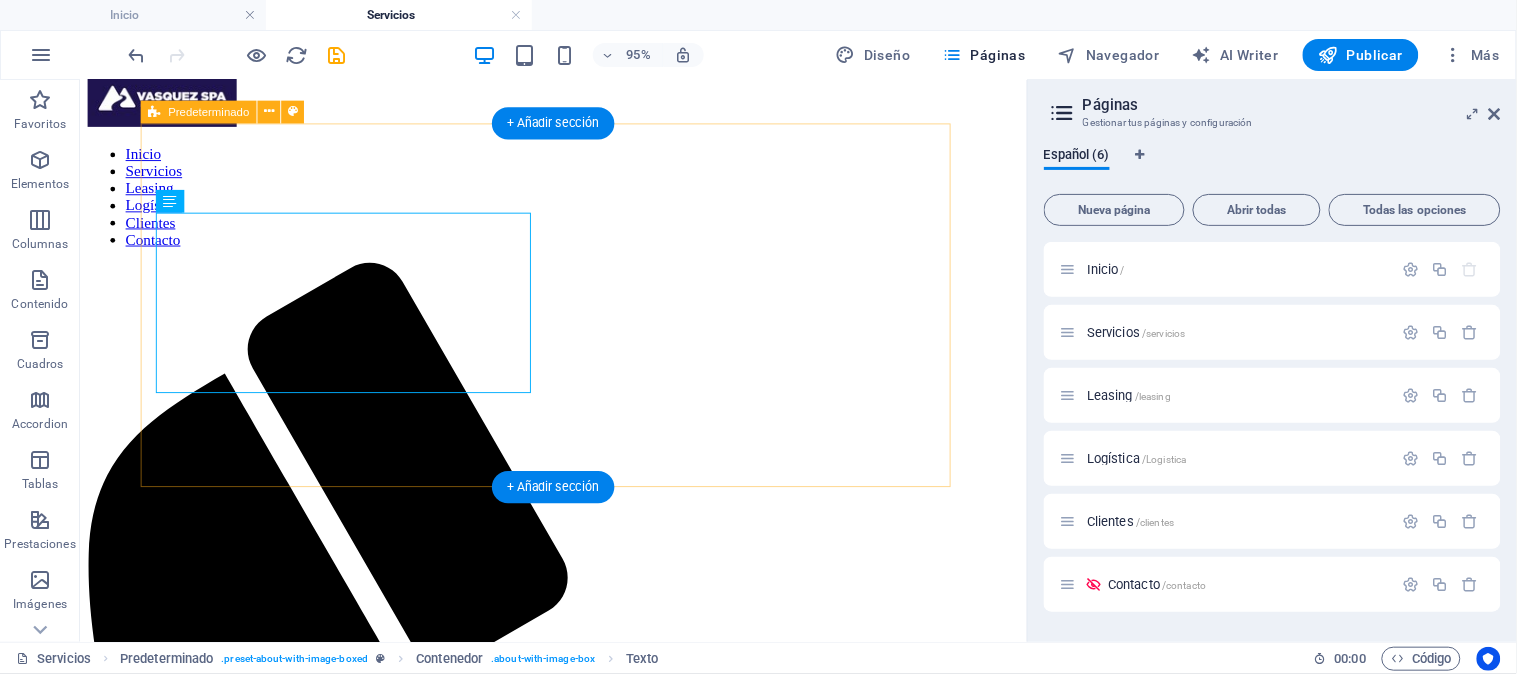 scroll, scrollTop: 222, scrollLeft: 0, axis: vertical 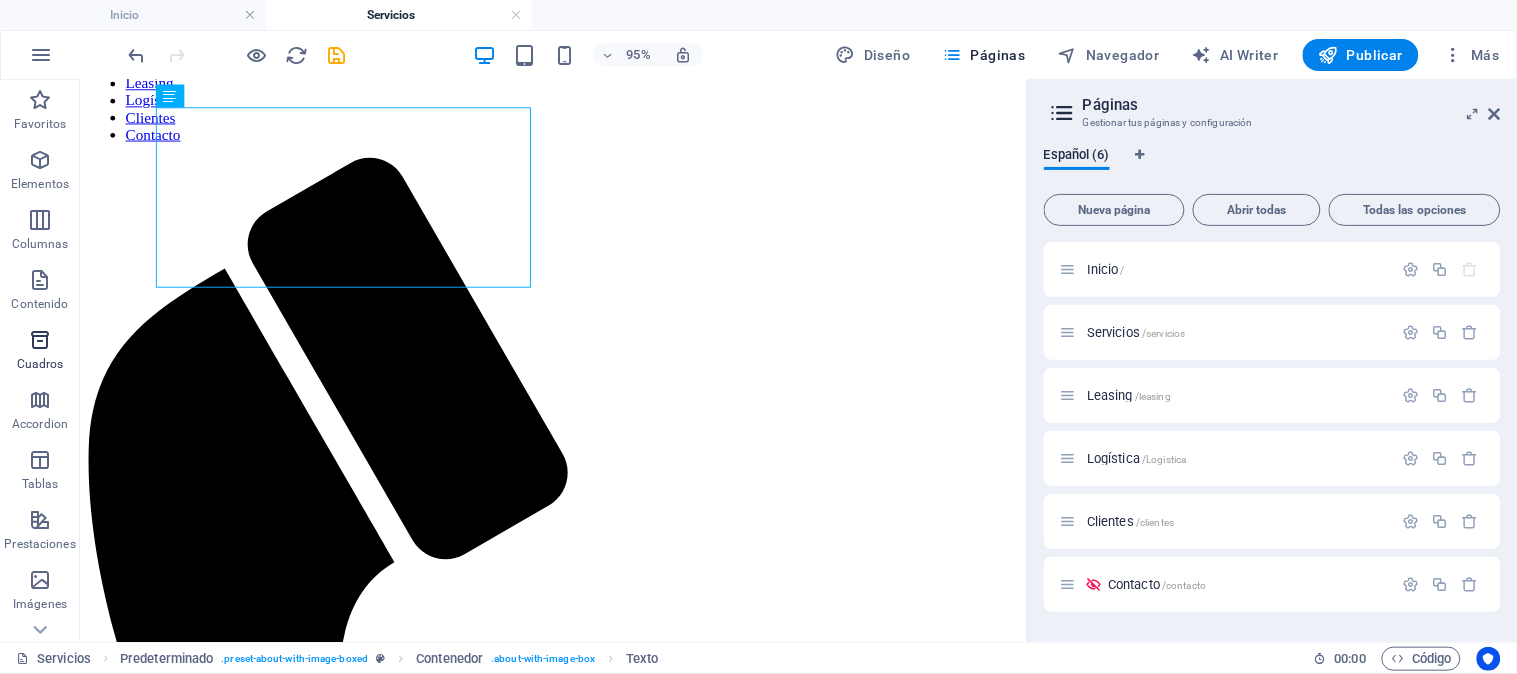 click at bounding box center (40, 340) 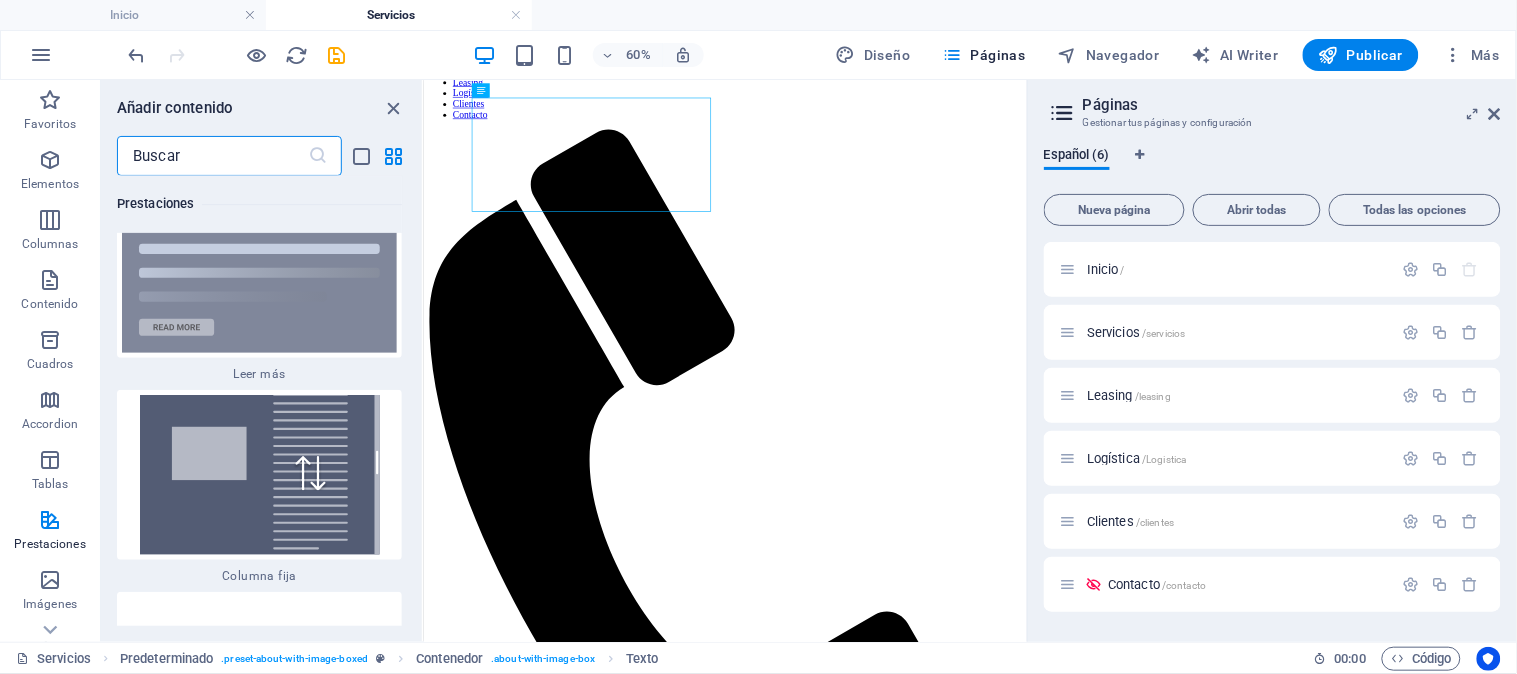 scroll, scrollTop: 15386, scrollLeft: 0, axis: vertical 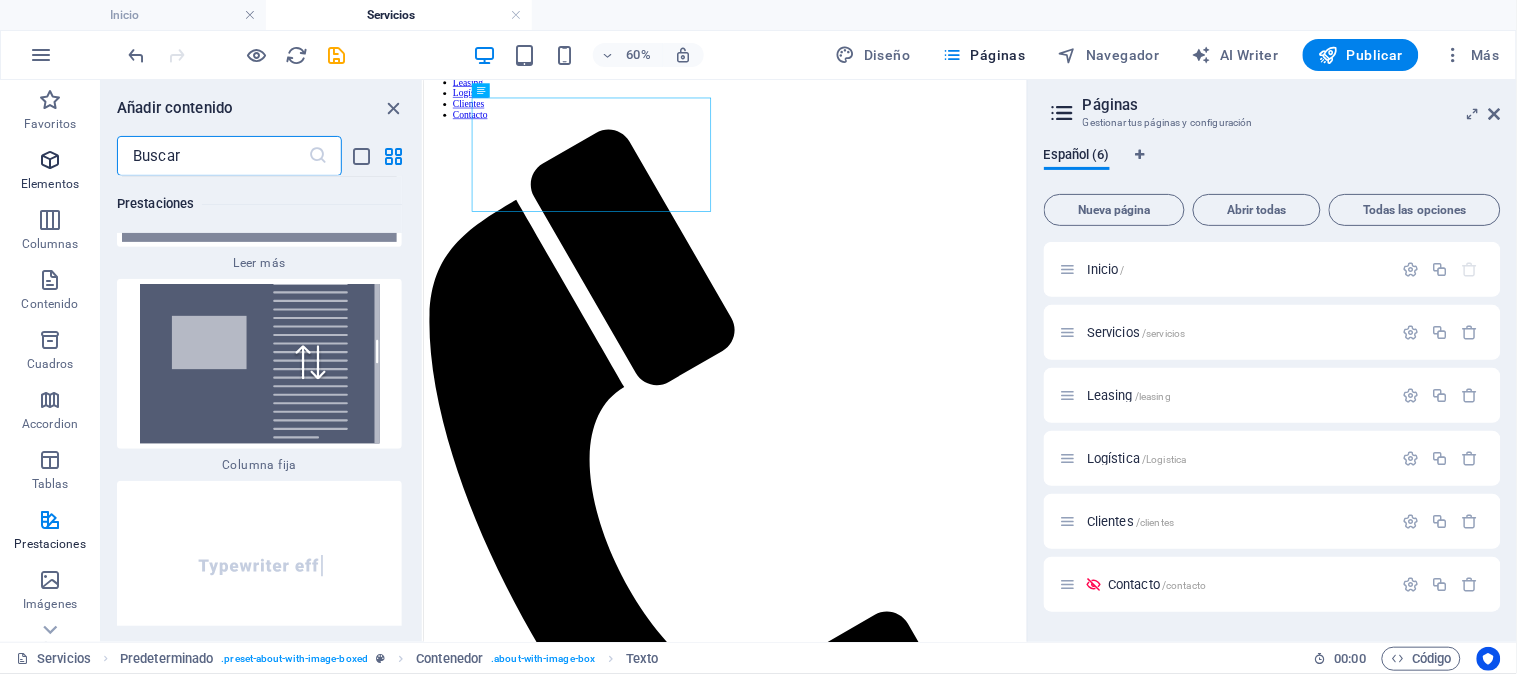 click at bounding box center (50, 160) 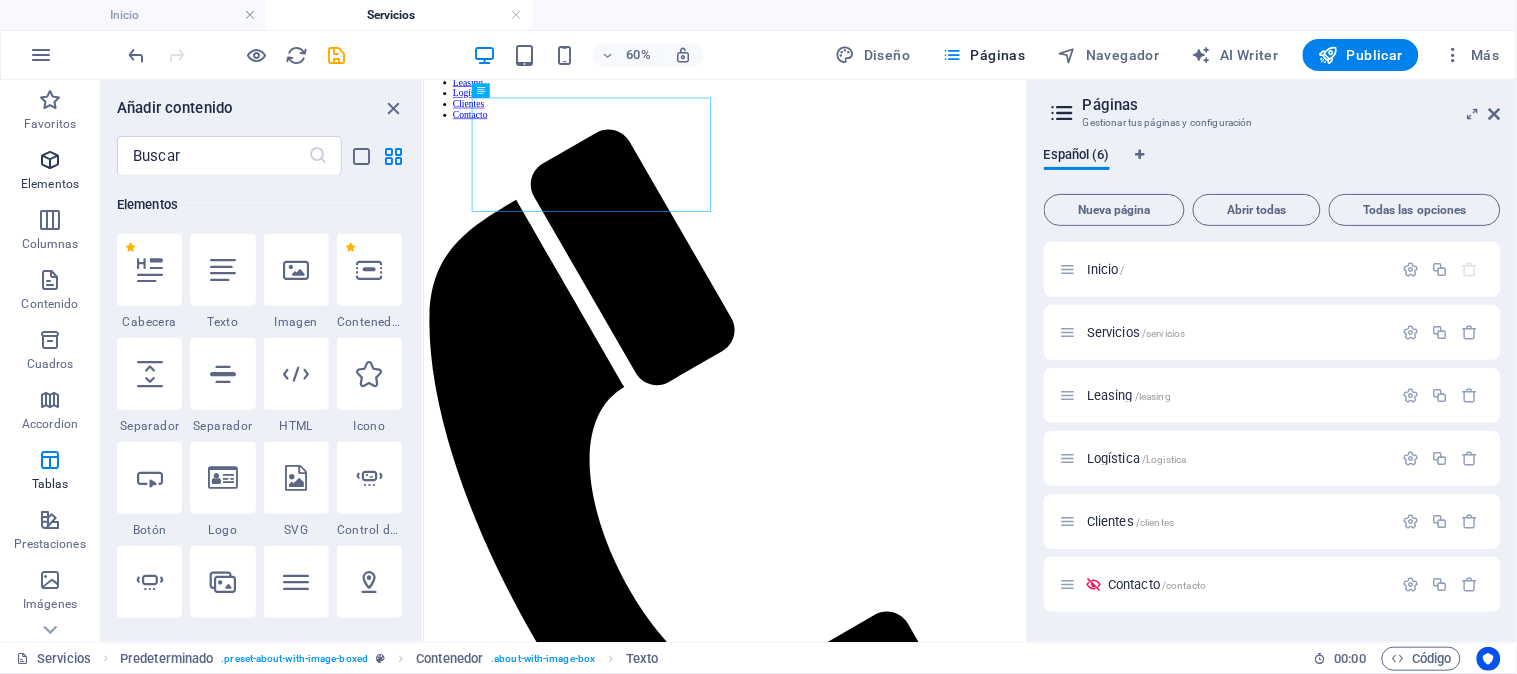 scroll, scrollTop: 376, scrollLeft: 0, axis: vertical 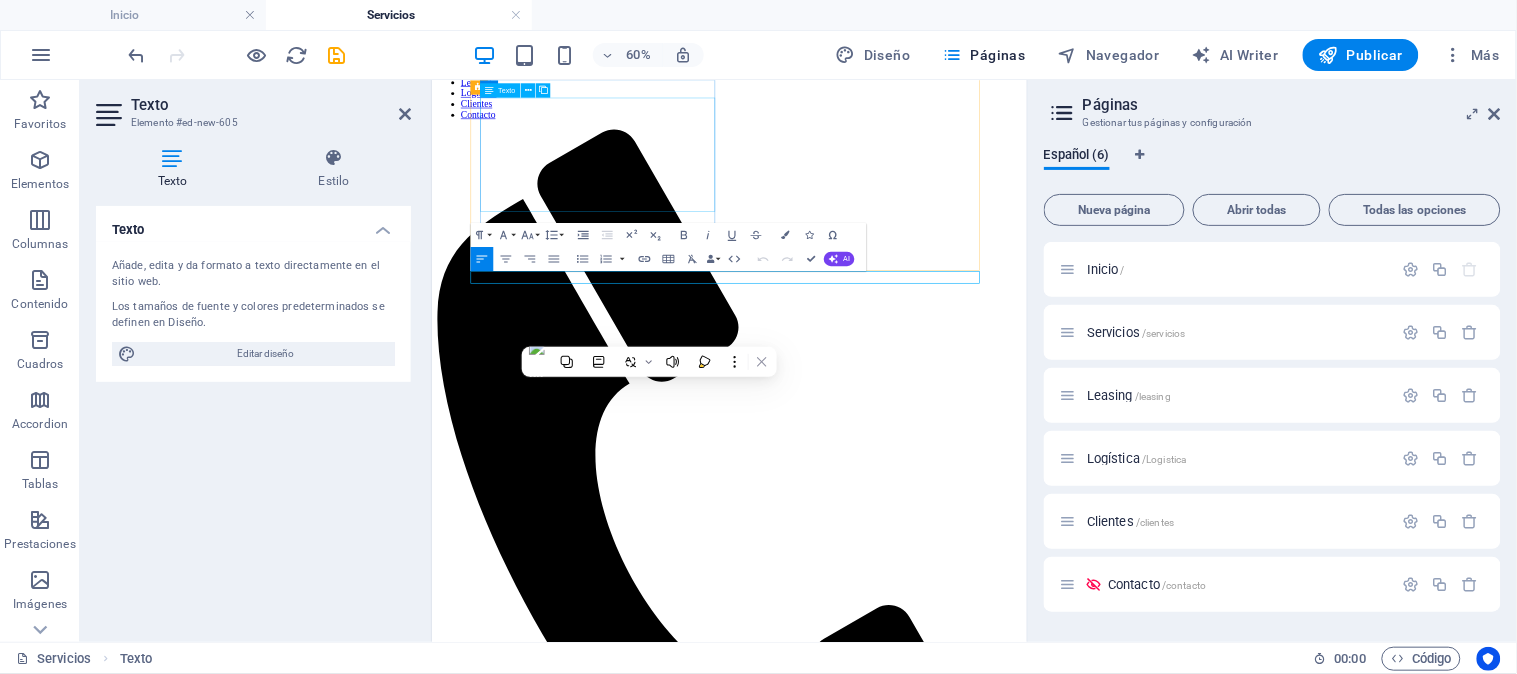 click on "Nuestra empresa se enfoca en brindar soluciones innovadoras y eficientes para controlar el material particulado, produciendo un film protector que genera un control mecánico de la emisión de polvo al medioambiente, ayuda a proteger la salud de los trabajadores, la eficiencia de la operación y la sostenibilidad del medio ambiente. En las siguientes fotografías se puede observar trabajos con un supresor de emisiones de partículas finas en caminos sin cubierta, pilas y depósitos de relaves." at bounding box center (927, 1557) 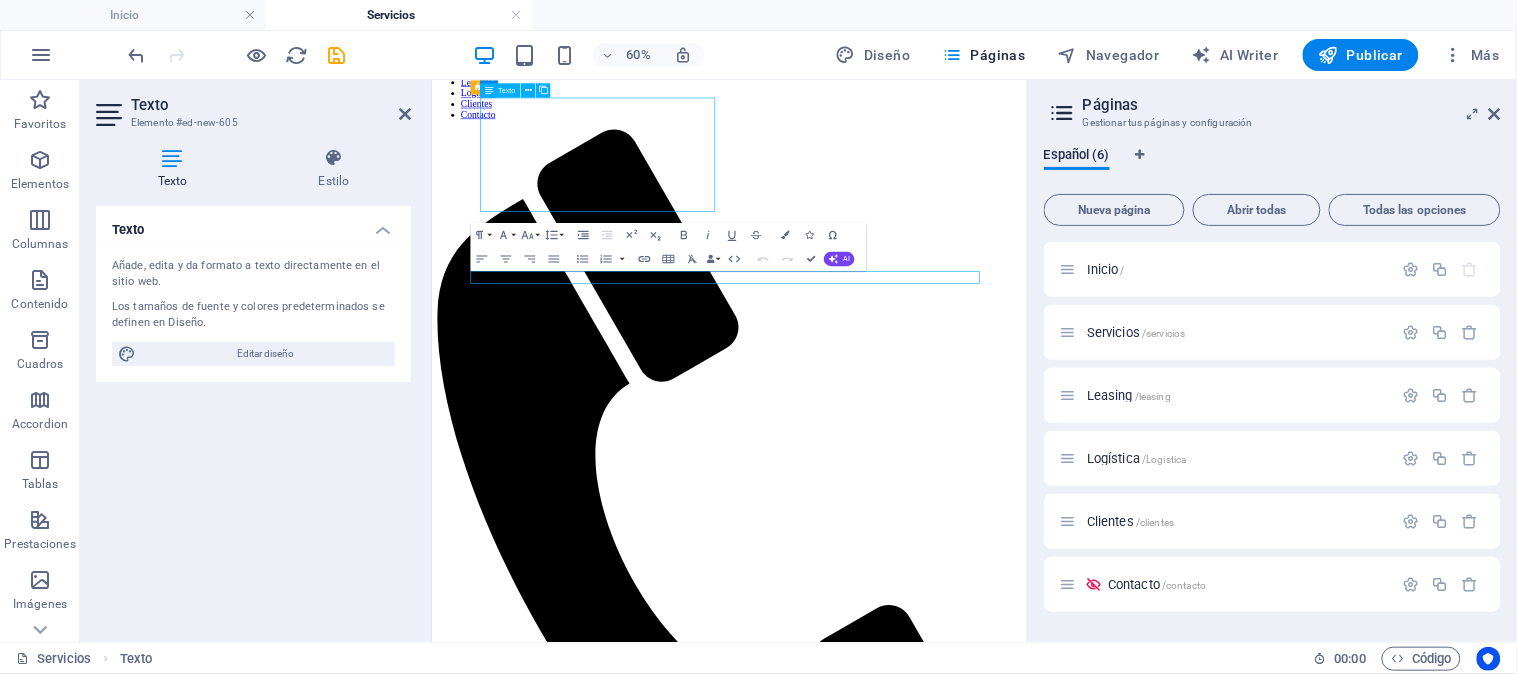 click on "Nuestra empresa se enfoca en brindar soluciones innovadoras y eficientes para controlar el material particulado, produciendo un film protector que genera un control mecánico de la emisión de polvo al medioambiente, ayuda a proteger la salud de los trabajadores, la eficiencia de la operación y la sostenibilidad del medio ambiente. En las siguientes fotografías se puede observar trabajos con un supresor de emisiones de partículas finas en caminos sin cubierta, pilas y depósitos de relaves." at bounding box center [927, 1557] 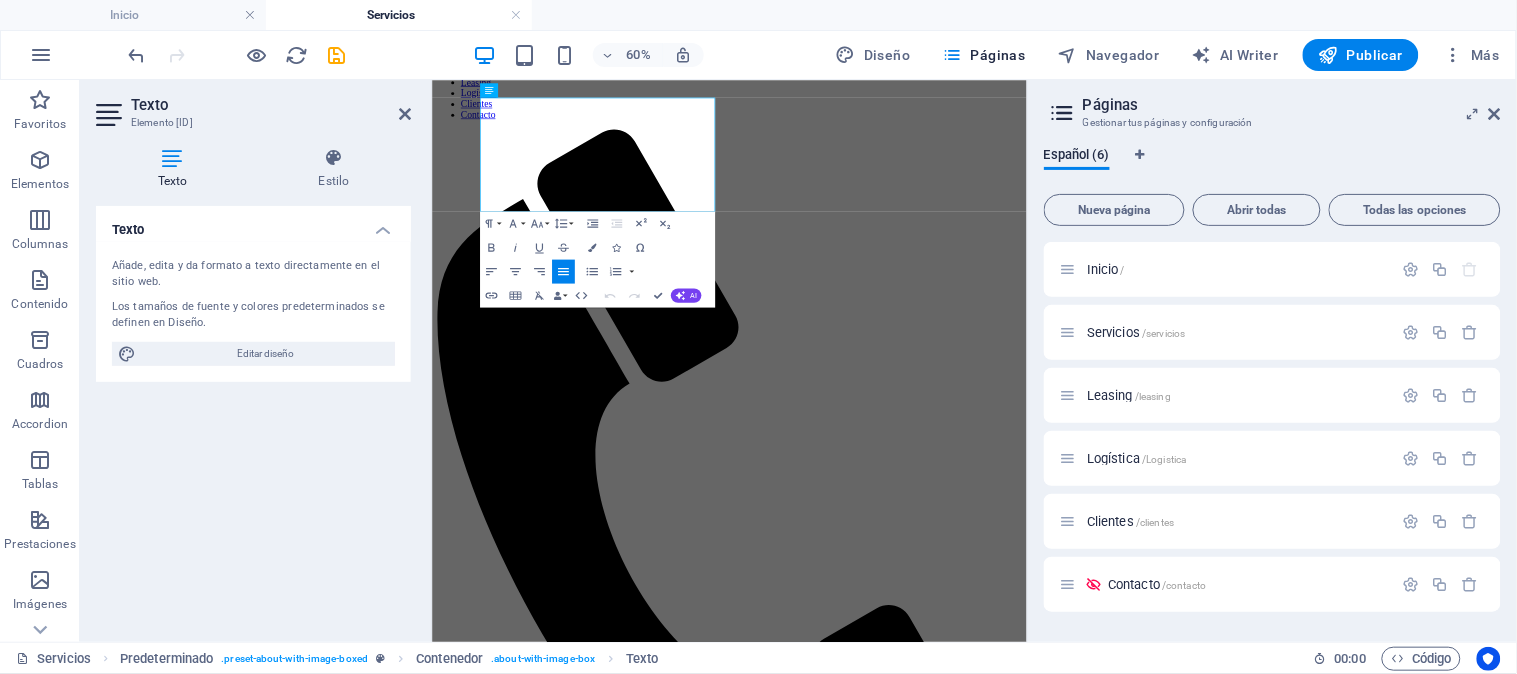 drag, startPoint x: 786, startPoint y: 280, endPoint x: 485, endPoint y: 241, distance: 303.51605 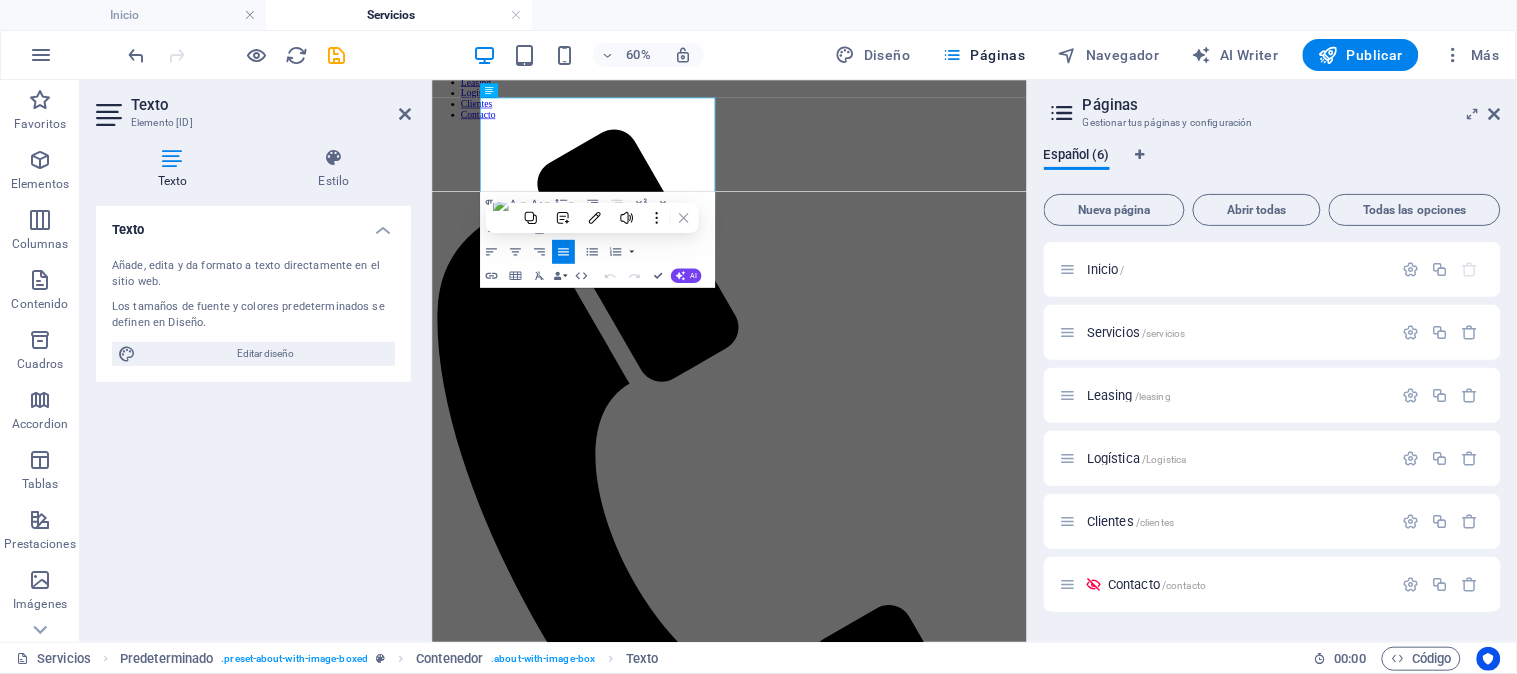 type 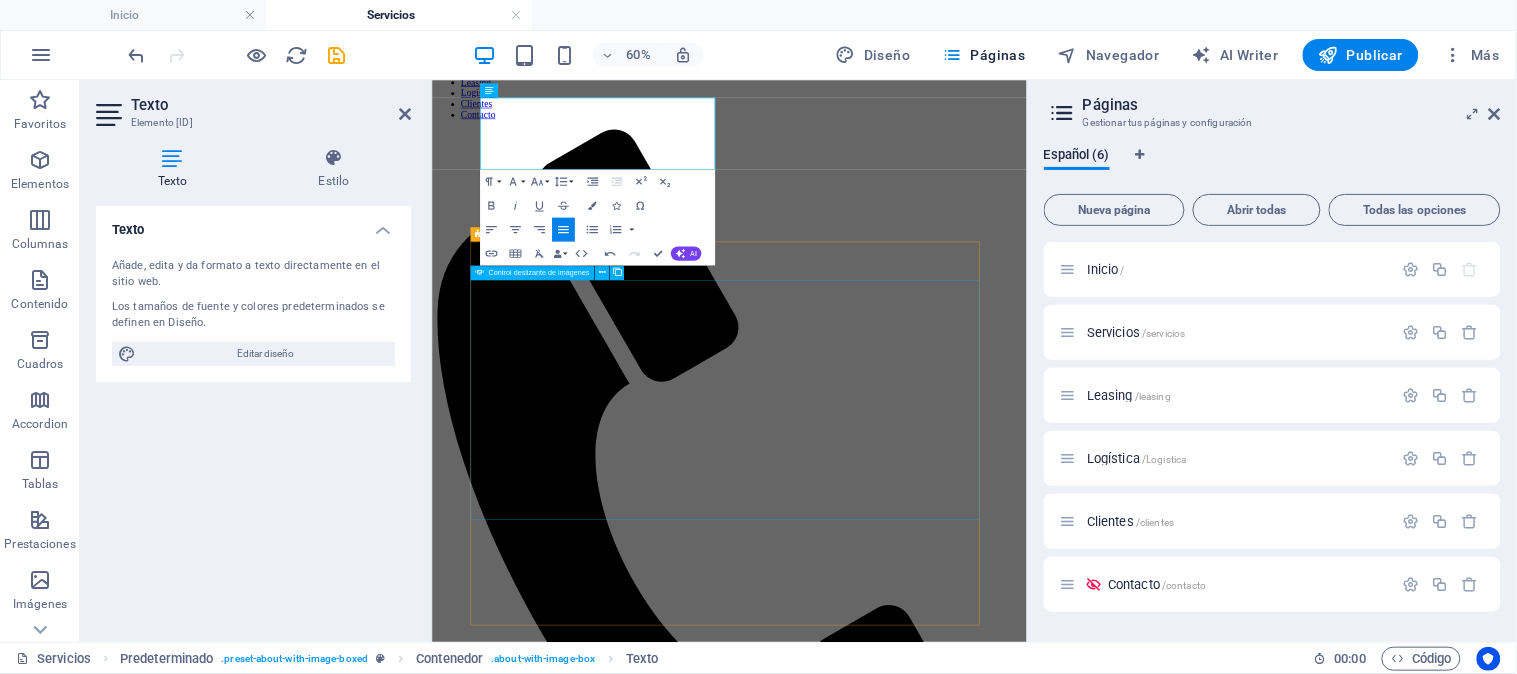 click at bounding box center (-6690, 7077) 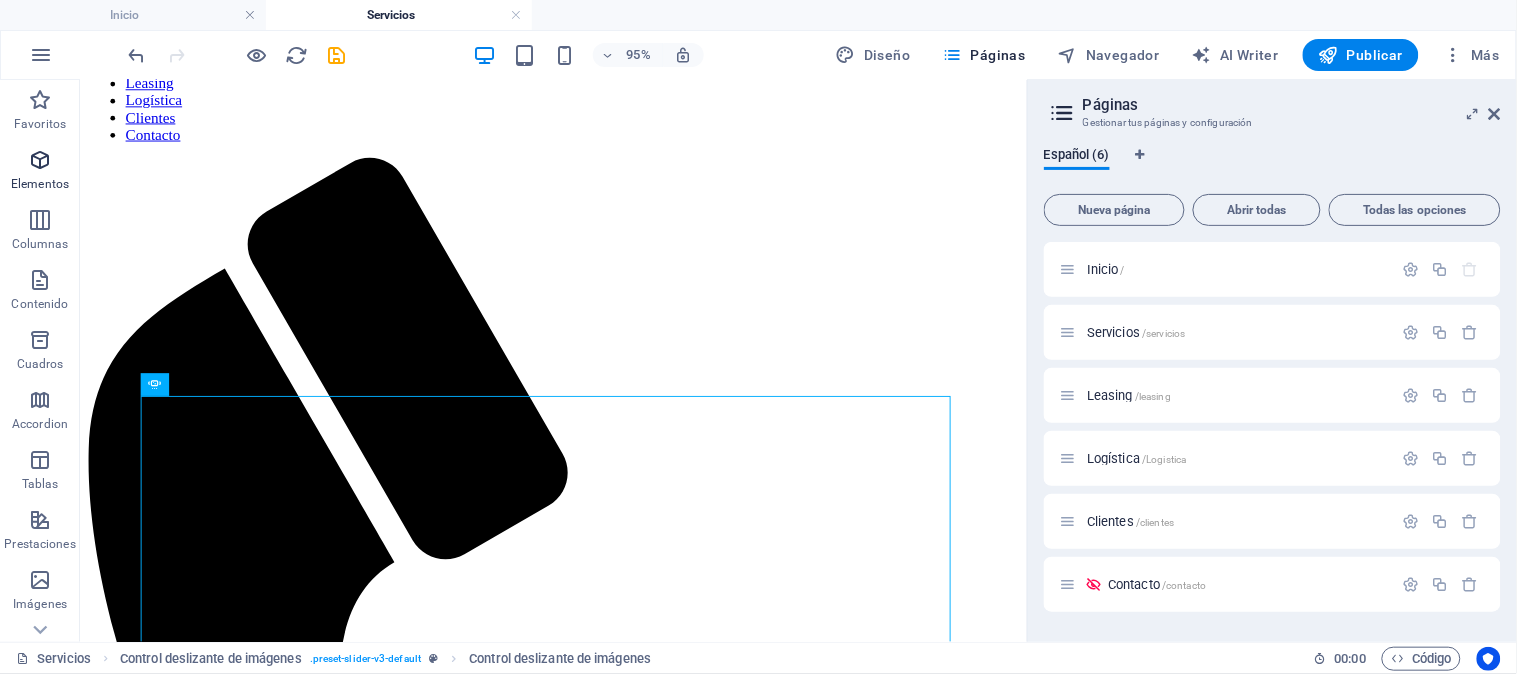 click at bounding box center (40, 160) 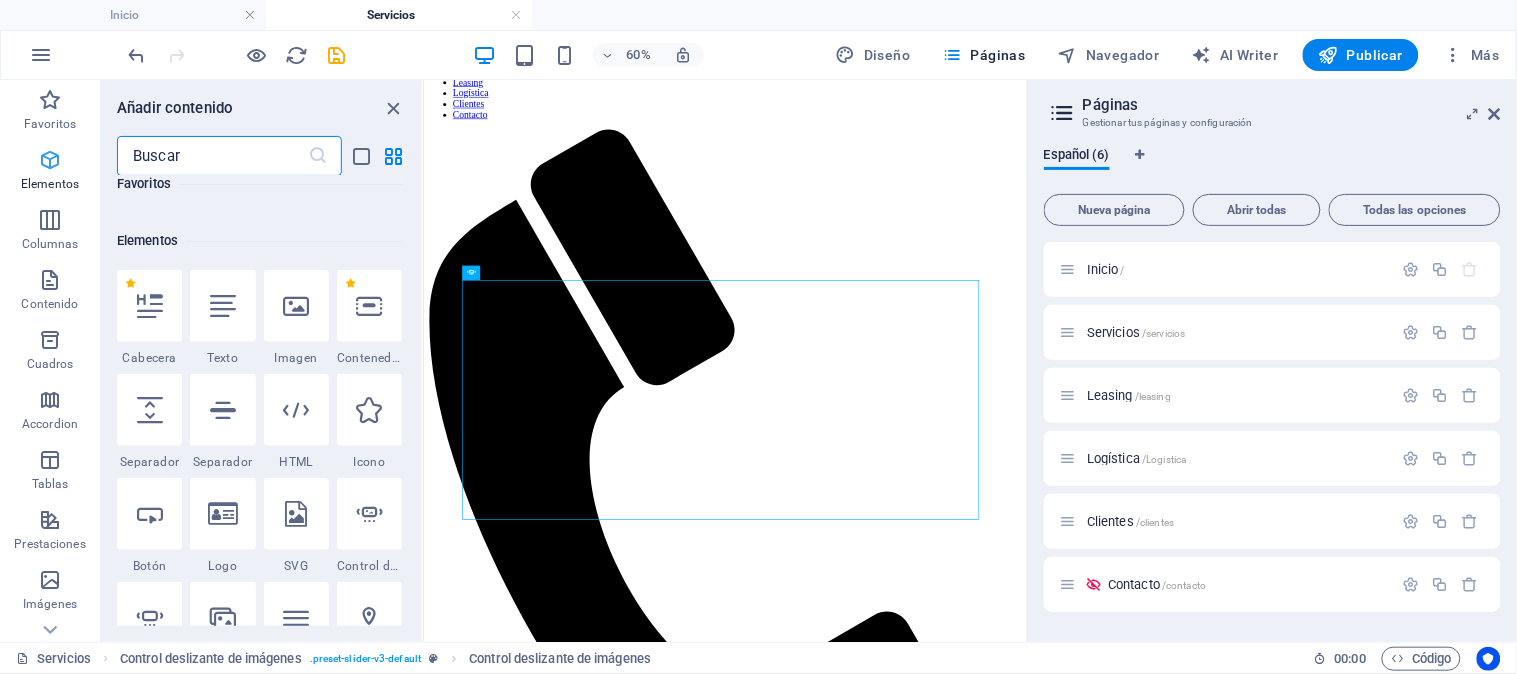 scroll, scrollTop: 376, scrollLeft: 0, axis: vertical 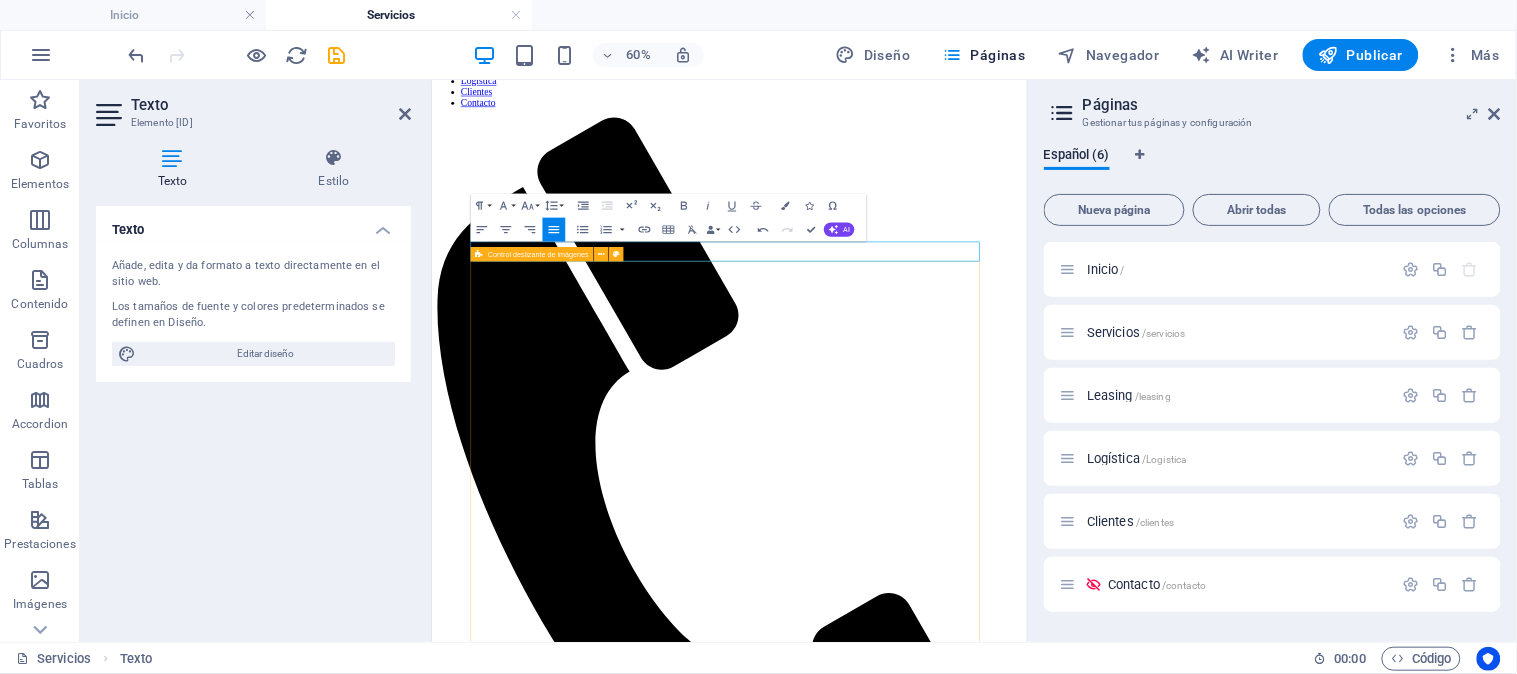 click on "1 2 3 4 5 6 7 8 9" at bounding box center [927, 2199] 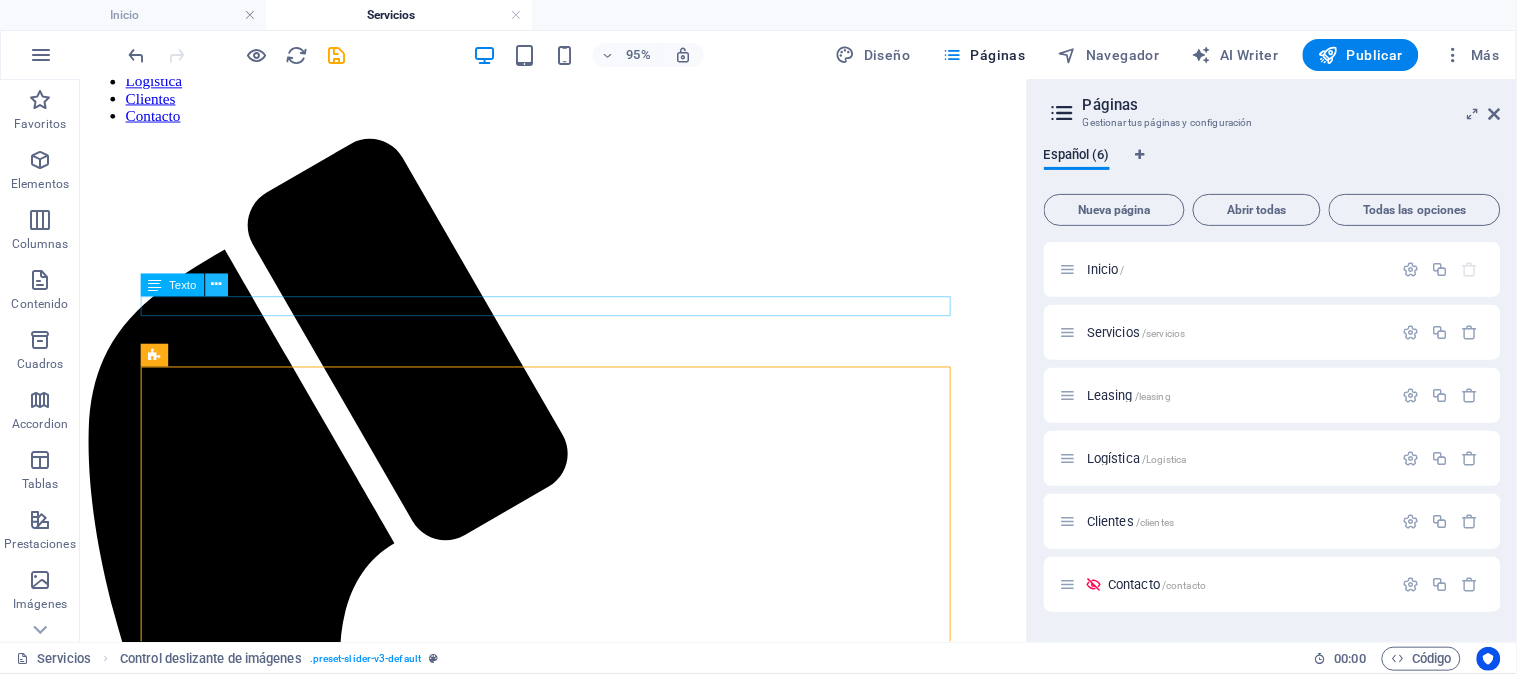 click at bounding box center [216, 285] 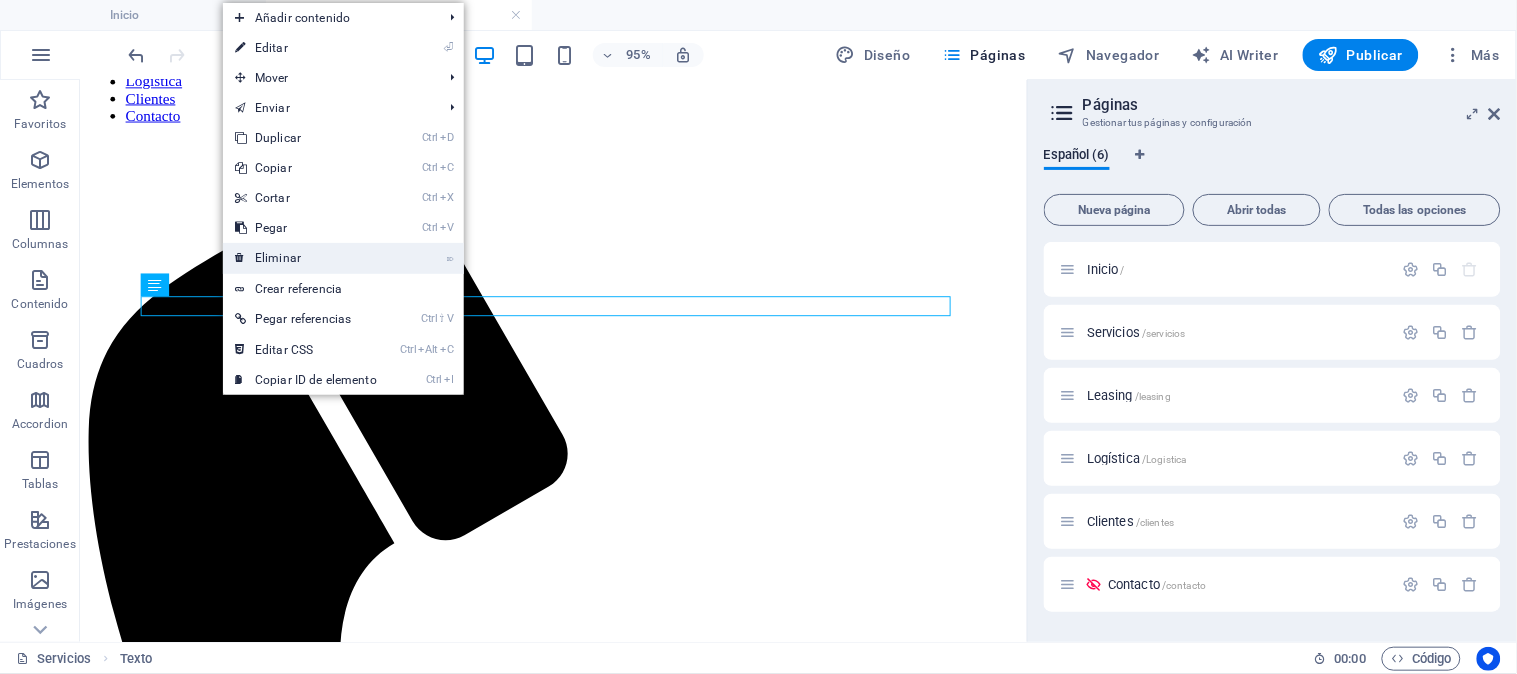 click on "⌦  Eliminar" at bounding box center (306, 258) 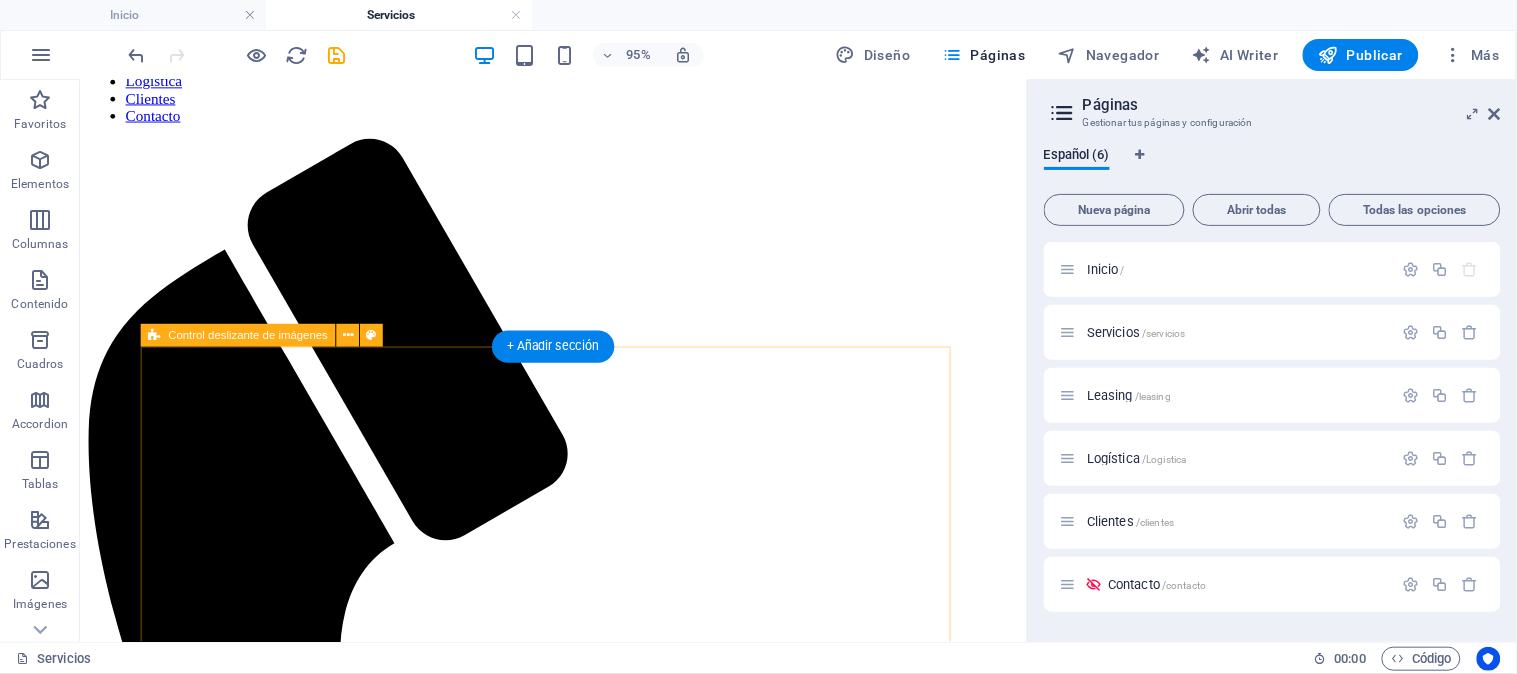 click on "1 2 3 4 5 6 7 8 9" at bounding box center [577, 2172] 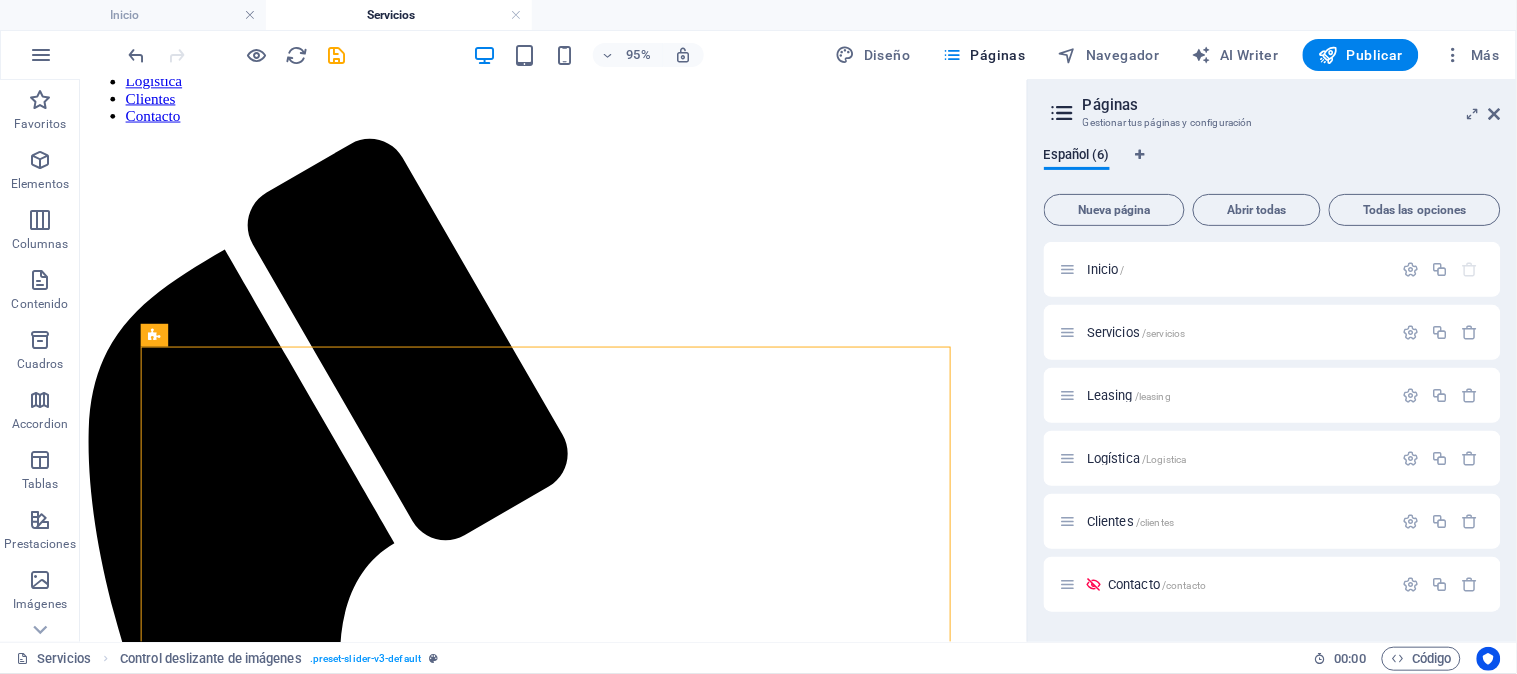 click on "MINERA E INDUSTRIAL
Inicio Servicios Leasing Logística Clientes Contacto SUPRESORES DE POLVO Nuestra empresa se enfoca en brindar soluciones innovadoras y eficientes para controlar el material particulado, produciendo un film protector que genera un control mecánico de la emisión de polvo al medioambiente, ayuda a proteger la salud de los trabajadores, la eficiencia de la operación y la sostenibilidad del medio ambiente. En las siguientes fotografías se puede observar trabajos con un supresor de emisiones de partículas finas en caminos sin cubierta, pilas y depósitos de relaves. 1 2 3 4 5 6 7 8 9 MANTENCIÓN DE CAMINOS LEASING OPERACIONAL  ARRIENDO DE EQUIPOS  Y VEHÍCULOS LIVIANOS. LOGÍSTICA EN TRANSPORTE DE CARGAS. La logística de transporte de carga es el proceso que se encarga de gestionar y organizar el movimiento de bienes desde su origen hasta su destino final. Su objetivo es garantizar la entrega de la carga de forma segura, puntual y eficiente, a un costo menor. SERVICIOS INDUSTRIALES, OBRAS CIVILES. CONTACTO" at bounding box center (577, 2200) 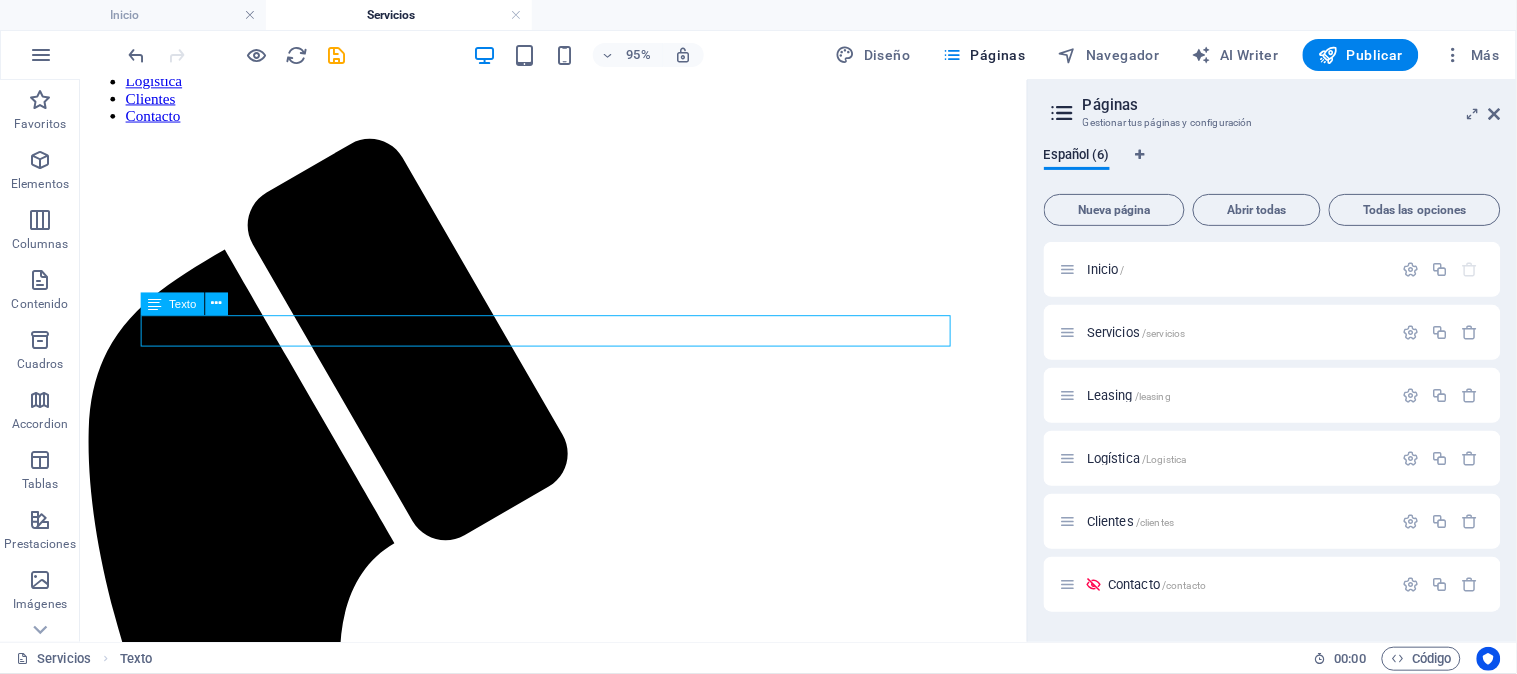 drag, startPoint x: 470, startPoint y: 349, endPoint x: 183, endPoint y: 349, distance: 287 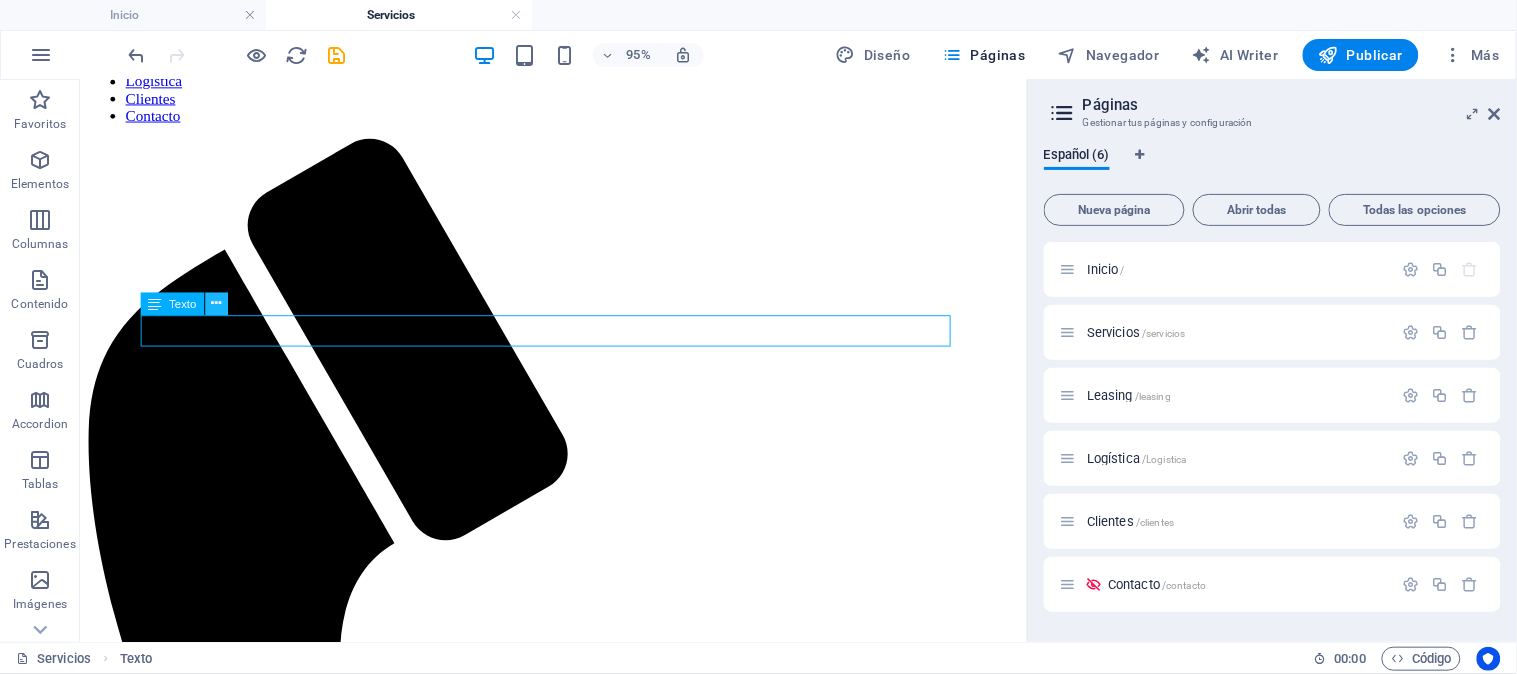click at bounding box center (216, 304) 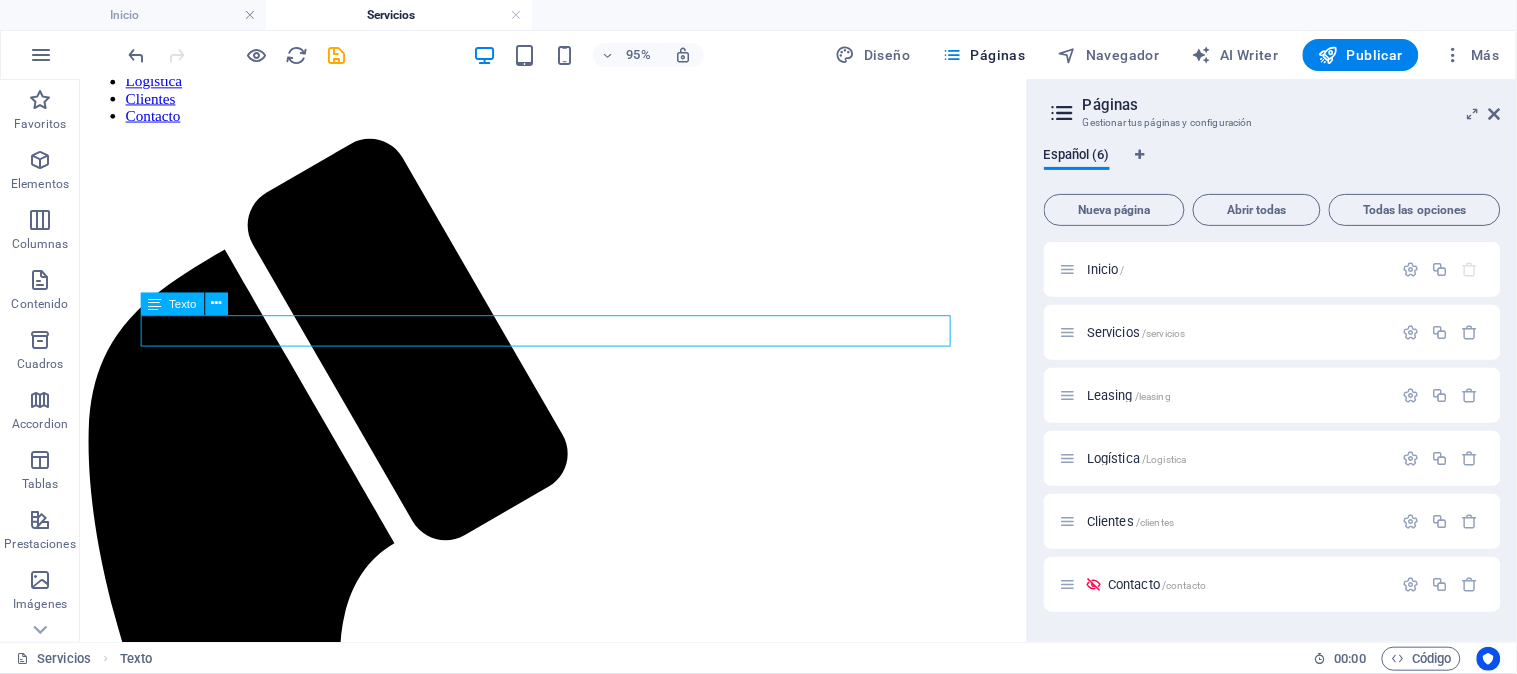 click on "Texto" at bounding box center (182, 303) 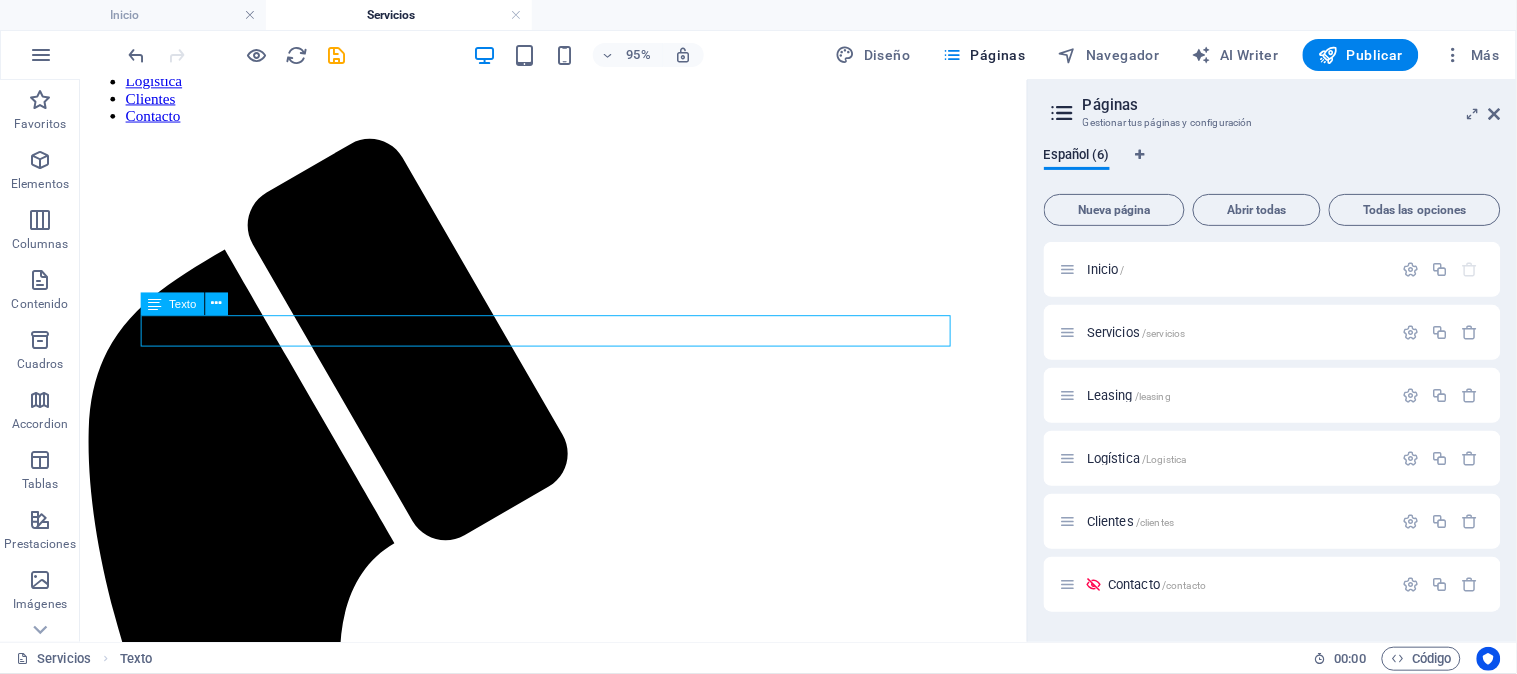 click on "En las siguientes fotografías se puede observar trabajos con un supresor de emisiones de partículas finas en caminos sin cubierta, pilas y depósitos de relaves." at bounding box center (577, 1840) 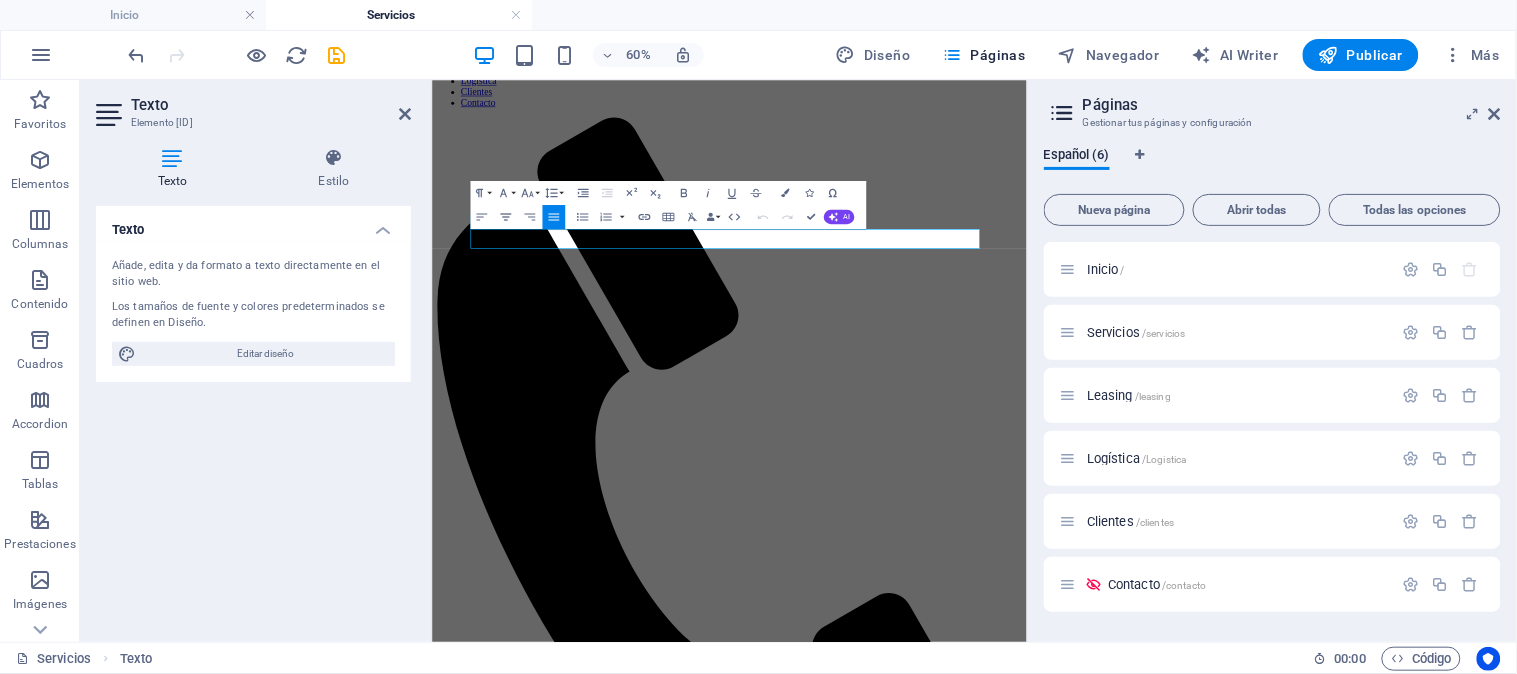 click 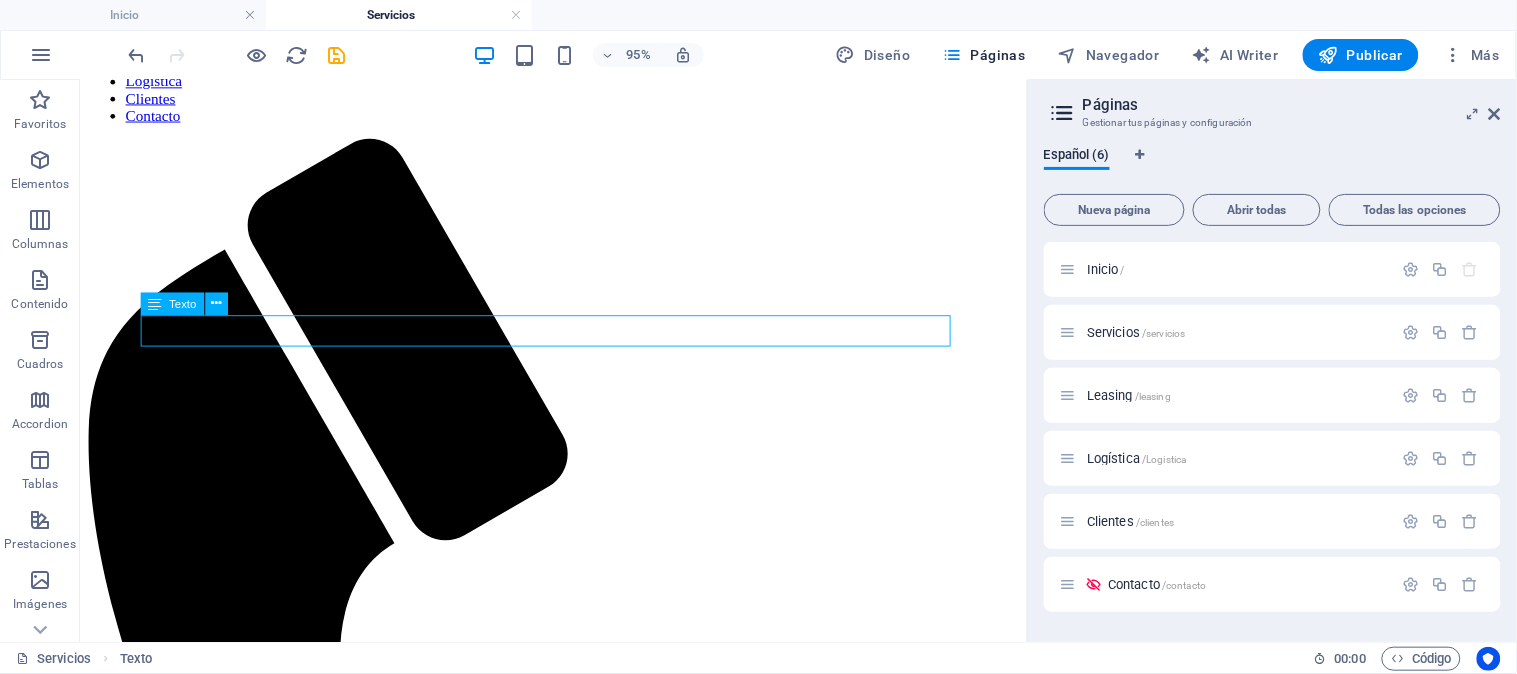 click on "En las siguientes fotografías se puede observar trabajos con un supresor de emisiones de partículas finas en caminos sin cubierta, pilas y depósitos de relaves." at bounding box center [577, 1840] 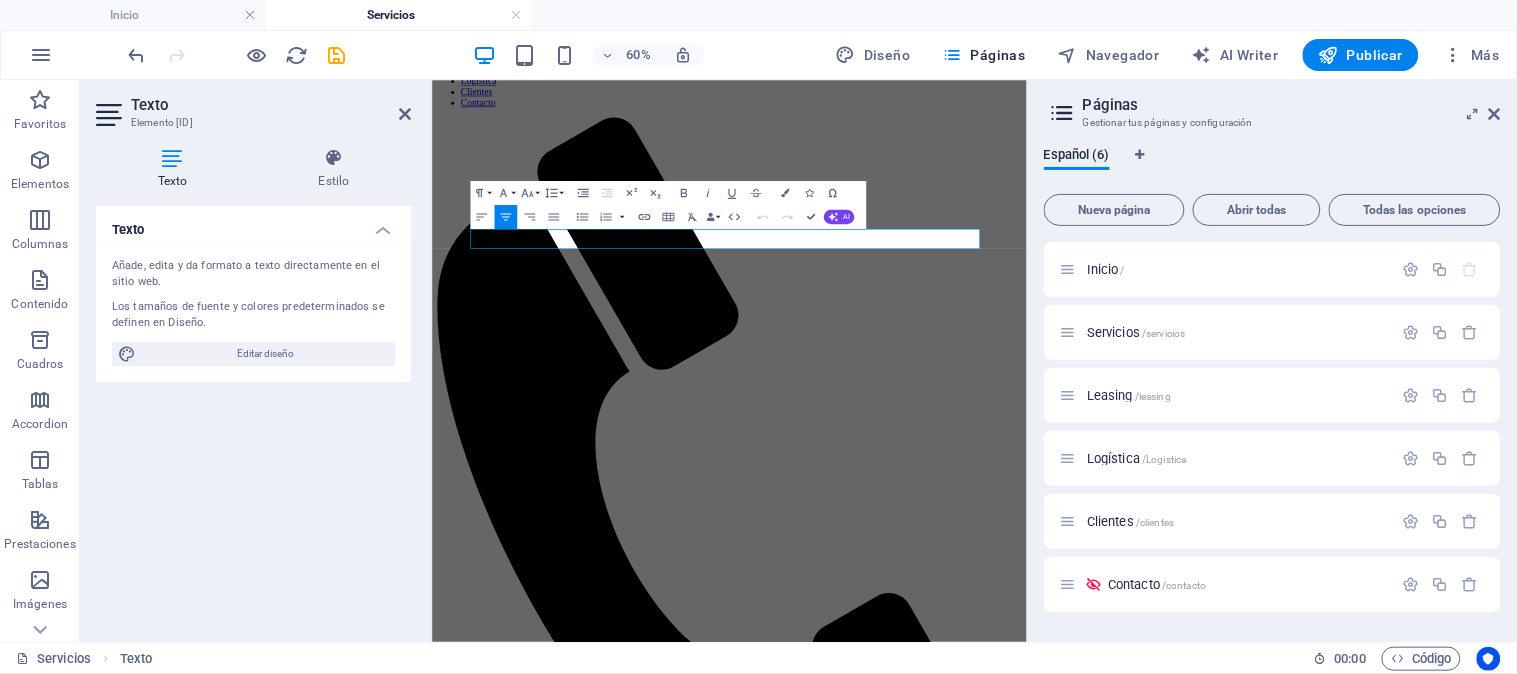 click on "En las siguientes fotografías se puede observar trabajos con un supresor de emisiones de partículas finas en caminos sin cubierta, pilas y depósitos de relaves." at bounding box center [927, 1833] 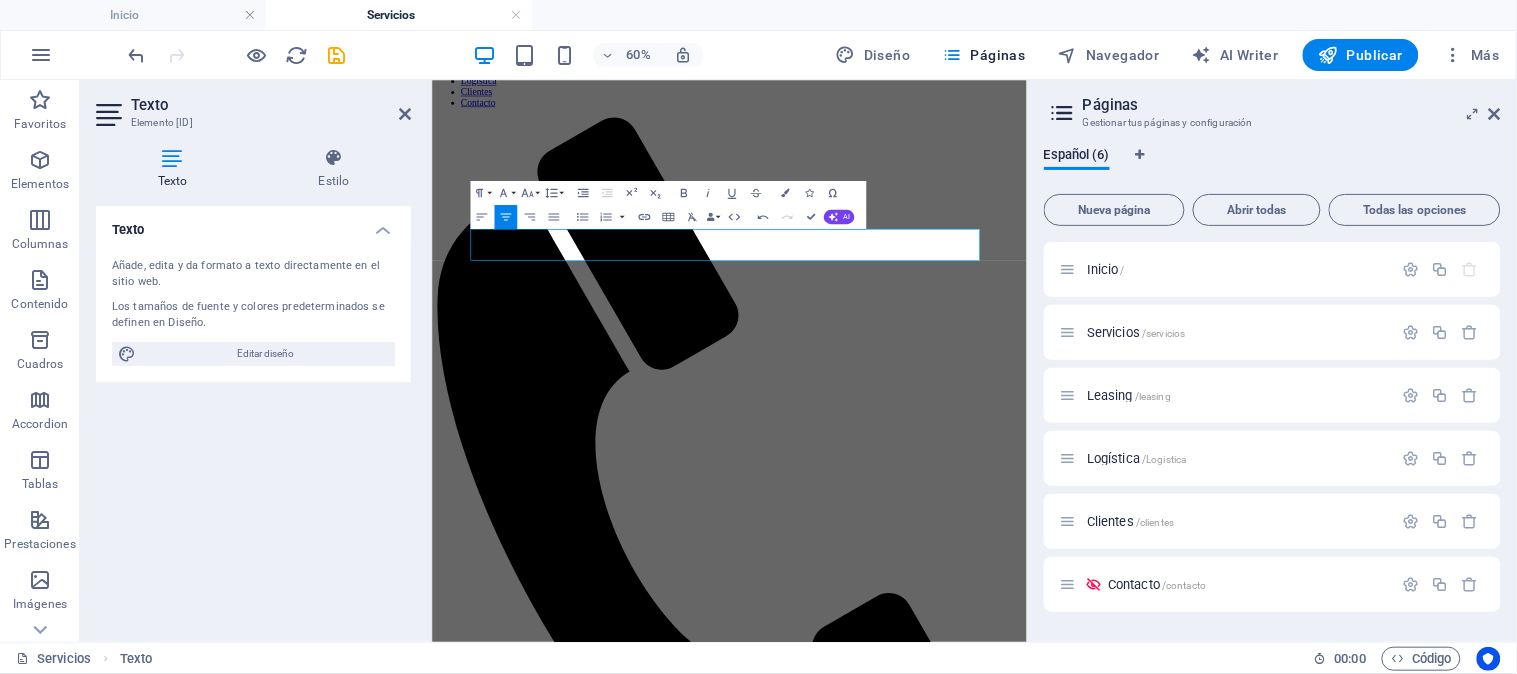 click on "En las siguientes fotografías se puede observar trabajos con un supresor de emisiones de partículas finas en caminos sin cubierta, pilas y depósitos de relaves." at bounding box center [927, 1843] 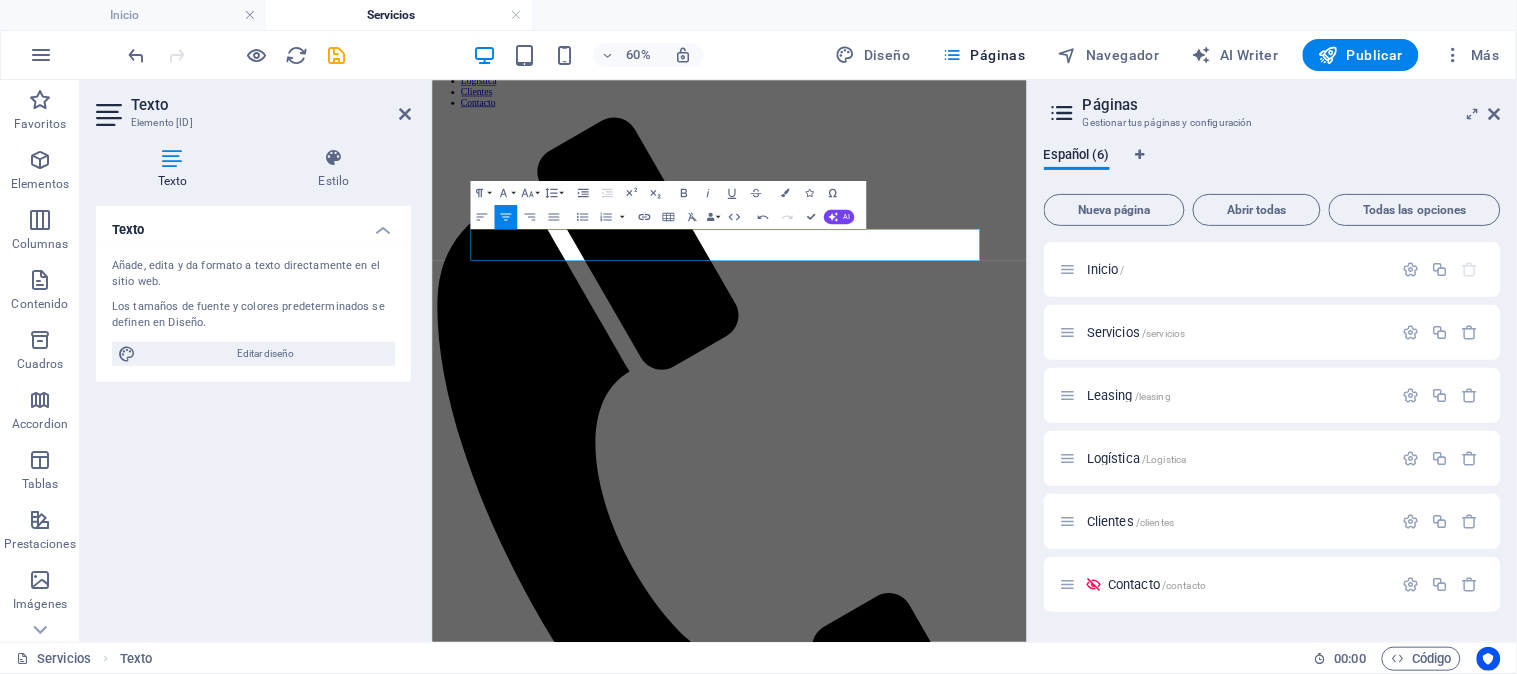 drag, startPoint x: 1114, startPoint y: 375, endPoint x: 453, endPoint y: 332, distance: 662.39716 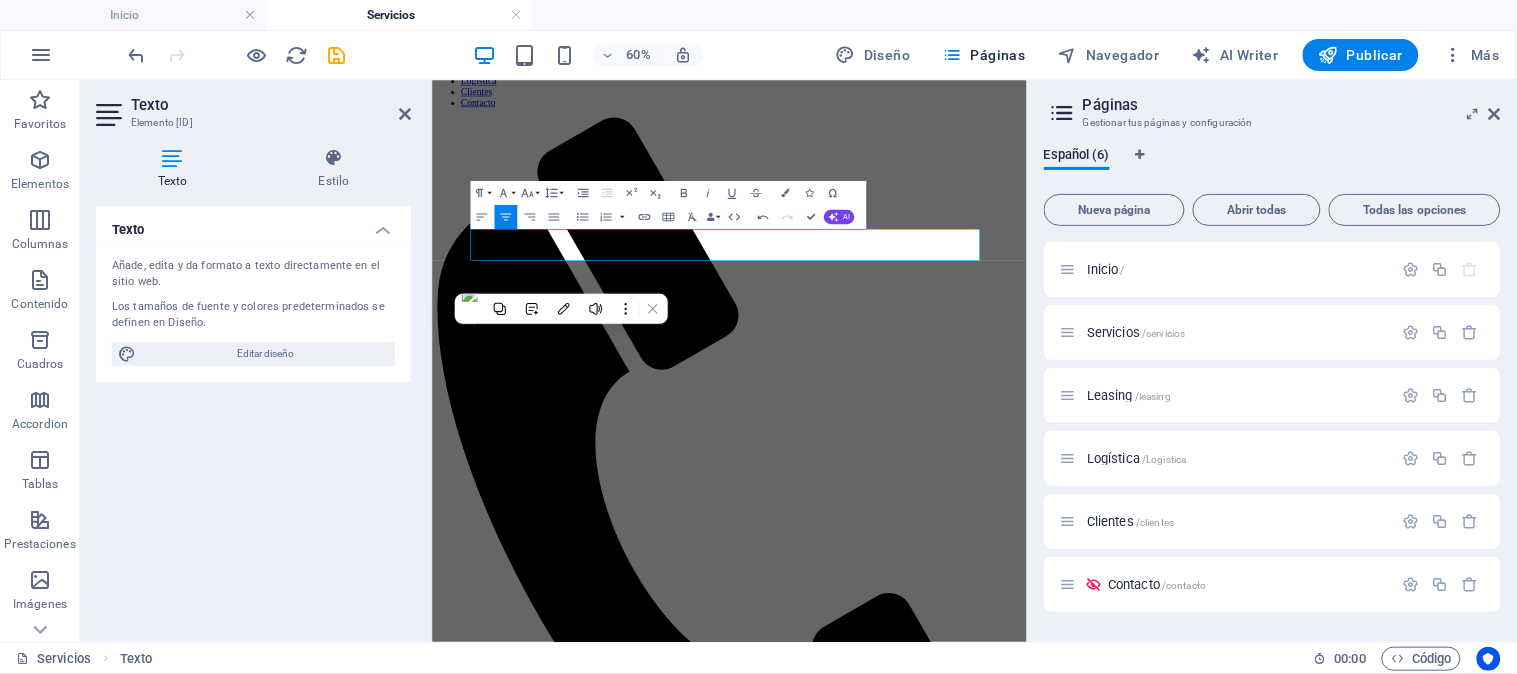 click on "En las siguientes fotografías se puede observar trabajos con un supresor de emisiones de partículas finas" at bounding box center [927, 1824] 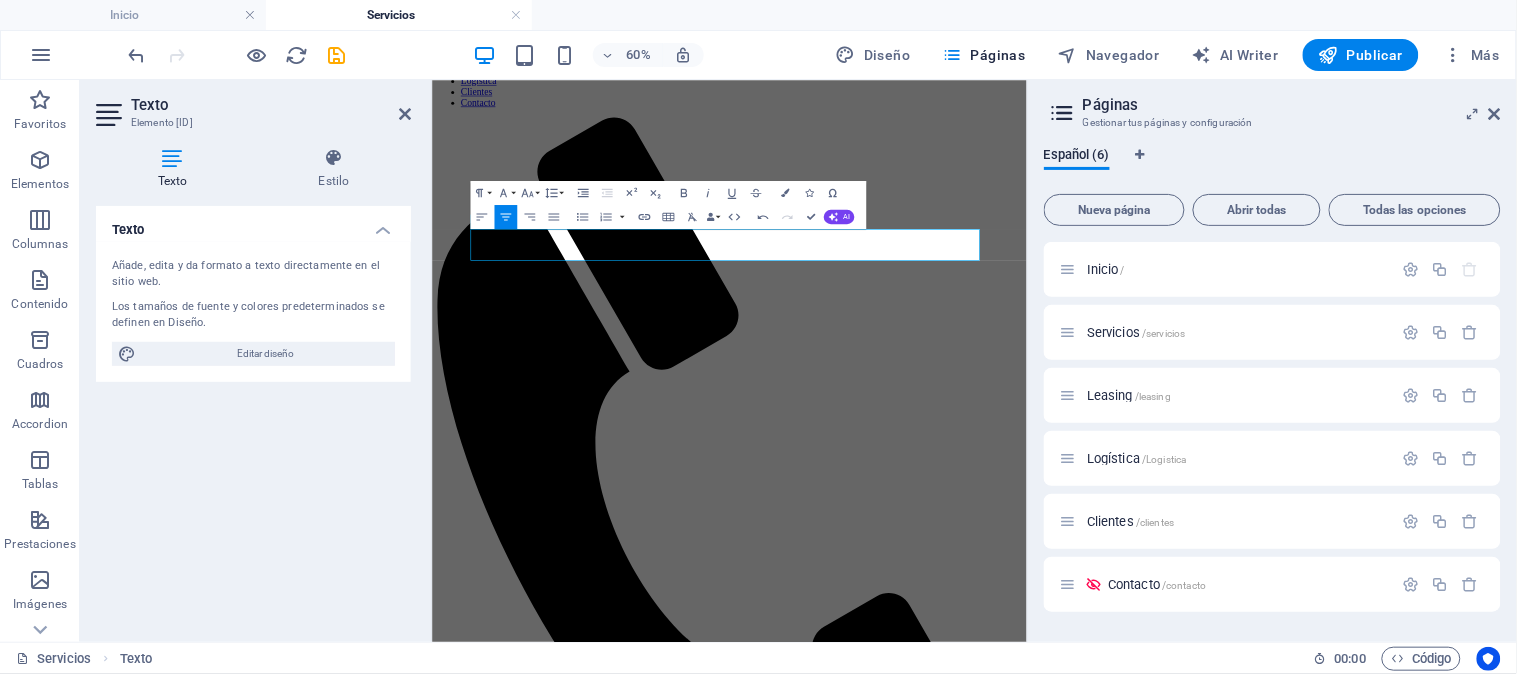 type 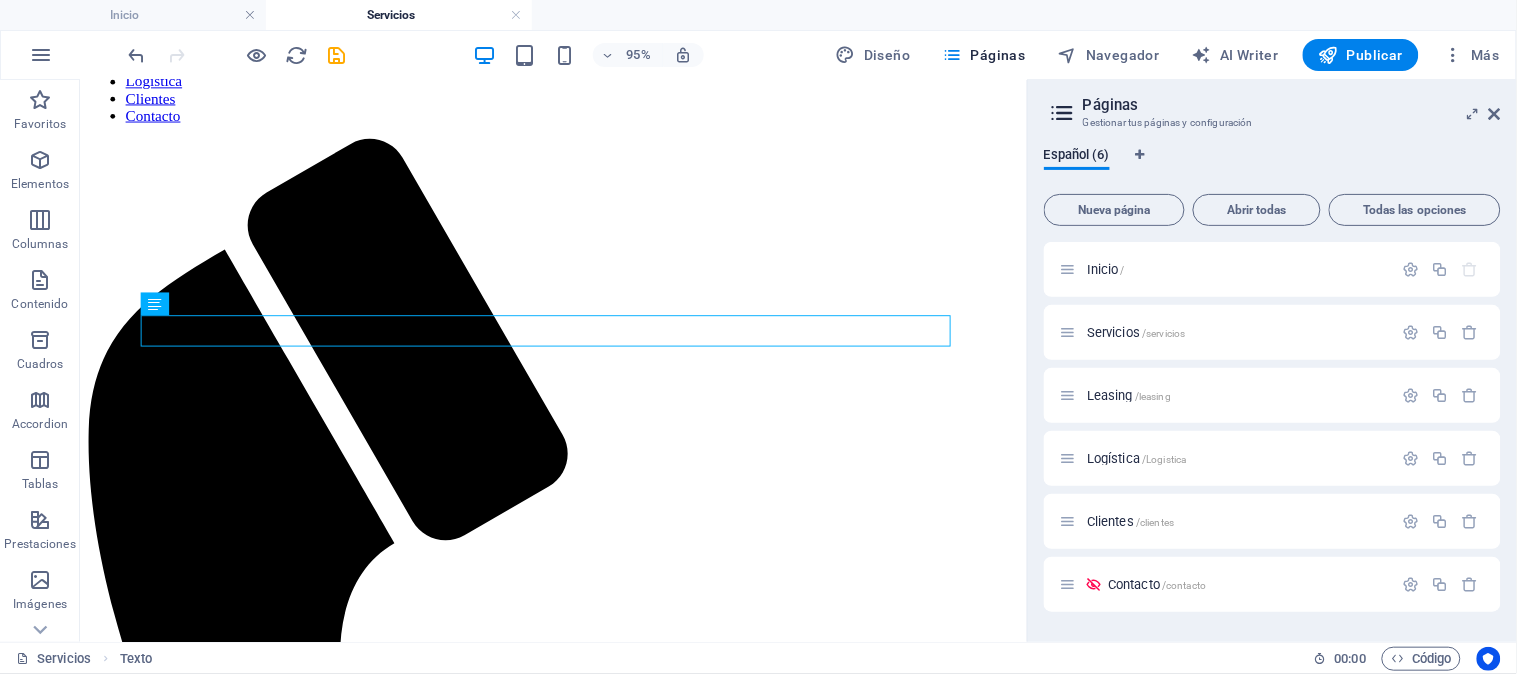 click on "MINERA E INDUSTRIAL
Inicio Servicios Leasing Logística Clientes Contacto SUPRESORES DE POLVO Nuestra empresa se enfoca en brindar soluciones innovadoras y eficientes para controlar el material particulado, produciendo un film protector que genera un control mecánico de la emisión de polvo al medioambiente, ayuda a proteger la salud de los trabajadores, la eficiencia de la operación y la sostenibilidad del medio ambiente. En las siguientes fotografías se puede observar trabajos con un supresor de emisiones de partículas finas en caminos sin cubierta, pilas y depósitos de relaves. 1 2 3 4 5 6 7 8 9 MANTENCIÓN DE CAMINOS LEASING OPERACIONAL  ARRIENDO DE EQUIPOS  Y VEHÍCULOS LIVIANOS. LOGÍSTICA EN TRANSPORTE DE CARGAS. La logística de transporte de carga es el proceso que se encarga de gestionar y organizar el movimiento de bienes desde su origen hasta su destino final. Su objetivo es garantizar la entrega de la carga de forma segura, puntual y eficiente, a un costo menor. SERVICIOS INDUSTRIALES, OBRAS CIVILES. CONTACTO" at bounding box center [577, 2200] 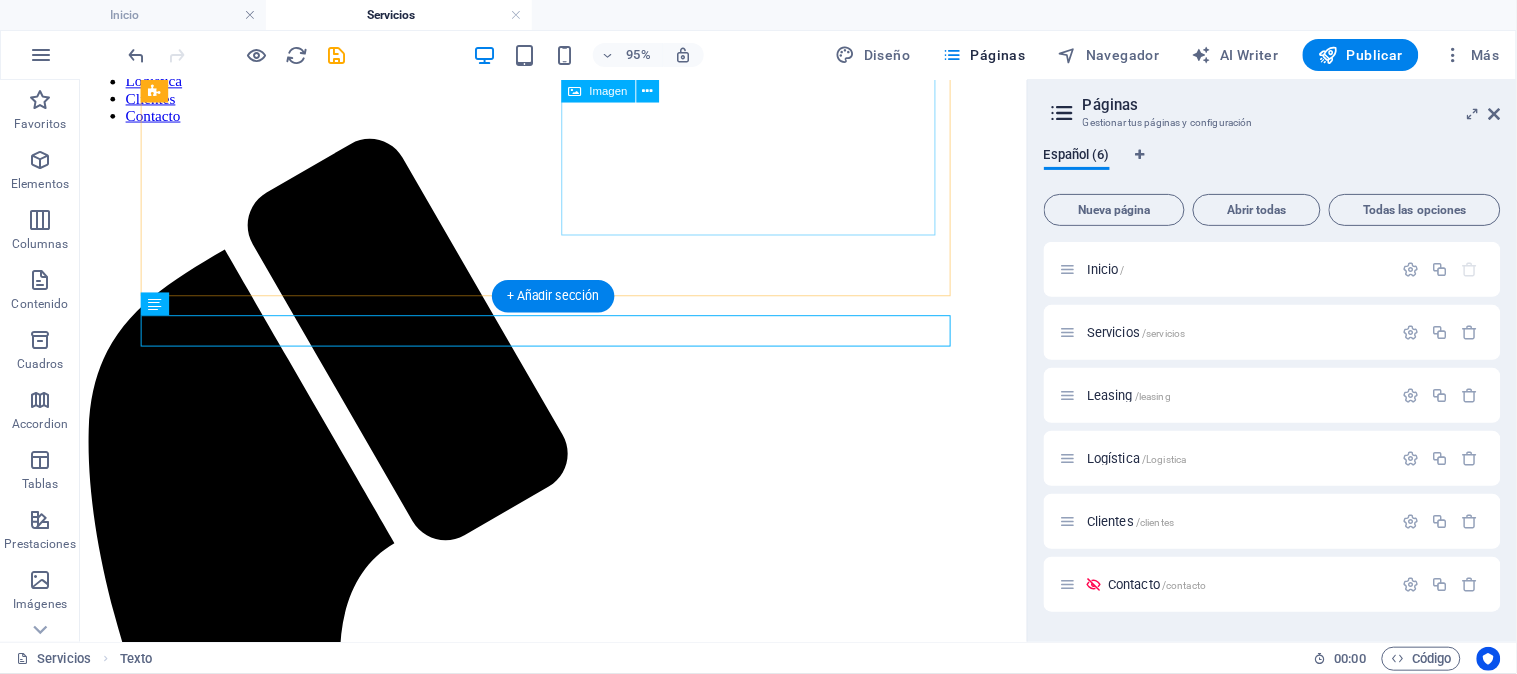 click at bounding box center (234, 1690) 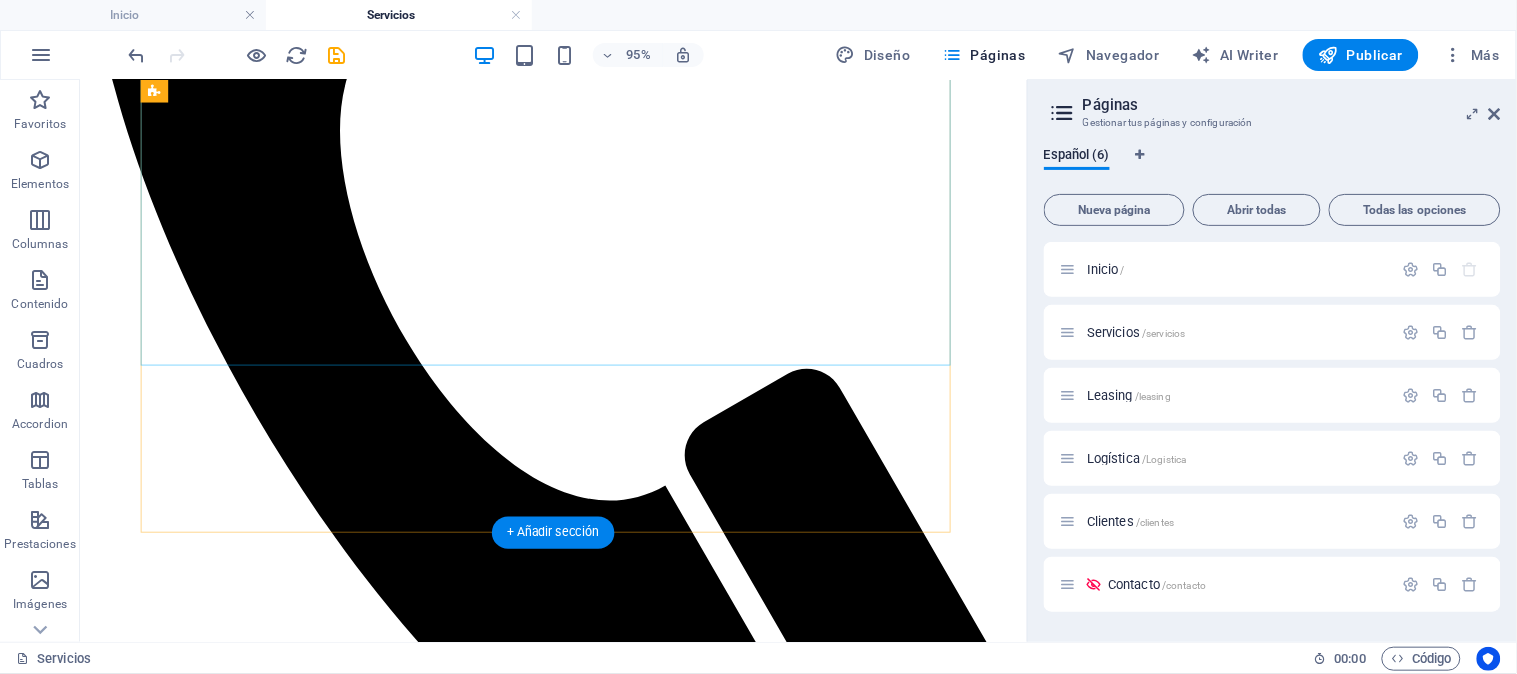 scroll, scrollTop: 908, scrollLeft: 0, axis: vertical 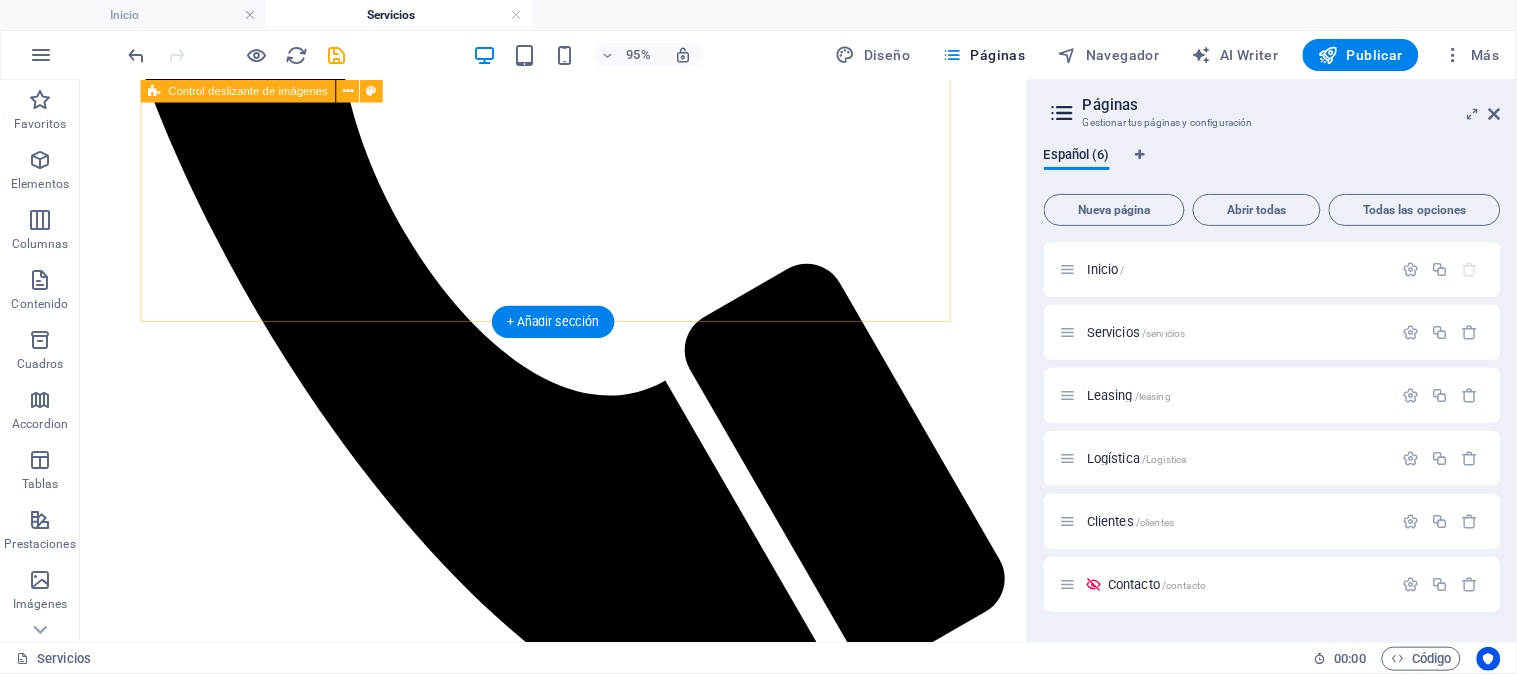 click on "1 2 3 4 5 6 7 8 9" at bounding box center [577, 1506] 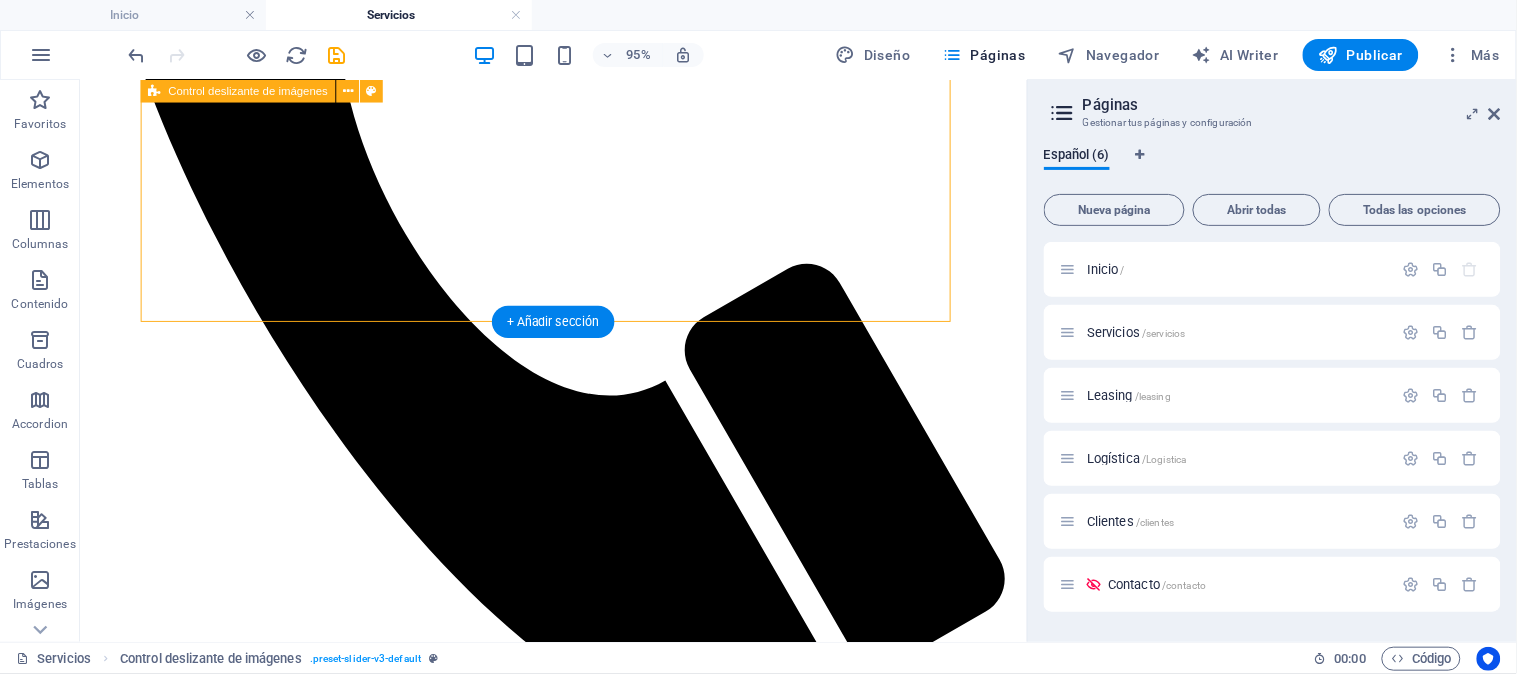 click on "1 2 3 4 5 6 7 8 9" at bounding box center [577, 1506] 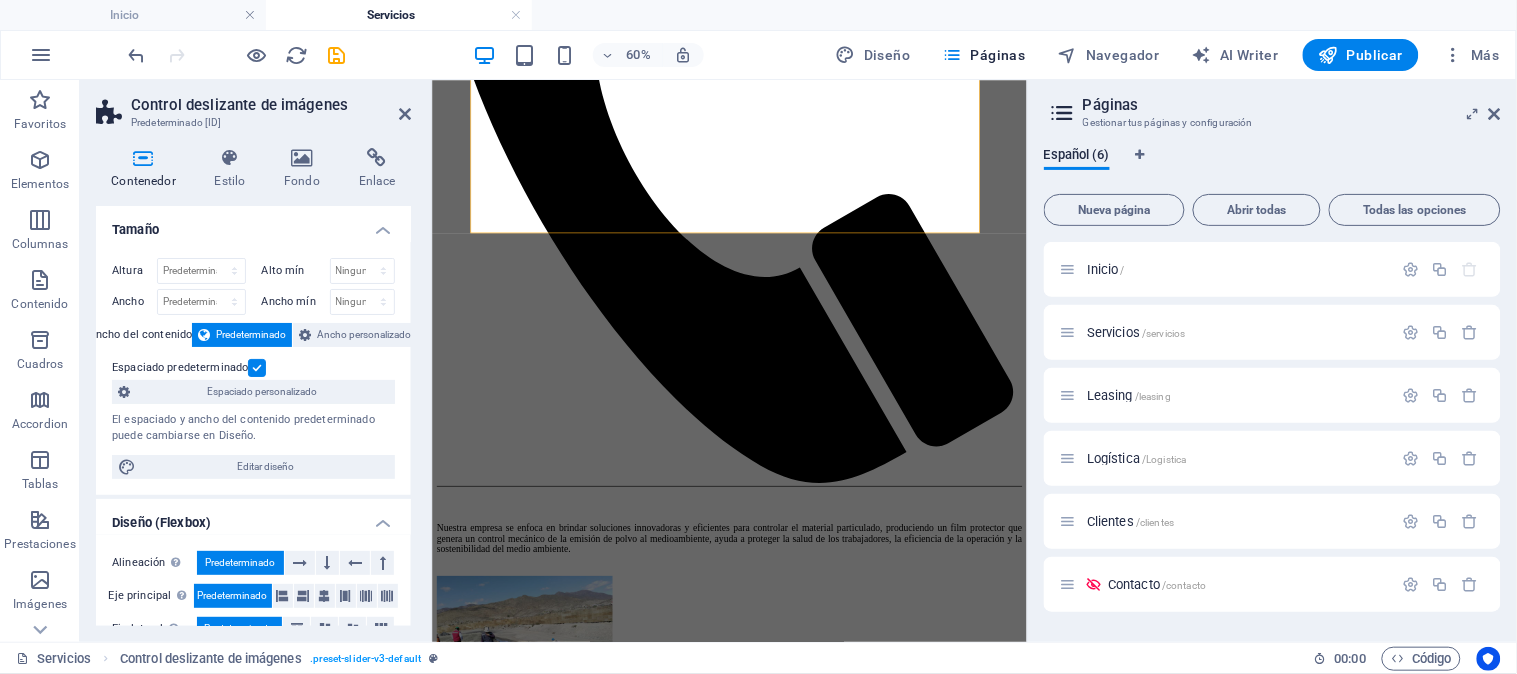 click on "Ancho del contenido" at bounding box center [141, 335] 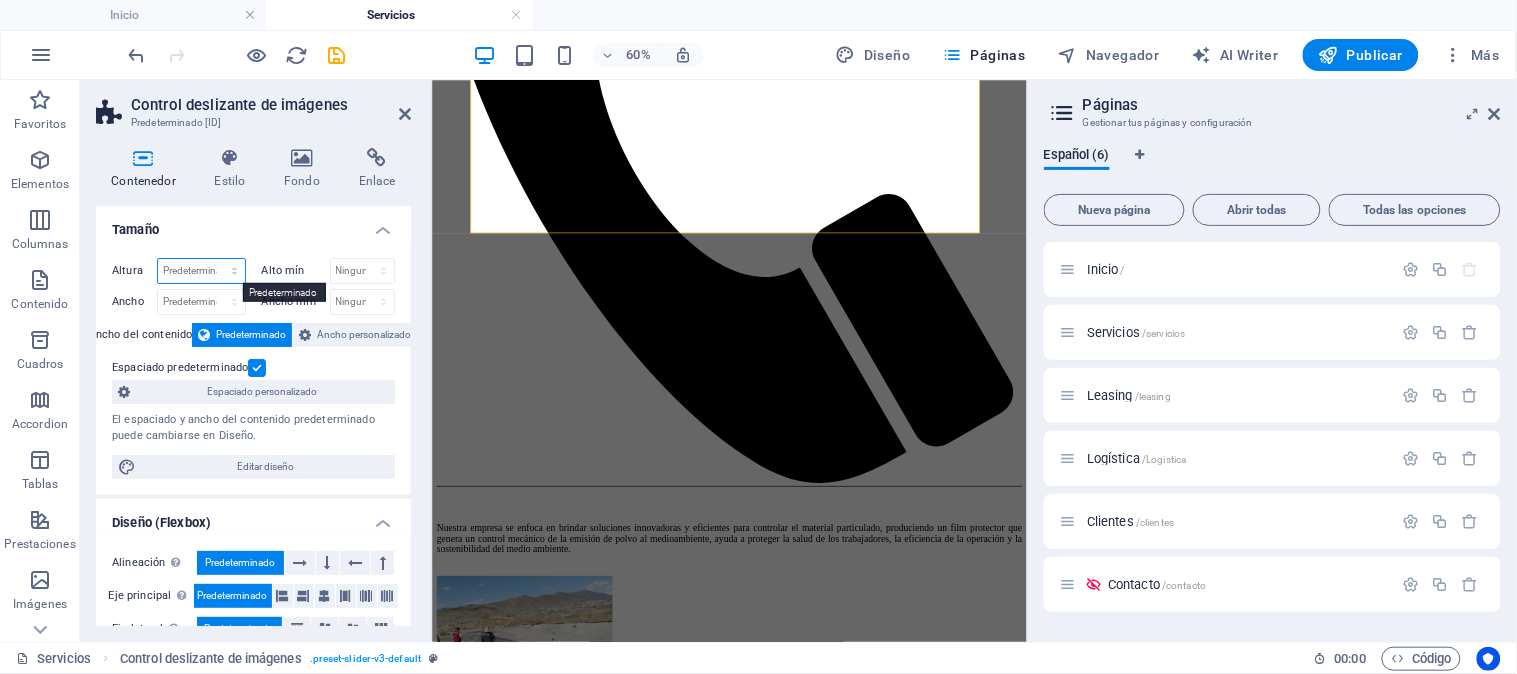 click on "Predeterminado px rem % vh vw" at bounding box center [201, 271] 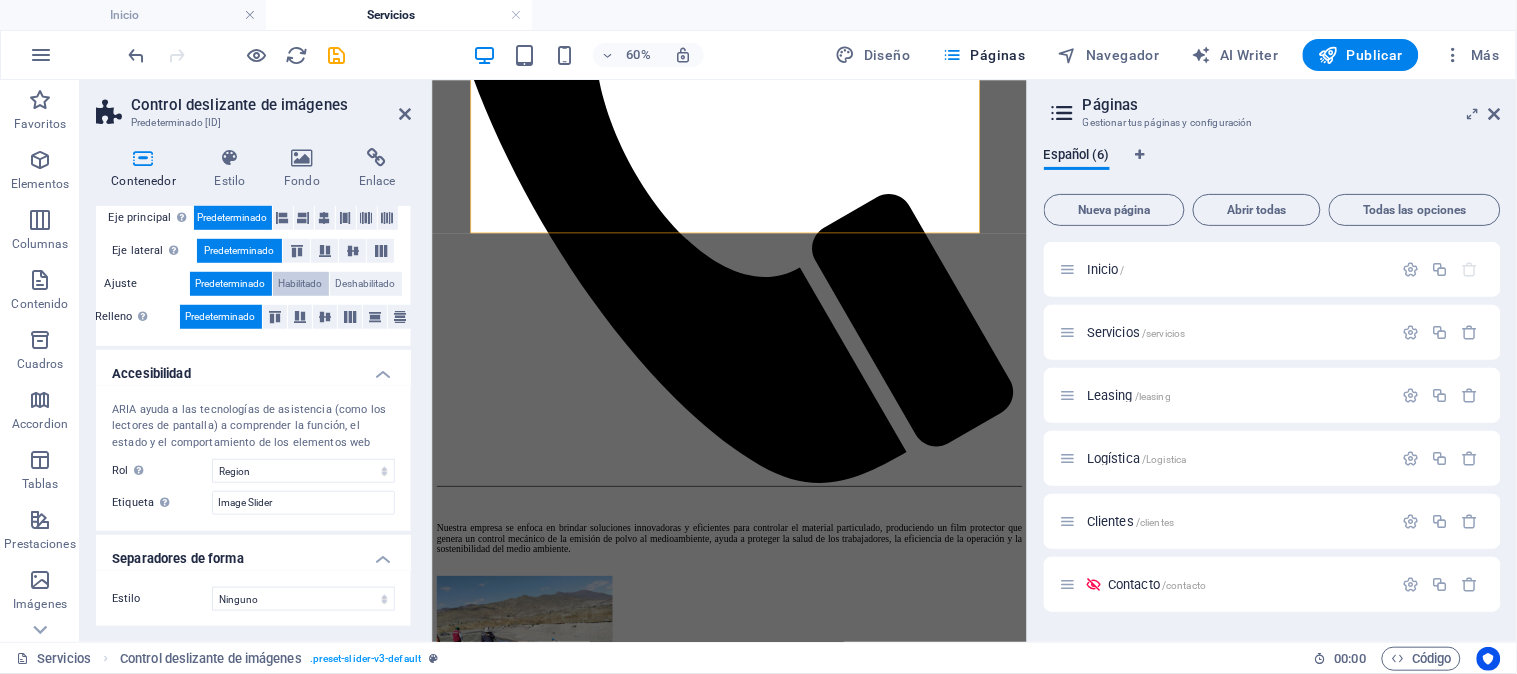 scroll, scrollTop: 0, scrollLeft: 0, axis: both 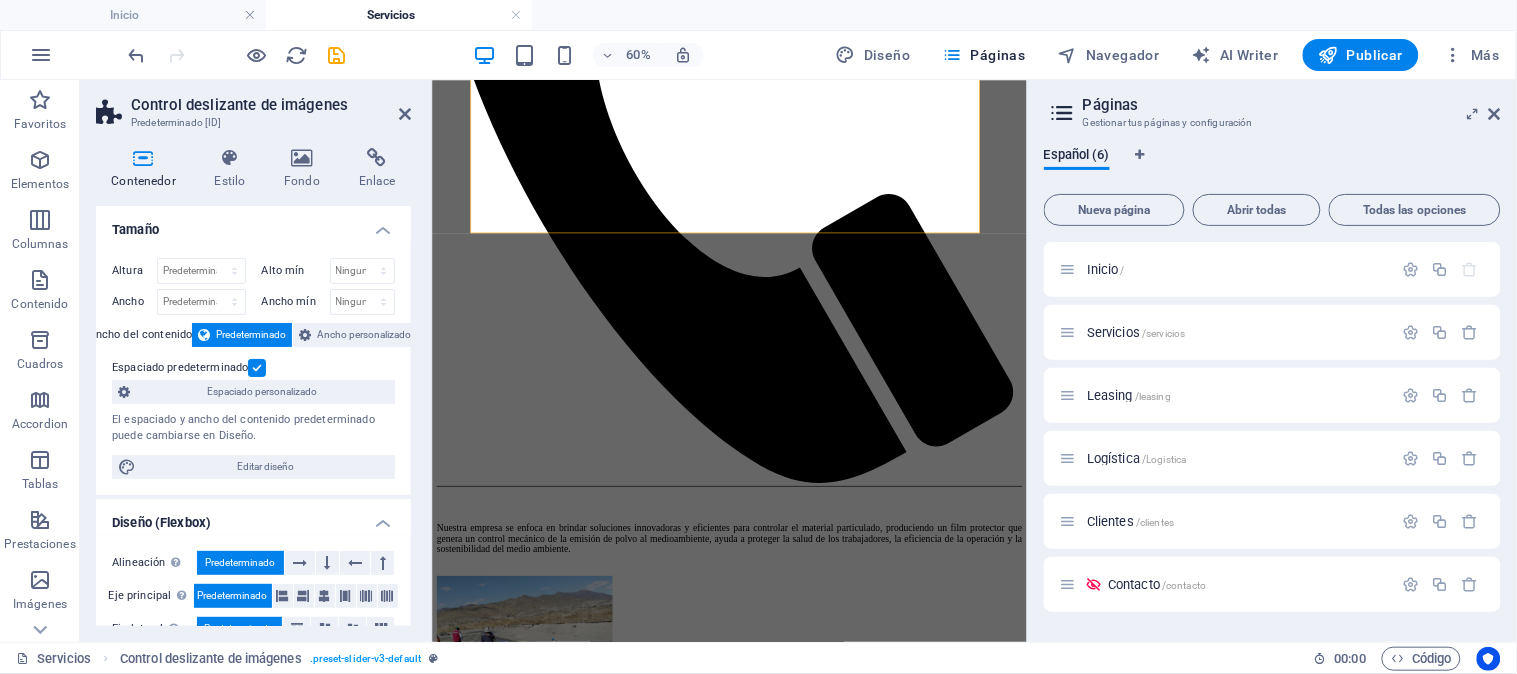 click on "MINERA E INDUSTRIAL
Inicio Servicios Leasing Logística Clientes Contacto SUPRESORES DE POLVO Nuestra empresa se enfoca en brindar soluciones innovadoras y eficientes para controlar el material particulado, produciendo un film protector que genera un control mecánico de la emisión de polvo al medioambiente, ayuda a proteger la salud de los trabajadores, la eficiencia de la operación y la sostenibilidad del medio ambiente. En las siguientes fotografías se puede observar trabajos con un supresor de emisiones de partículas finas en caminos sin cubierta, pilas y depósitos de relaves. 1 2 3 4 5 6 7 8 9 MANTENCIÓN DE CAMINOS LEASING OPERACIONAL  ARRIENDO DE EQUIPOS  Y VEHÍCULOS LIVIANOS. LOGÍSTICA EN TRANSPORTE DE CARGAS. La logística de transporte de carga es el proceso que se encarga de gestionar y organizar el movimiento de bienes desde su origen hasta su destino final. Su objetivo es garantizar la entrega de la carga de forma segura, puntual y eficiente, a un costo menor. SERVICIOS INDUSTRIALES, OBRAS CIVILES. CONTACTO" at bounding box center (927, 1528) 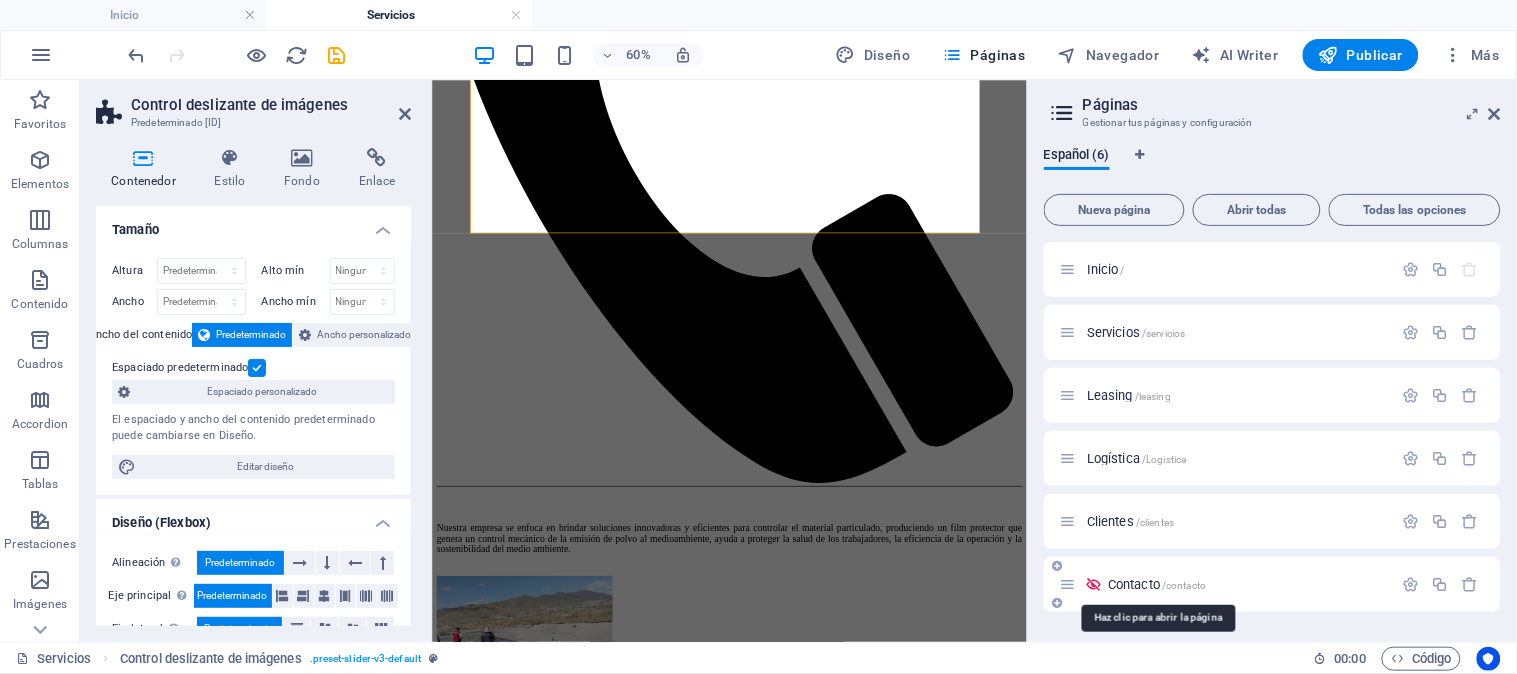 click on "Contacto /contacto" at bounding box center [1157, 584] 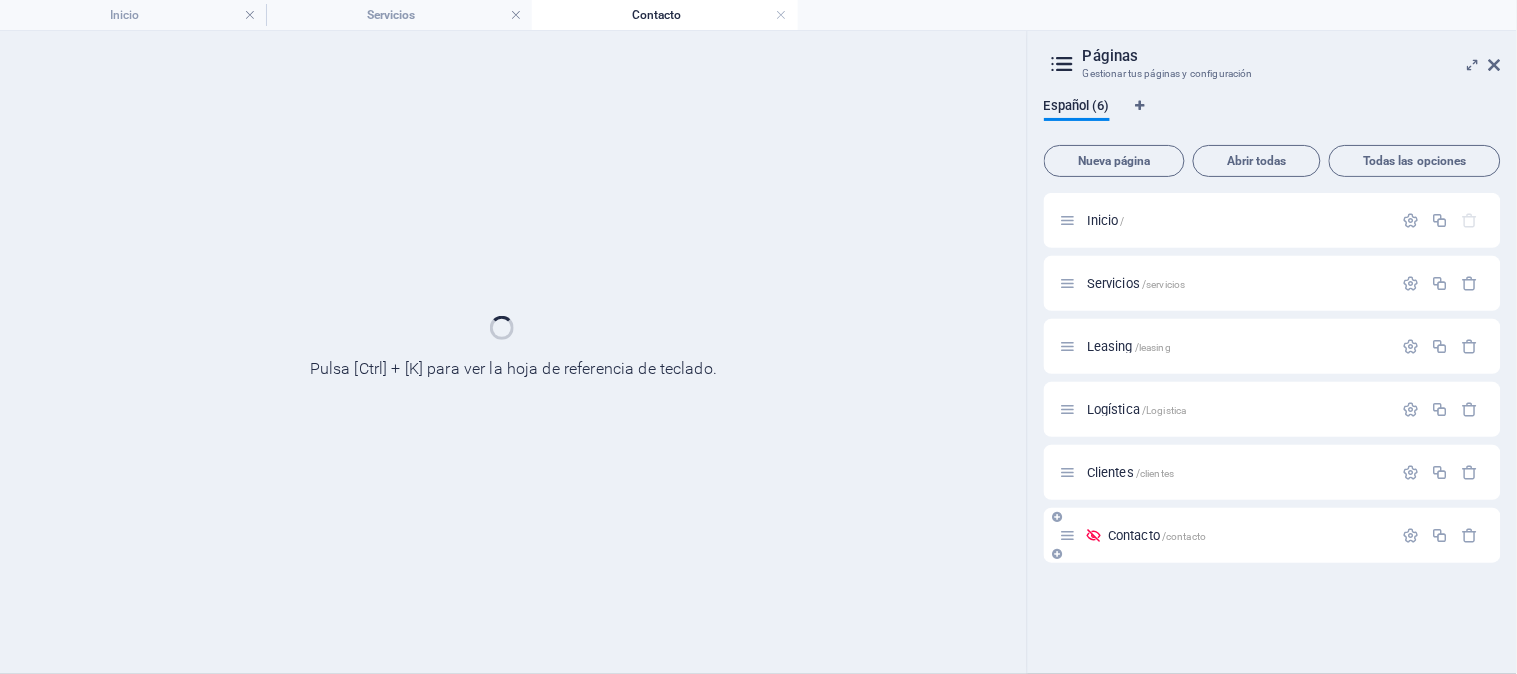scroll, scrollTop: 0, scrollLeft: 0, axis: both 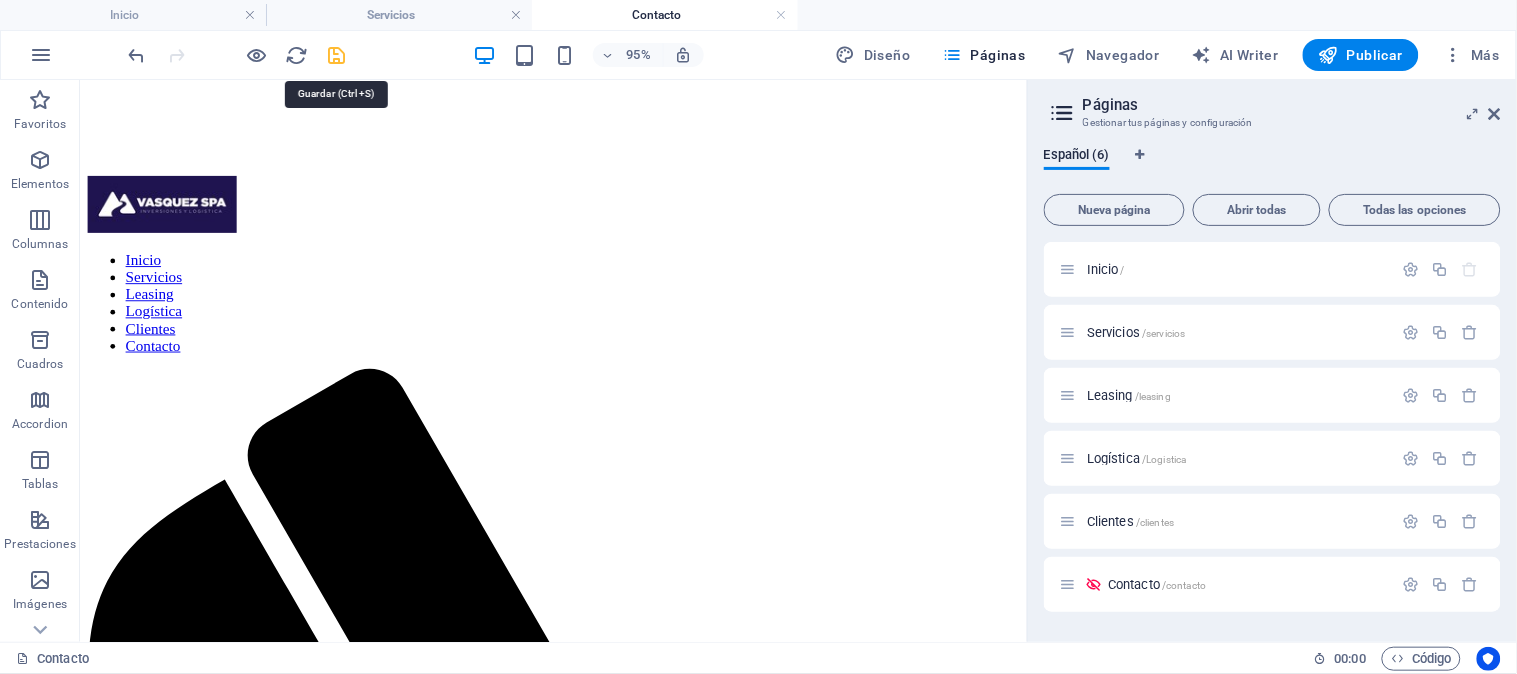 click at bounding box center [337, 55] 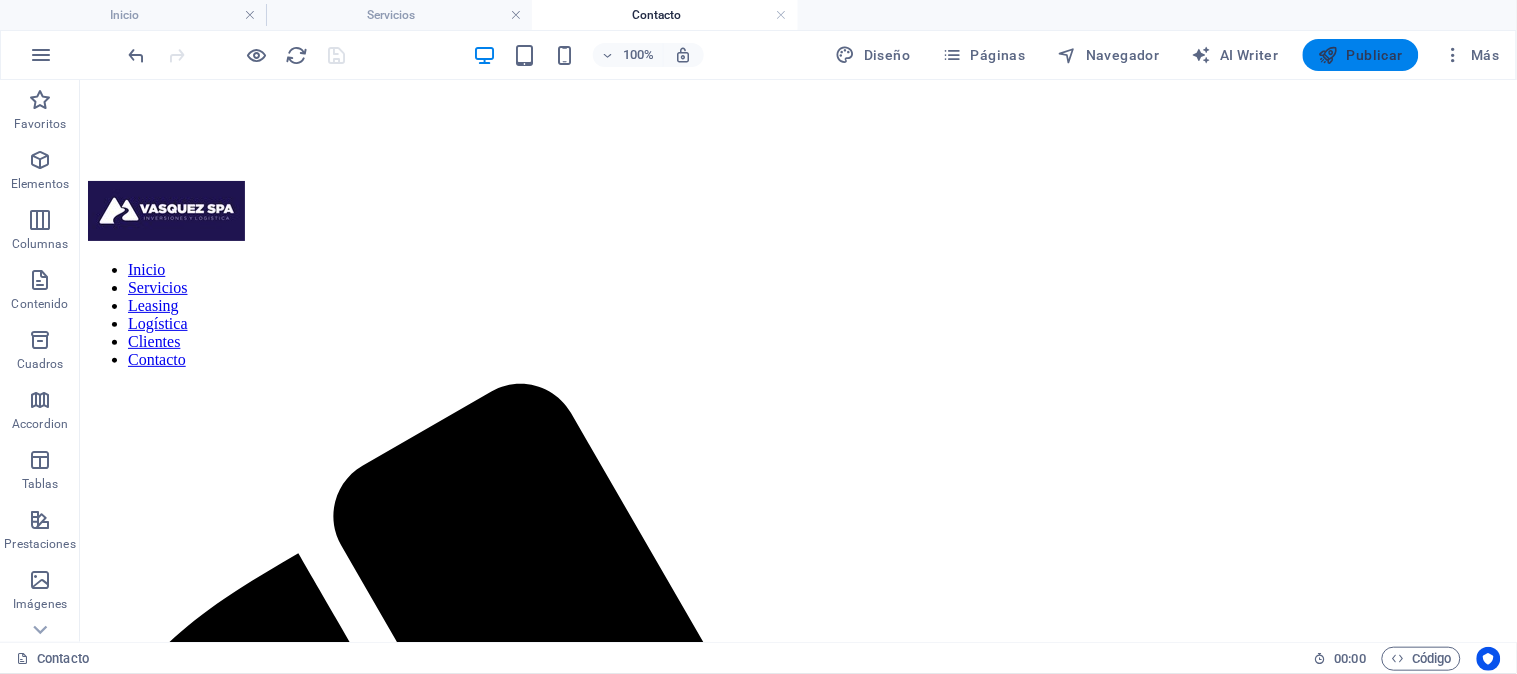 click on "Publicar" at bounding box center [1361, 55] 